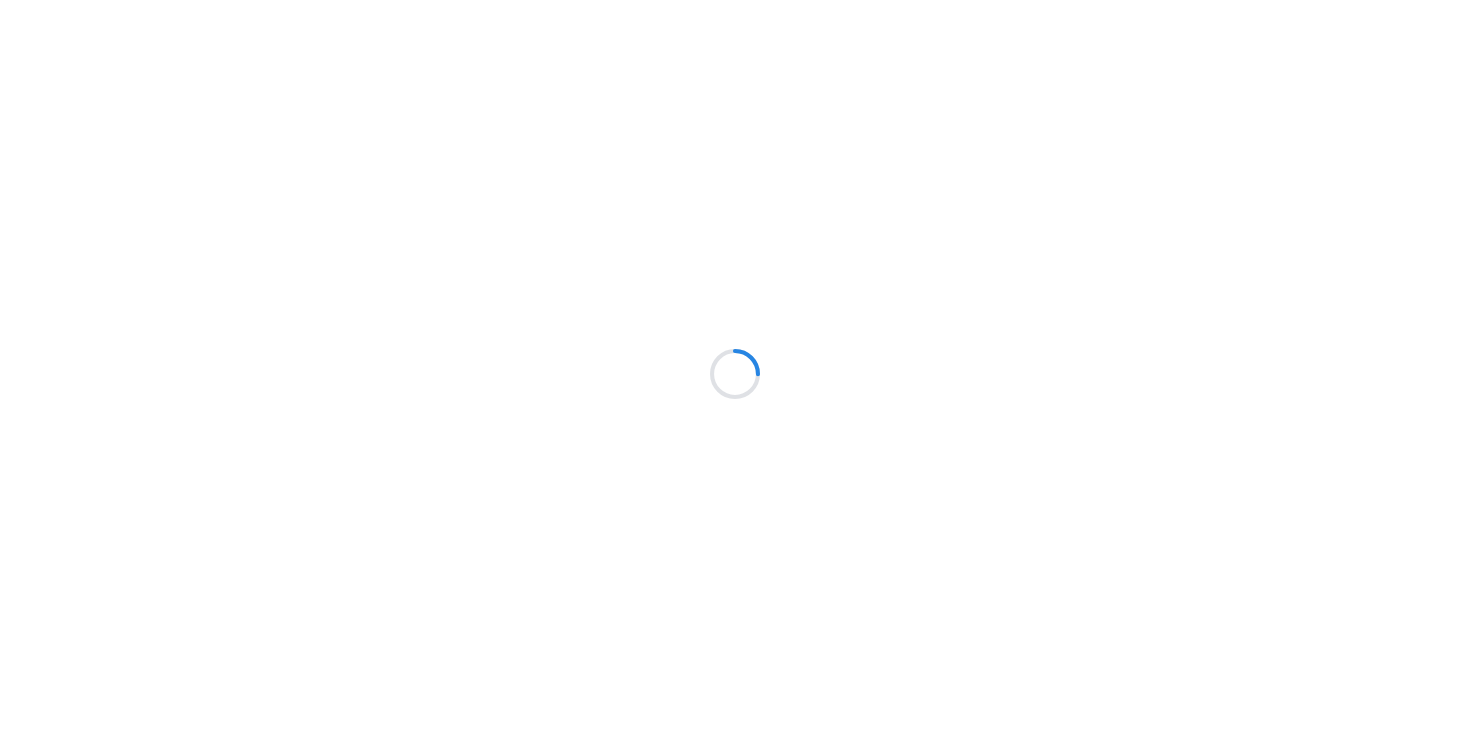 scroll, scrollTop: 0, scrollLeft: 0, axis: both 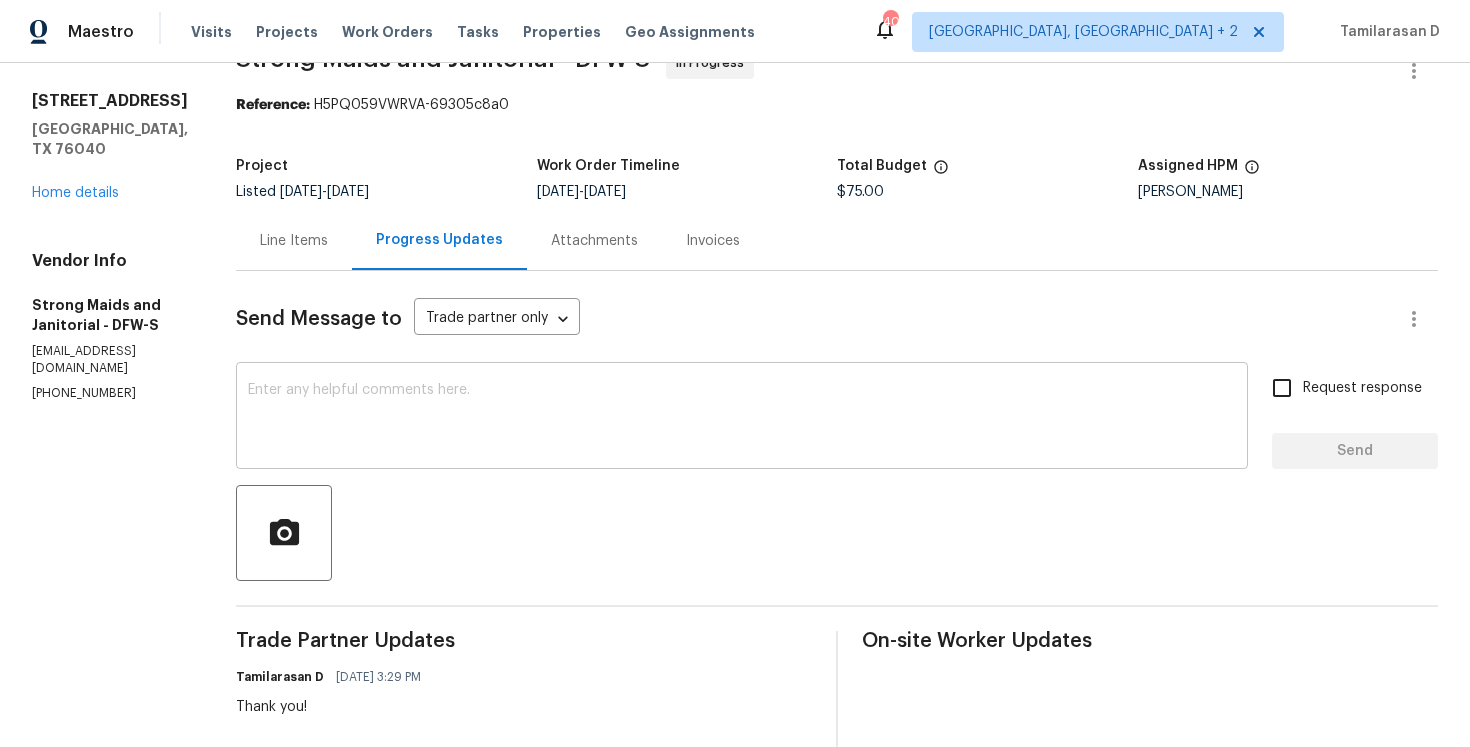 click at bounding box center [742, 418] 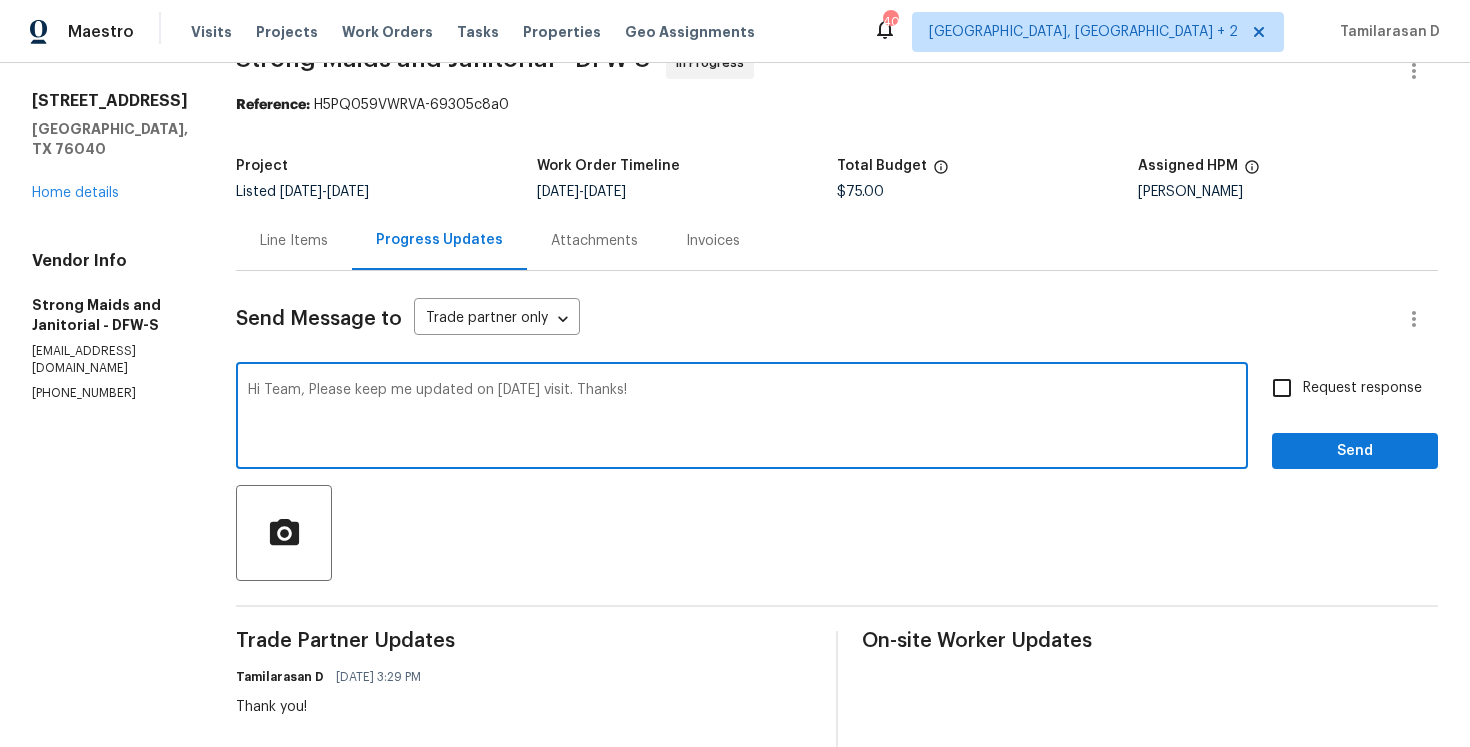 type on "Hi Team, Please keep me updated on today's visit. Thanks!" 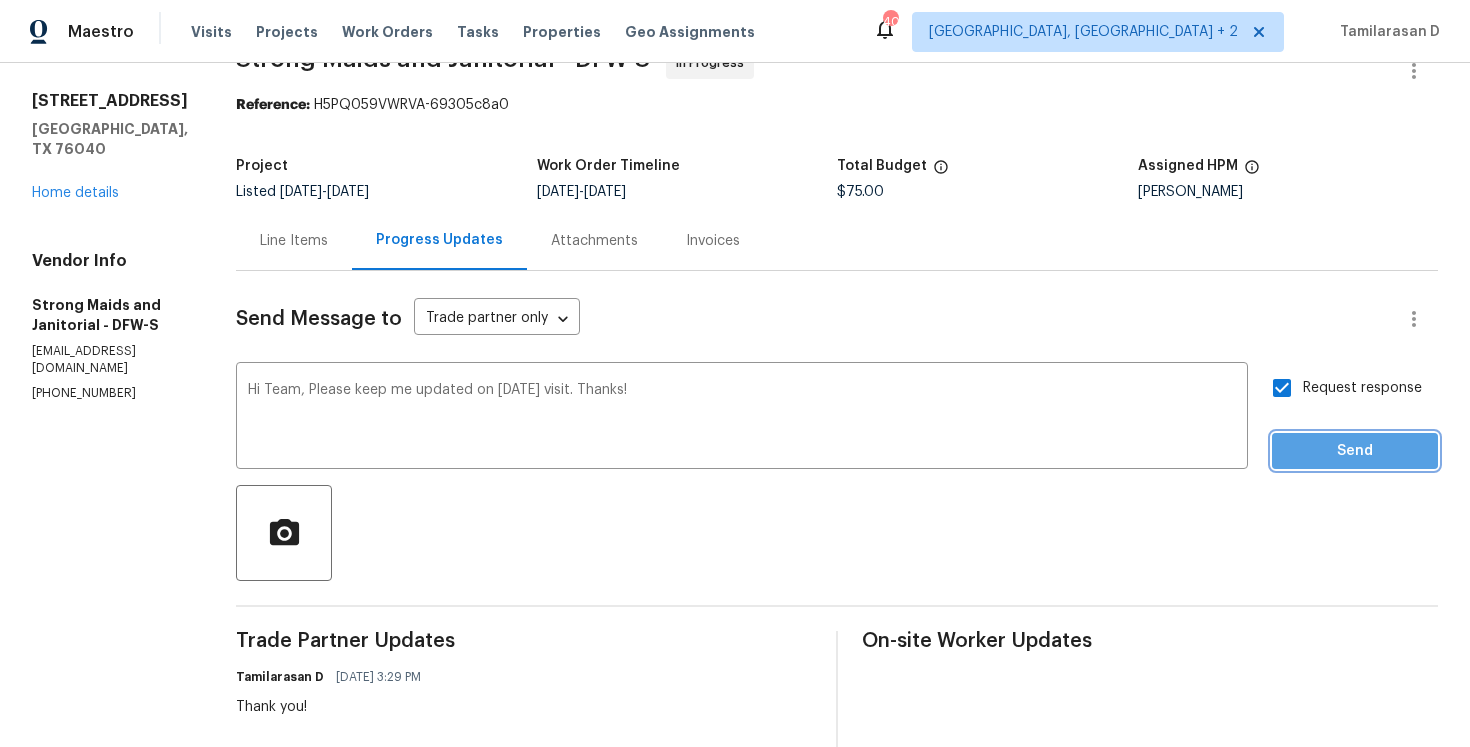 click on "Send" at bounding box center [1355, 451] 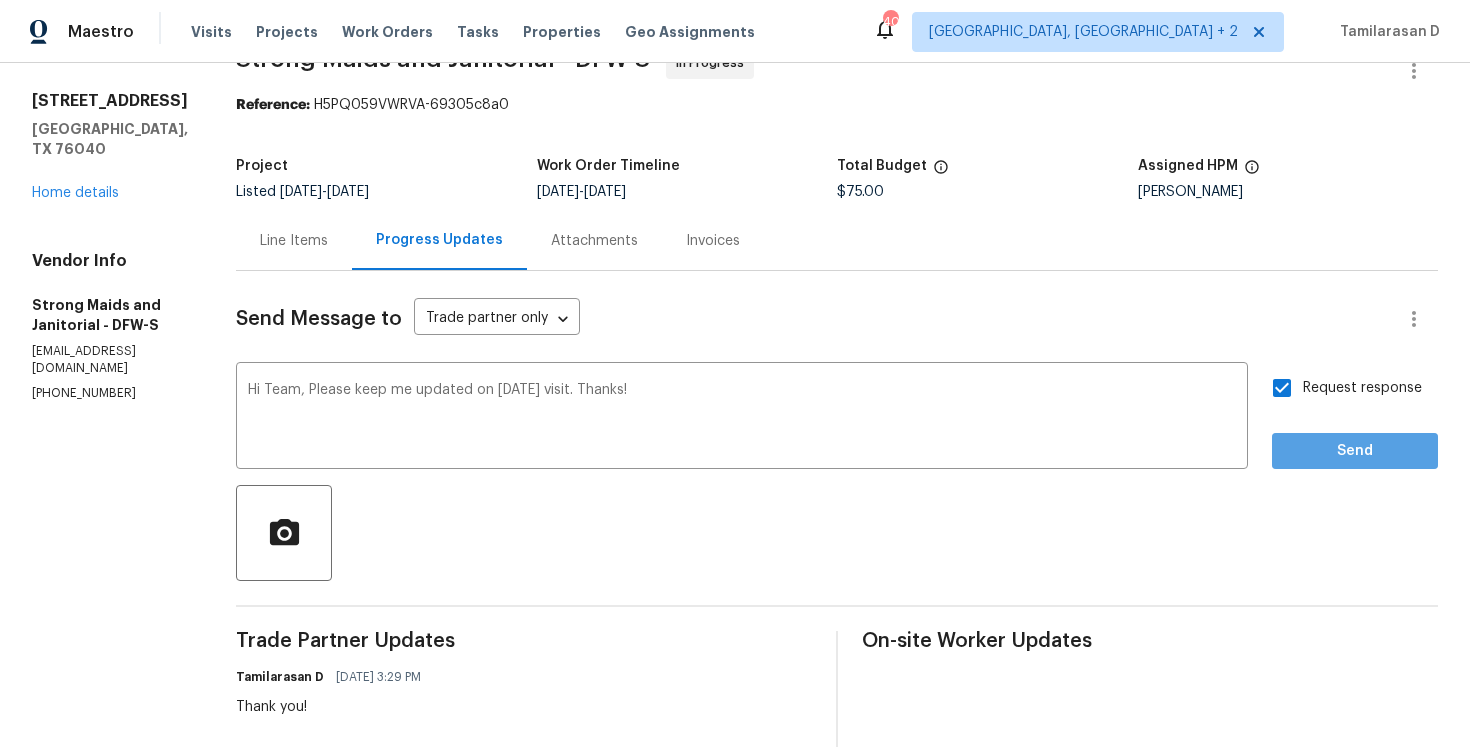 scroll, scrollTop: 0, scrollLeft: 0, axis: both 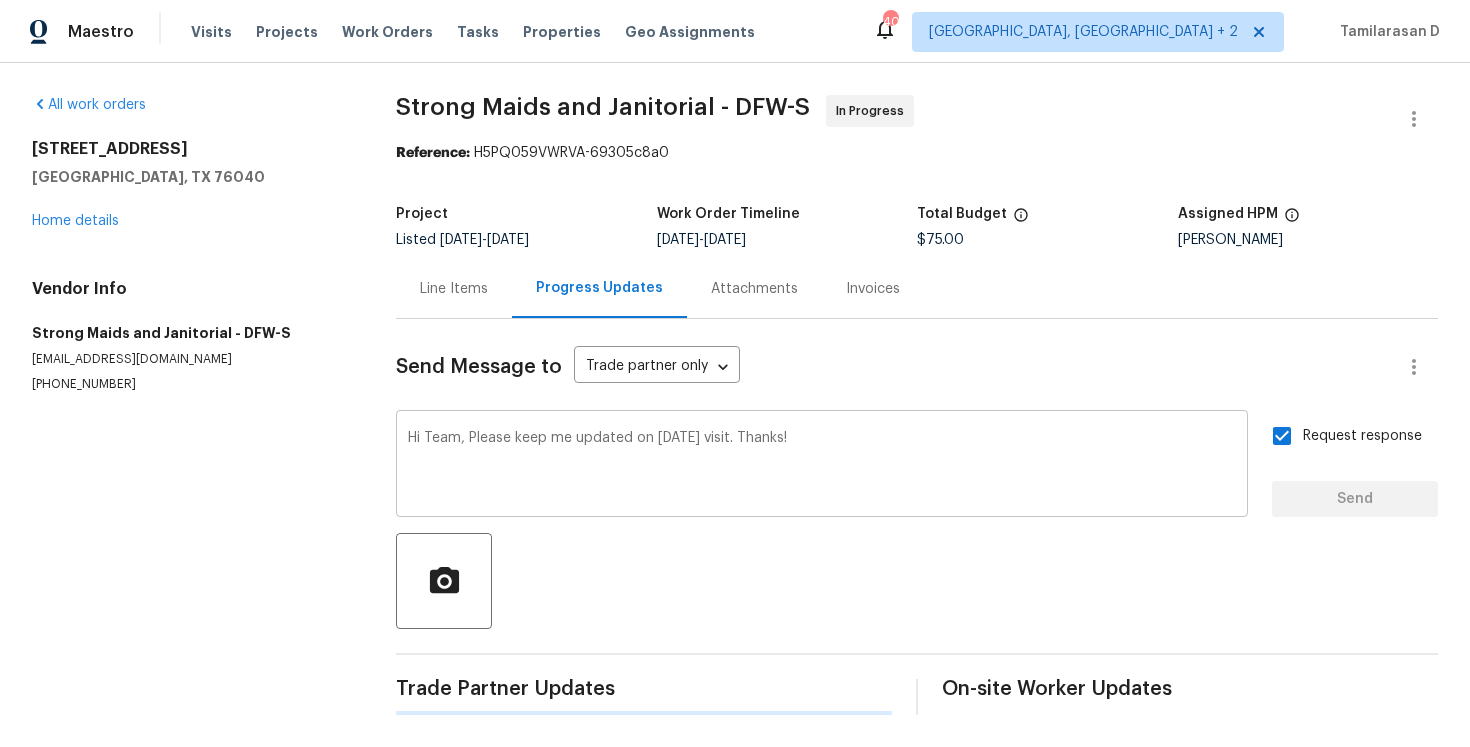 type 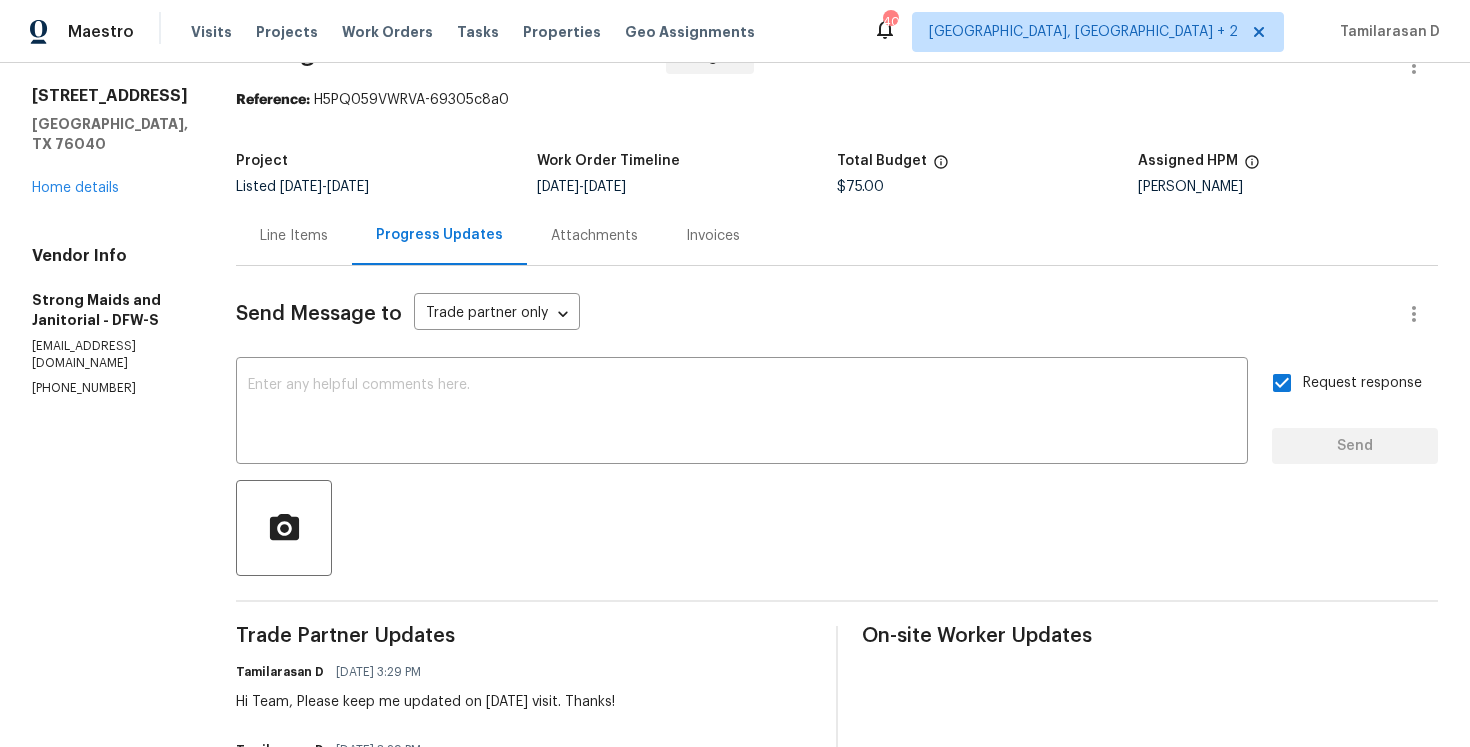 scroll, scrollTop: 0, scrollLeft: 0, axis: both 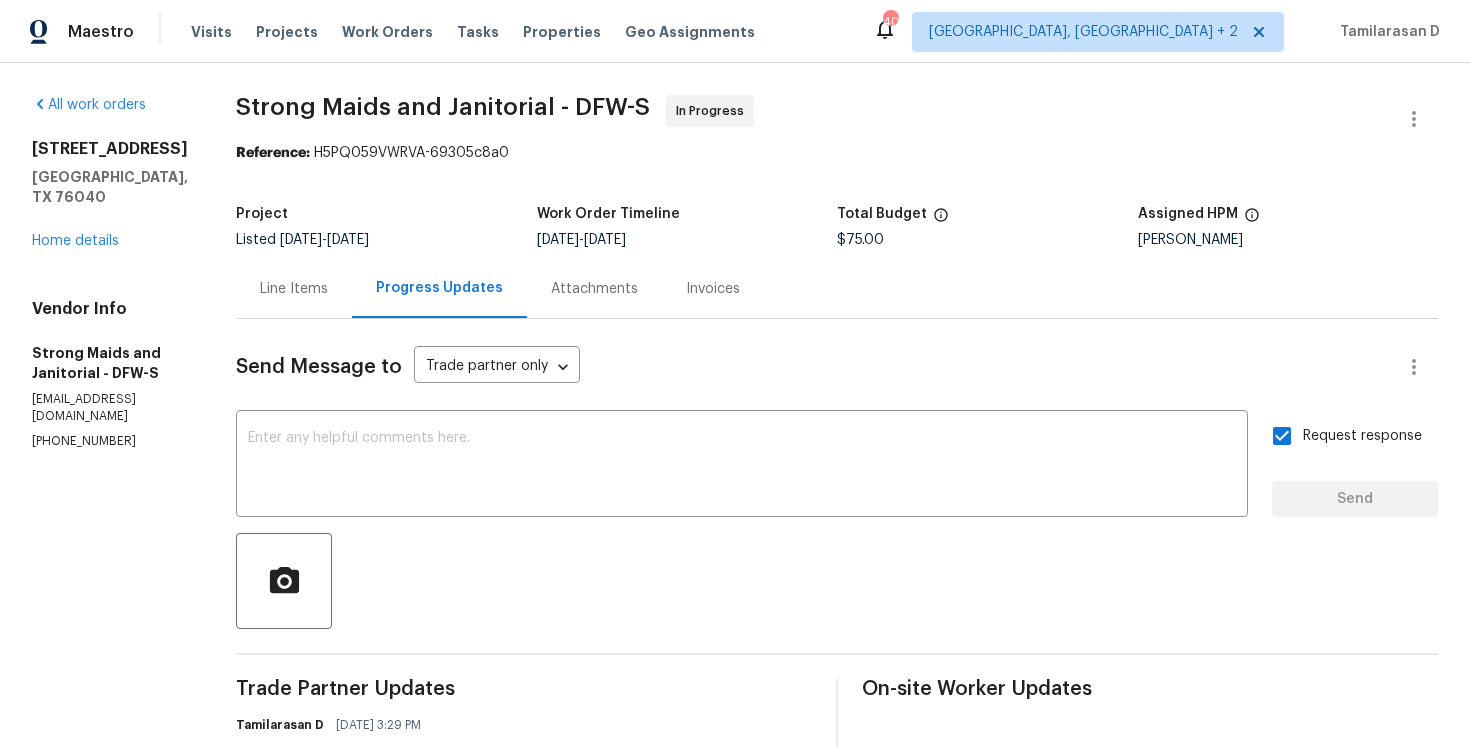 click on "Project Listed   7/9/2025  -  7/11/2025 Work Order Timeline 7/9/2025  -  7/11/2025 Total Budget $75.00 Assigned HPM Andrew Kempka" at bounding box center (837, 227) 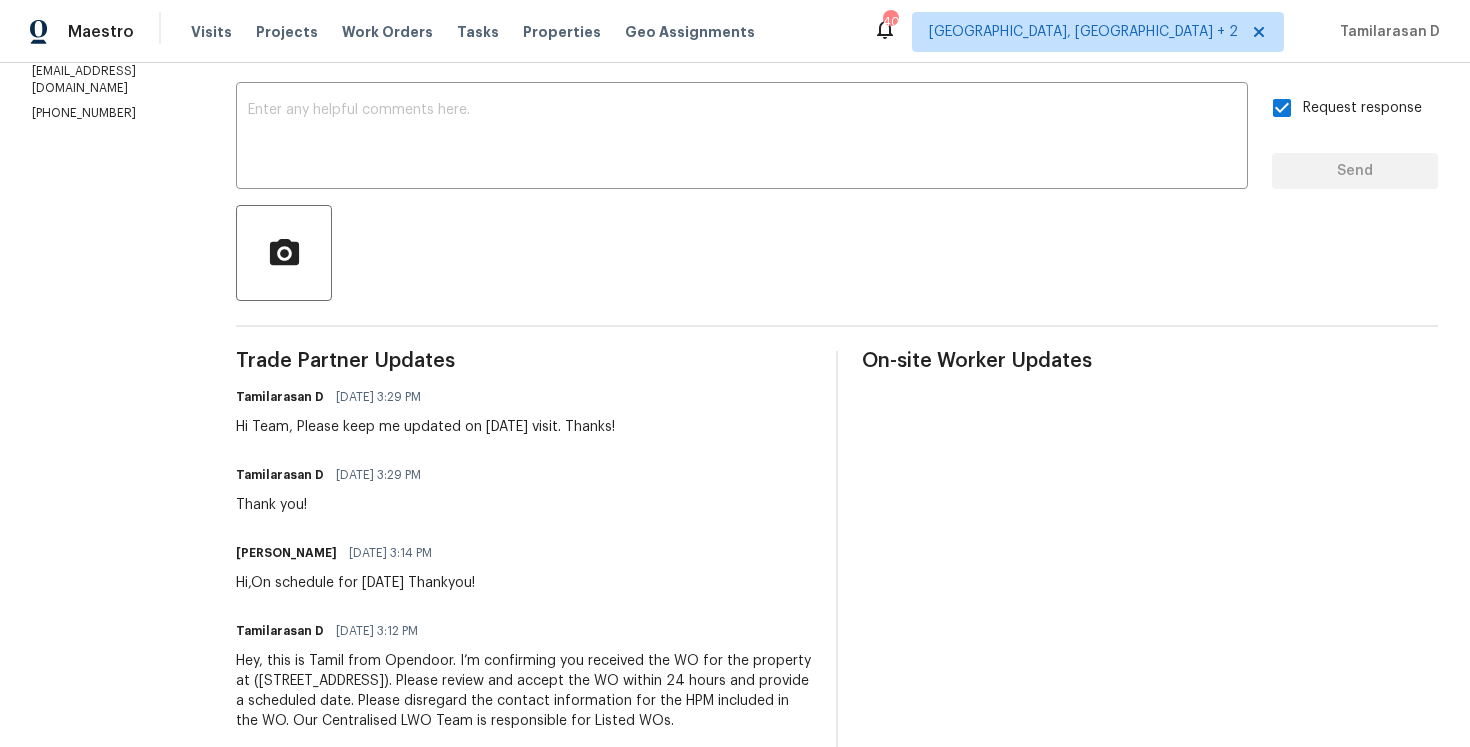 scroll, scrollTop: 368, scrollLeft: 0, axis: vertical 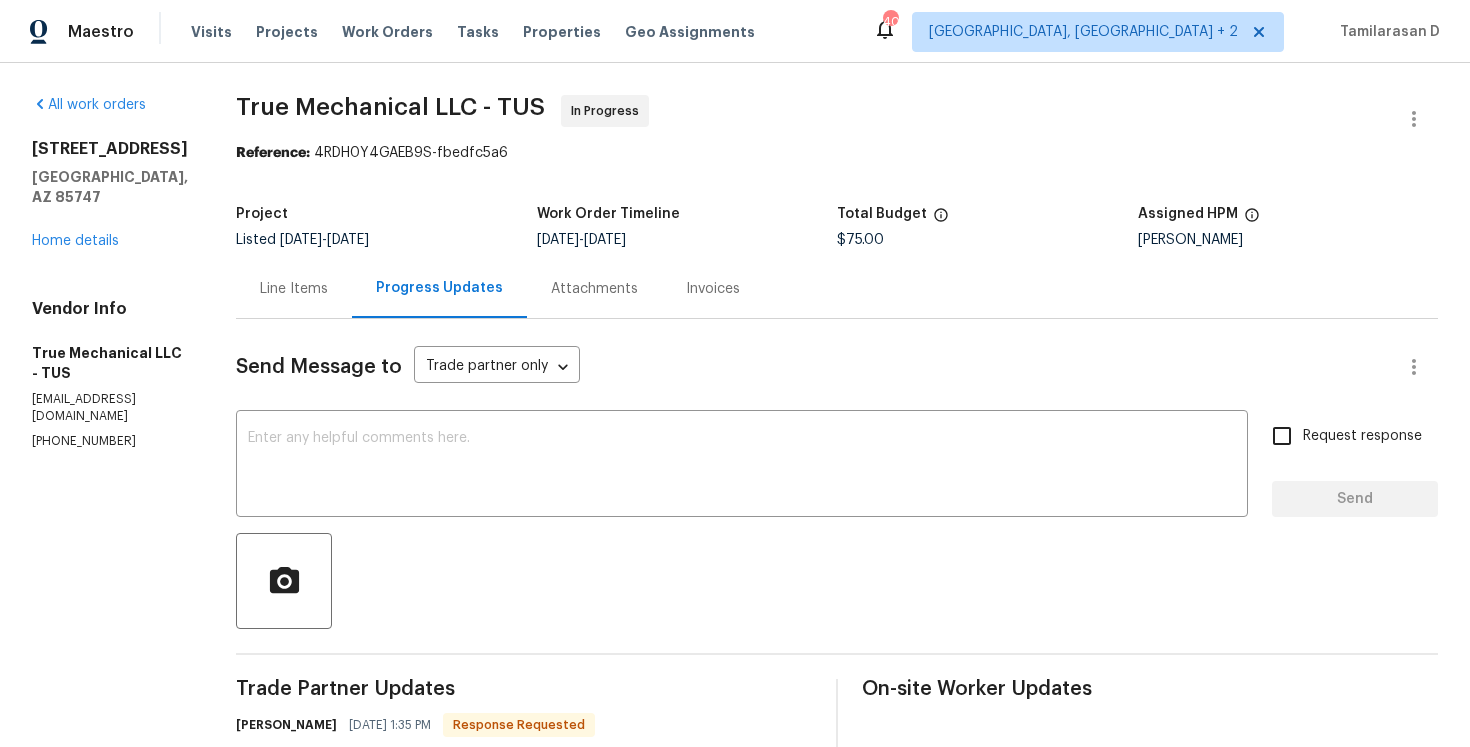 click on "Line Items" at bounding box center [294, 288] 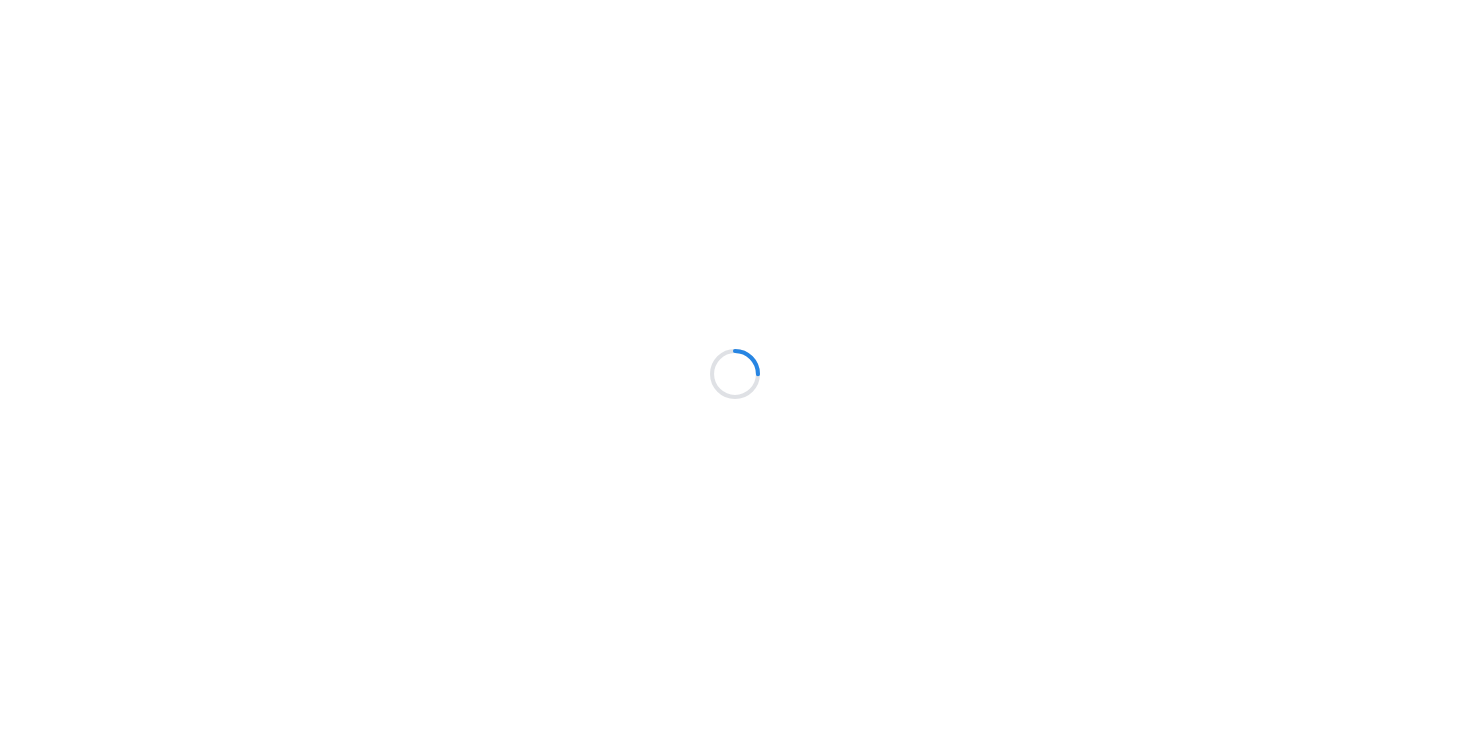 scroll, scrollTop: 0, scrollLeft: 0, axis: both 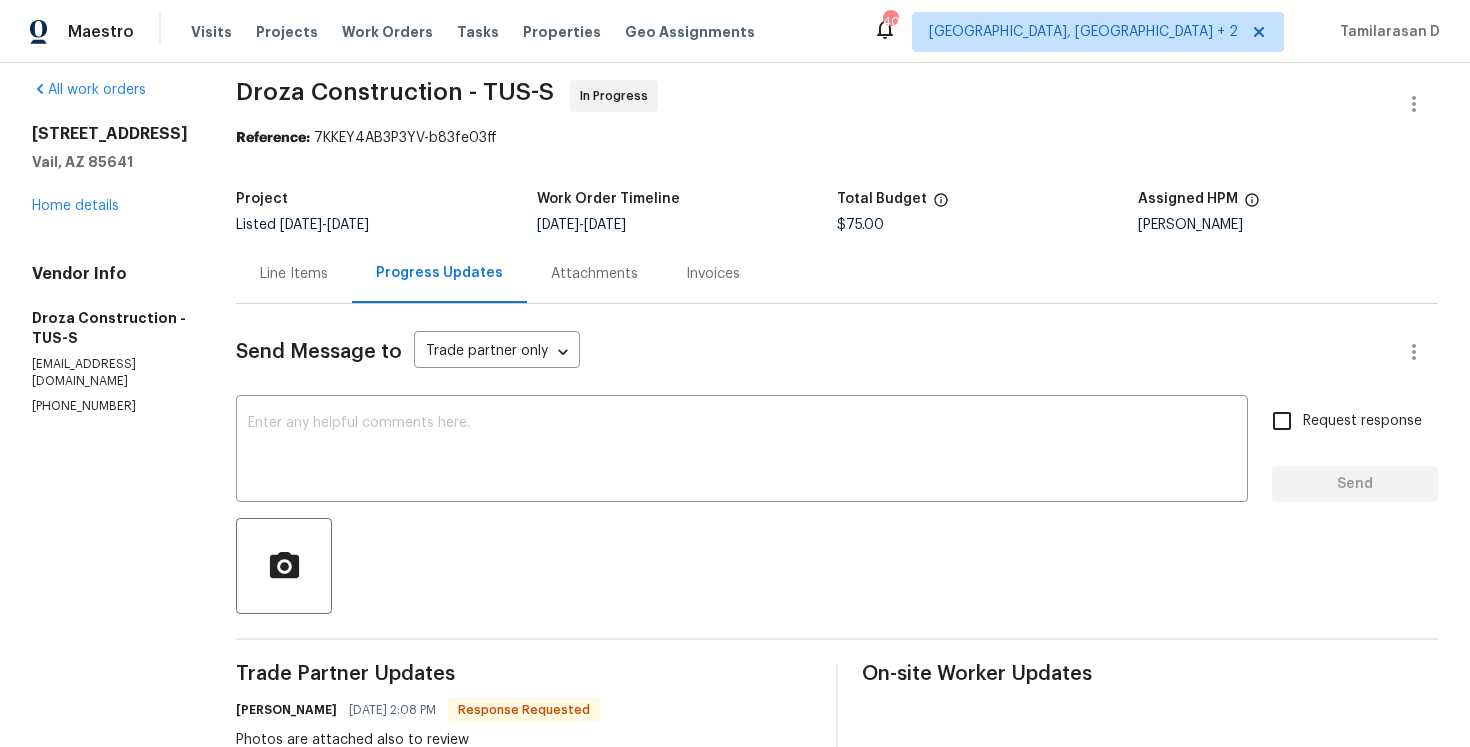 click on "Line Items" at bounding box center (294, 274) 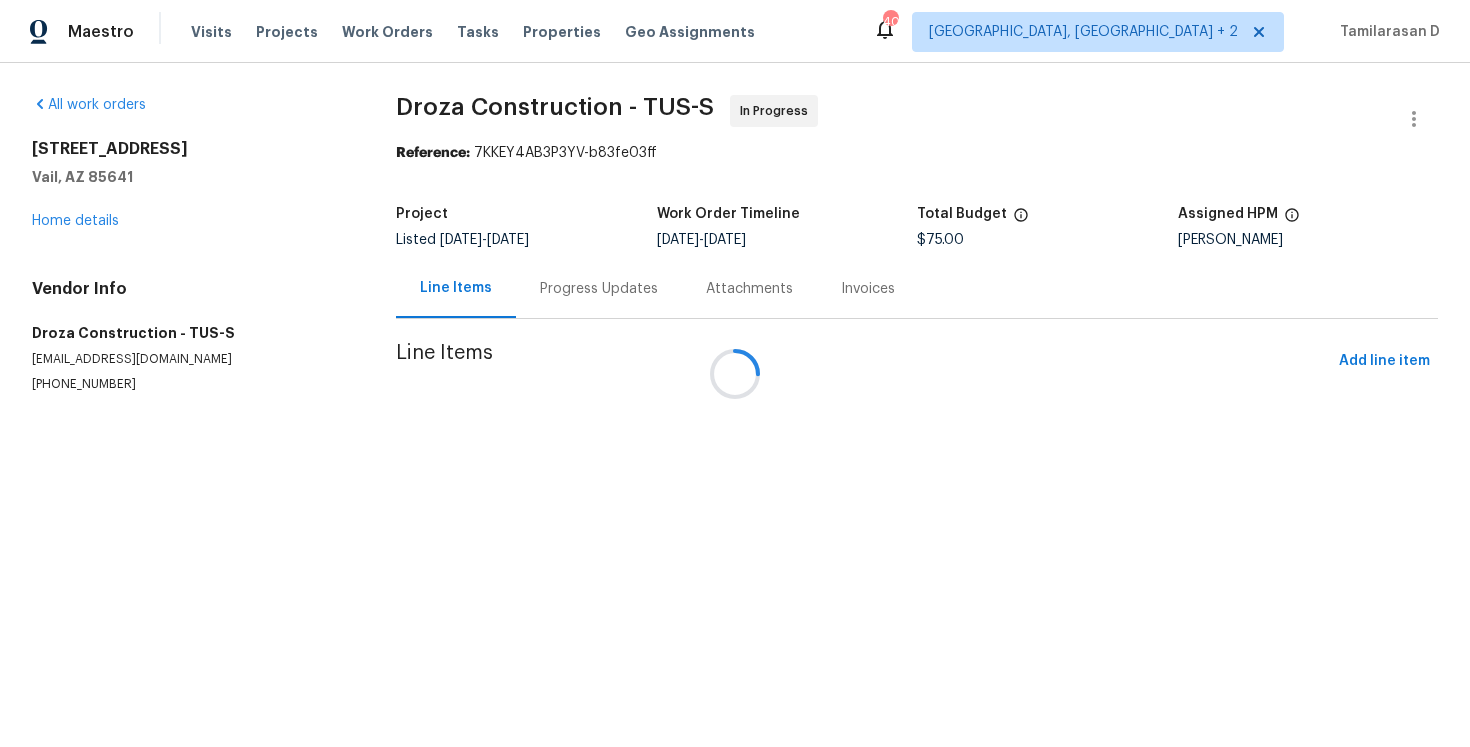 scroll, scrollTop: 0, scrollLeft: 0, axis: both 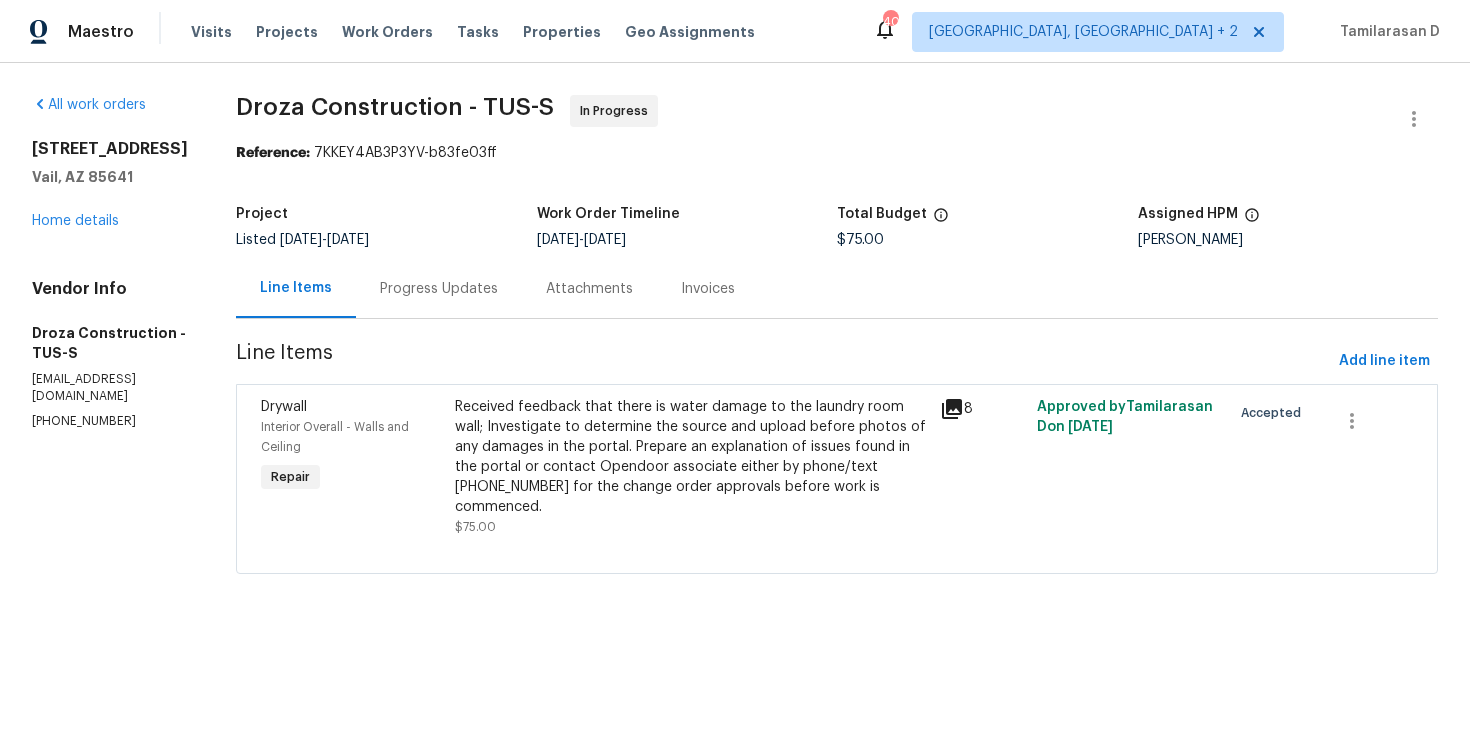 click on "Received feedback that there is water damage to the laundry room wall; Investigate to determine the source and upload before photos of any damages in the portal. Prepare an explanation of issues found in the portal or contact Opendoor associate either by phone/text 480-478-0155 for the change order approvals before work is commenced." at bounding box center [691, 457] 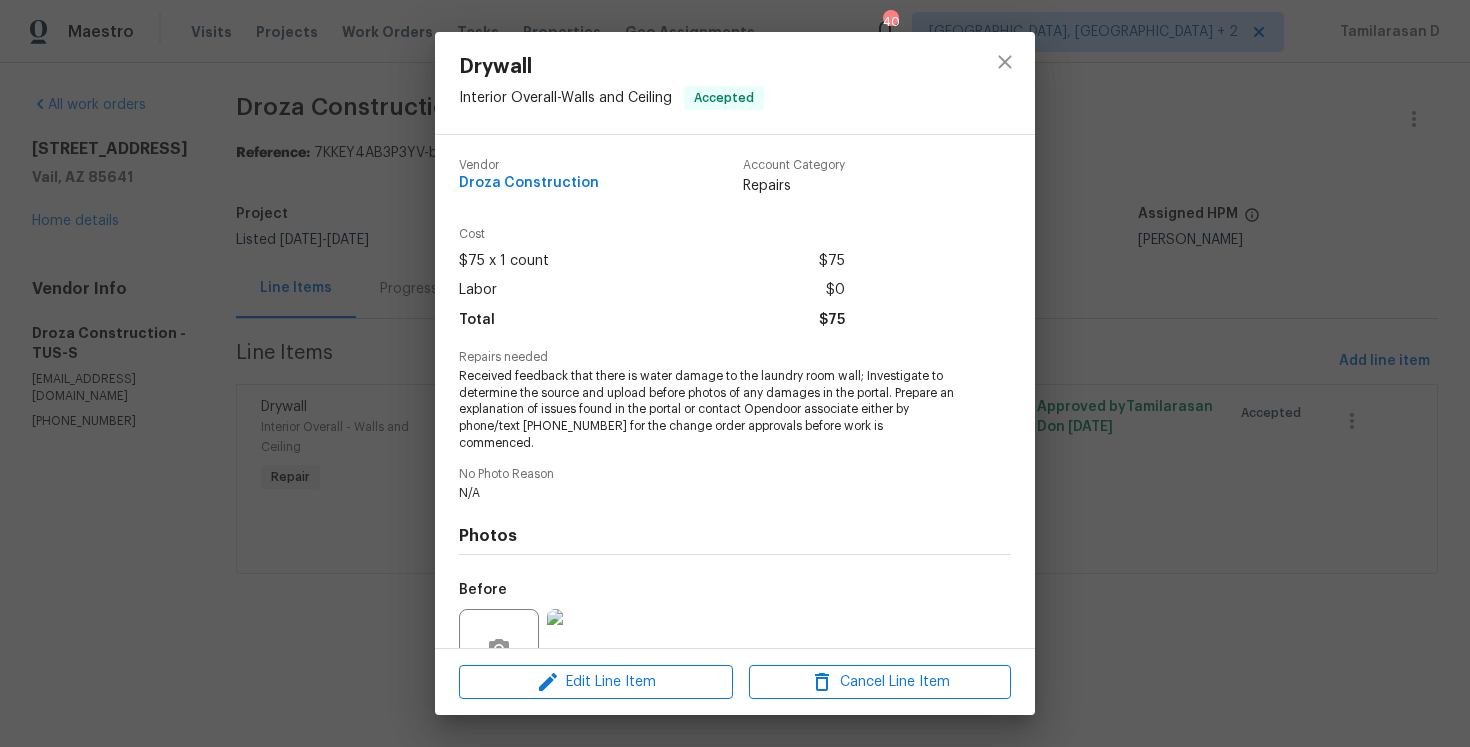 scroll, scrollTop: 174, scrollLeft: 0, axis: vertical 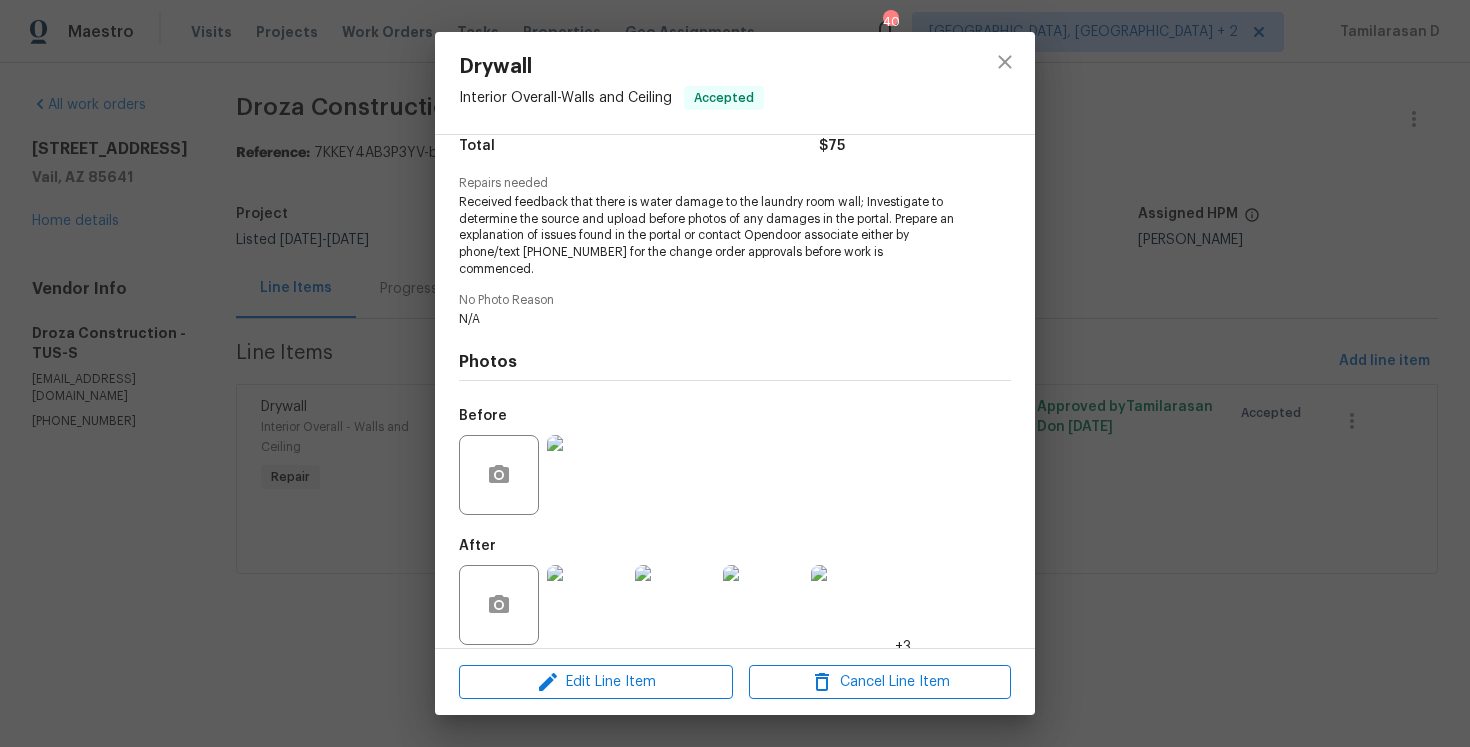 click at bounding box center (587, 605) 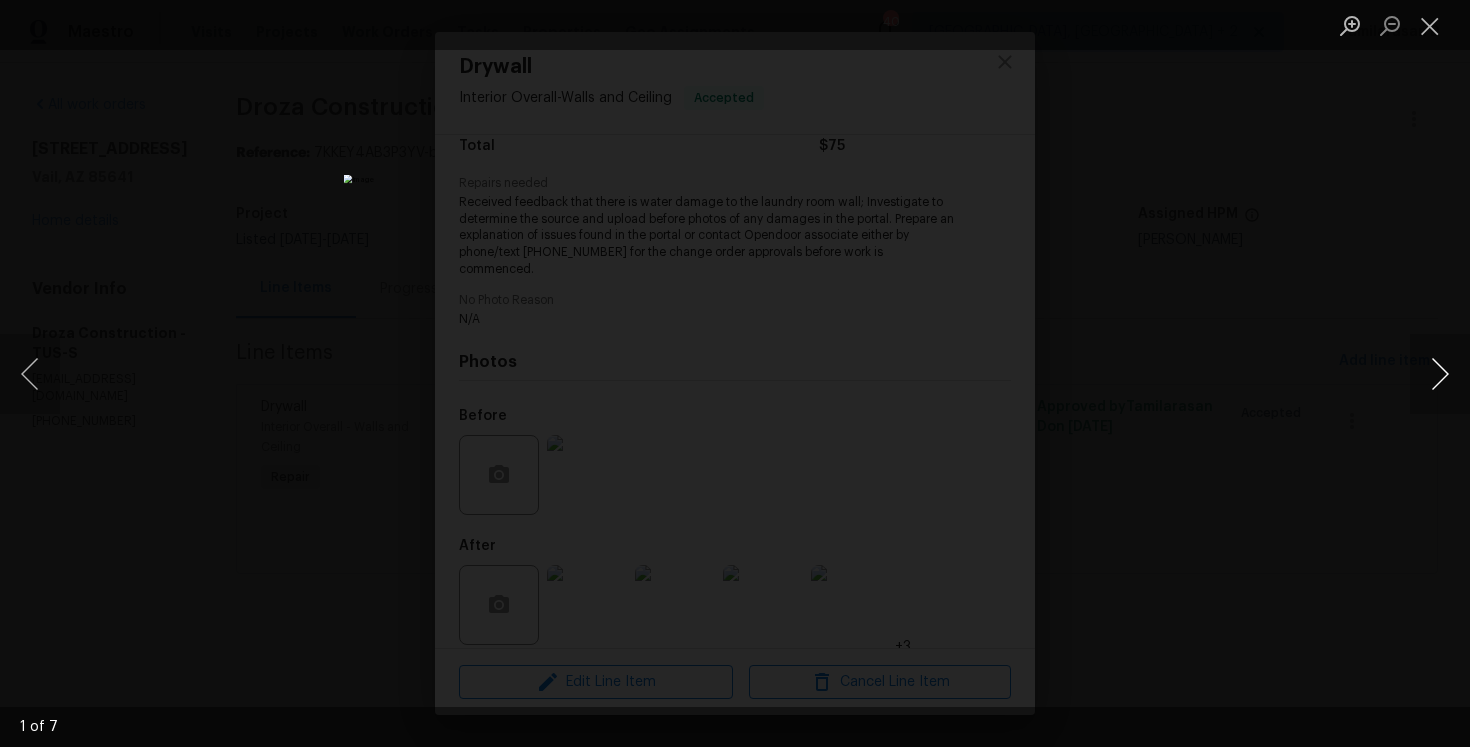 click at bounding box center [1440, 374] 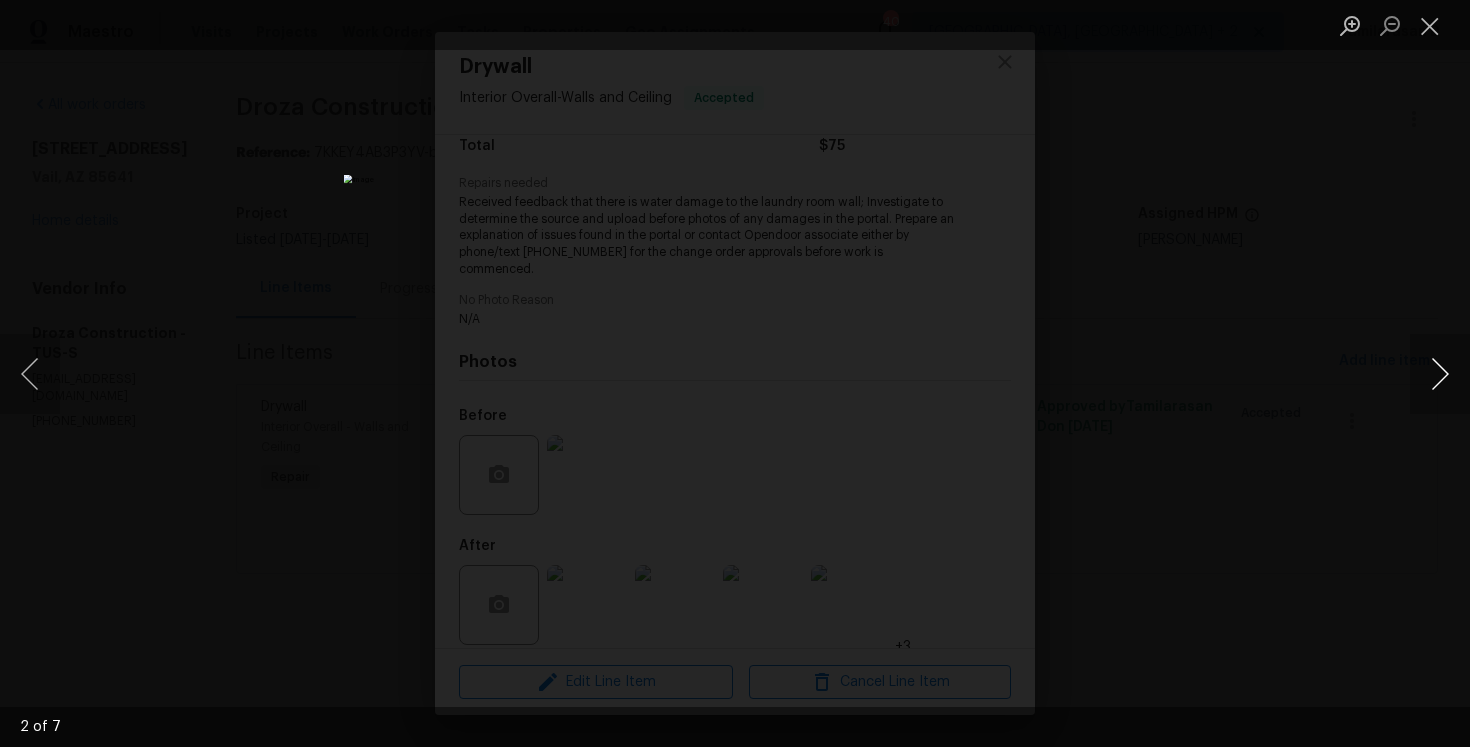 click at bounding box center [1440, 374] 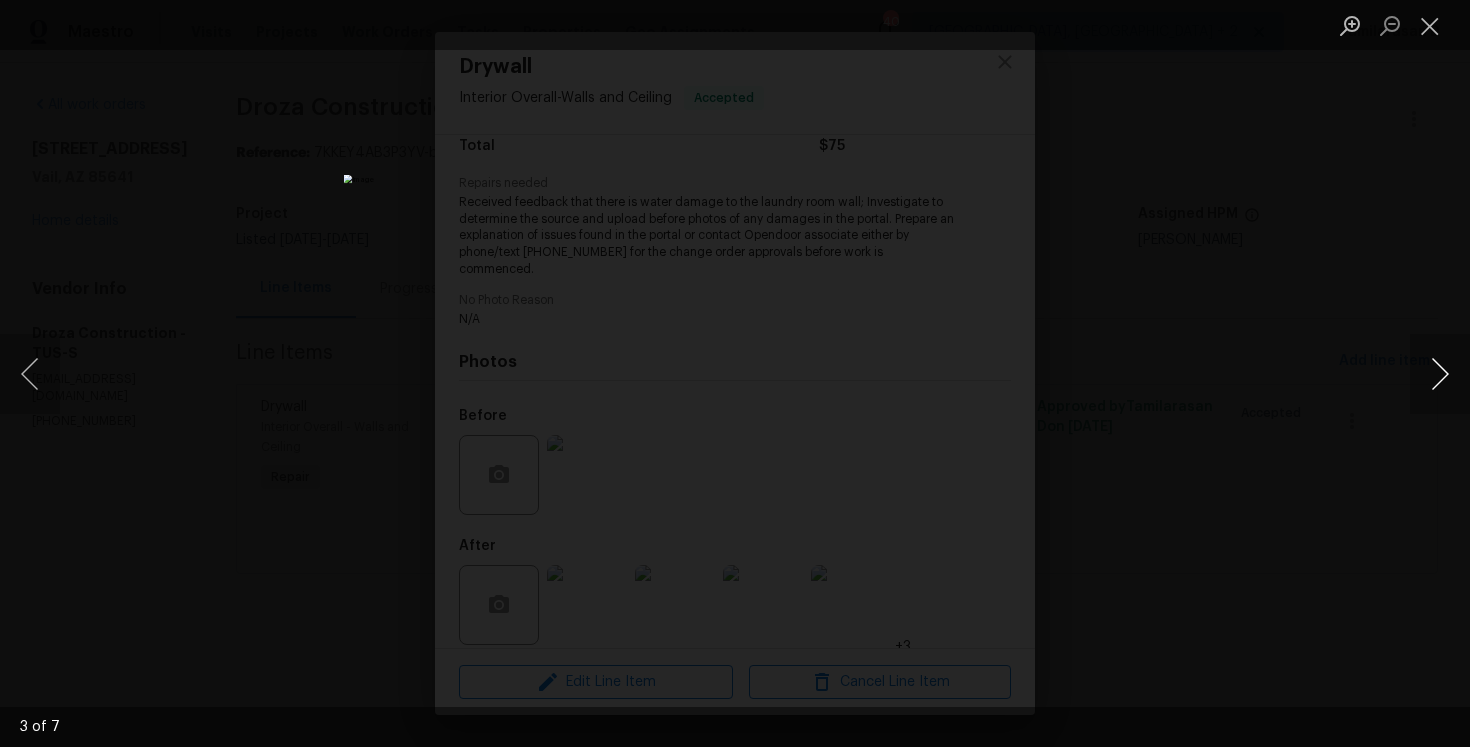 click at bounding box center (1440, 374) 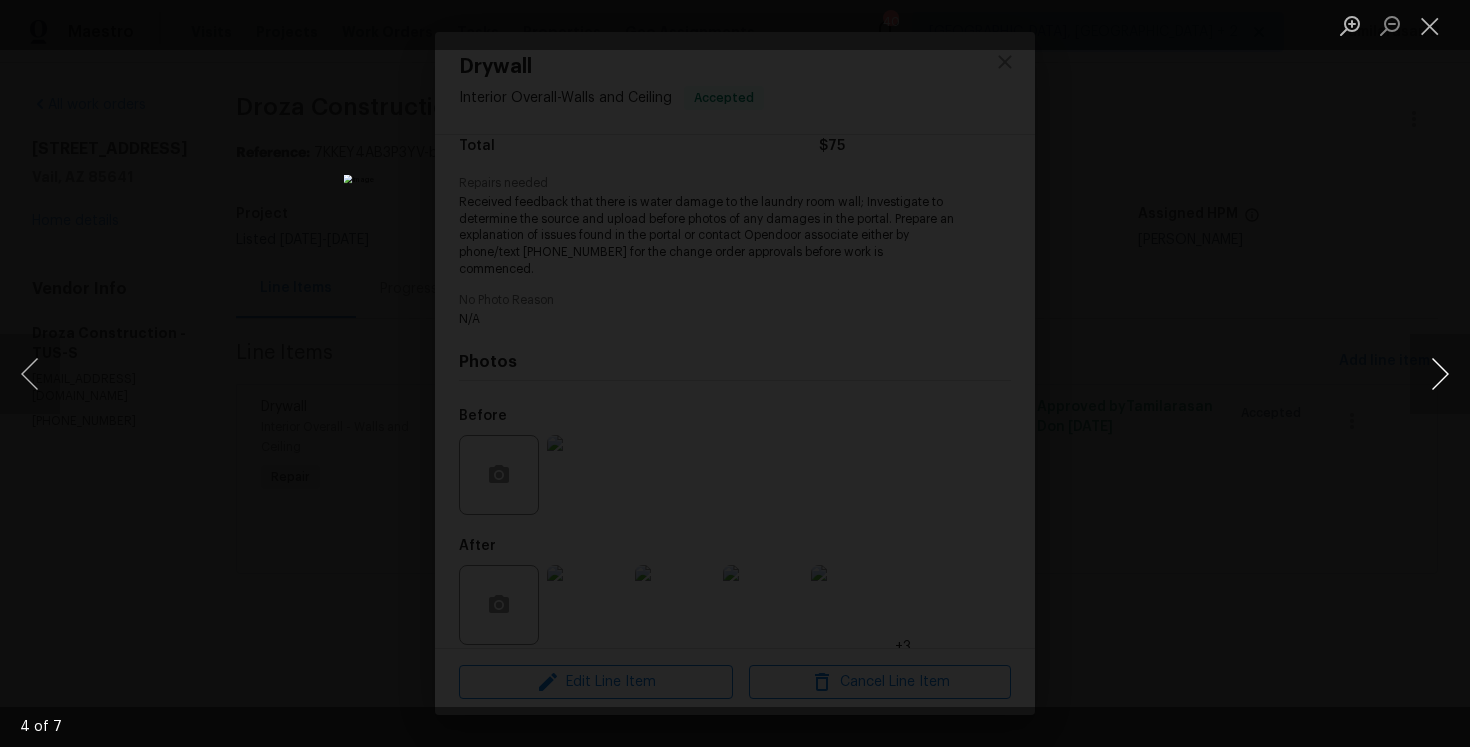 click at bounding box center [1440, 374] 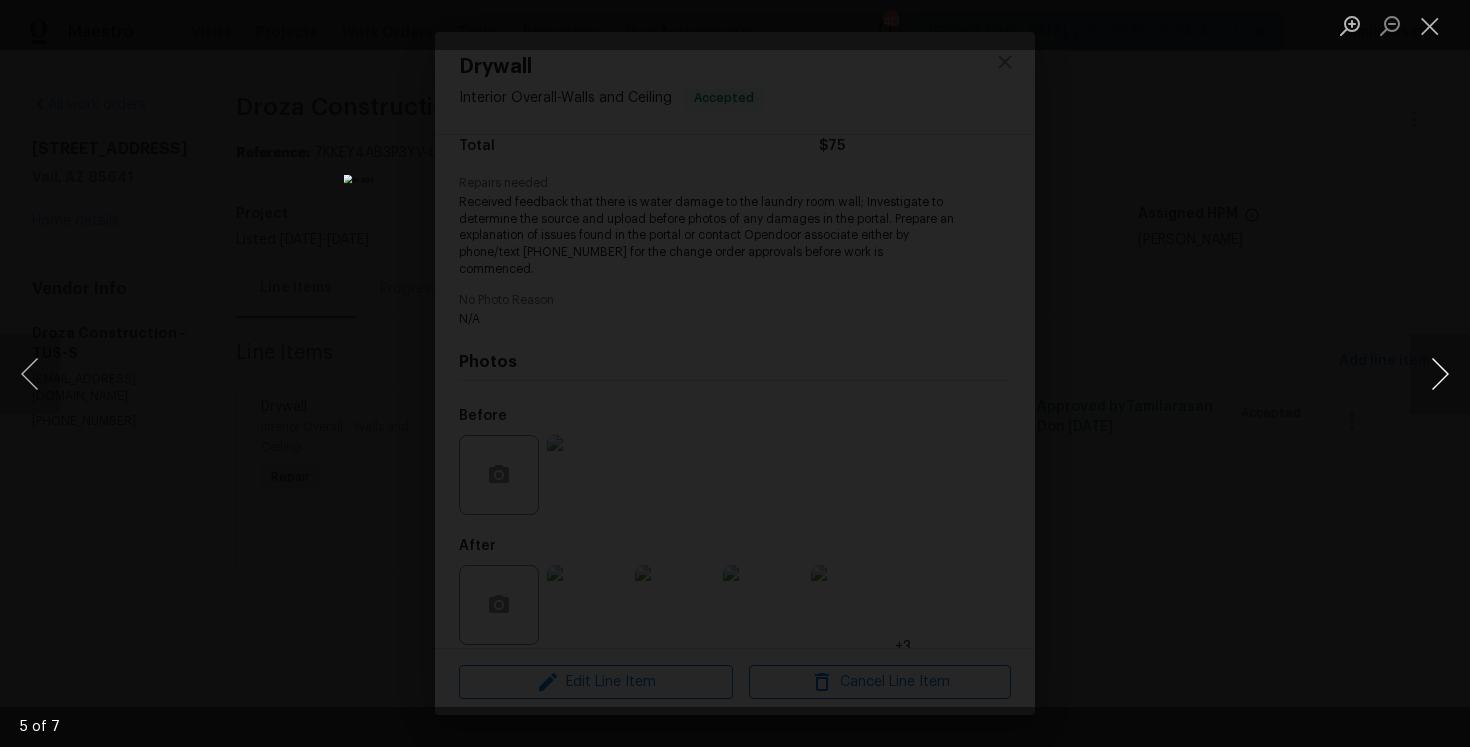 click at bounding box center (1440, 374) 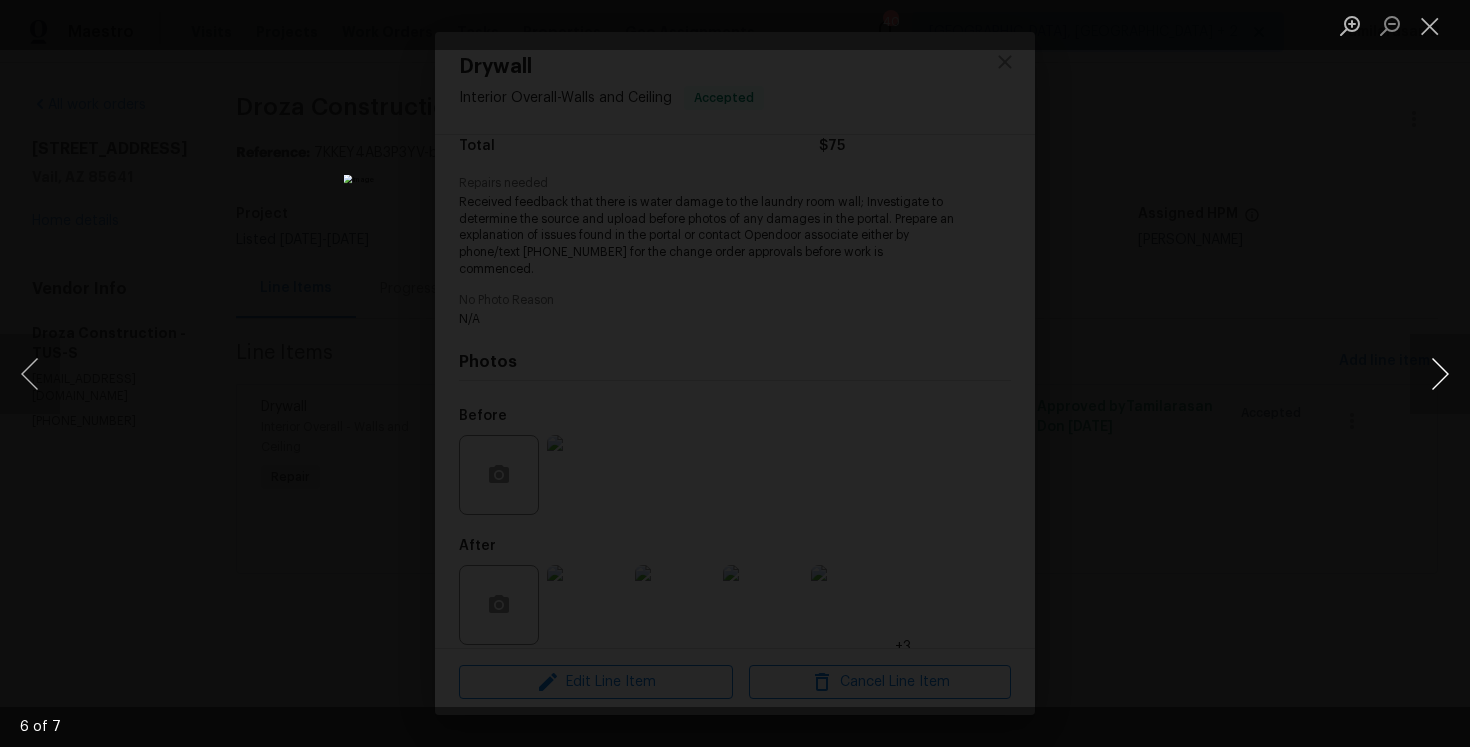 click at bounding box center (1440, 374) 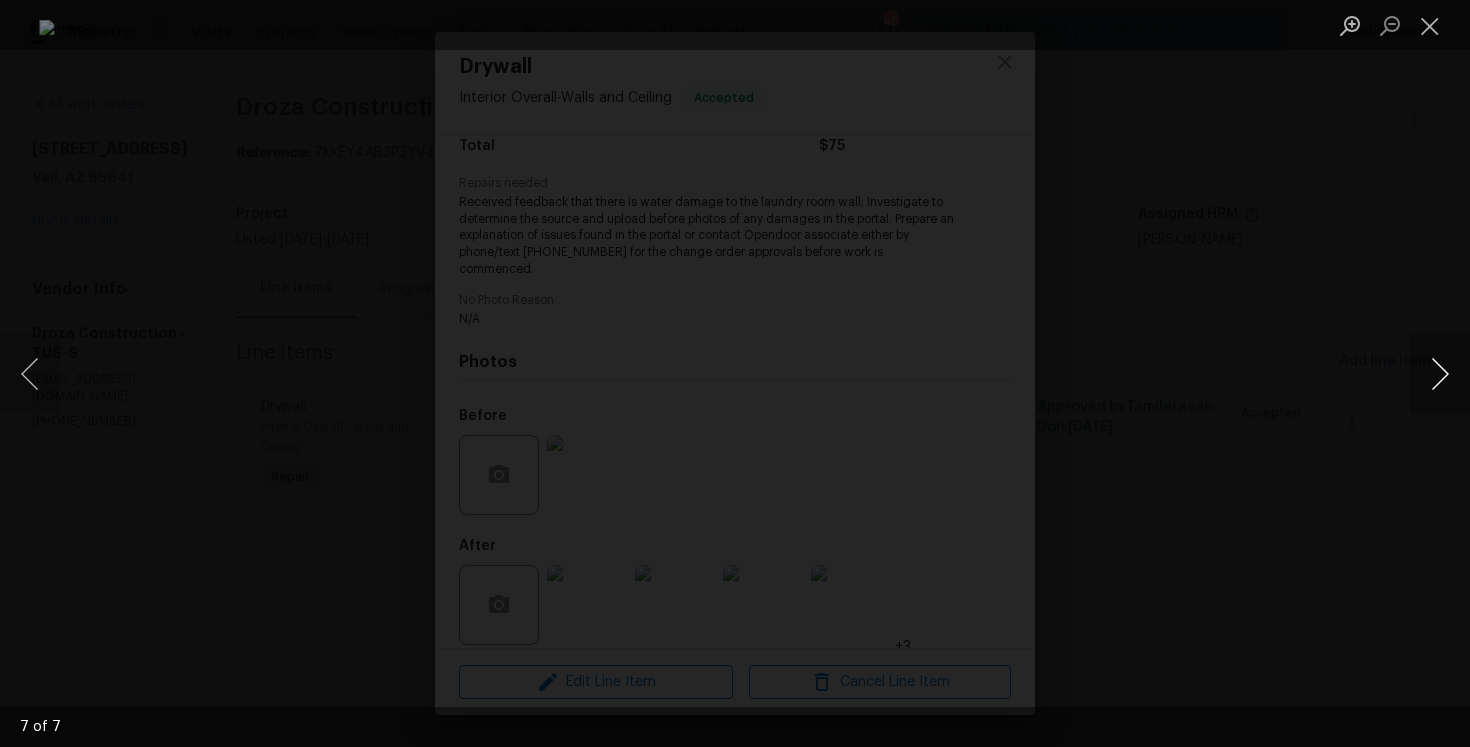 click at bounding box center (1440, 374) 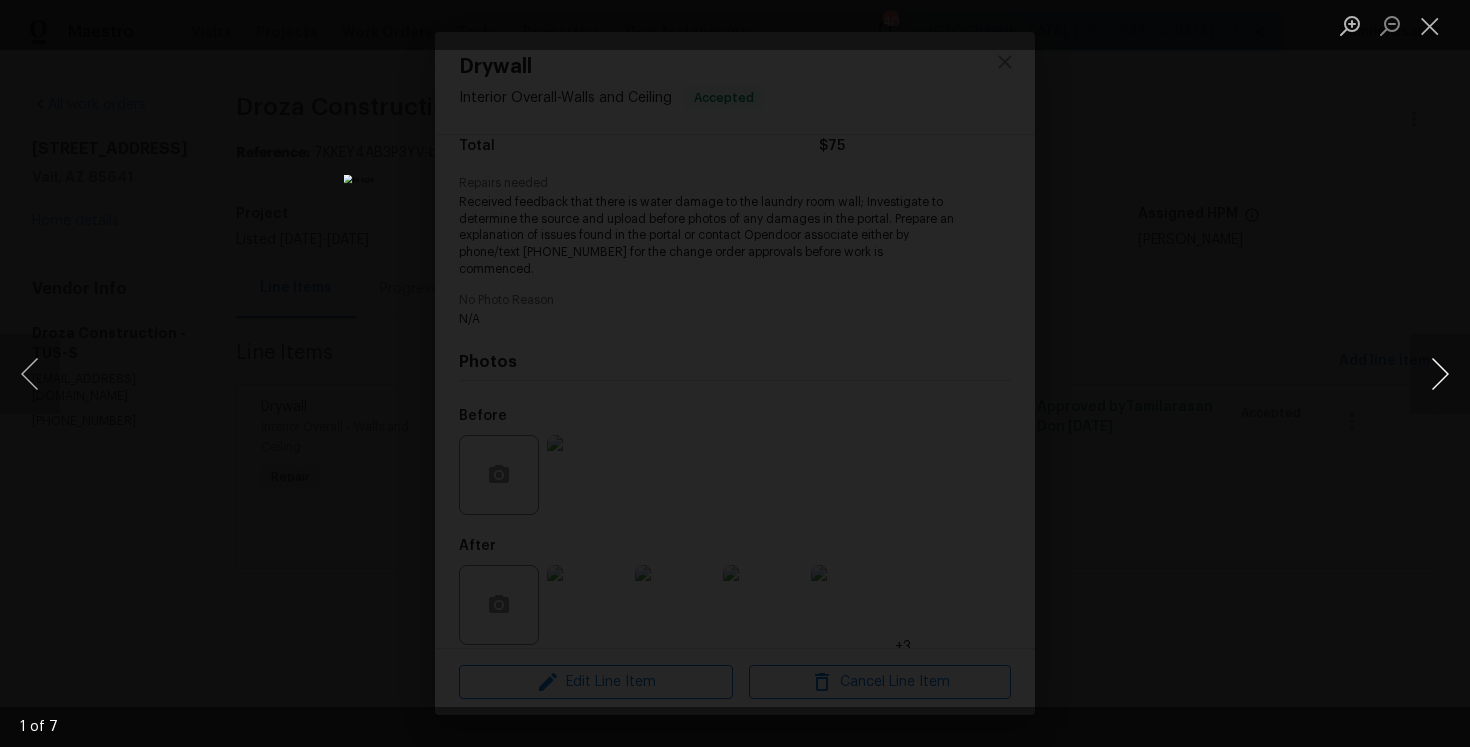 click at bounding box center [1440, 374] 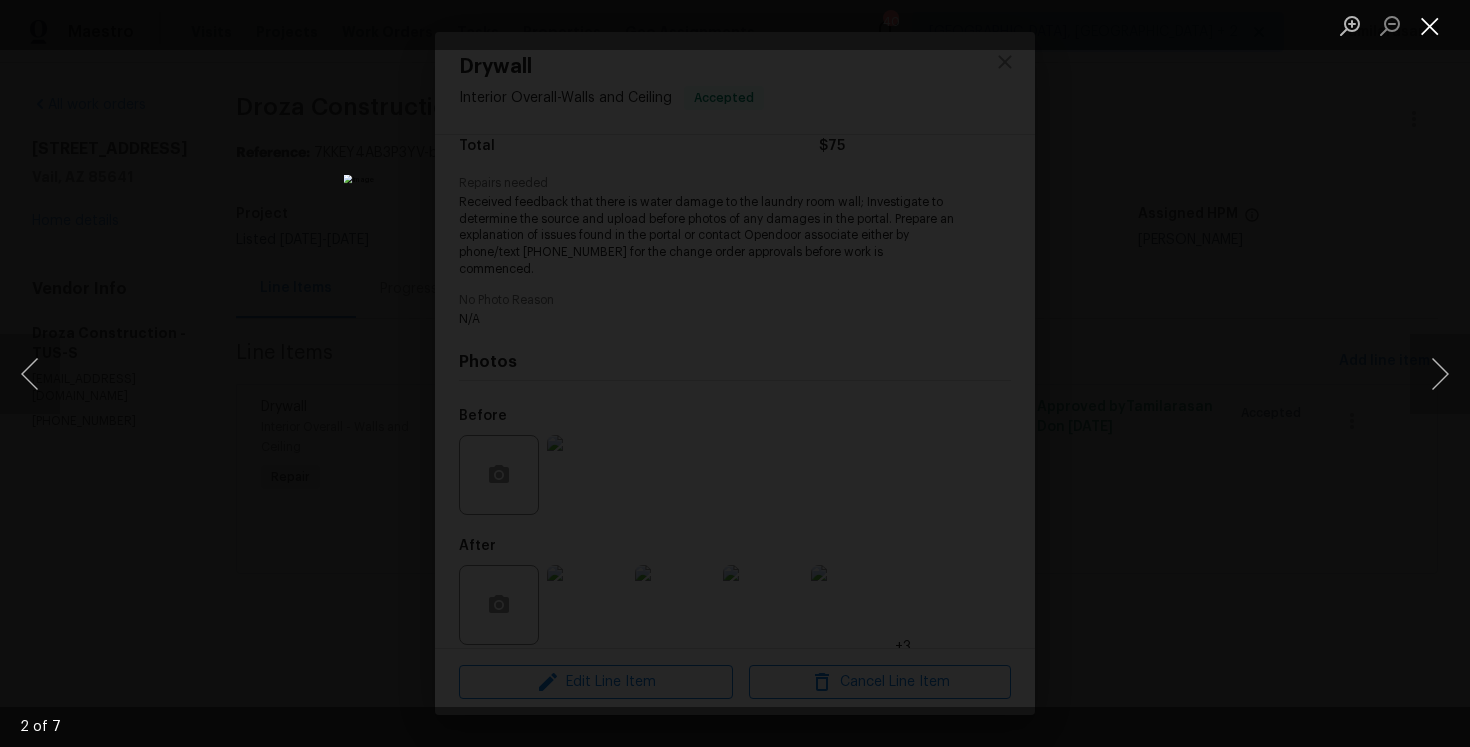 click at bounding box center [1430, 25] 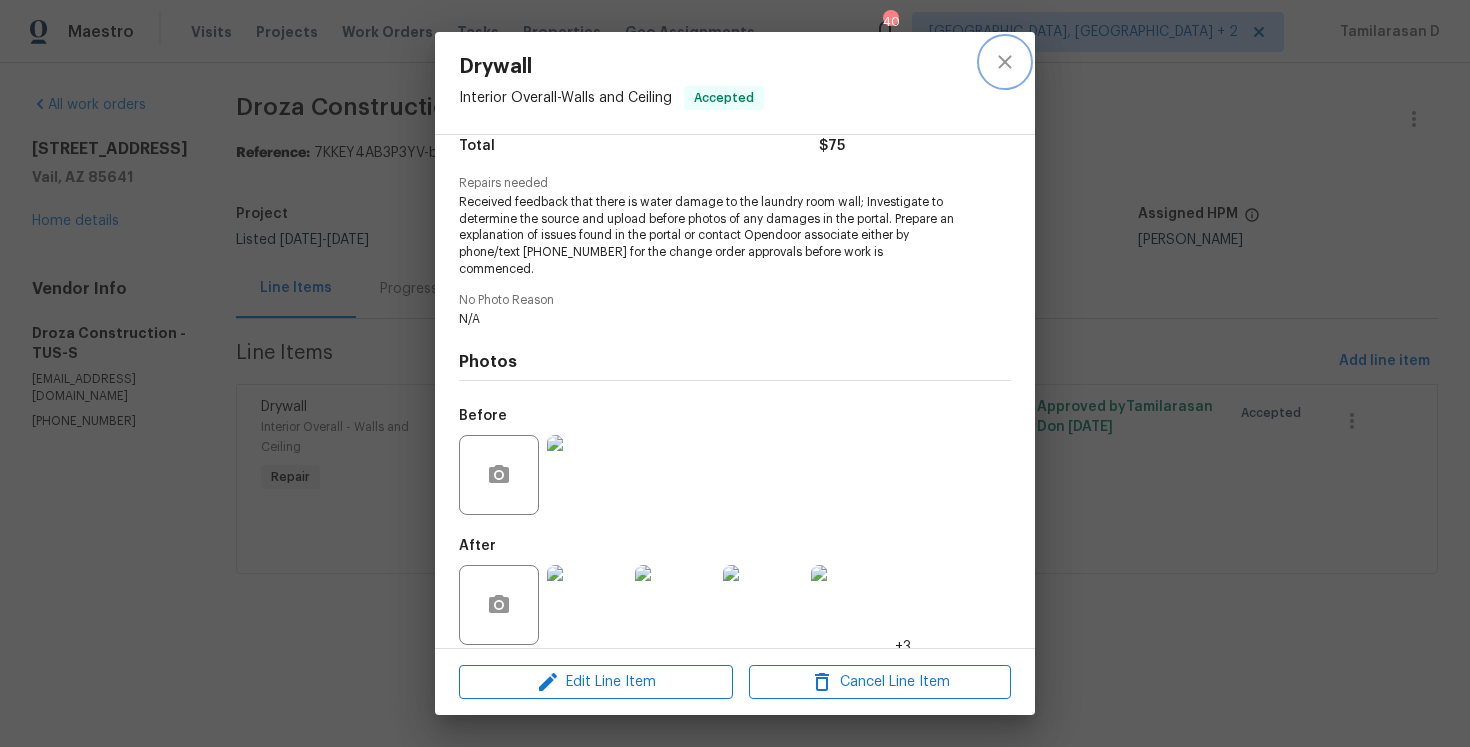 click 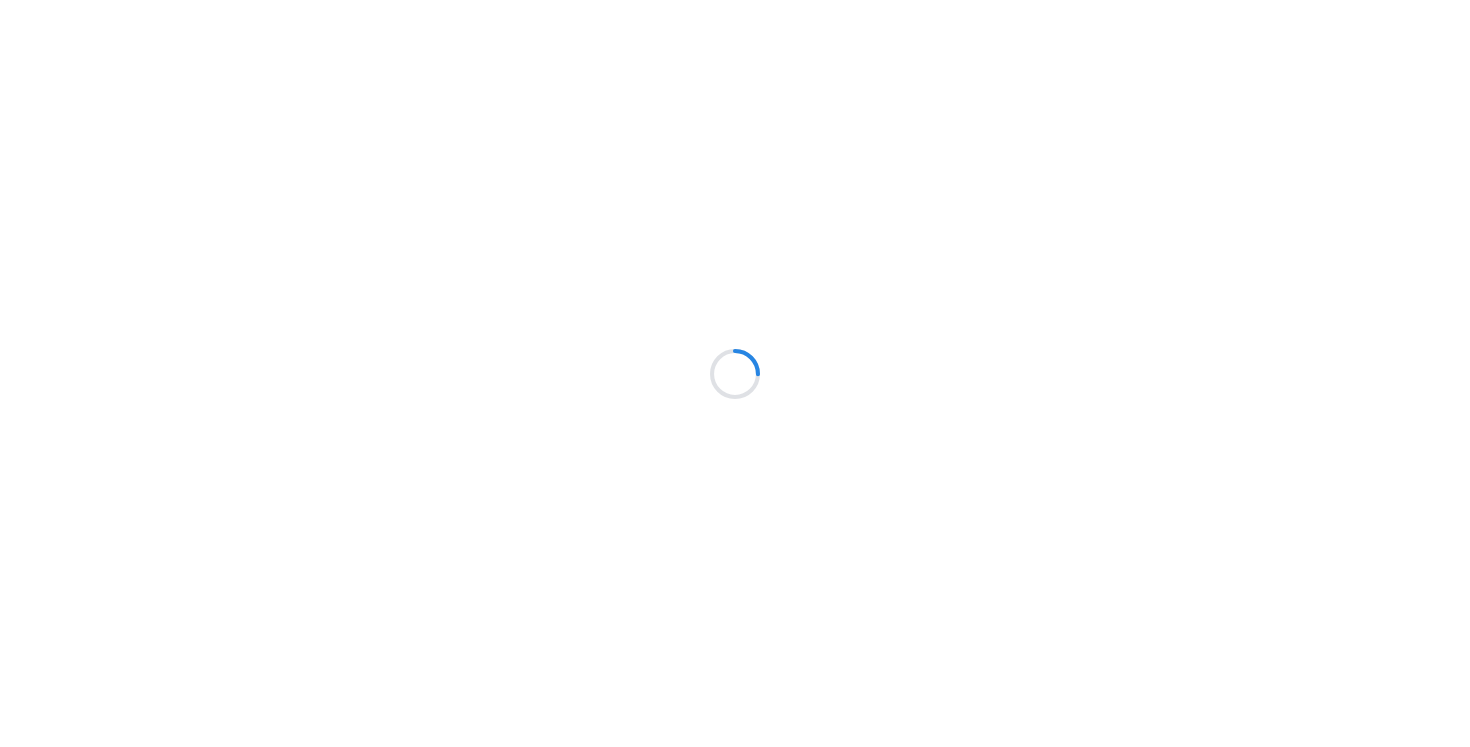scroll, scrollTop: 0, scrollLeft: 0, axis: both 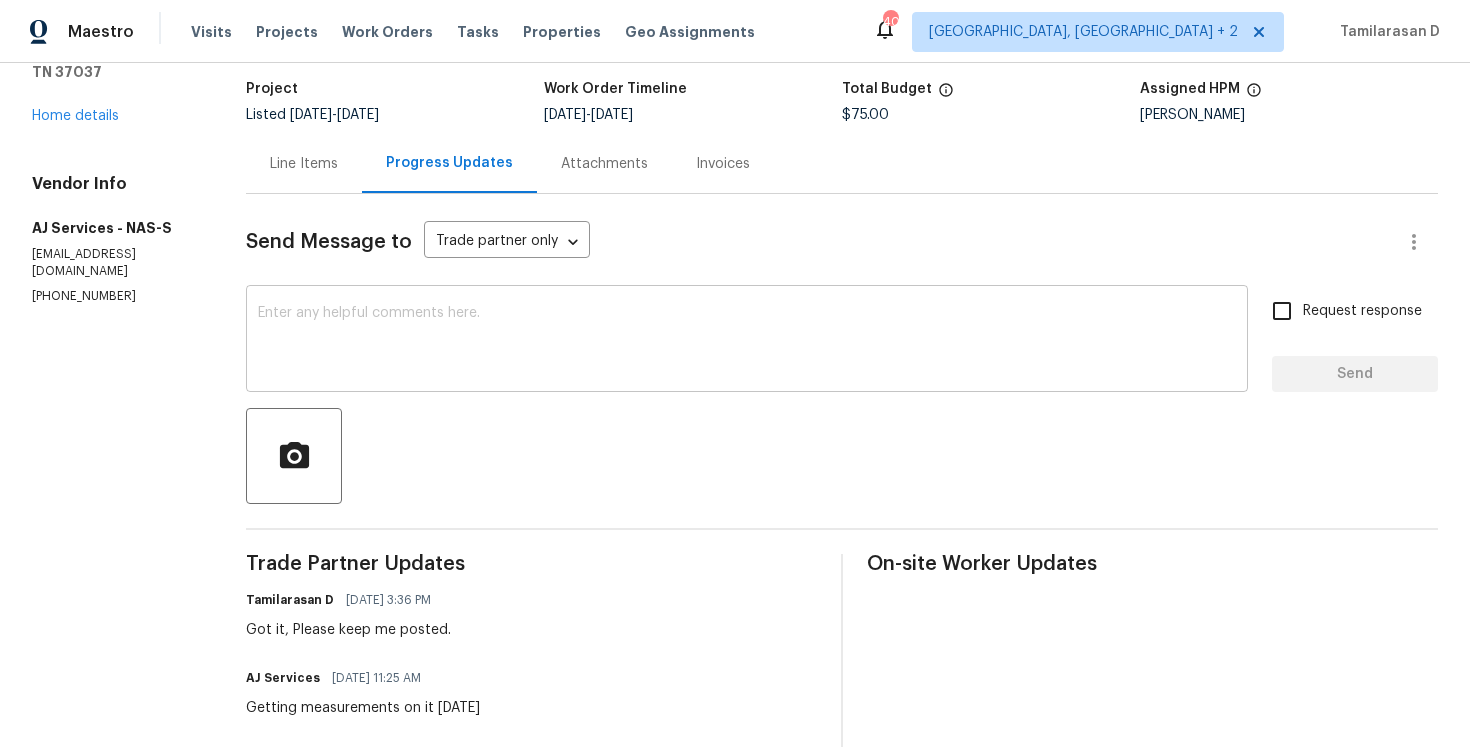 click at bounding box center (747, 341) 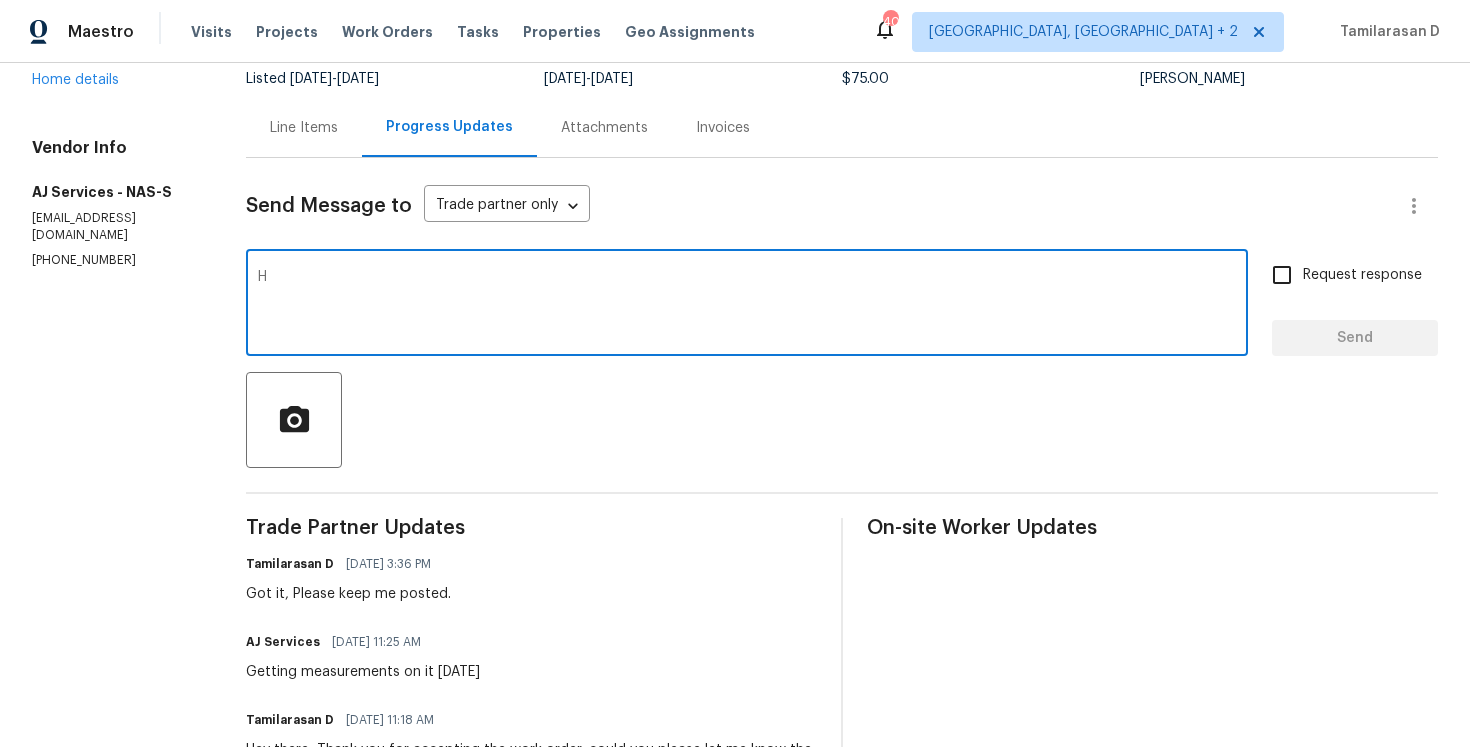 scroll, scrollTop: 159, scrollLeft: 0, axis: vertical 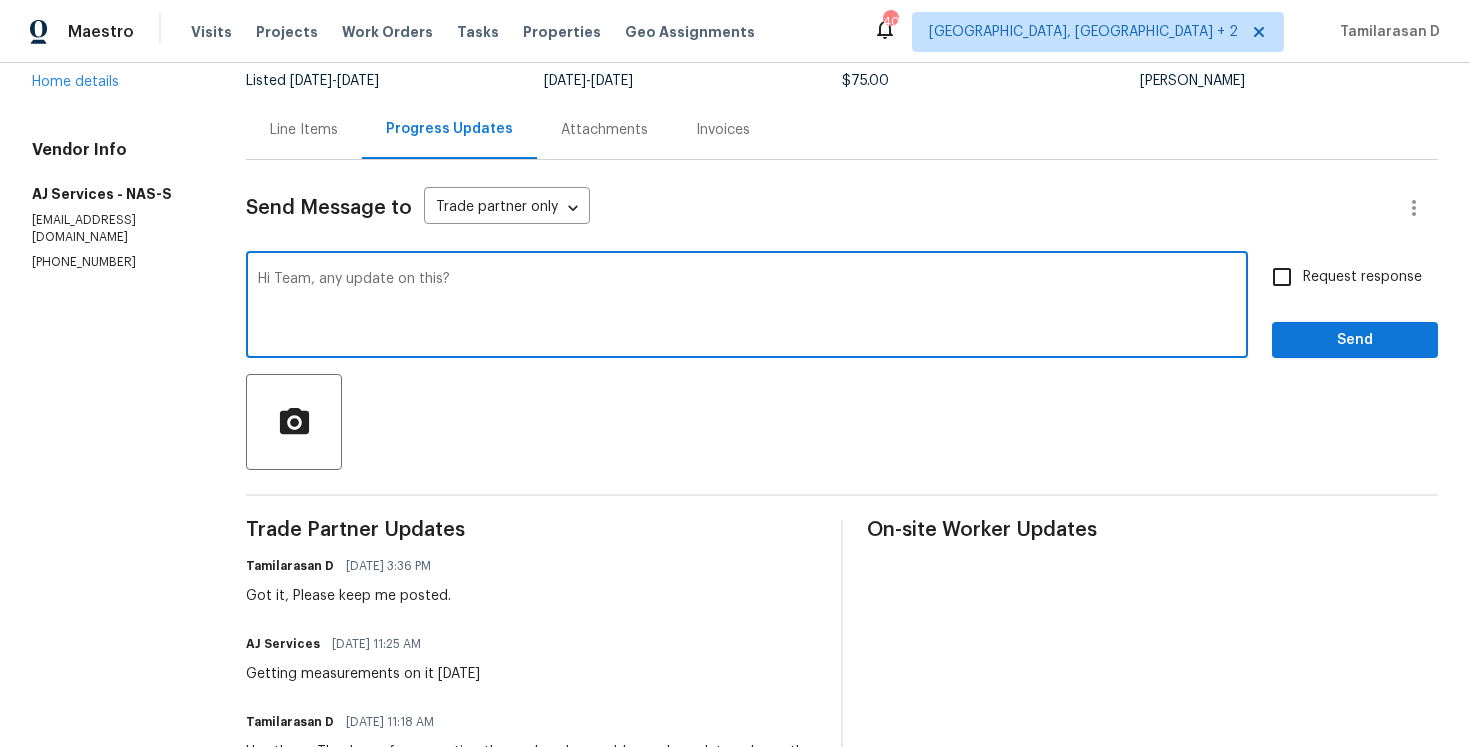 type on "Hi Team, any update on this?" 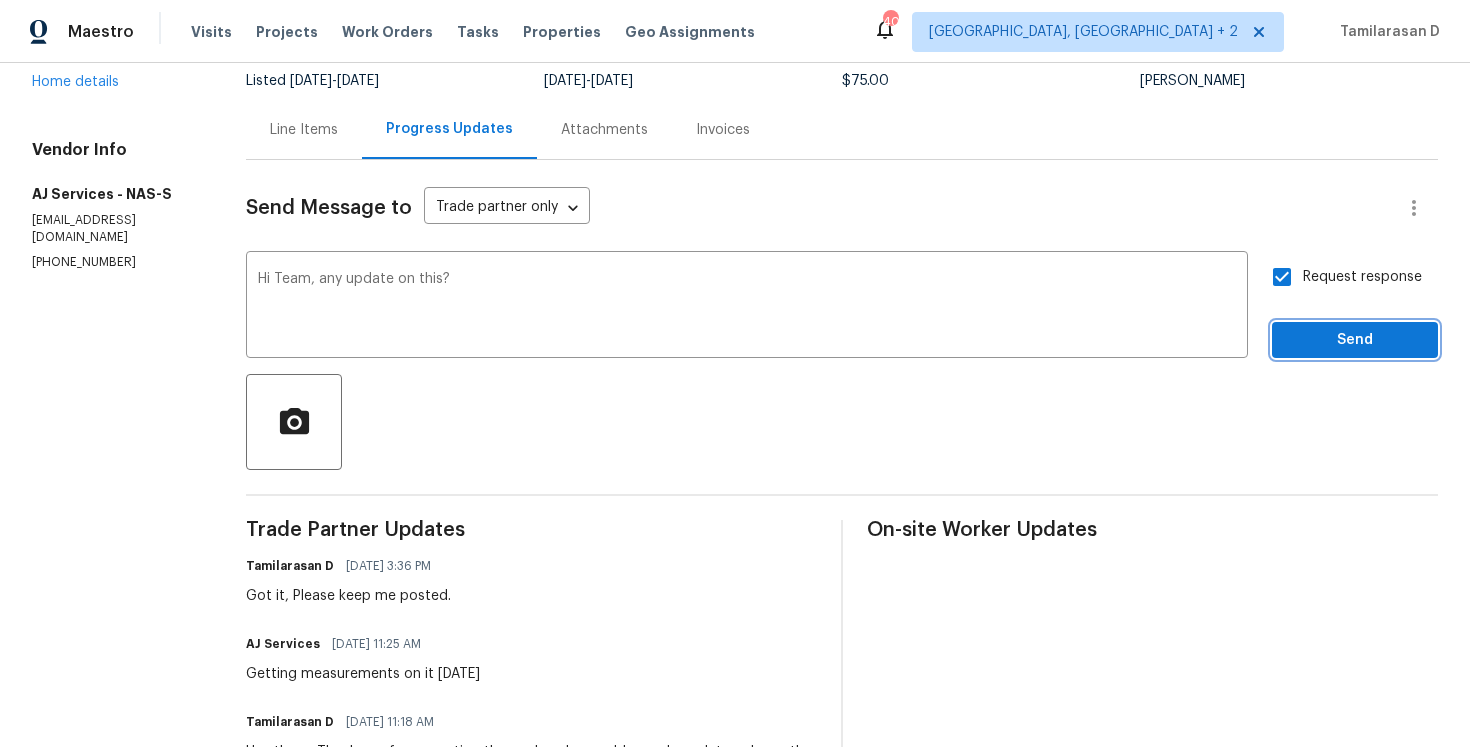 click on "Send" at bounding box center [1355, 340] 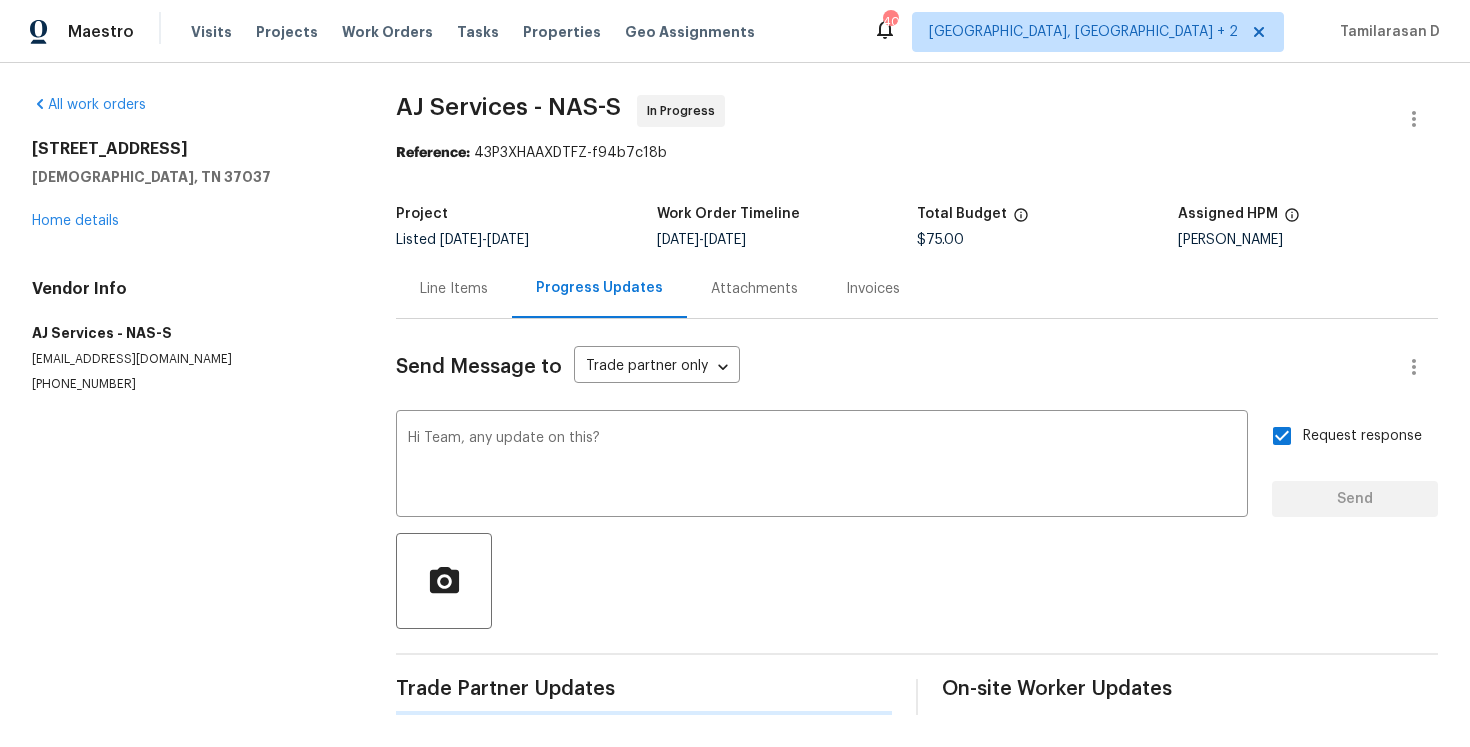 scroll, scrollTop: 0, scrollLeft: 0, axis: both 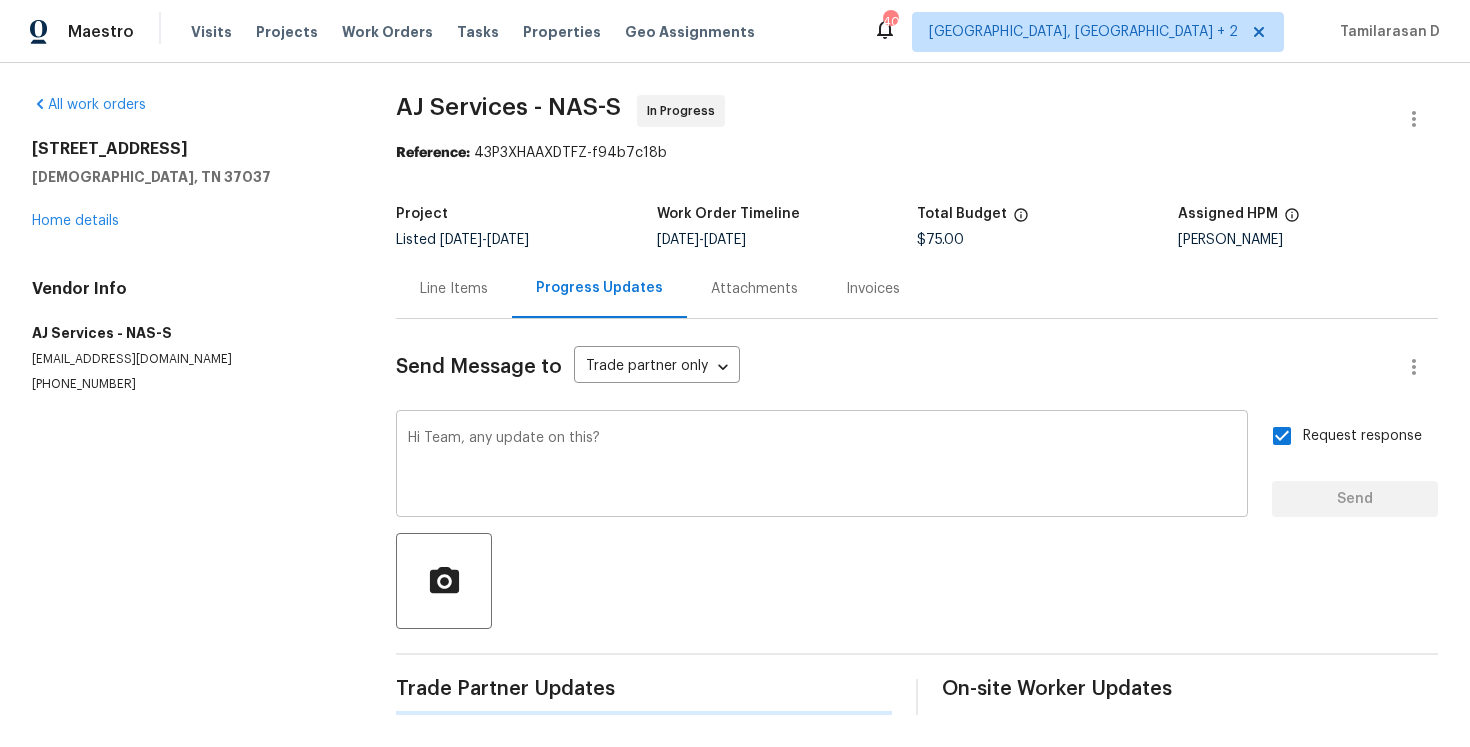 type 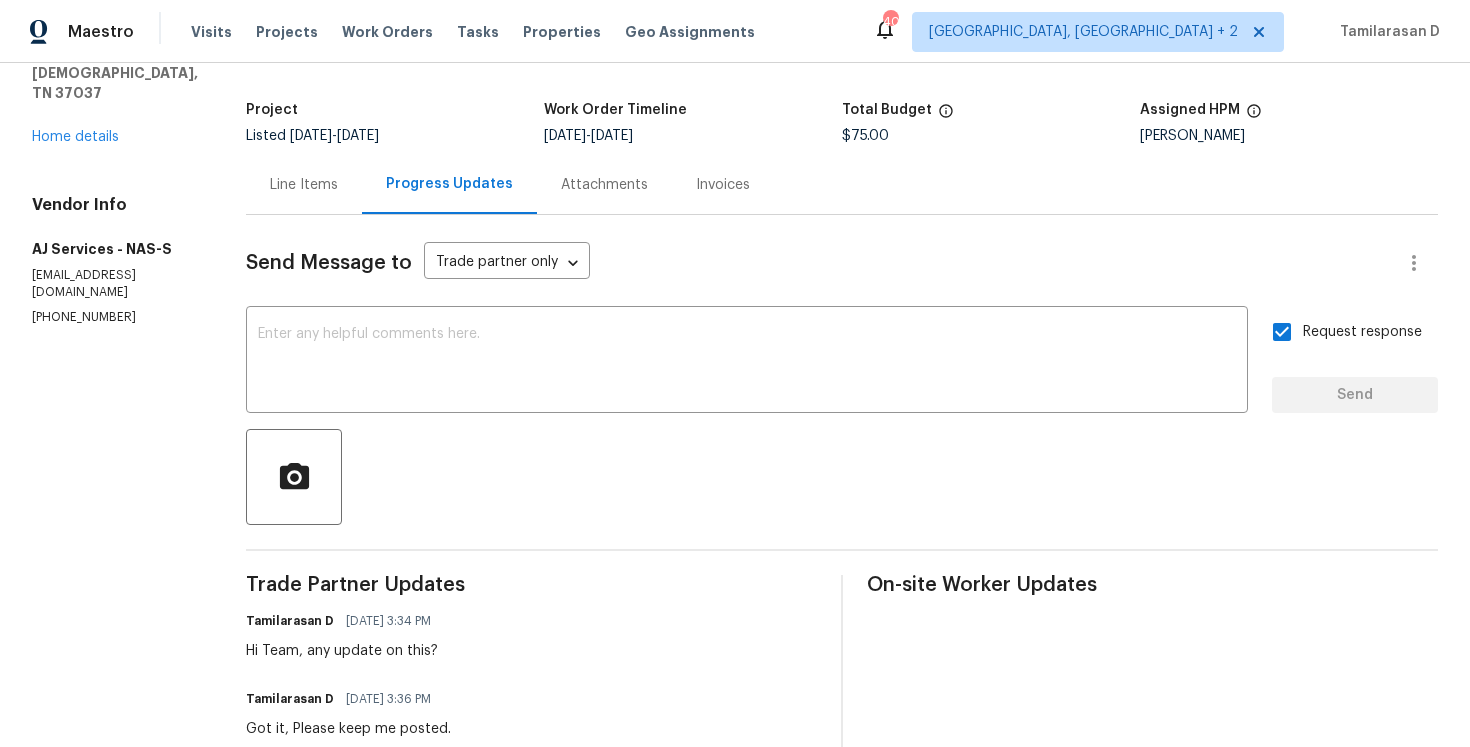 scroll, scrollTop: 0, scrollLeft: 0, axis: both 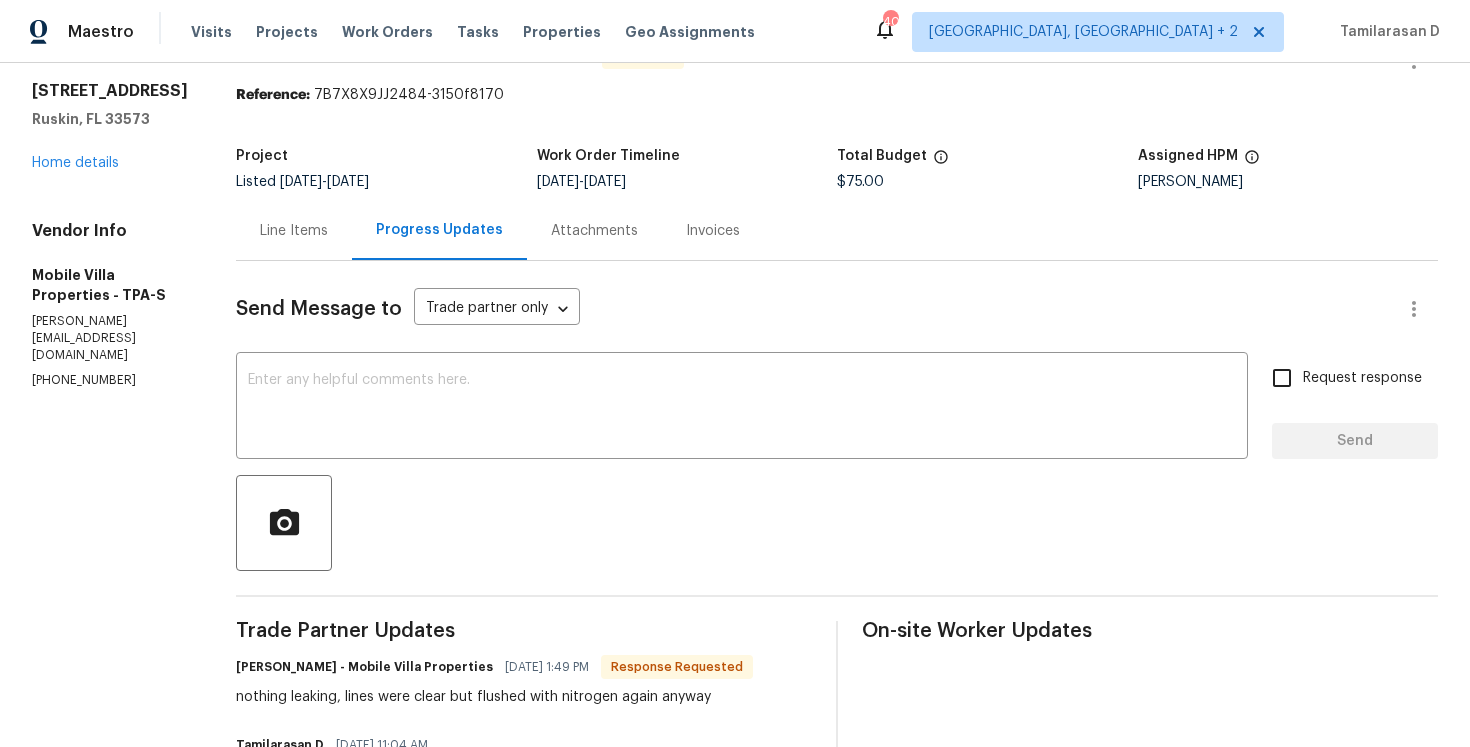 click on "Line Items" at bounding box center [294, 231] 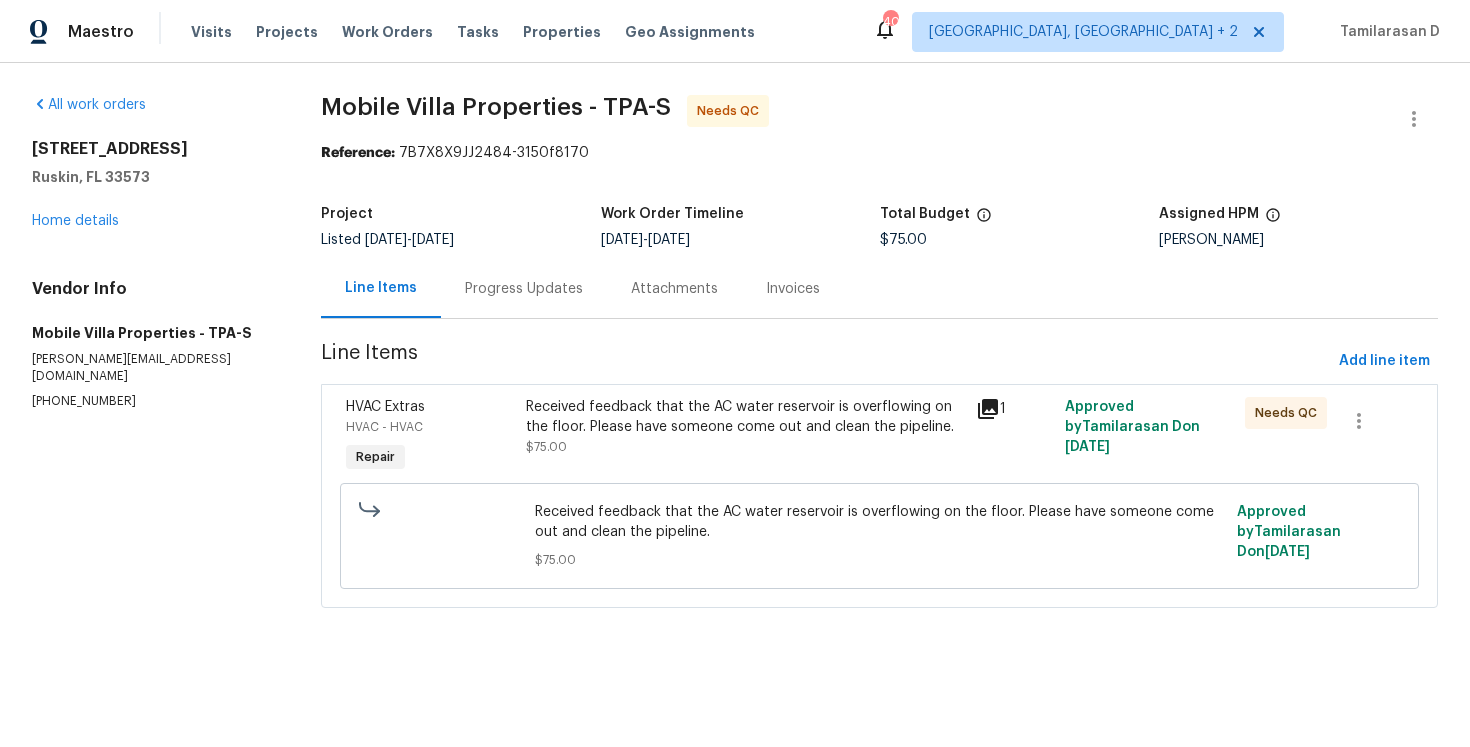 click on "Received feedback that the AC water reservoir is overflowing on the floor. Please have someone come out and clean the pipeline." at bounding box center (744, 417) 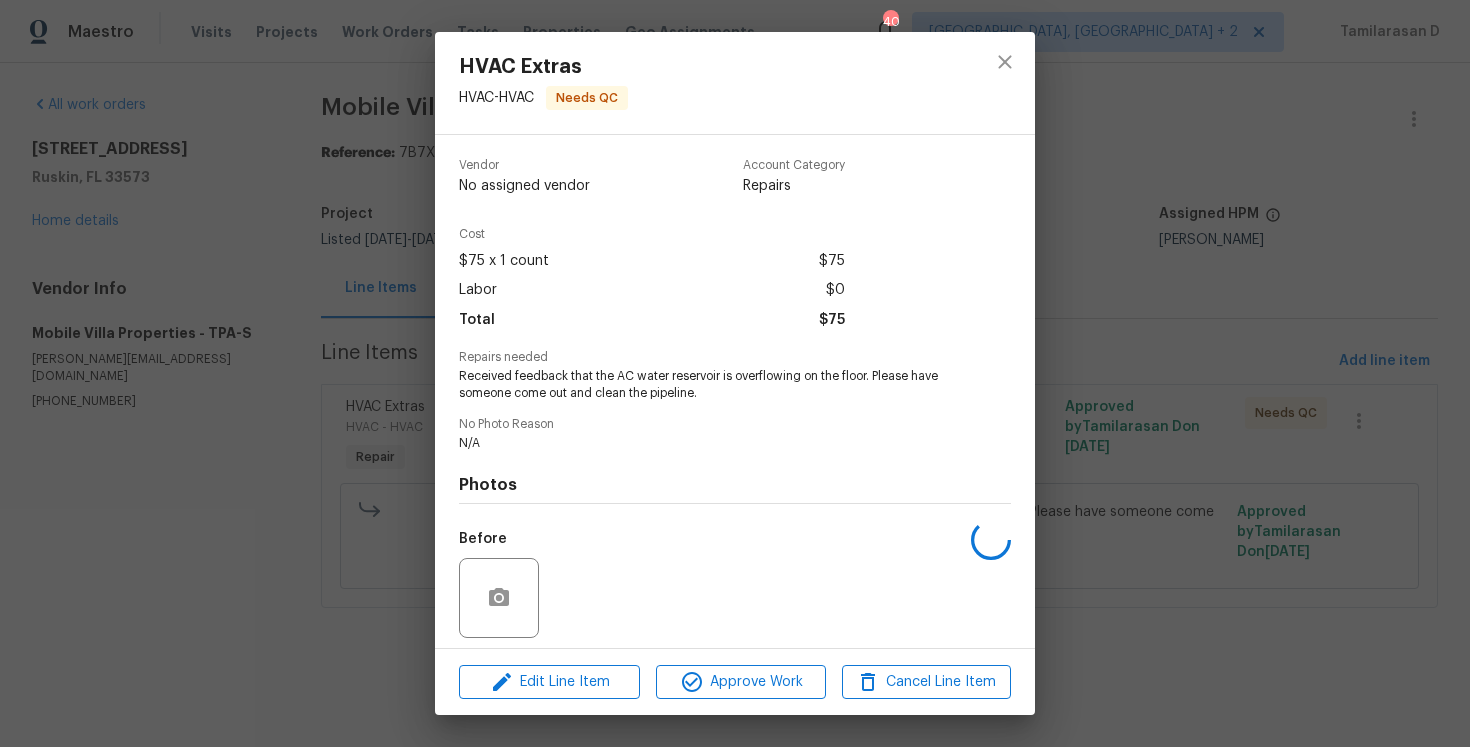scroll, scrollTop: 140, scrollLeft: 0, axis: vertical 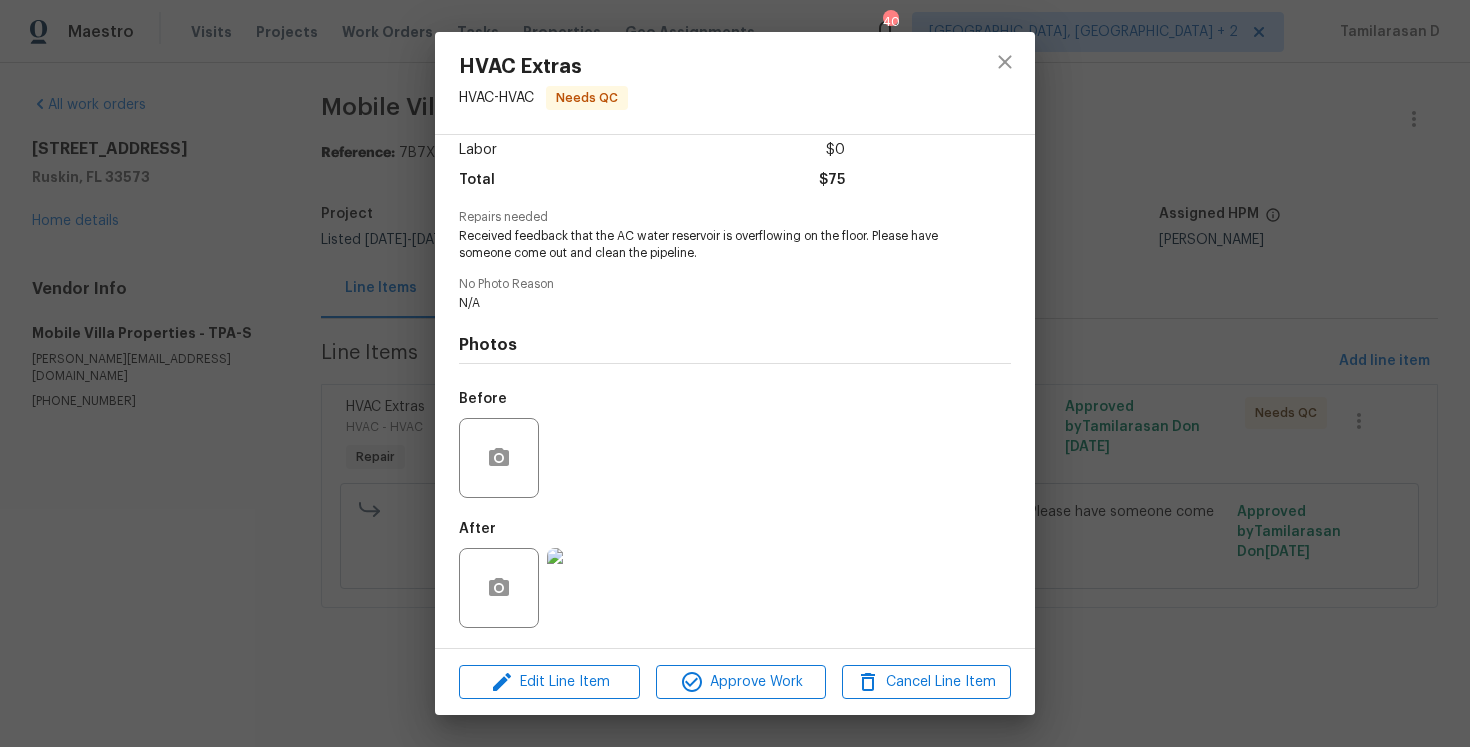 click at bounding box center (587, 588) 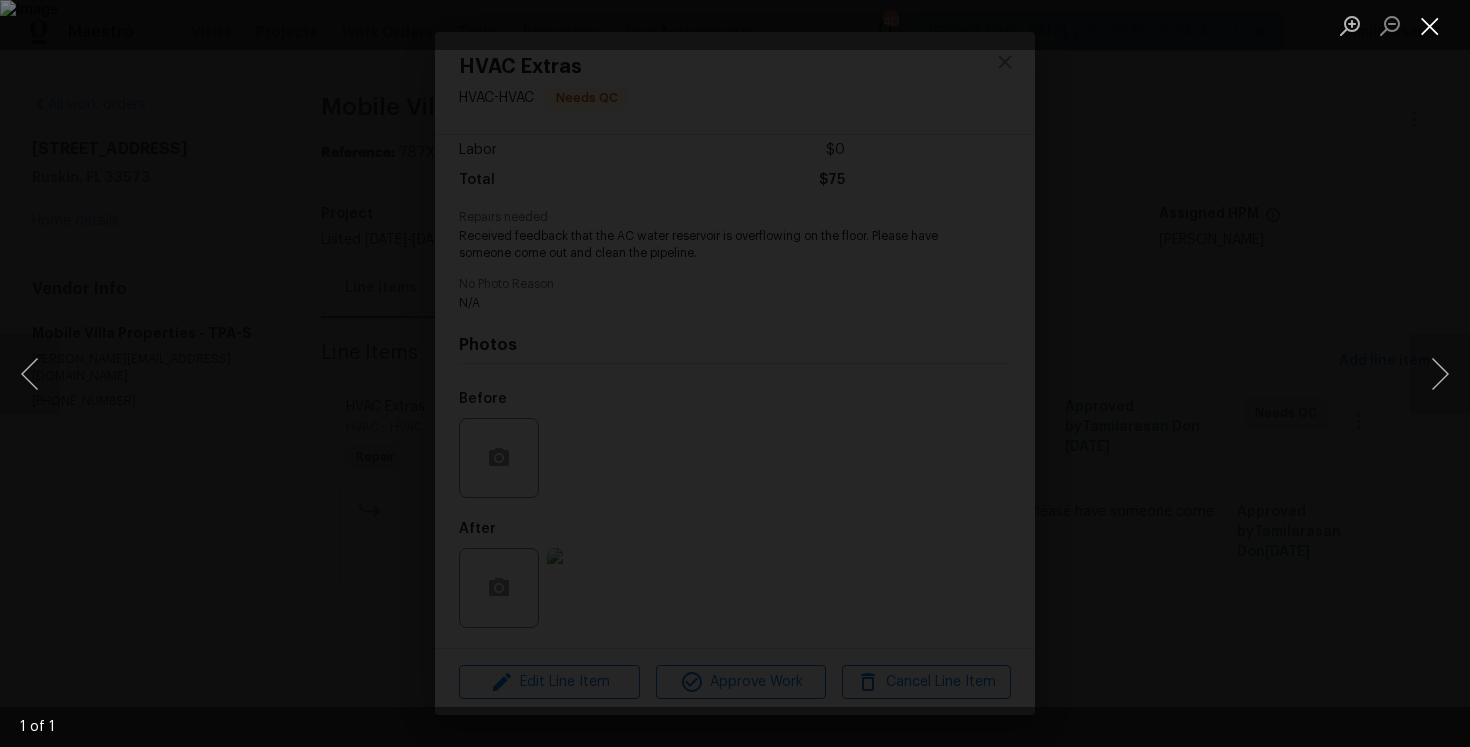 click at bounding box center [1430, 25] 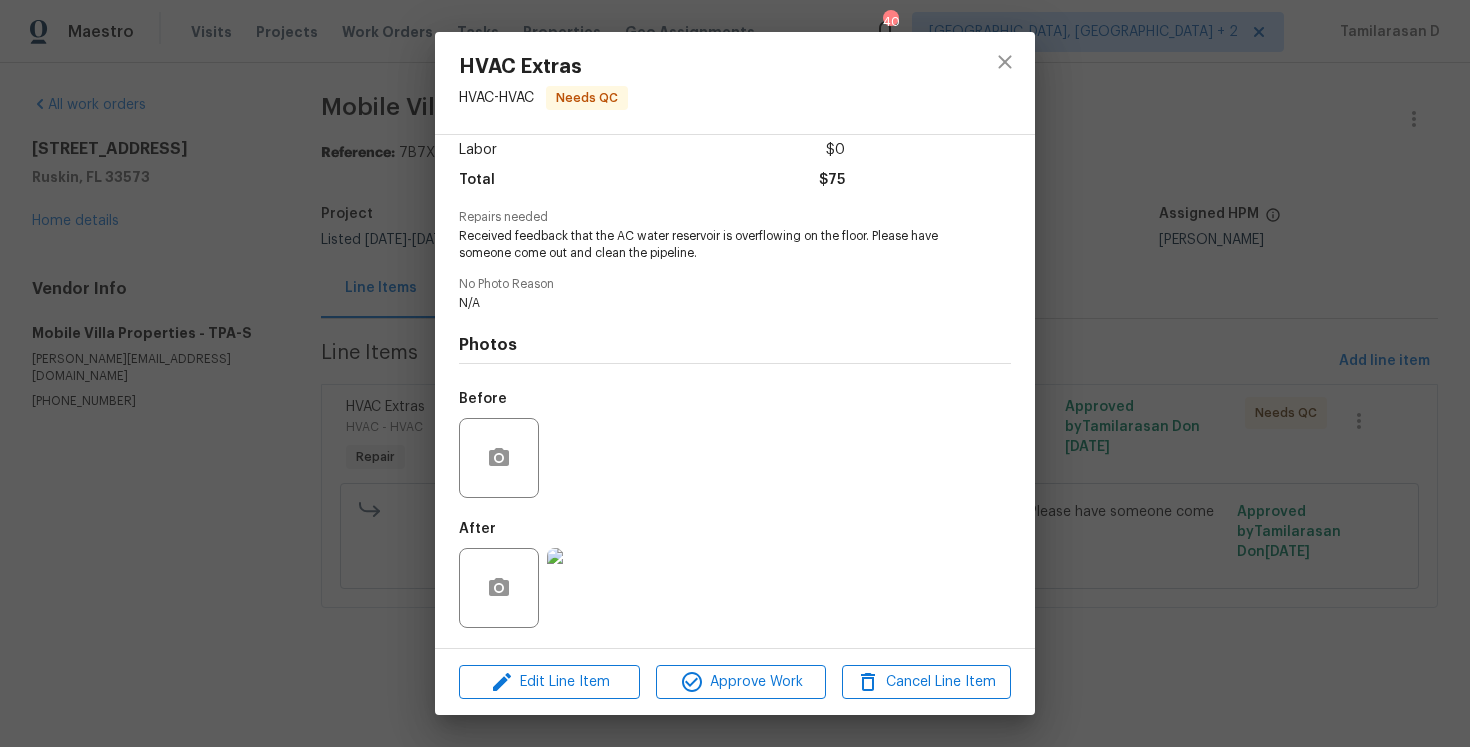 click on "HVAC Extras HVAC  -  HVAC Needs QC Vendor Mobile Villa Properties Account Category Repairs Cost $75 x 1 count $75 Labor $0 Total $75 Repairs needed Received feedback that the AC water reservoir is overflowing on the floor. Please have someone come out and clean the pipeline. No Photo Reason N/A Photos Before After  Edit Line Item  Approve Work  Cancel Line Item" at bounding box center [735, 373] 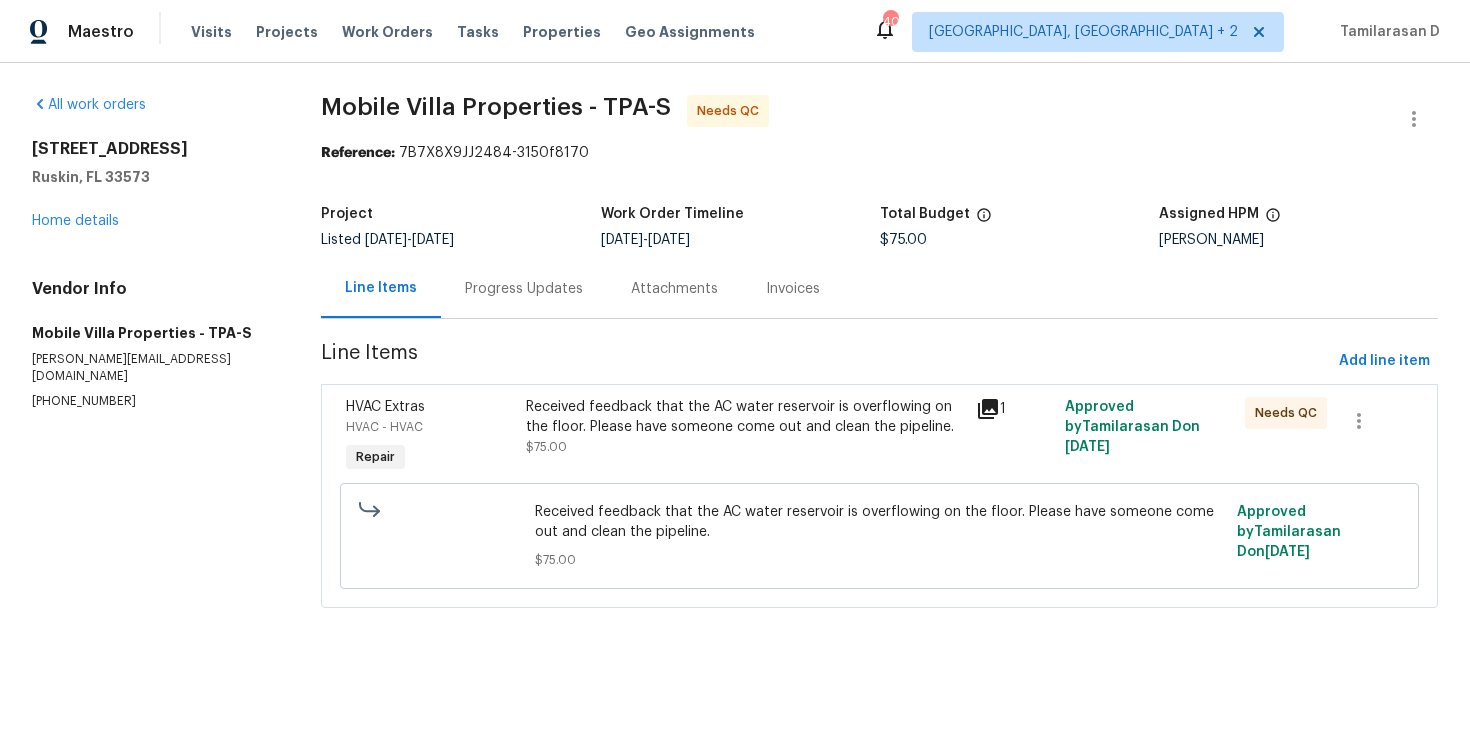 click on "Progress Updates" at bounding box center (524, 288) 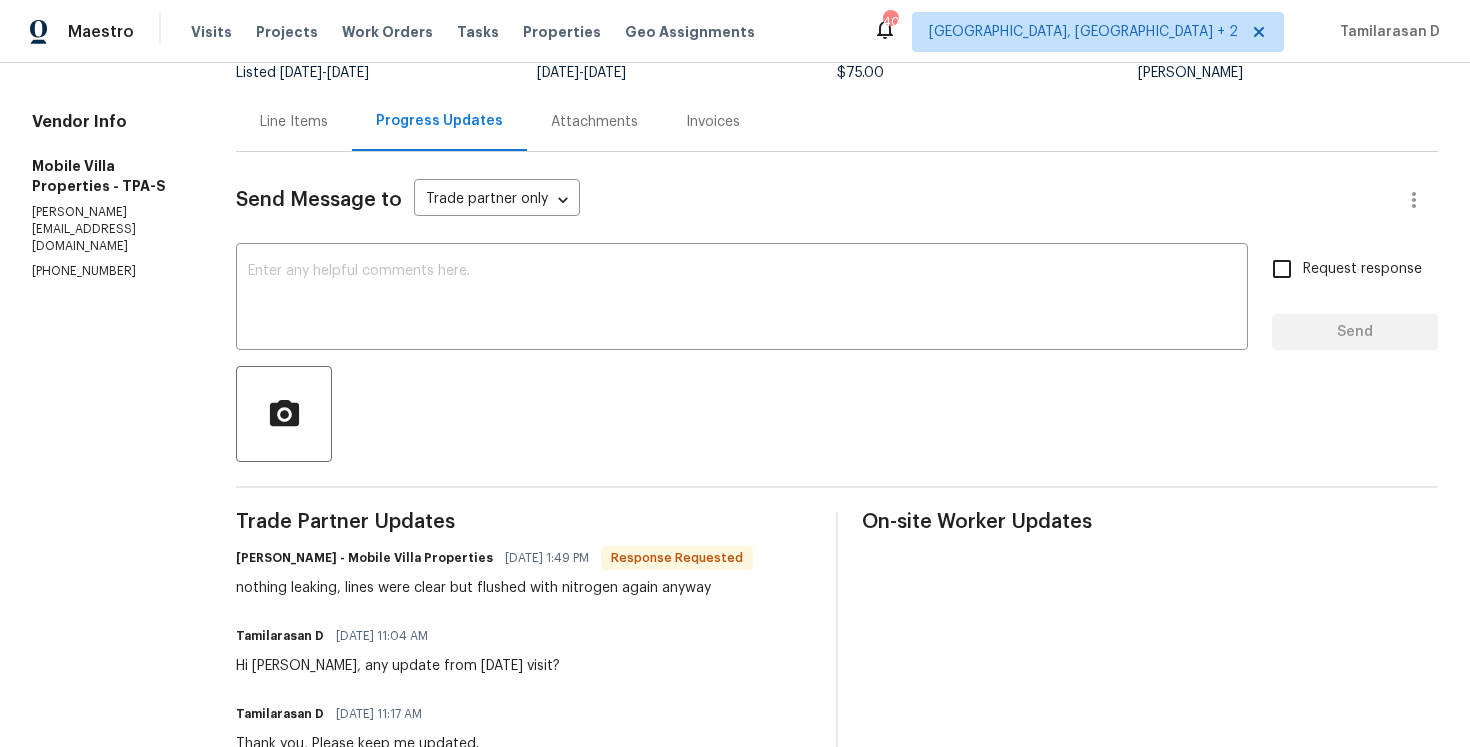 scroll, scrollTop: 138, scrollLeft: 0, axis: vertical 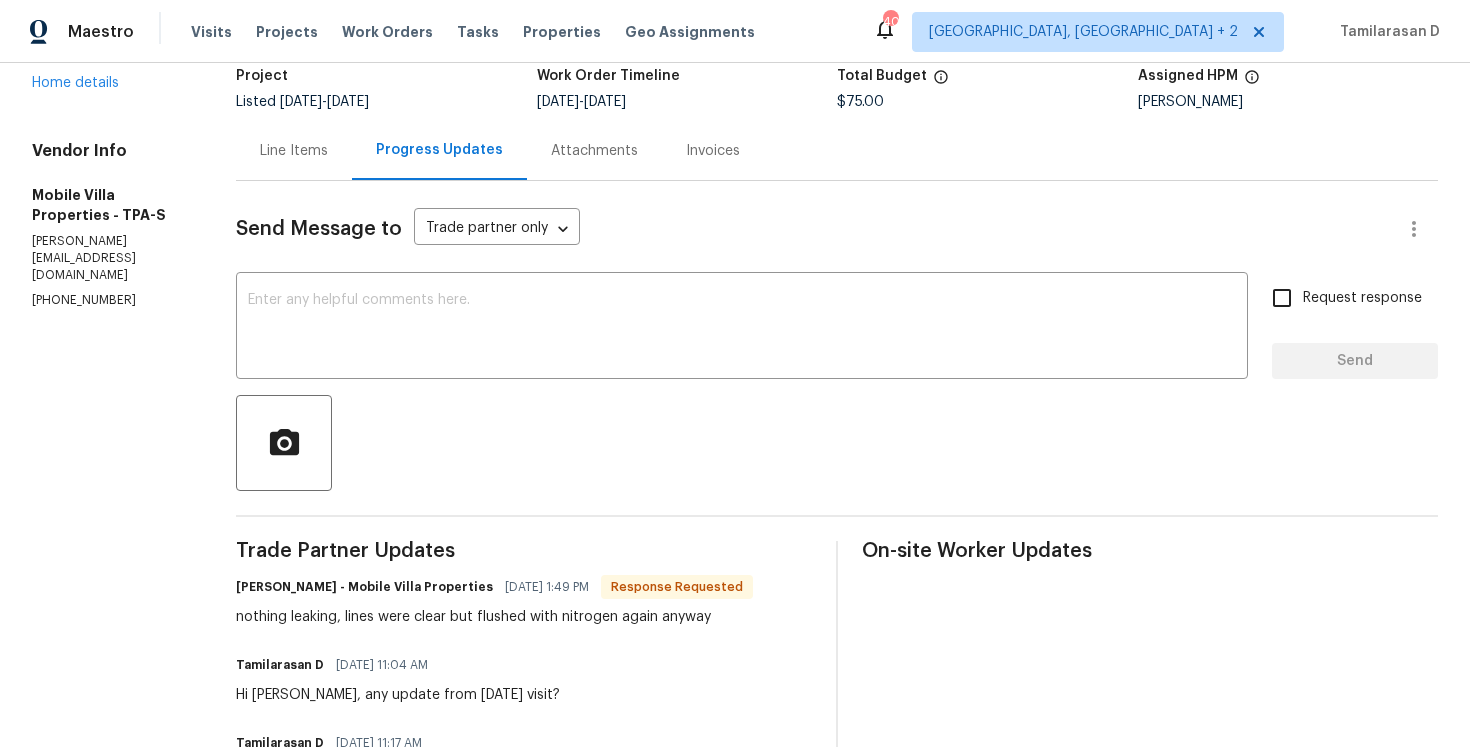 click on "Line Items" at bounding box center [294, 151] 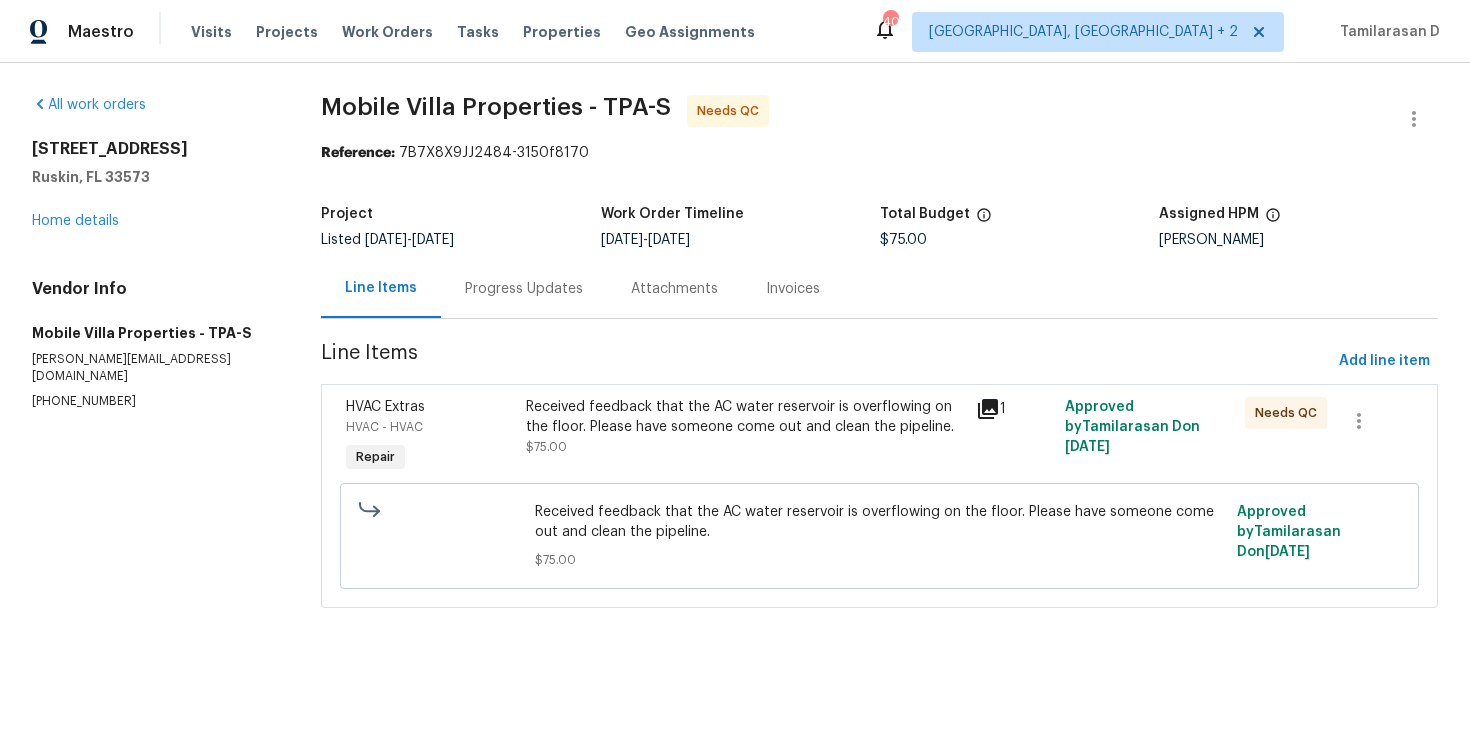 scroll, scrollTop: 0, scrollLeft: 0, axis: both 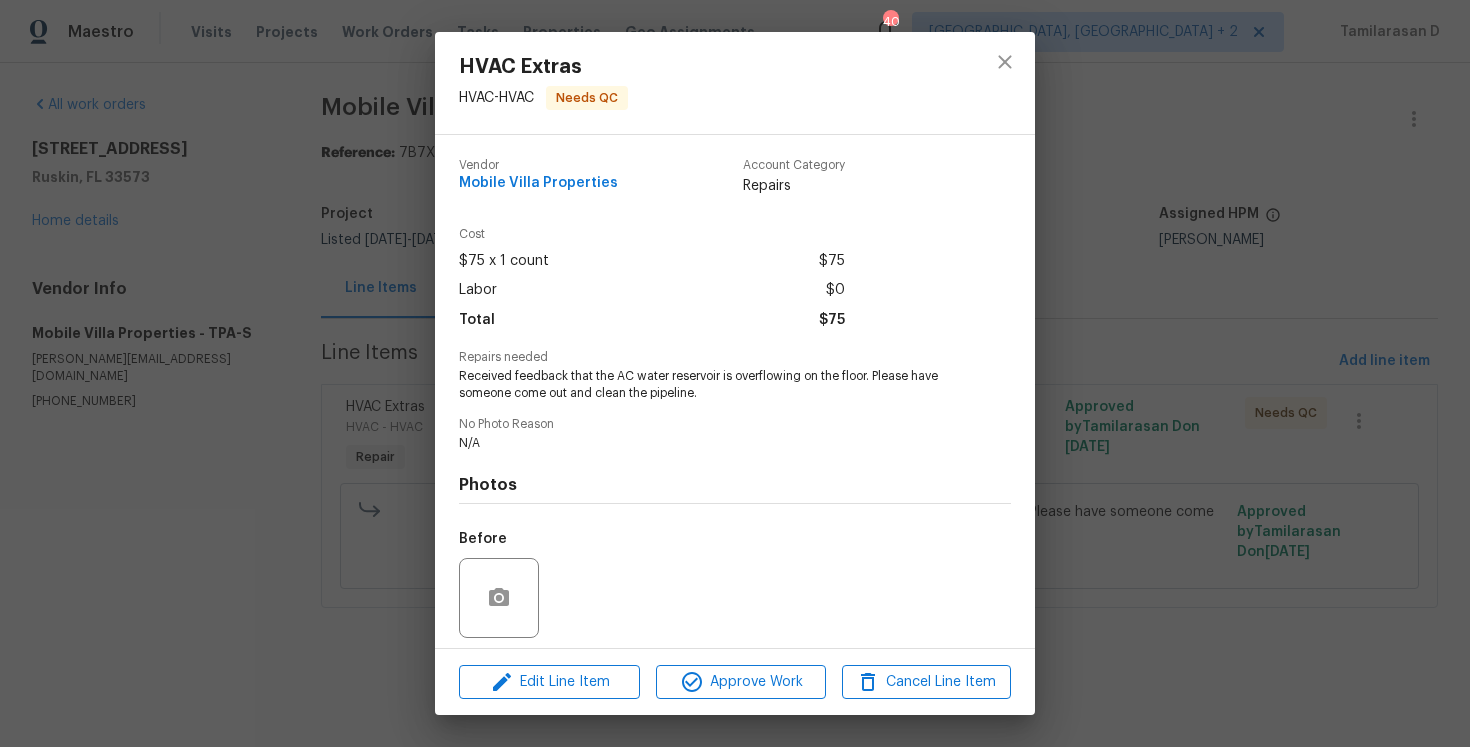 click on "No Photo Reason N/A" at bounding box center (735, 435) 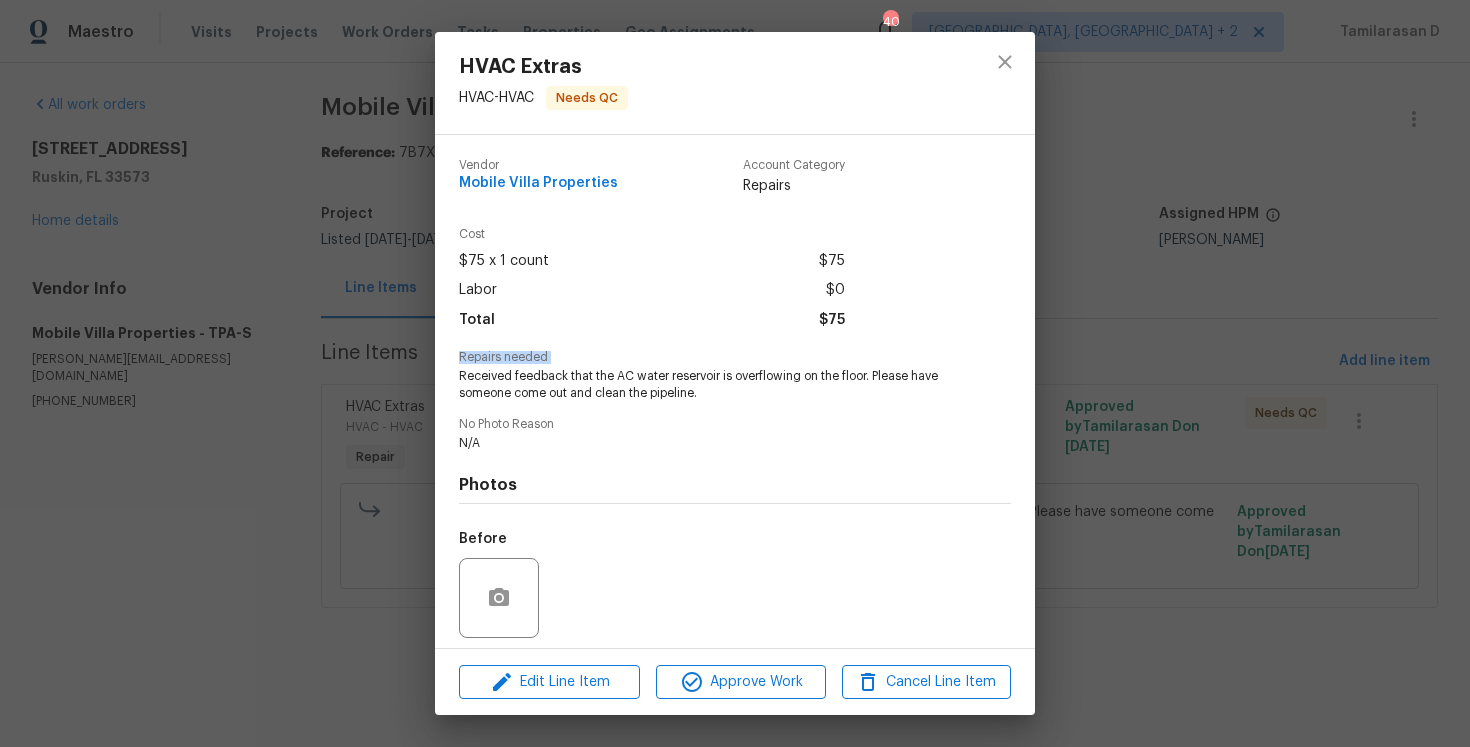click on "Received feedback that the AC water reservoir is overflowing on the floor. Please have someone come out and clean the pipeline." at bounding box center (707, 385) 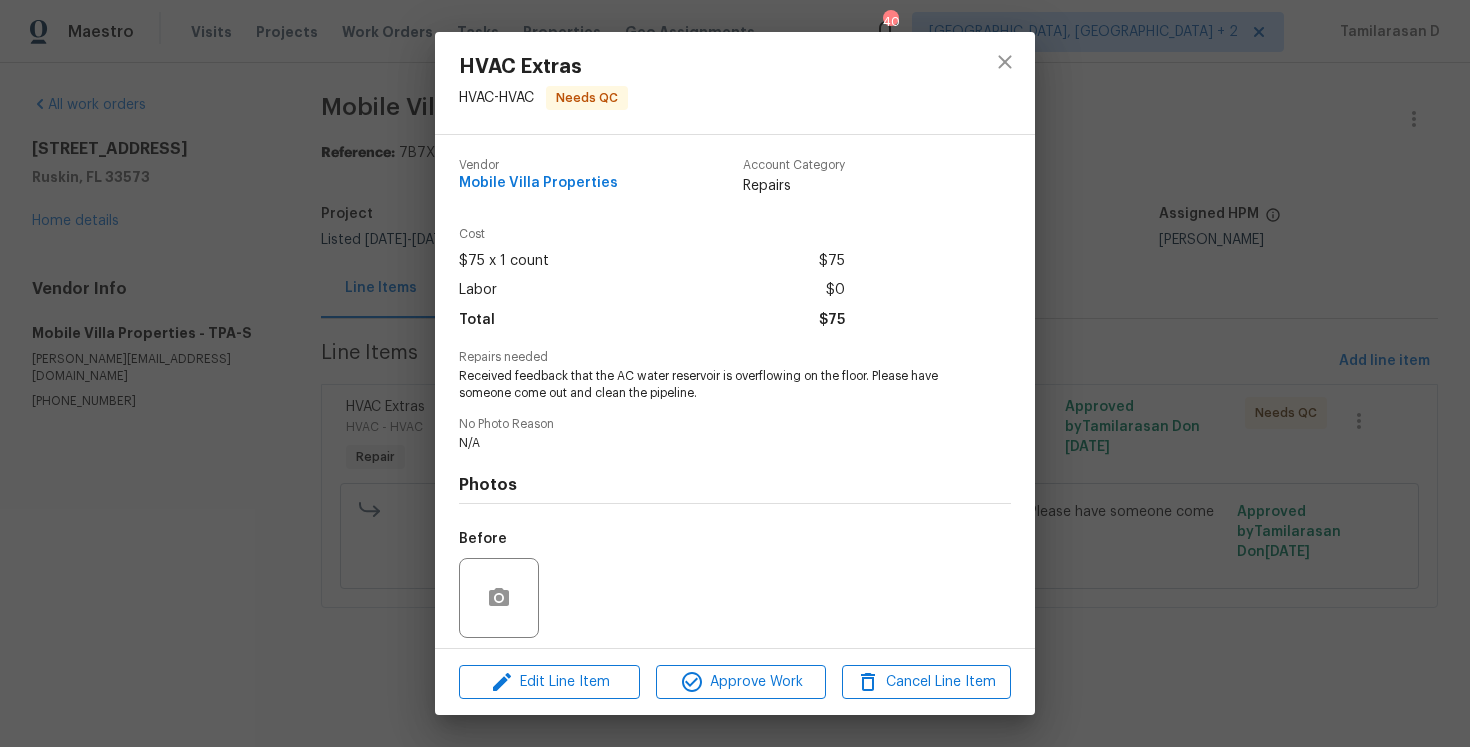 click on "Received feedback that the AC water reservoir is overflowing on the floor. Please have someone come out and clean the pipeline." at bounding box center (707, 385) 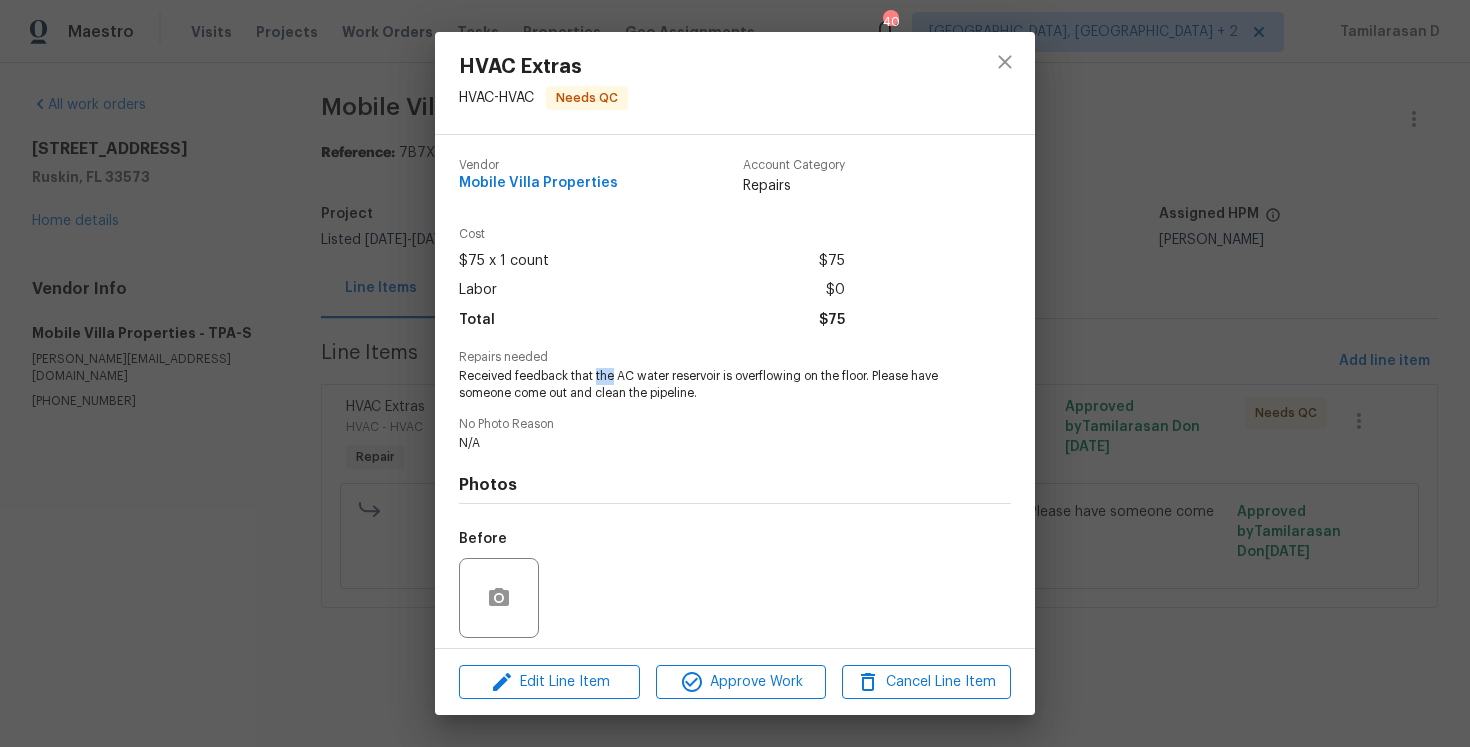 click on "Received feedback that the AC water reservoir is overflowing on the floor. Please have someone come out and clean the pipeline." at bounding box center (707, 385) 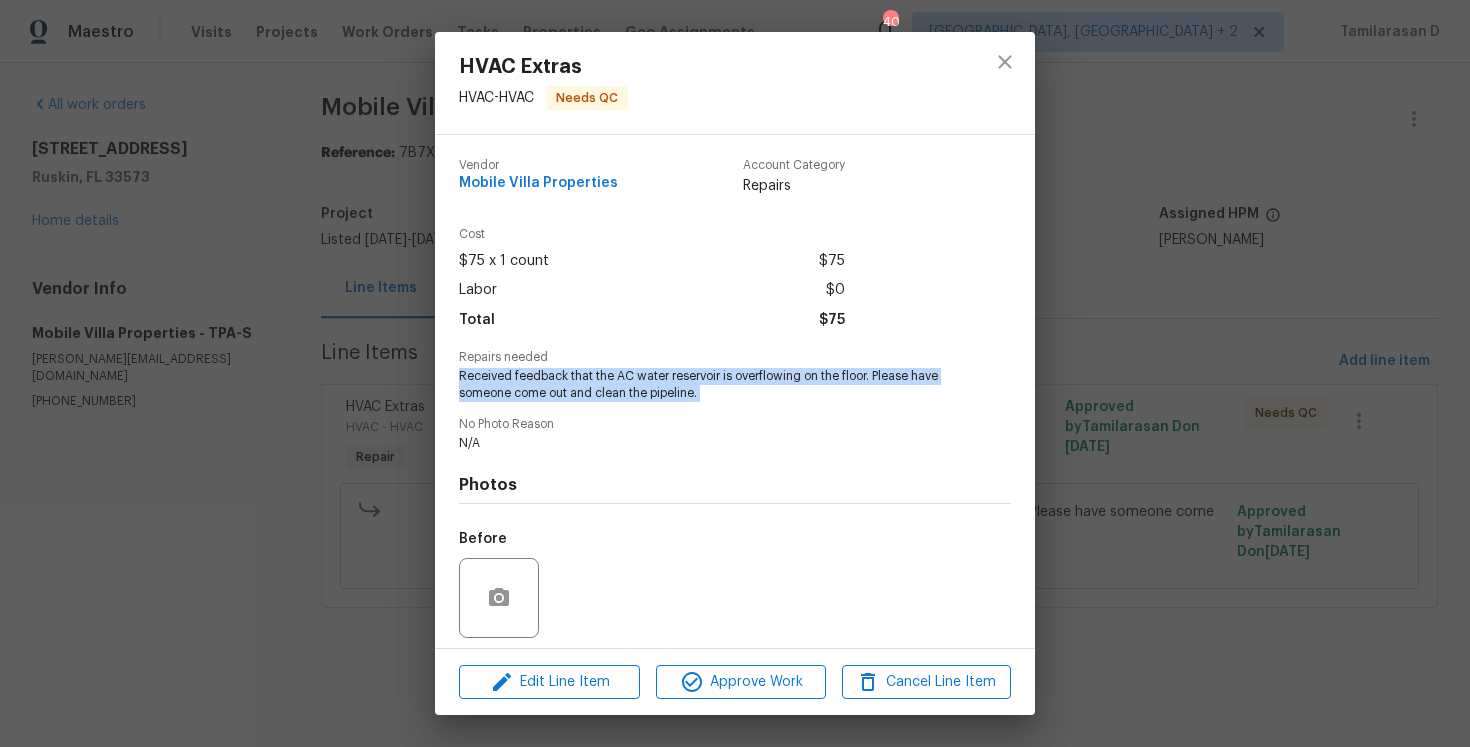 copy on "Received feedback that the AC water reservoir is overflowing on the floor. Please have someone come out and clean the pipeline." 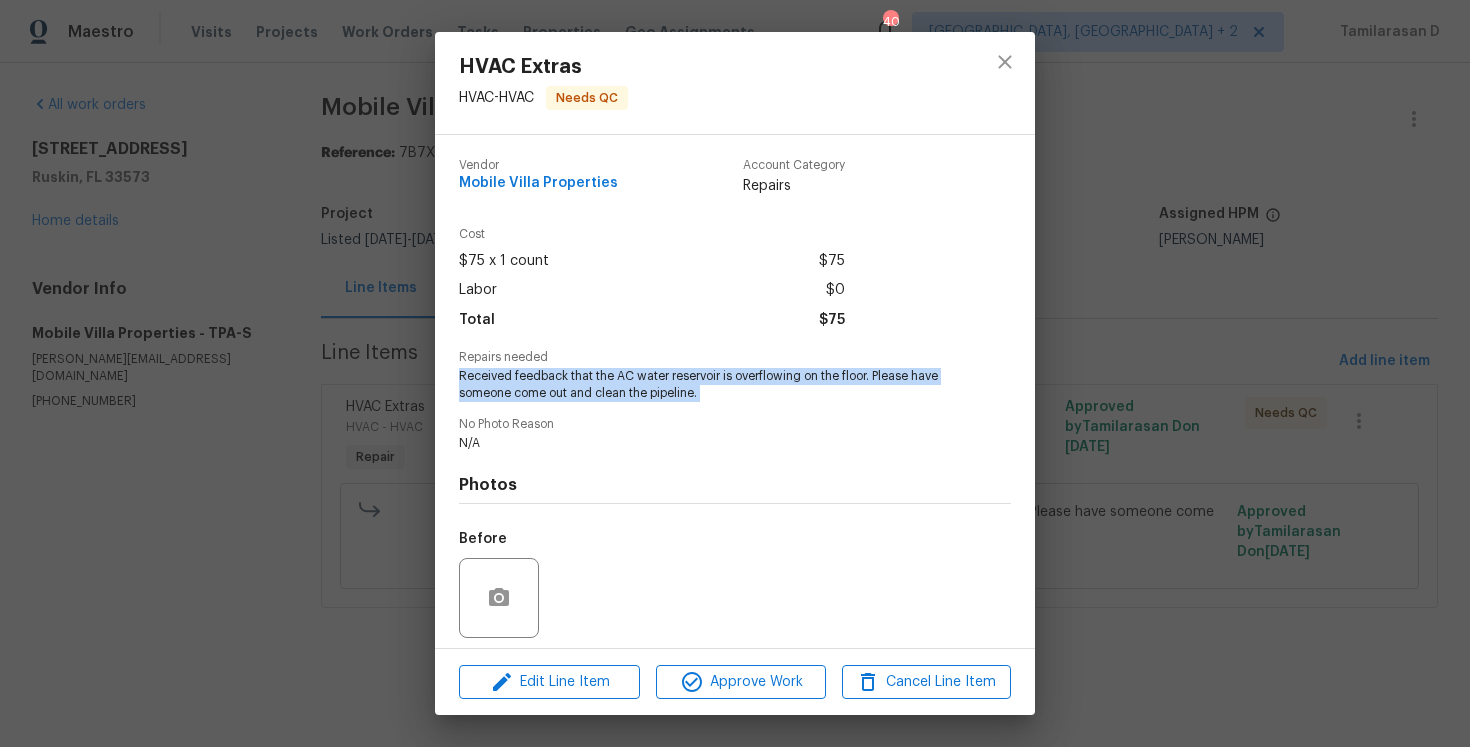 click on "HVAC Extras HVAC  -  HVAC Needs QC Vendor Mobile Villa Properties Account Category Repairs Cost $75 x 1 count $75 Labor $0 Total $75 Repairs needed Received feedback that the AC water reservoir is overflowing on the floor. Please have someone come out and clean the pipeline. No Photo Reason N/A Photos Before After  Edit Line Item  Approve Work  Cancel Line Item" at bounding box center [735, 373] 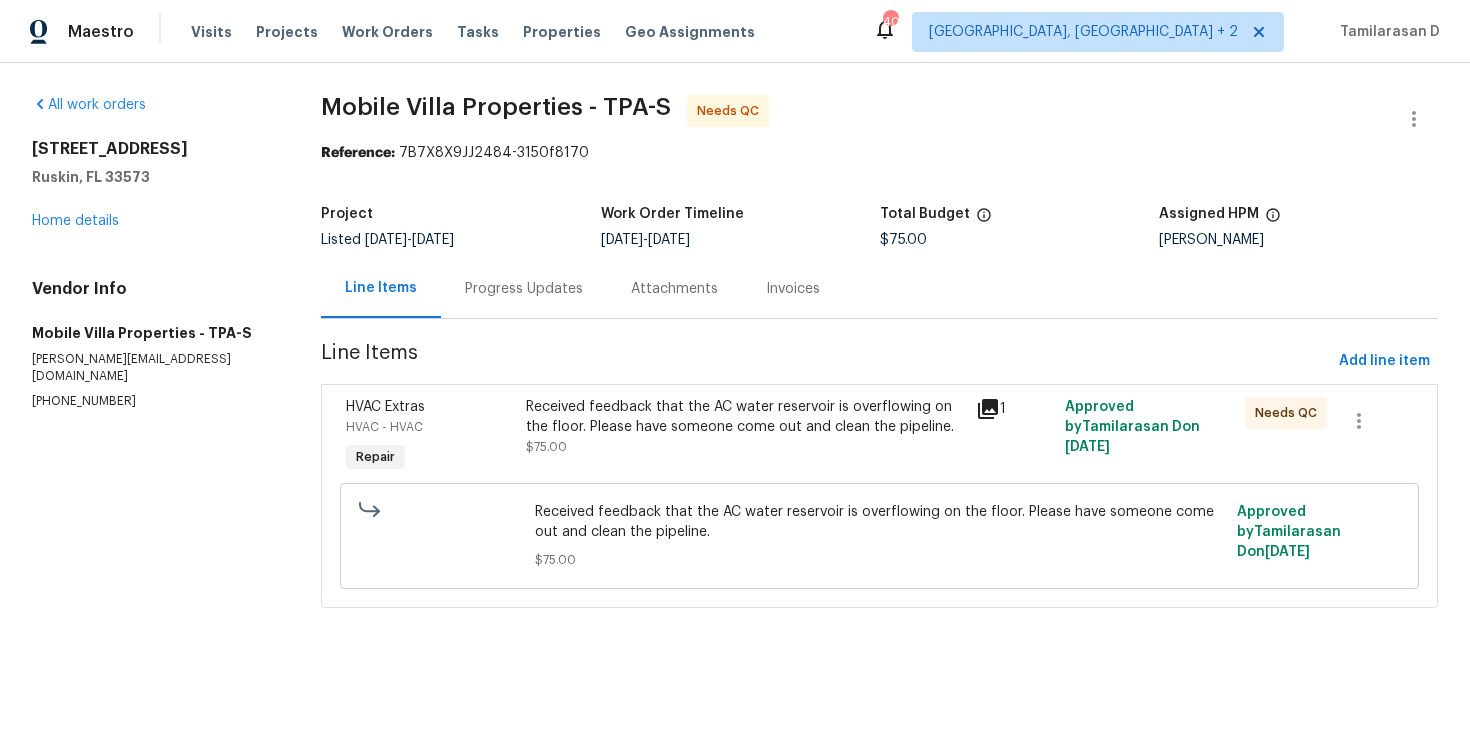 click on "Mobile Villa Properties - TPA-S Needs QC Reference:   7B7X8X9JJ2484-3150f8170 Project Listed   7/8/2025  -  7/10/2025 Work Order Timeline 7/8/2025  -  7/10/2025 Total Budget $75.00 Assigned HPM Paul Springer Line Items Progress Updates Attachments Invoices Line Items Add line item HVAC Extras HVAC - HVAC Repair Received feedback that the AC water reservoir is overflowing on the floor. Please have someone come out and clean the pipeline. $75.00   1 Approved by  Tamilarasan D  on   7/8/2025 Needs QC Received feedback that the AC water reservoir is overflowing on the floor. Please have someone come out and clean the pipeline. $75.00 Approved by  Tamilarasan D  on  7/8/2025" at bounding box center [879, 363] 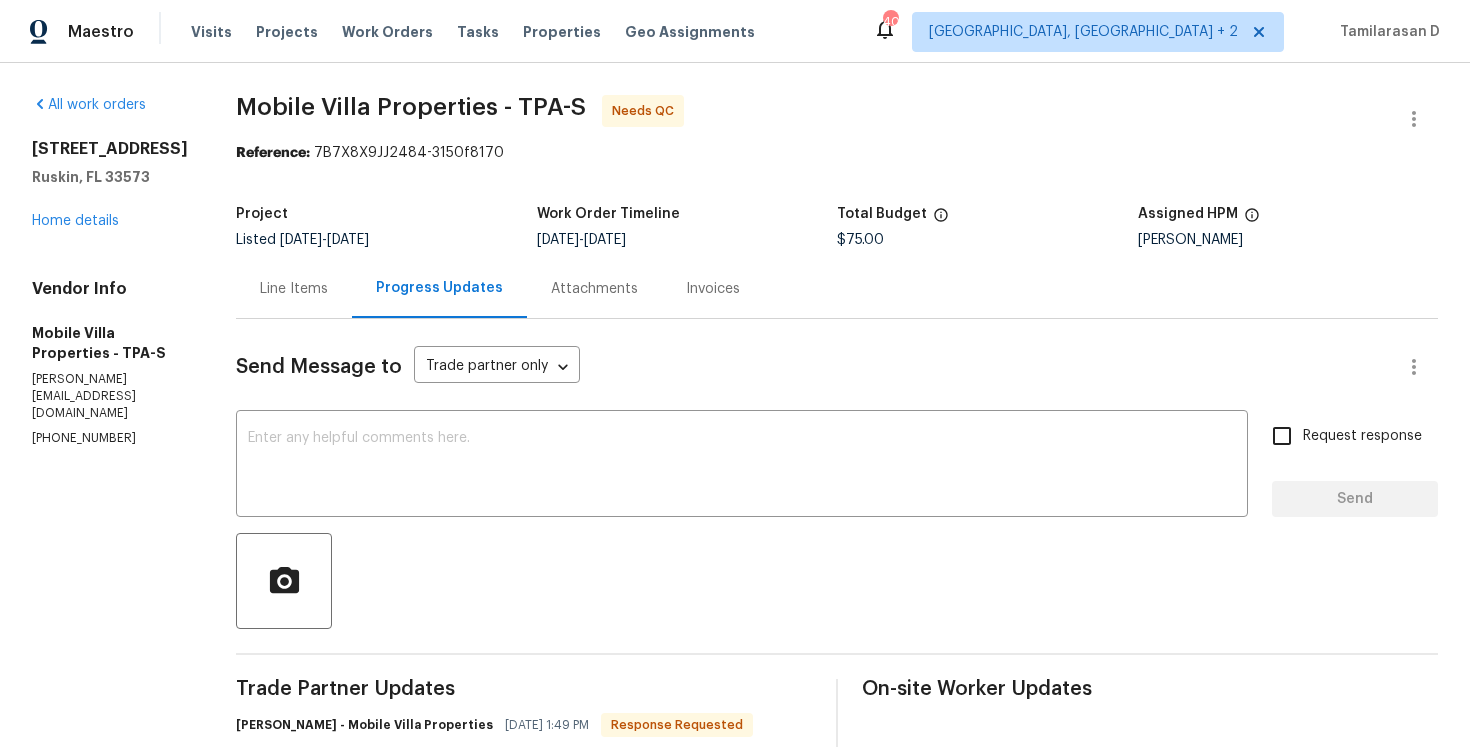 scroll, scrollTop: 182, scrollLeft: 0, axis: vertical 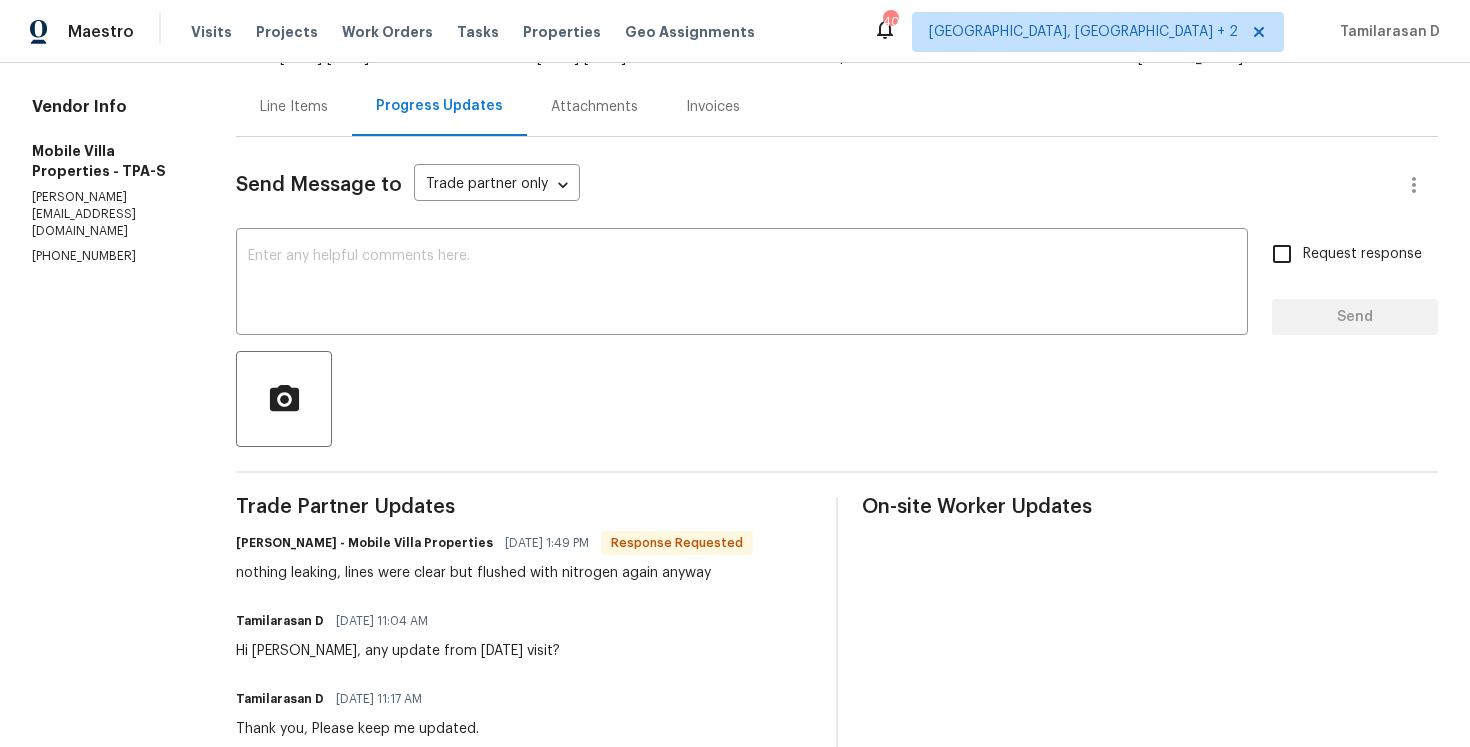 click on "Trade Partner Updates James Carey - Mobile Villa Properties 07/10/2025 1:49 PM Response Requested nothing leaking, lines were clear but flushed with nitrogen again anyway Tamilarasan D 07/10/2025 11:04 AM Hi James, any update from yesterday's visit? Tamilarasan D 07/09/2025 11:17 AM Thank you, Please keep me updated. James Carey - Mobile Villa Properties 07/08/2025 1:55 PM scheduled with hvac for 7/9 Tamilarasan D 07/08/2025 12:23 PM Hey, this is Tamil from Opendoor. I’m confirming you received the WO for the property at (15452 Long Cypress Dr, Ruskin, FL 33573). Please review and accept the WO within 24 hours and provide a scheduled date. Please disregard the contact information for the HPM included in the WO. Our Centralised LWO Team is responsible for Listed WOs." at bounding box center (524, 738) 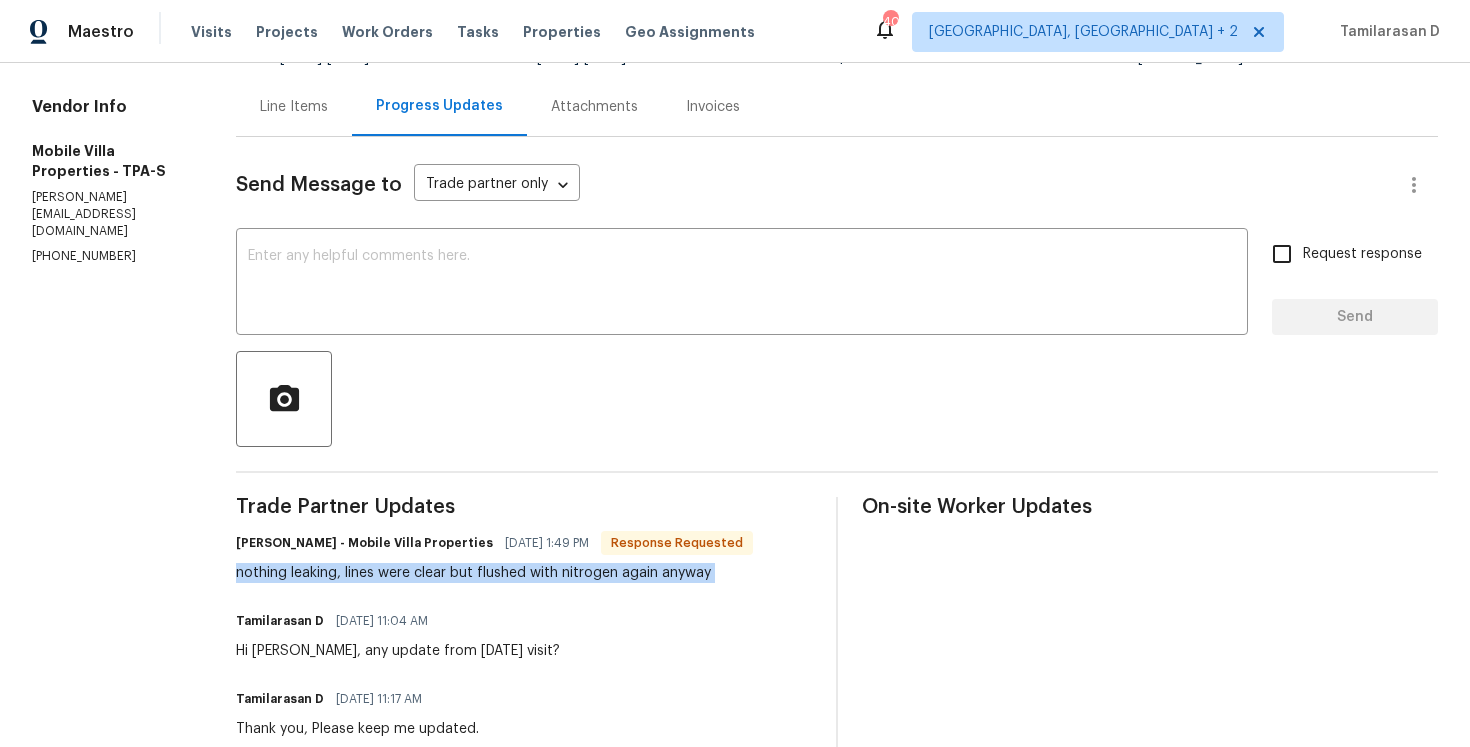click on "Trade Partner Updates James Carey - Mobile Villa Properties 07/10/2025 1:49 PM Response Requested nothing leaking, lines were clear but flushed with nitrogen again anyway Tamilarasan D 07/10/2025 11:04 AM Hi James, any update from yesterday's visit? Tamilarasan D 07/09/2025 11:17 AM Thank you, Please keep me updated. James Carey - Mobile Villa Properties 07/08/2025 1:55 PM scheduled with hvac for 7/9 Tamilarasan D 07/08/2025 12:23 PM Hey, this is Tamil from Opendoor. I’m confirming you received the WO for the property at (15452 Long Cypress Dr, Ruskin, FL 33573). Please review and accept the WO within 24 hours and provide a scheduled date. Please disregard the contact information for the HPM included in the WO. Our Centralised LWO Team is responsible for Listed WOs." at bounding box center (524, 738) 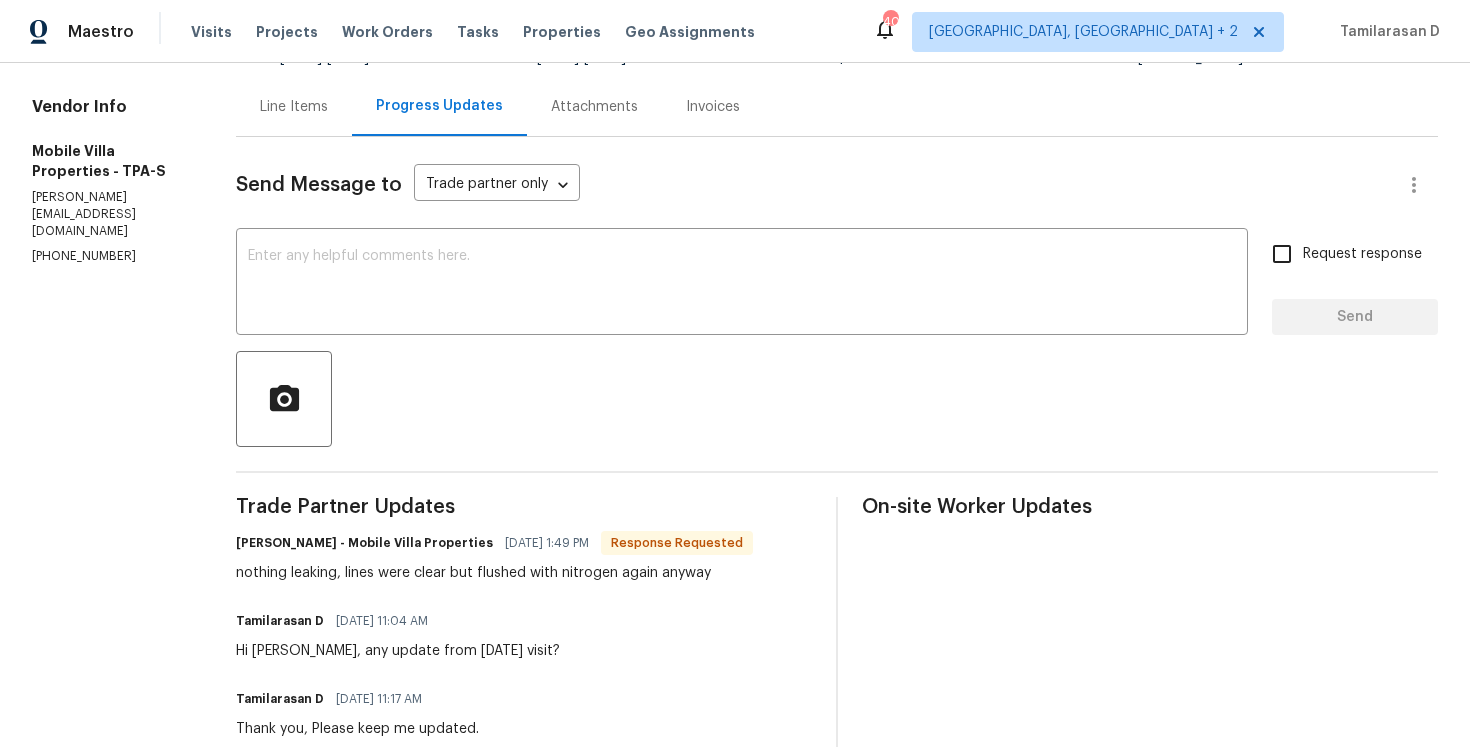 click on "Trade Partner Updates James Carey - Mobile Villa Properties 07/10/2025 1:49 PM Response Requested nothing leaking, lines were clear but flushed with nitrogen again anyway Tamilarasan D 07/10/2025 11:04 AM Hi James, any update from yesterday's visit? Tamilarasan D 07/09/2025 11:17 AM Thank you, Please keep me updated. James Carey - Mobile Villa Properties 07/08/2025 1:55 PM scheduled with hvac for 7/9 Tamilarasan D 07/08/2025 12:23 PM Hey, this is Tamil from Opendoor. I’m confirming you received the WO for the property at (15452 Long Cypress Dr, Ruskin, FL 33573). Please review and accept the WO within 24 hours and provide a scheduled date. Please disregard the contact information for the HPM included in the WO. Our Centralised LWO Team is responsible for Listed WOs." at bounding box center [524, 738] 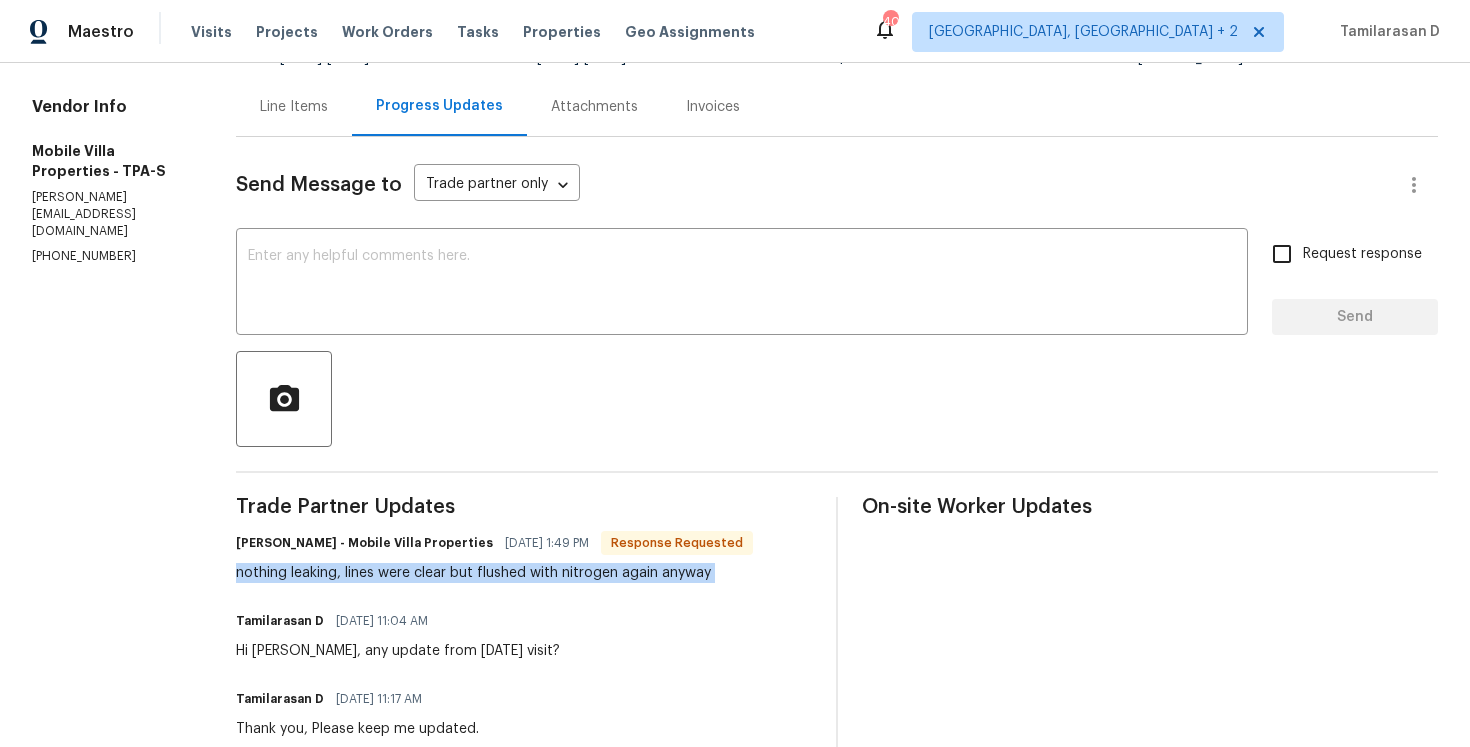 copy on "nothing leaking, lines were clear but flushed with nitrogen again anyway" 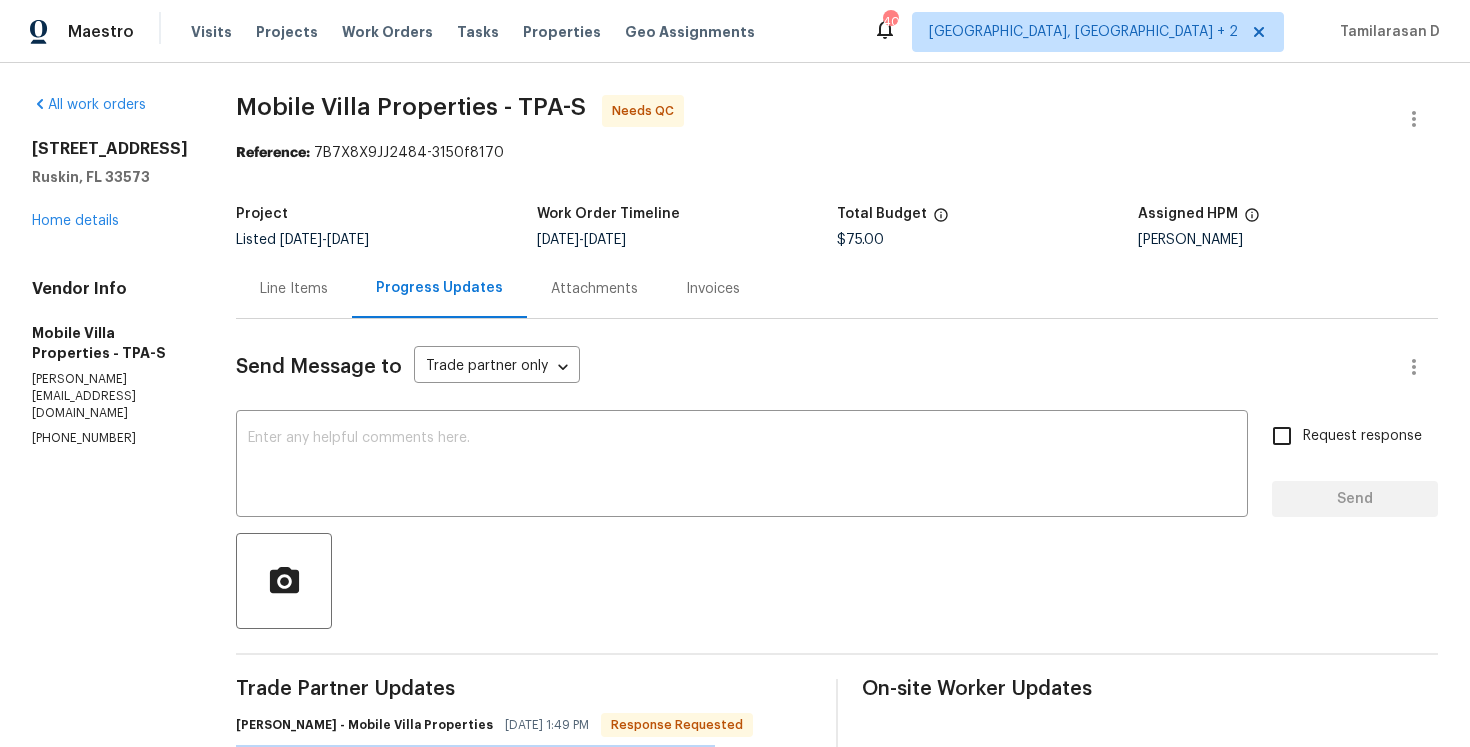 click on "Line Items" at bounding box center [294, 288] 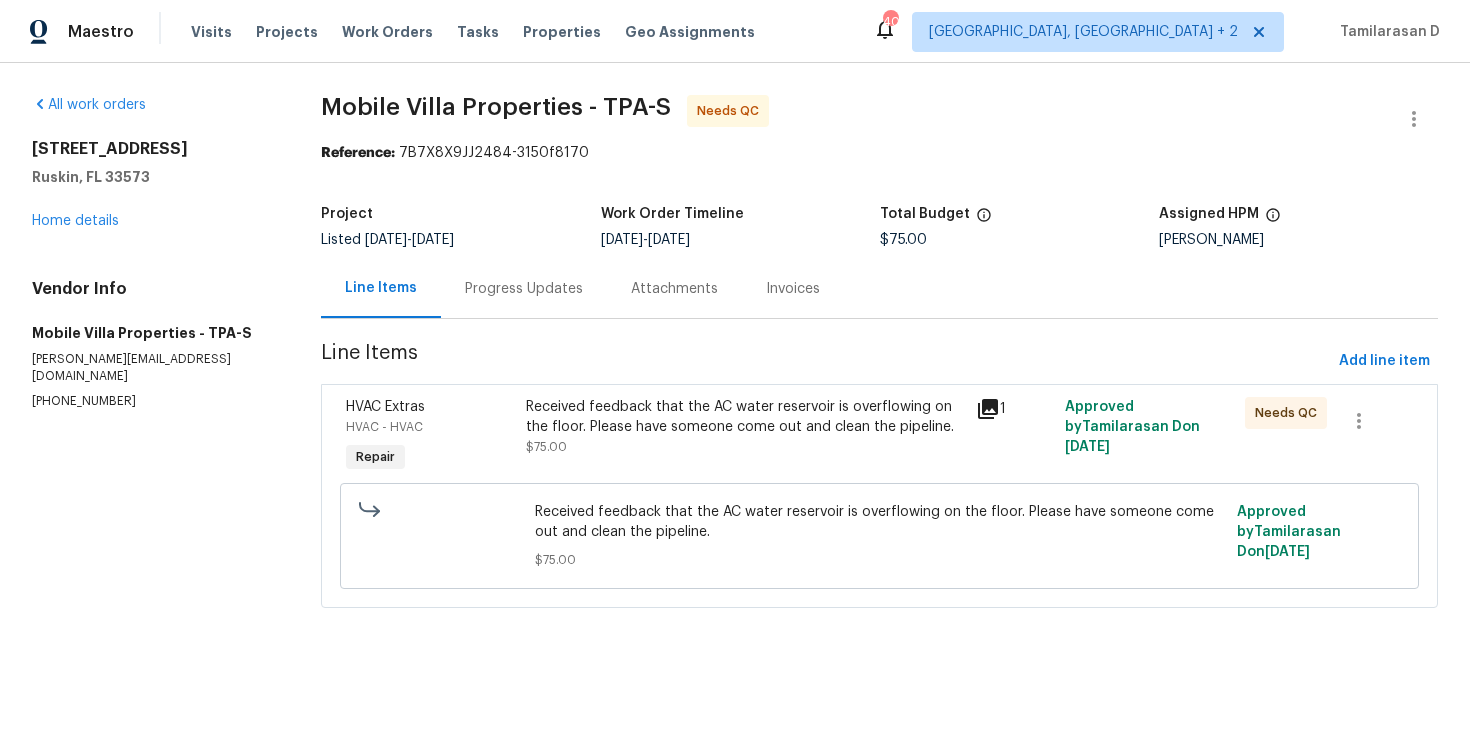 click on "Received feedback that the AC water reservoir is overflowing on the floor. Please have someone come out and clean the pipeline. $75.00" at bounding box center (744, 427) 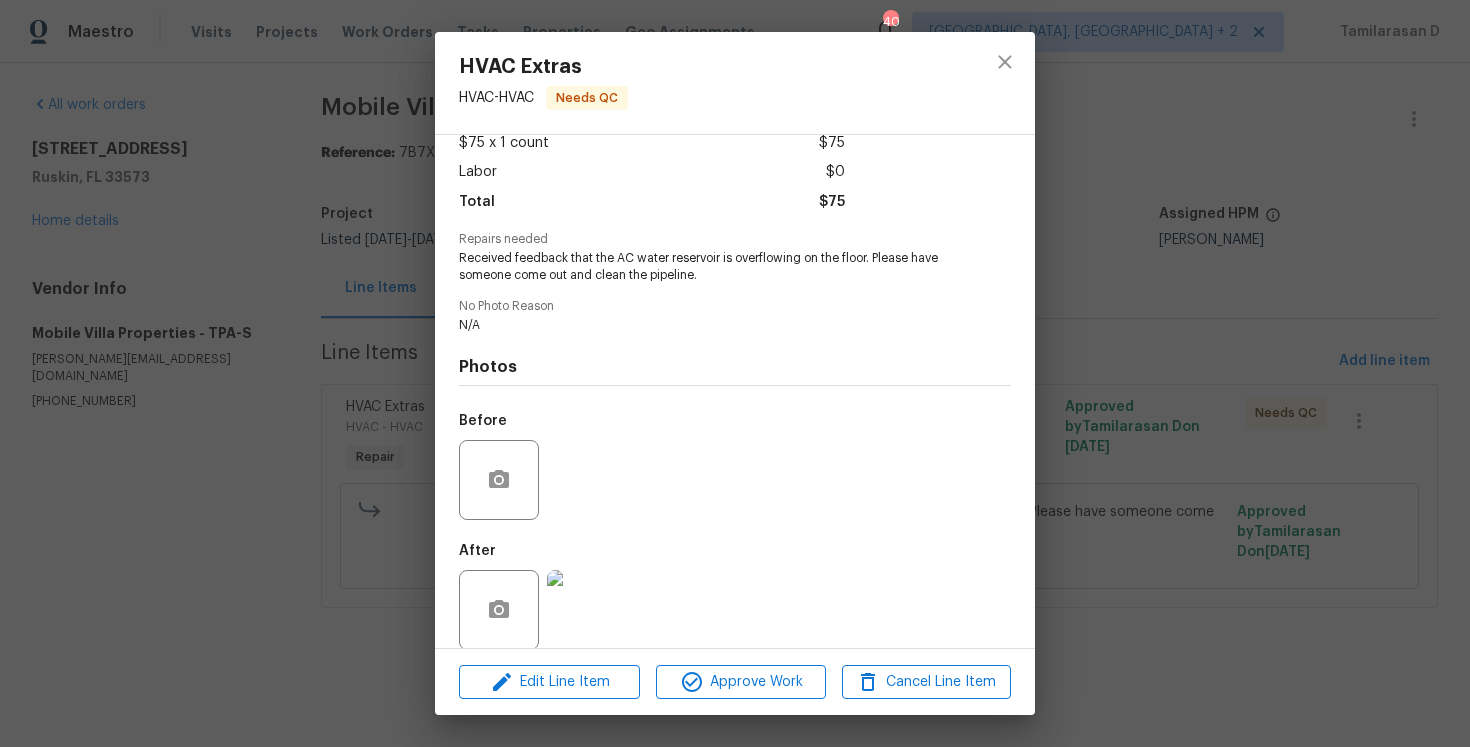 scroll, scrollTop: 140, scrollLeft: 0, axis: vertical 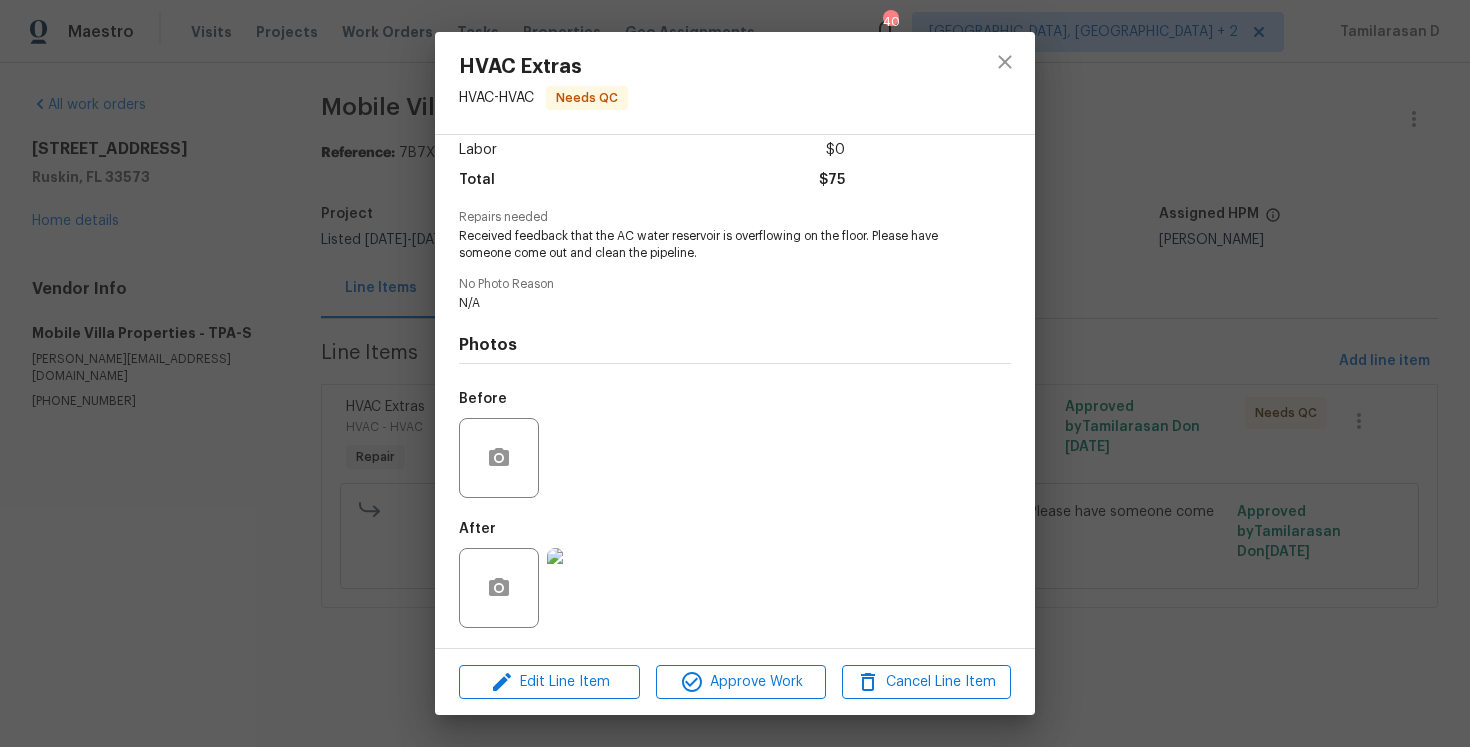 click at bounding box center (587, 588) 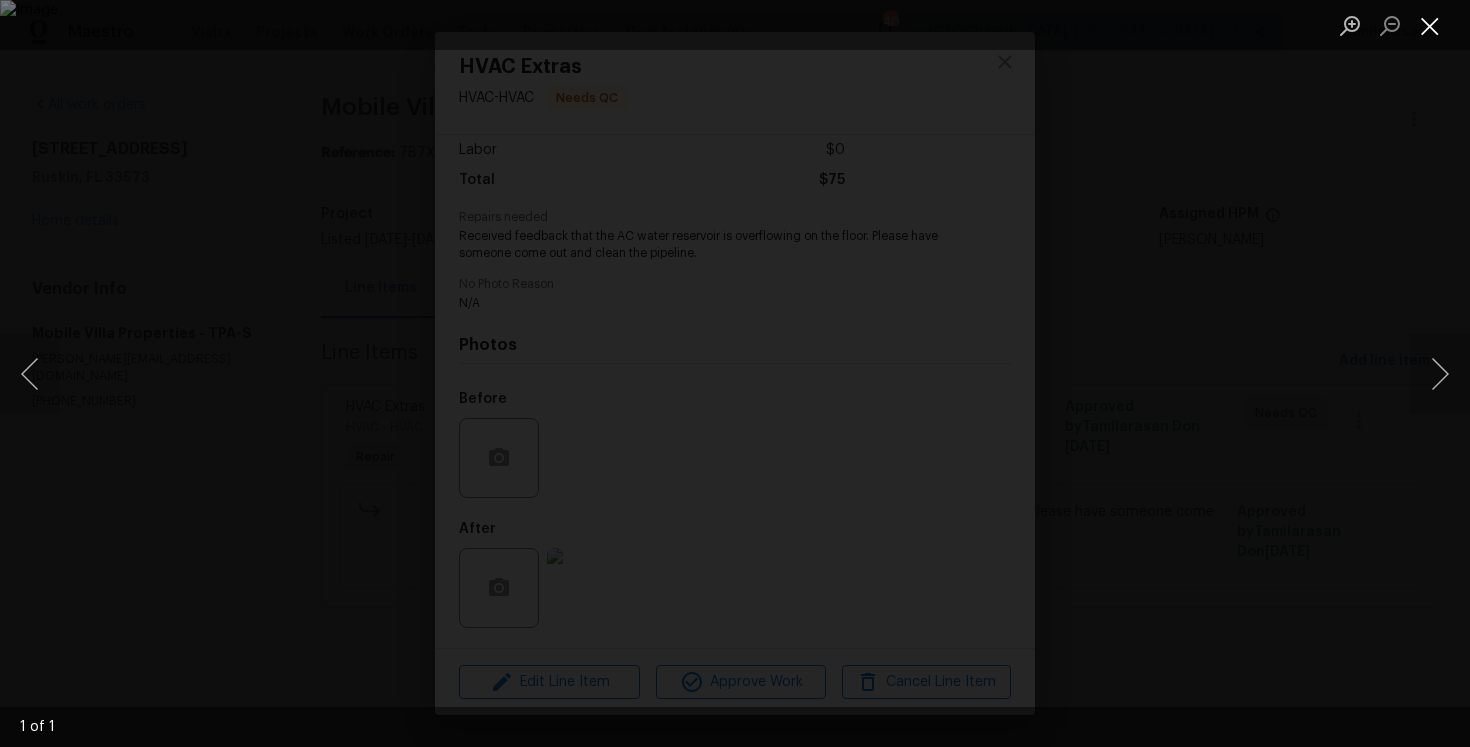click at bounding box center [1430, 25] 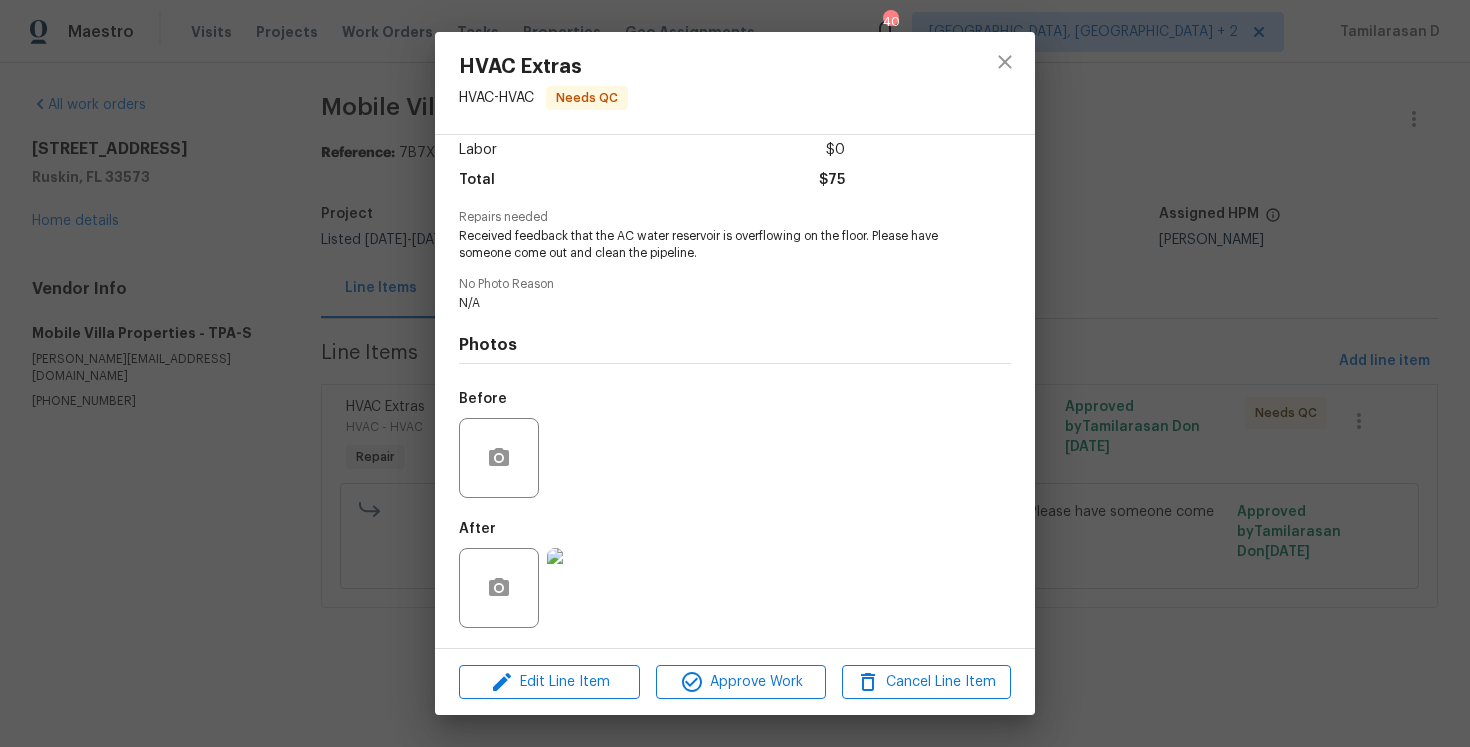 click on "HVAC Extras HVAC  -  HVAC Needs QC Vendor Mobile Villa Properties Account Category Repairs Cost $75 x 1 count $75 Labor $0 Total $75 Repairs needed Received feedback that the AC water reservoir is overflowing on the floor. Please have someone come out and clean the pipeline. No Photo Reason N/A Photos Before After  Edit Line Item  Approve Work  Cancel Line Item" at bounding box center (735, 373) 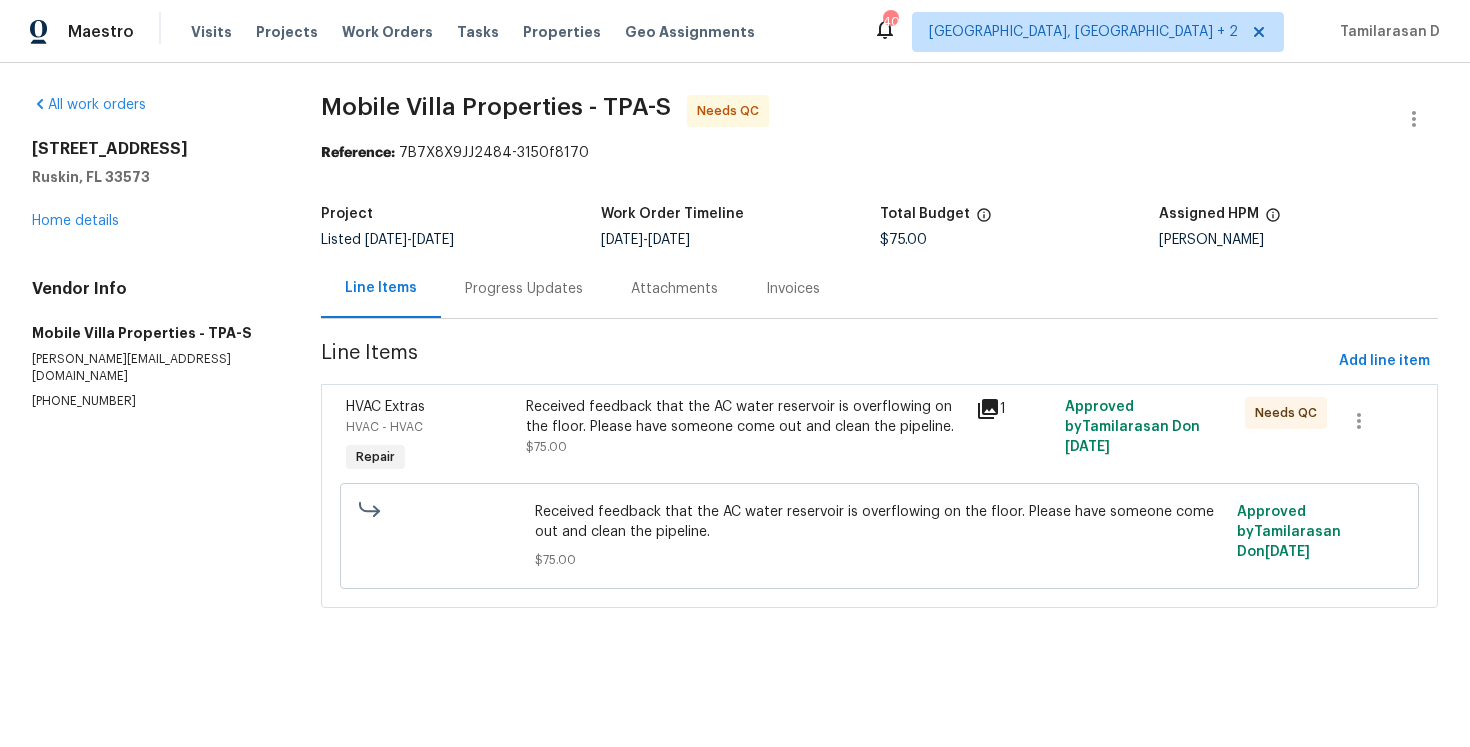 click on "Progress Updates" at bounding box center [524, 288] 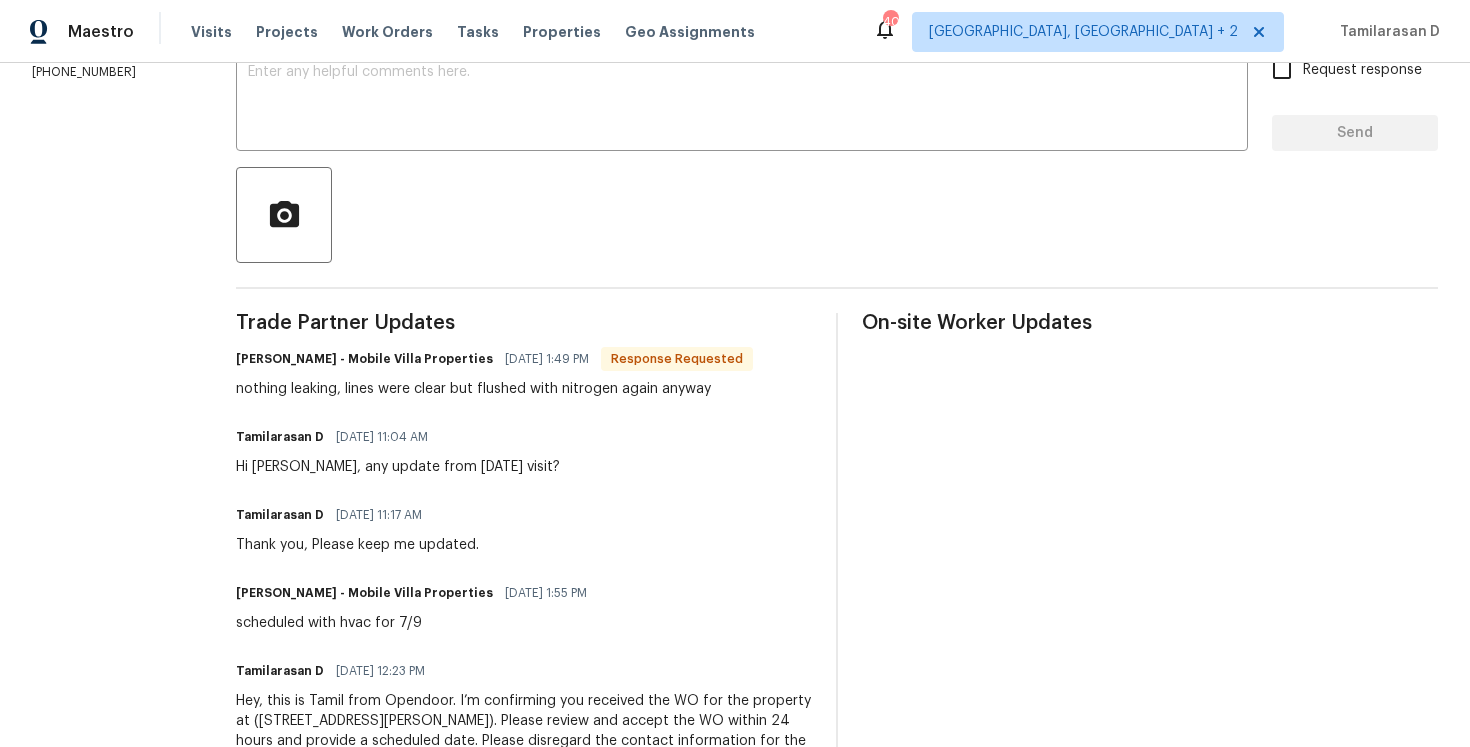 scroll, scrollTop: 367, scrollLeft: 0, axis: vertical 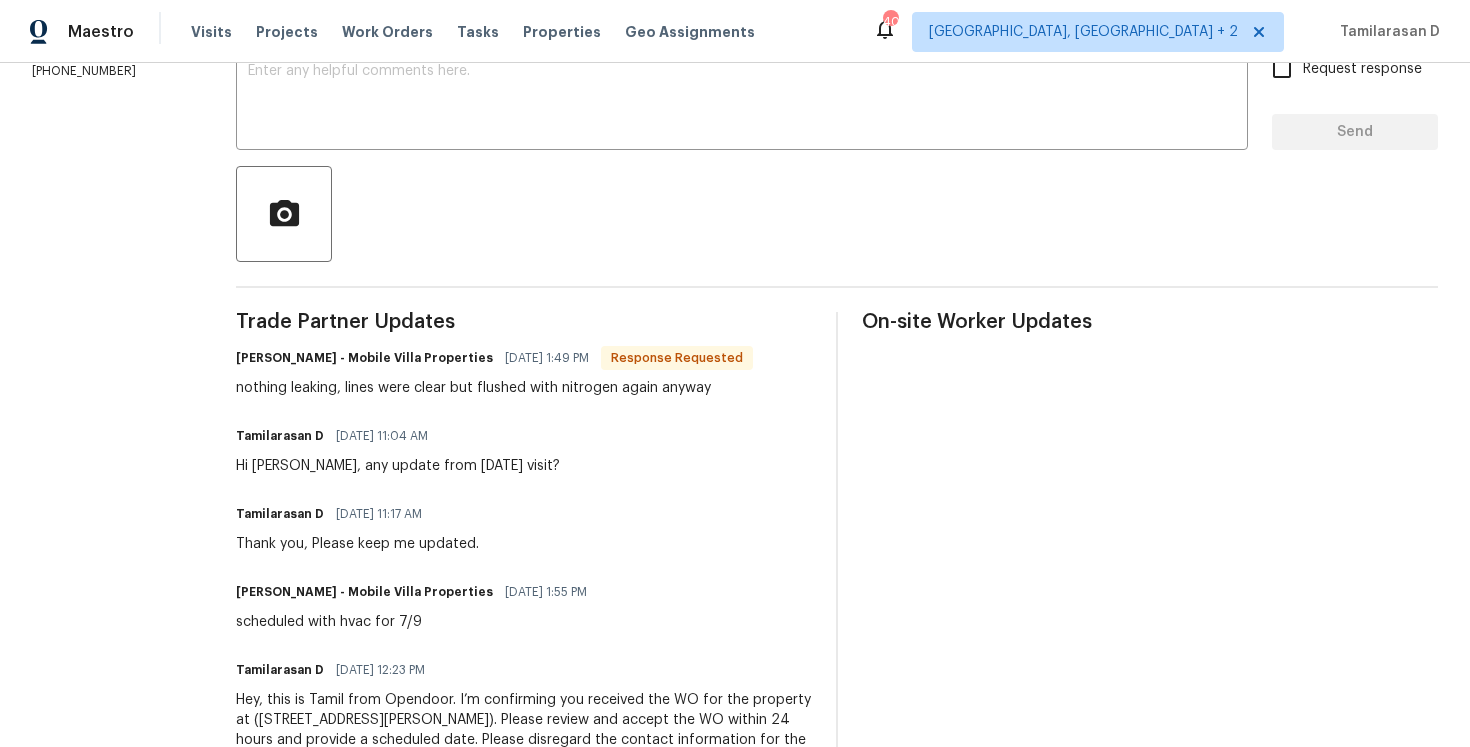 click on "James Carey - Mobile Villa Properties 07/10/2025 1:49 PM Response Requested nothing leaking, lines were clear but flushed with nitrogen again anyway" at bounding box center [494, 371] 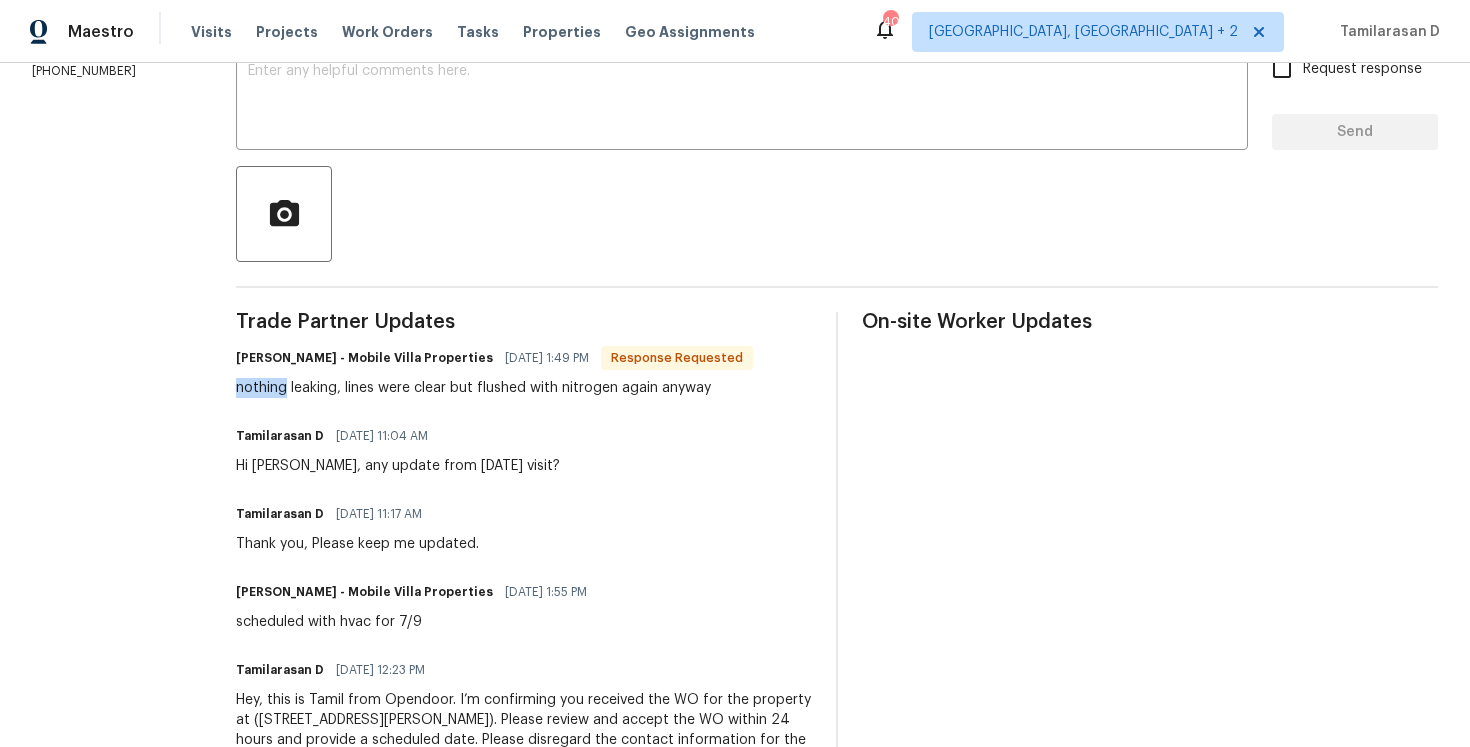 click on "James Carey - Mobile Villa Properties 07/10/2025 1:49 PM Response Requested nothing leaking, lines were clear but flushed with nitrogen again anyway" at bounding box center [494, 371] 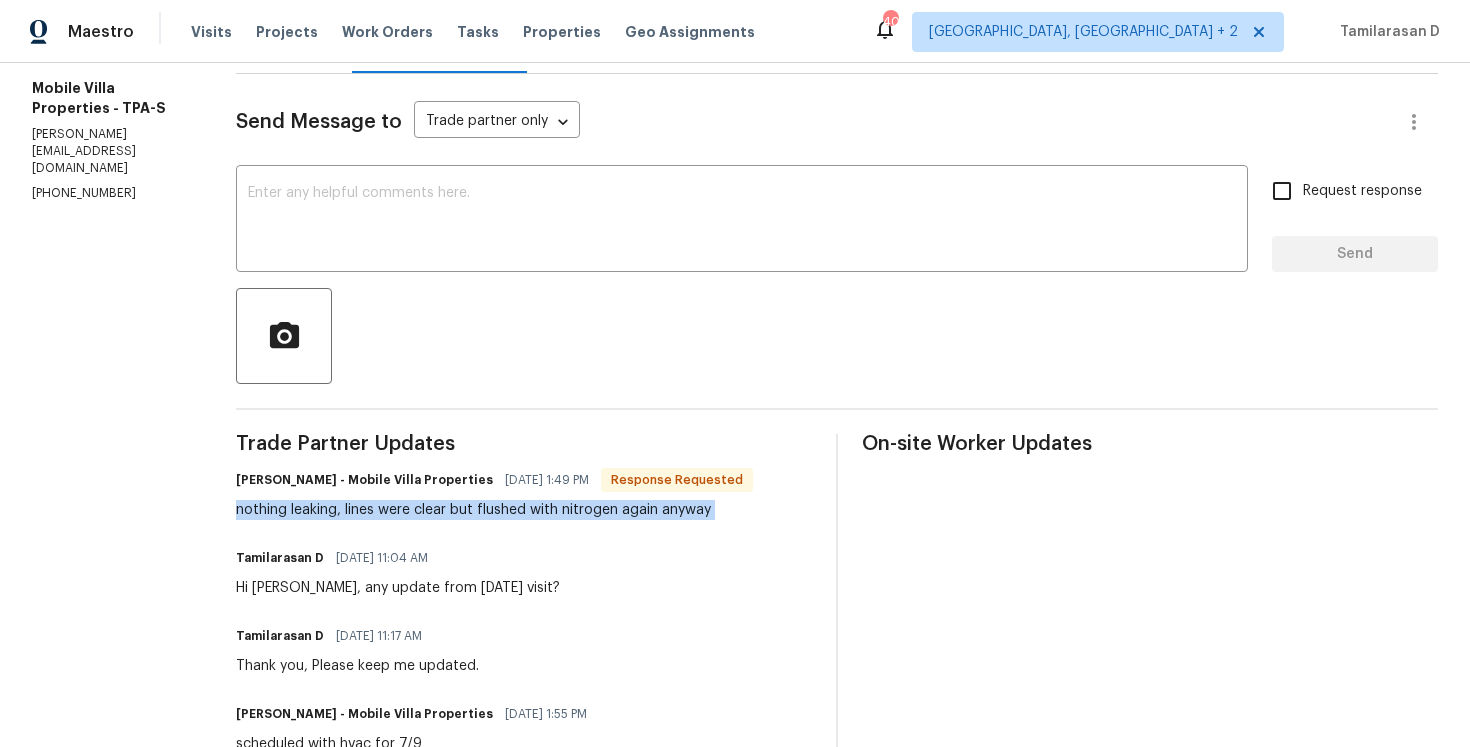 scroll, scrollTop: 222, scrollLeft: 0, axis: vertical 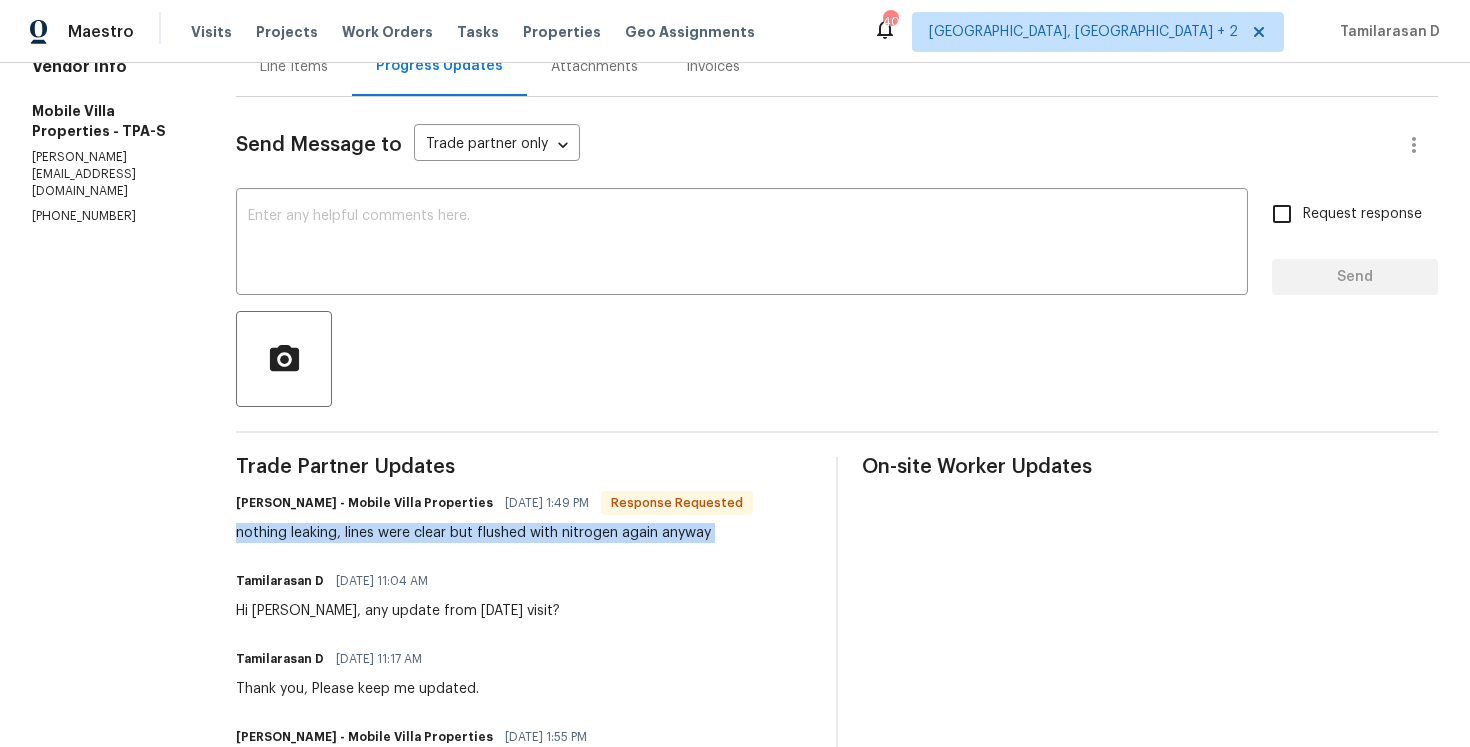 click on "Line Items" at bounding box center [294, 66] 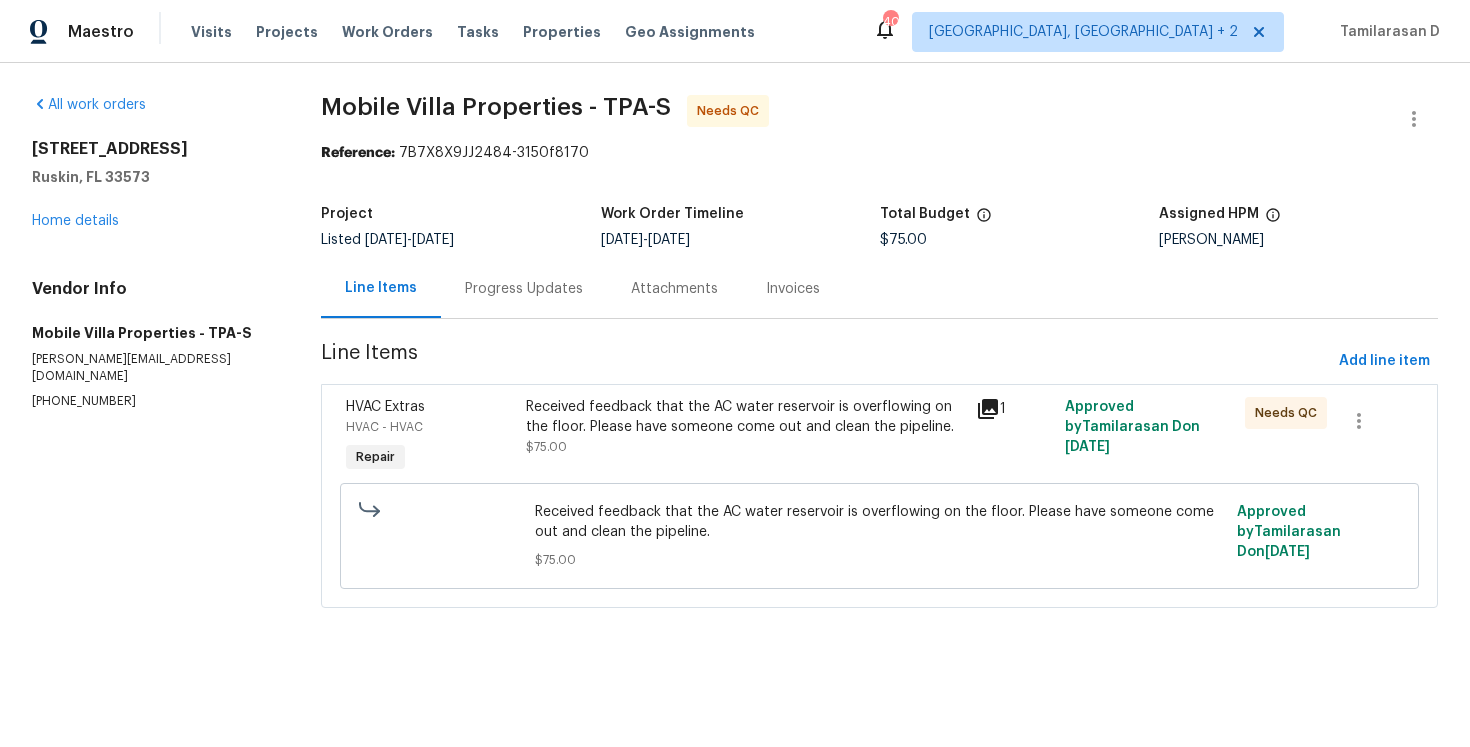 scroll, scrollTop: 0, scrollLeft: 0, axis: both 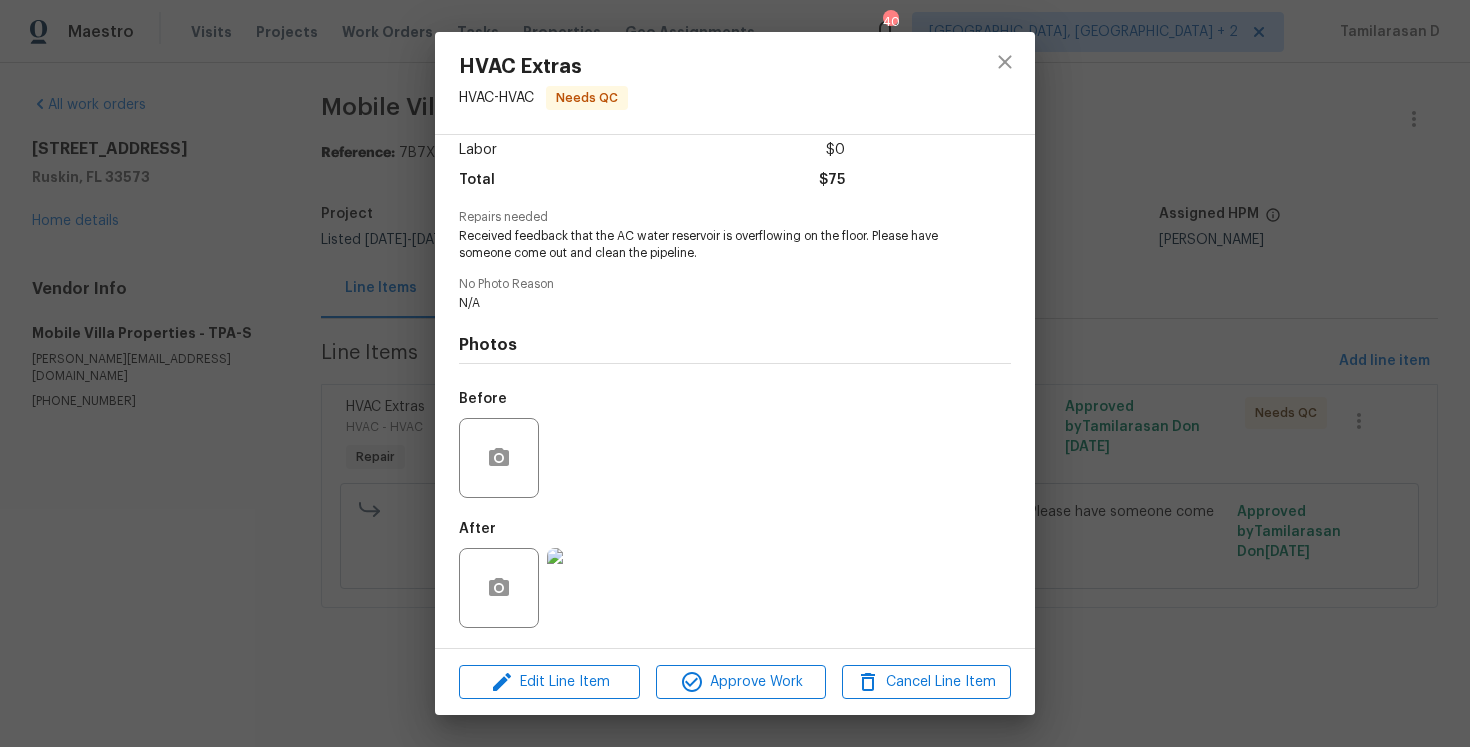 click at bounding box center [587, 588] 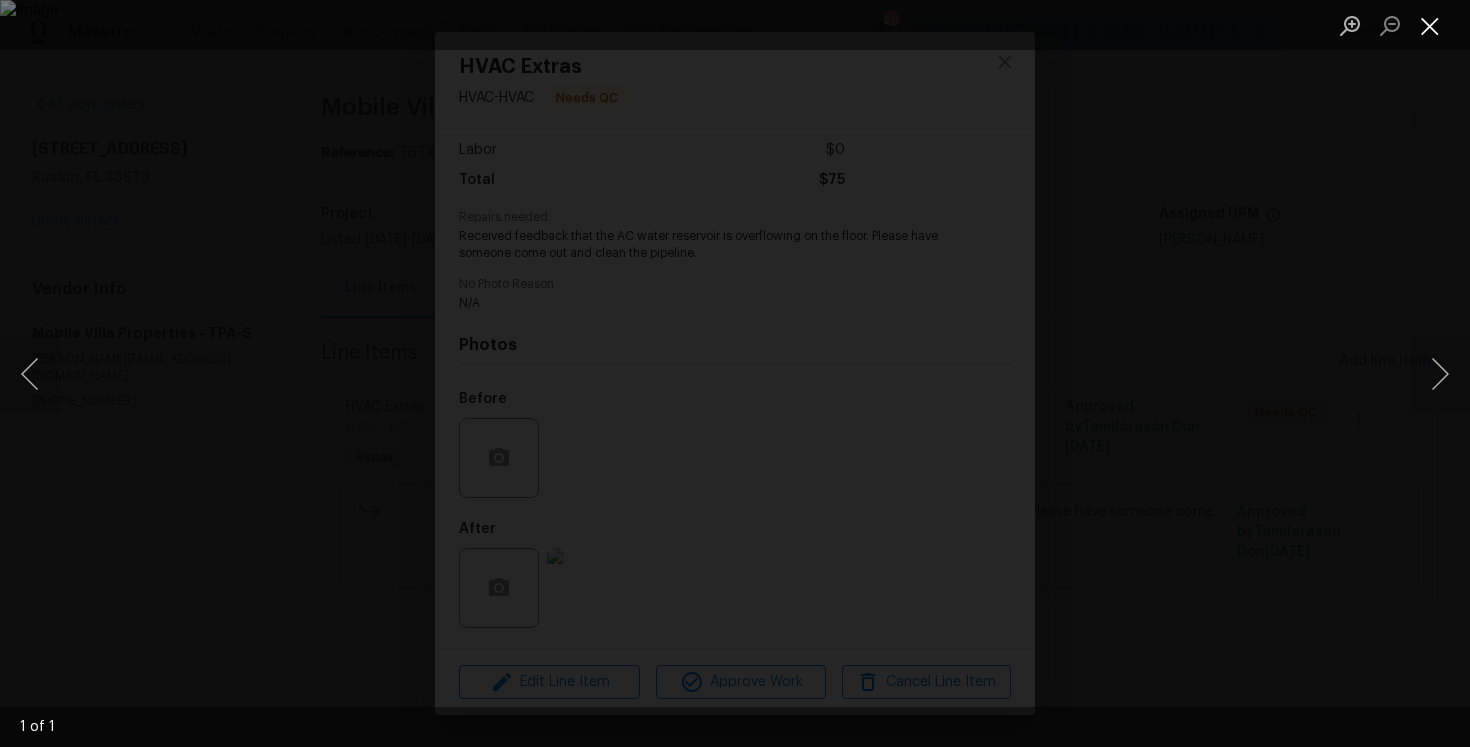 click at bounding box center [1430, 25] 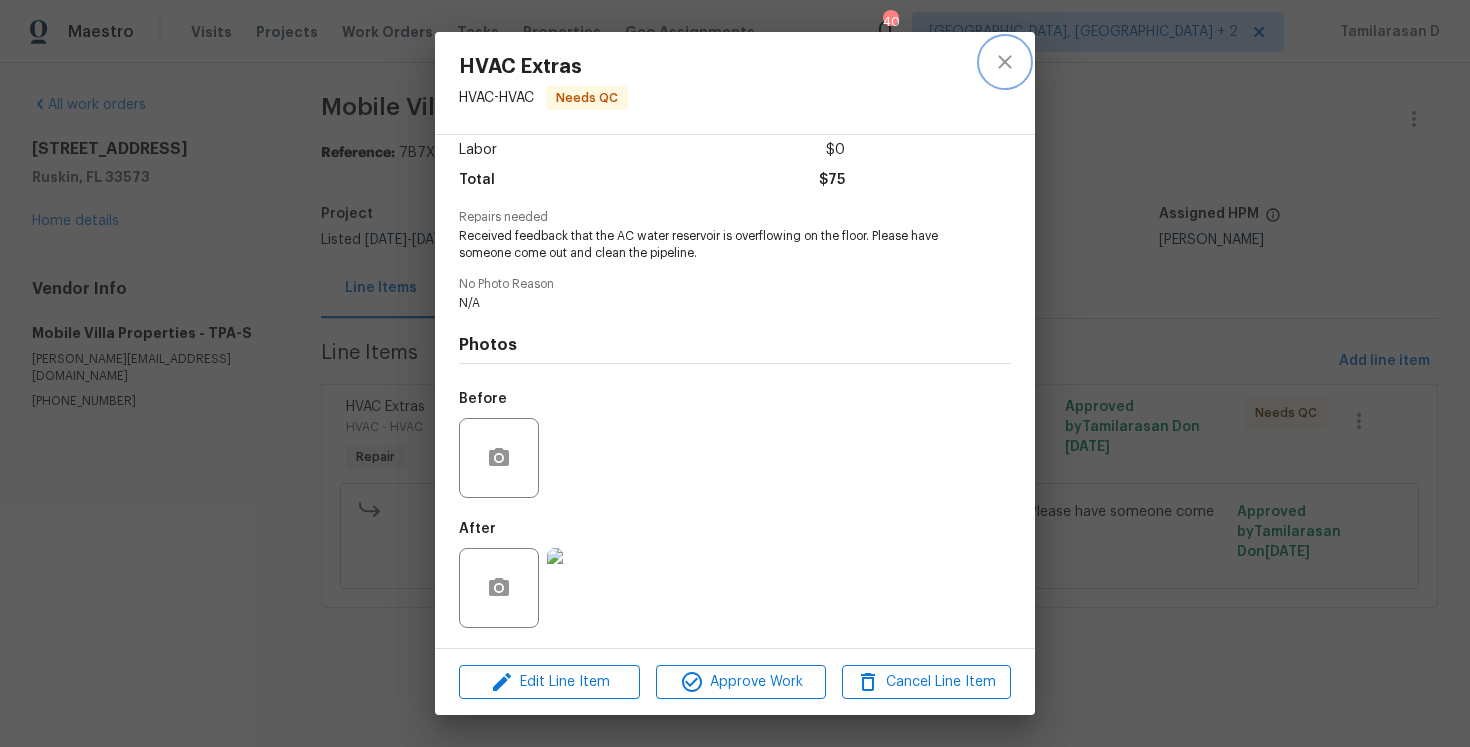 click at bounding box center (1005, 62) 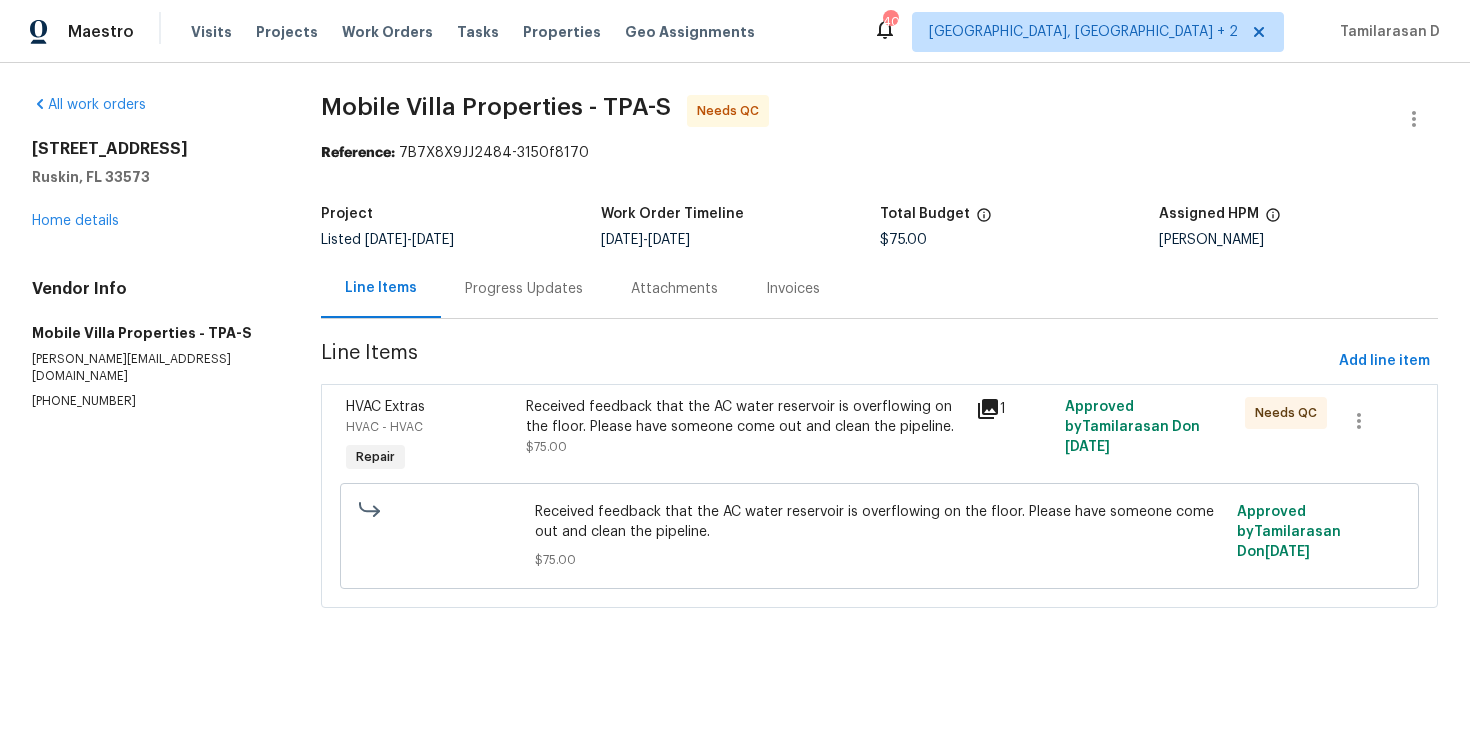 click on "Progress Updates" at bounding box center (524, 288) 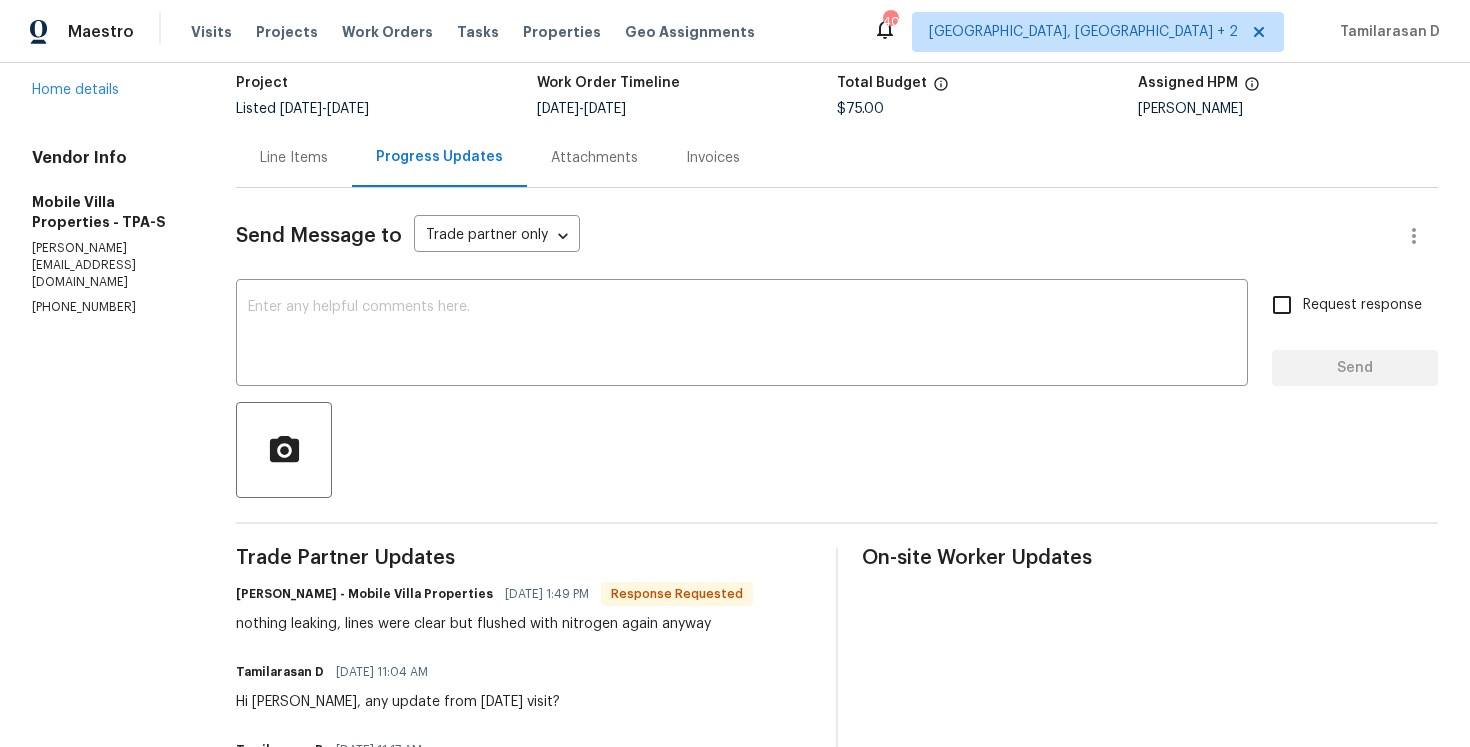 scroll, scrollTop: 0, scrollLeft: 0, axis: both 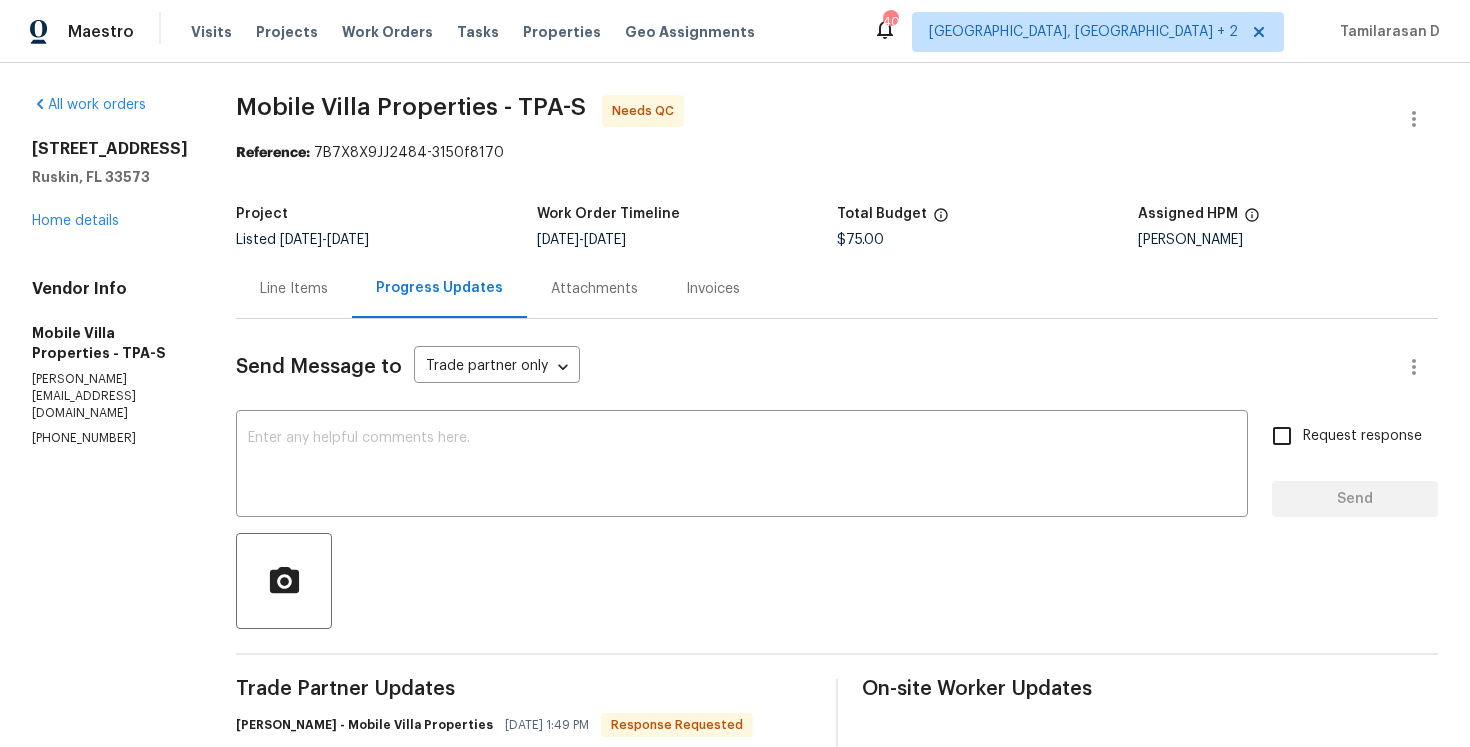 click on "Line Items" at bounding box center (294, 288) 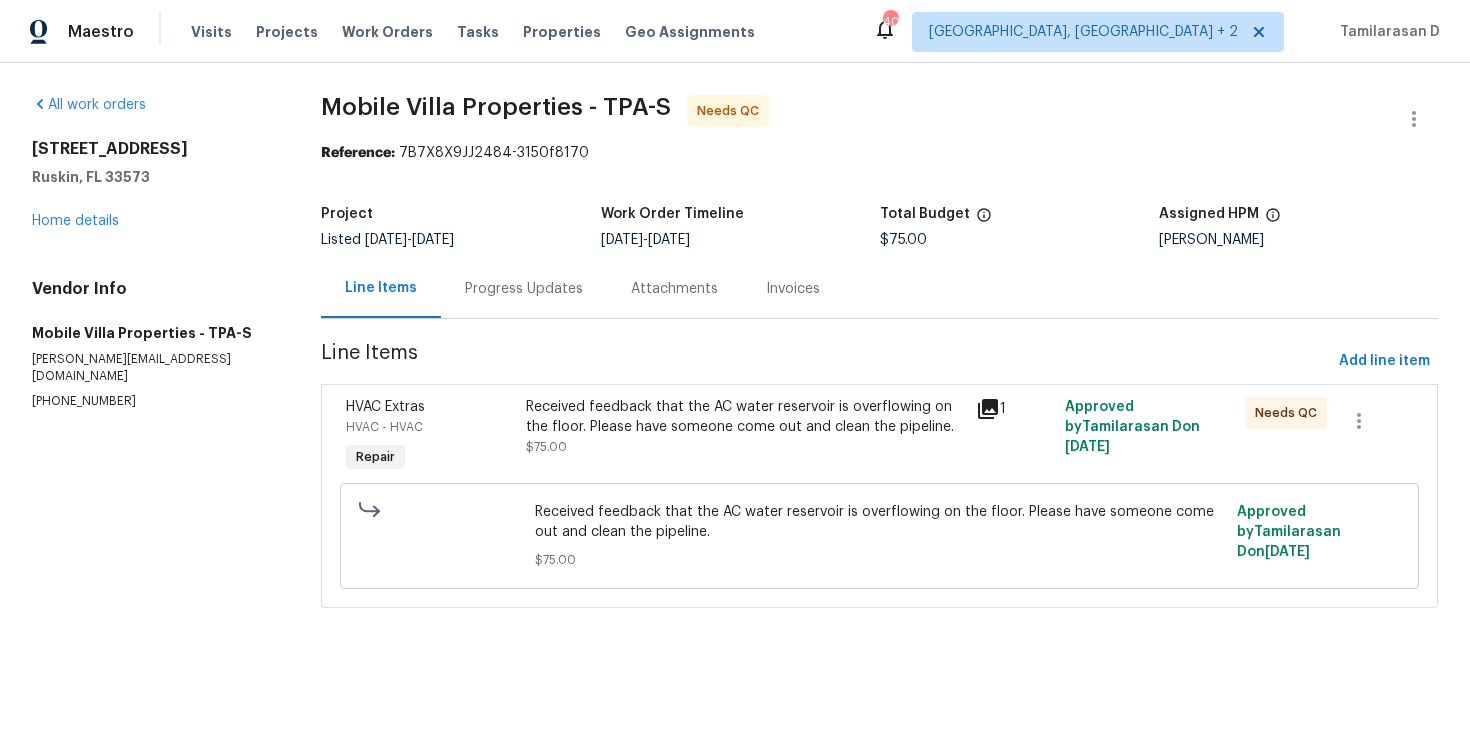 click on "HVAC Extras" at bounding box center [430, 407] 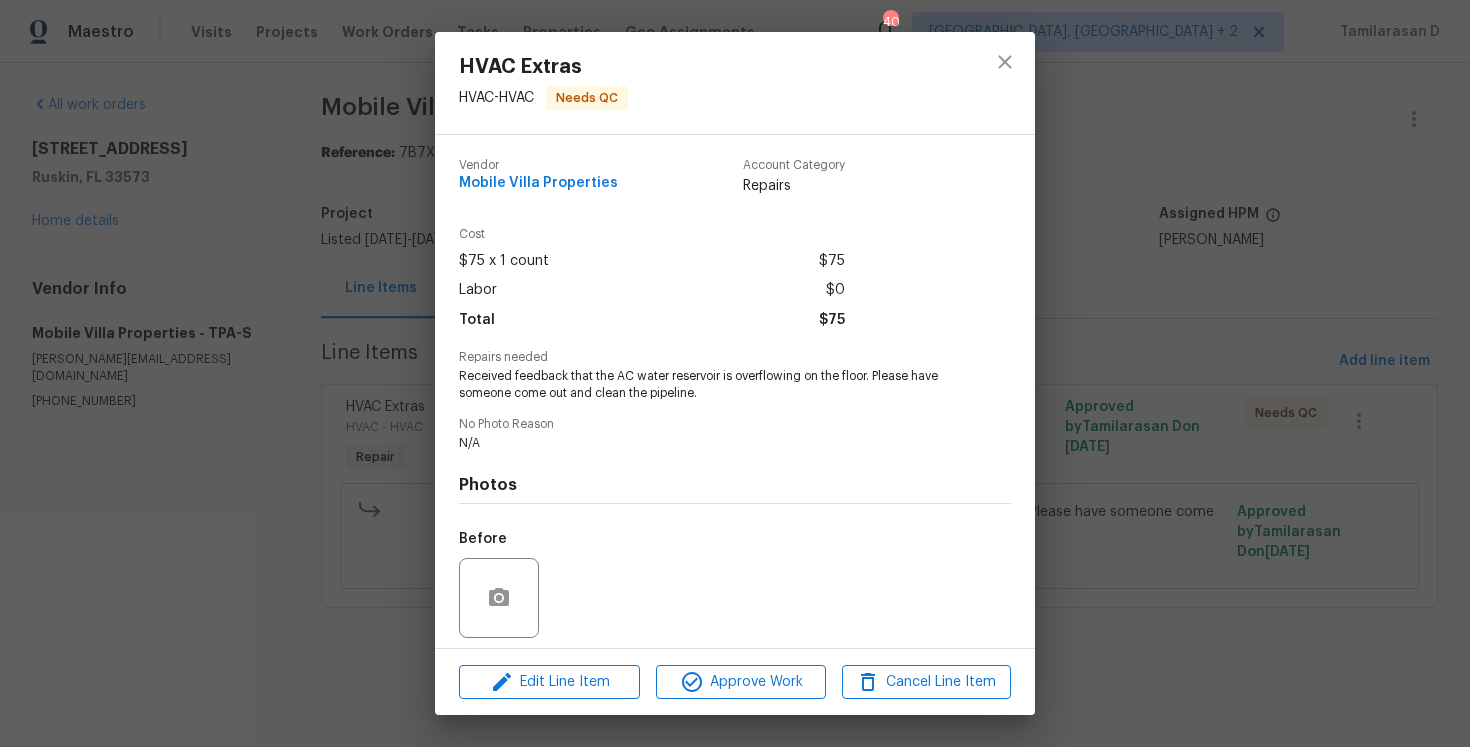 click on "Received feedback that the AC water reservoir is overflowing on the floor. Please have someone come out and clean the pipeline." at bounding box center (707, 385) 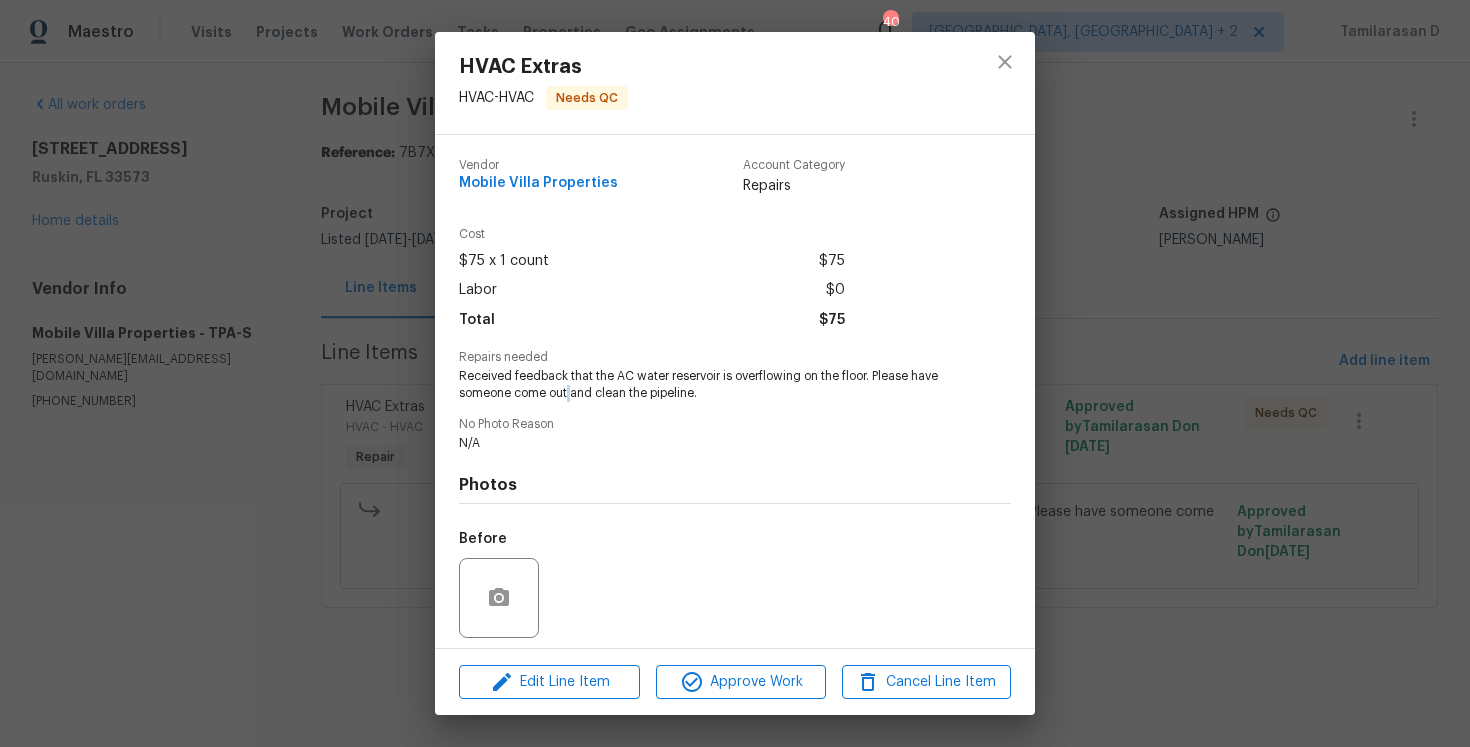 click on "Received feedback that the AC water reservoir is overflowing on the floor. Please have someone come out and clean the pipeline." at bounding box center [707, 385] 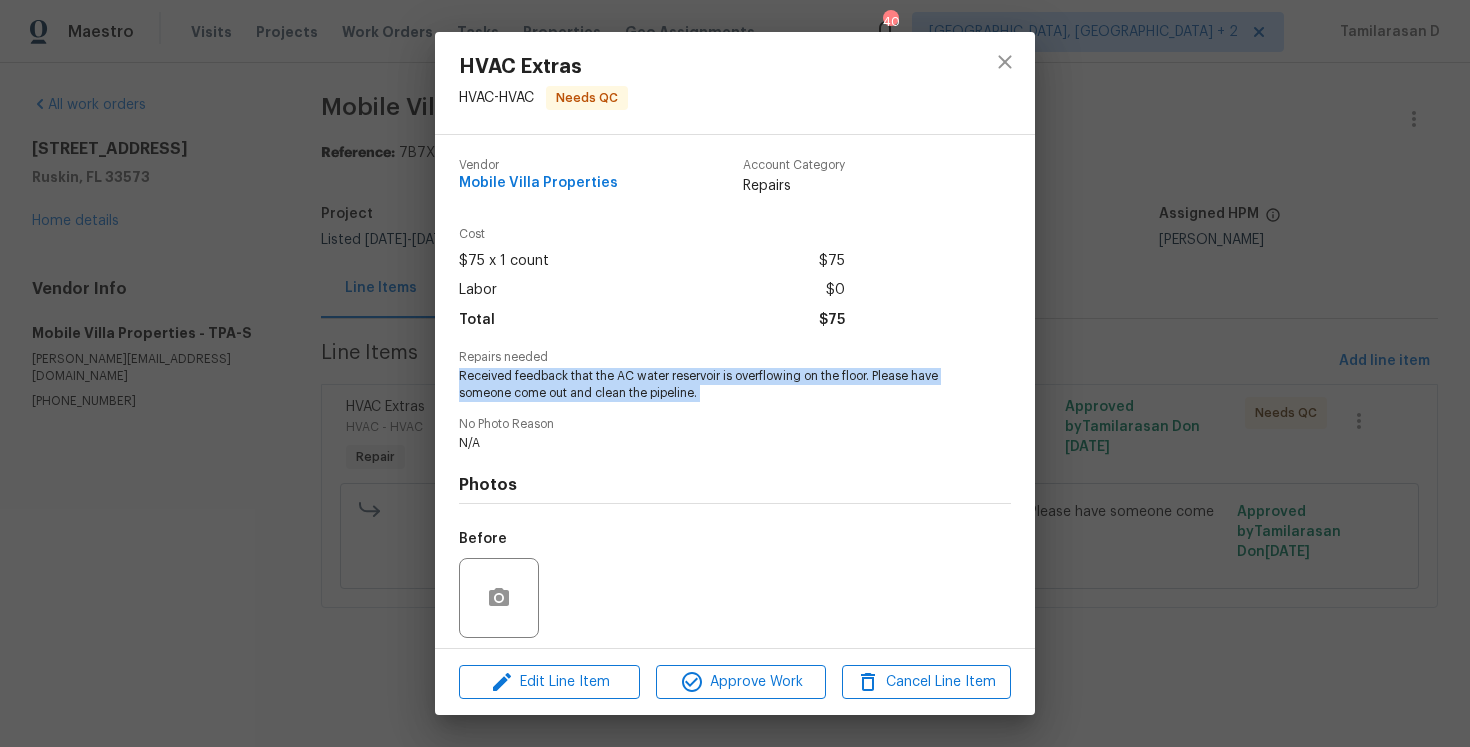 click on "Received feedback that the AC water reservoir is overflowing on the floor. Please have someone come out and clean the pipeline." at bounding box center (707, 385) 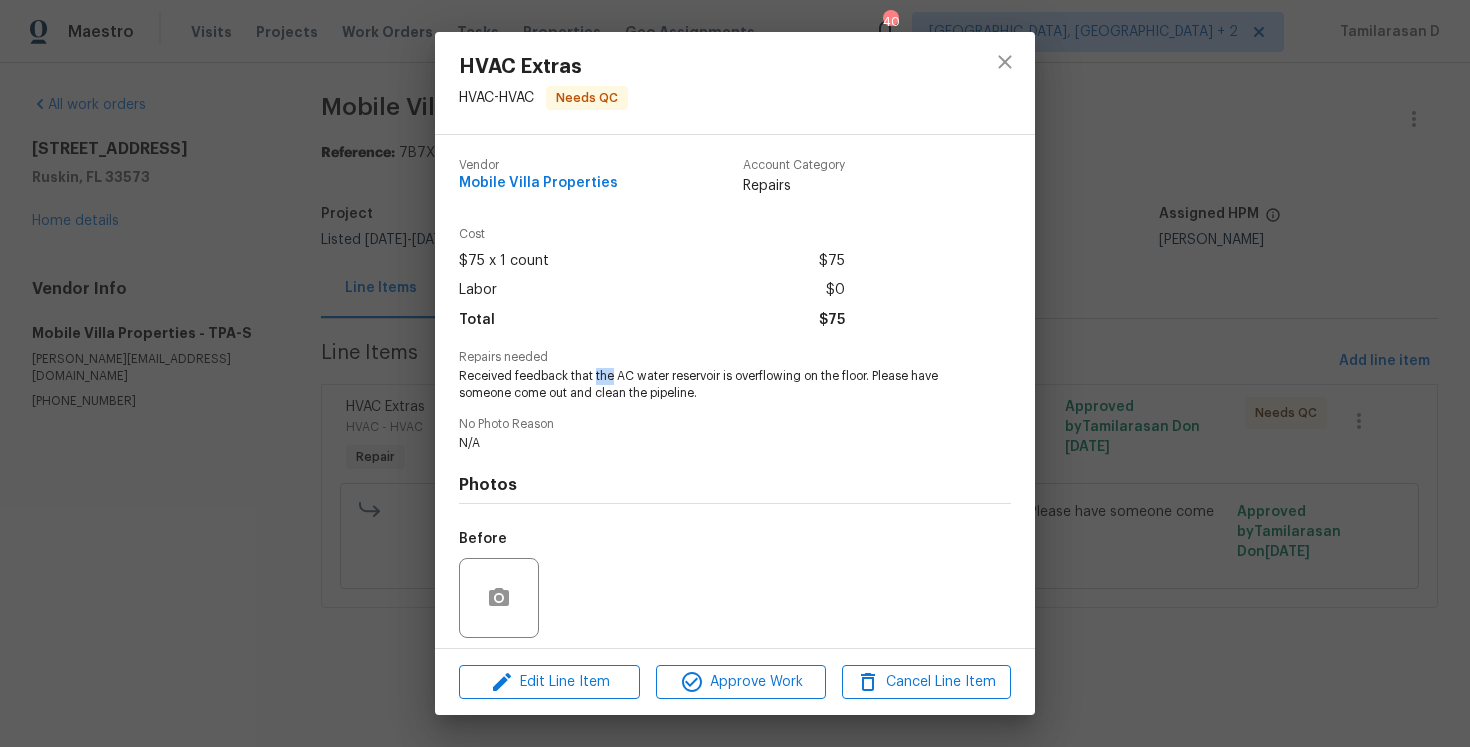 click on "Received feedback that the AC water reservoir is overflowing on the floor. Please have someone come out and clean the pipeline." at bounding box center (707, 385) 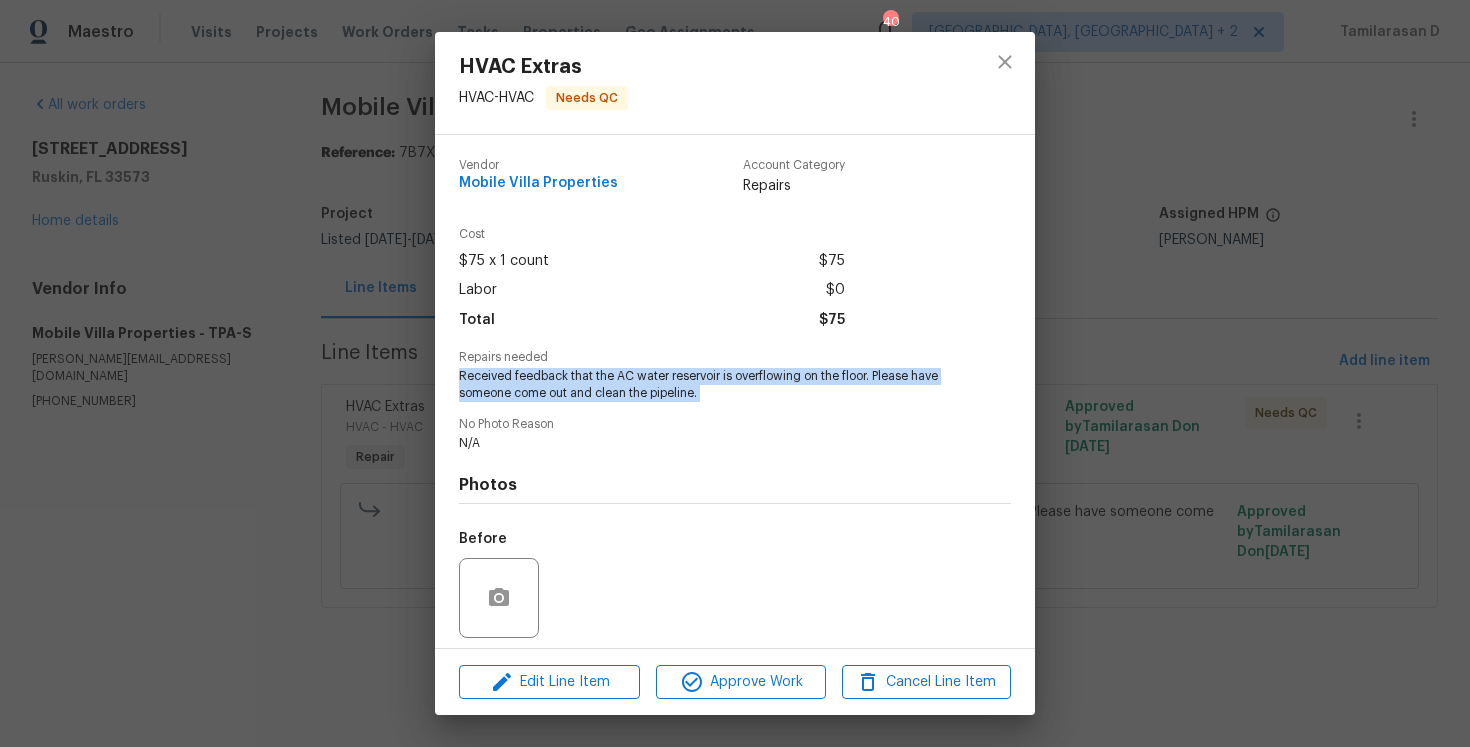 copy on "Received feedback that the AC water reservoir is overflowing on the floor. Please have someone come out and clean the pipeline." 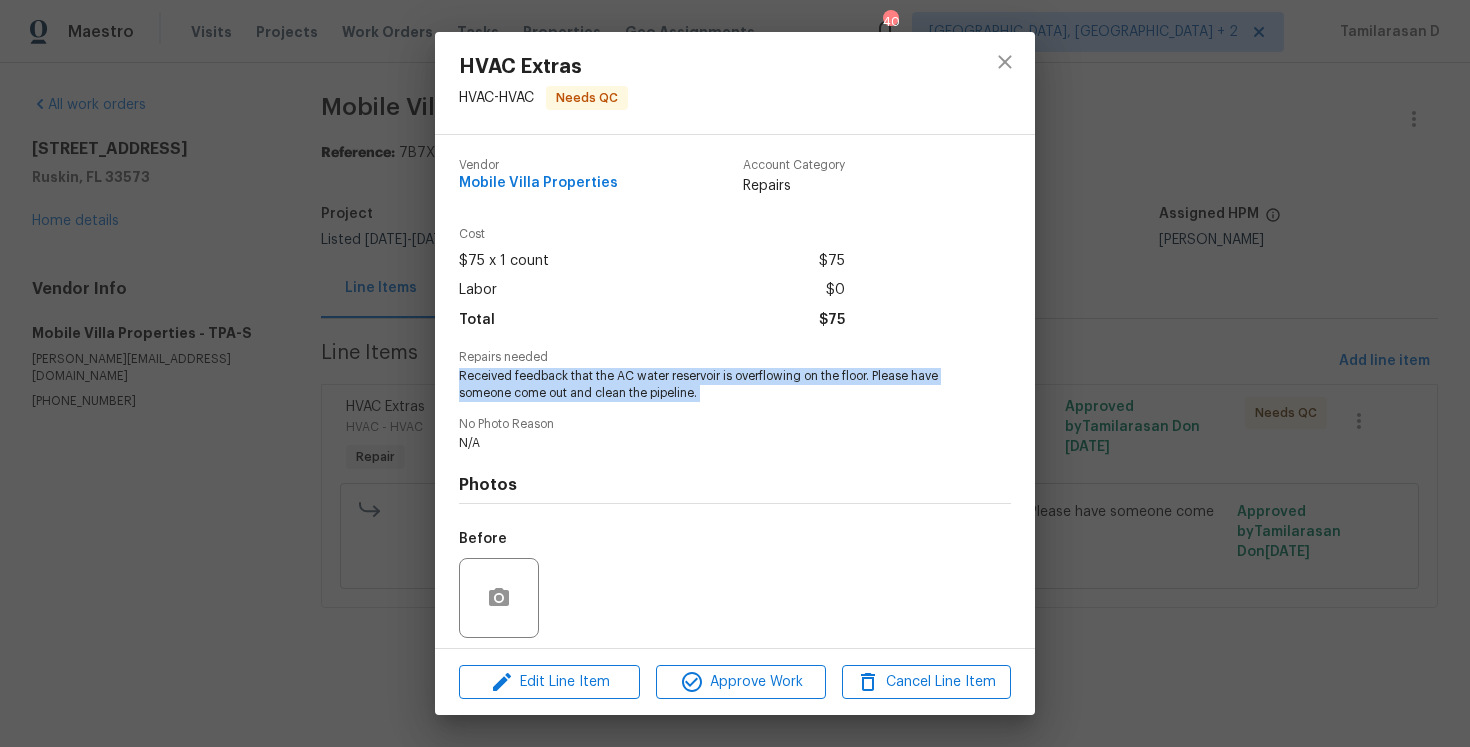 click on "HVAC Extras HVAC  -  HVAC Needs QC Vendor Mobile Villa Properties Account Category Repairs Cost $75 x 1 count $75 Labor $0 Total $75 Repairs needed Received feedback that the AC water reservoir is overflowing on the floor. Please have someone come out and clean the pipeline. No Photo Reason N/A Photos Before After  Edit Line Item  Approve Work  Cancel Line Item" at bounding box center (735, 373) 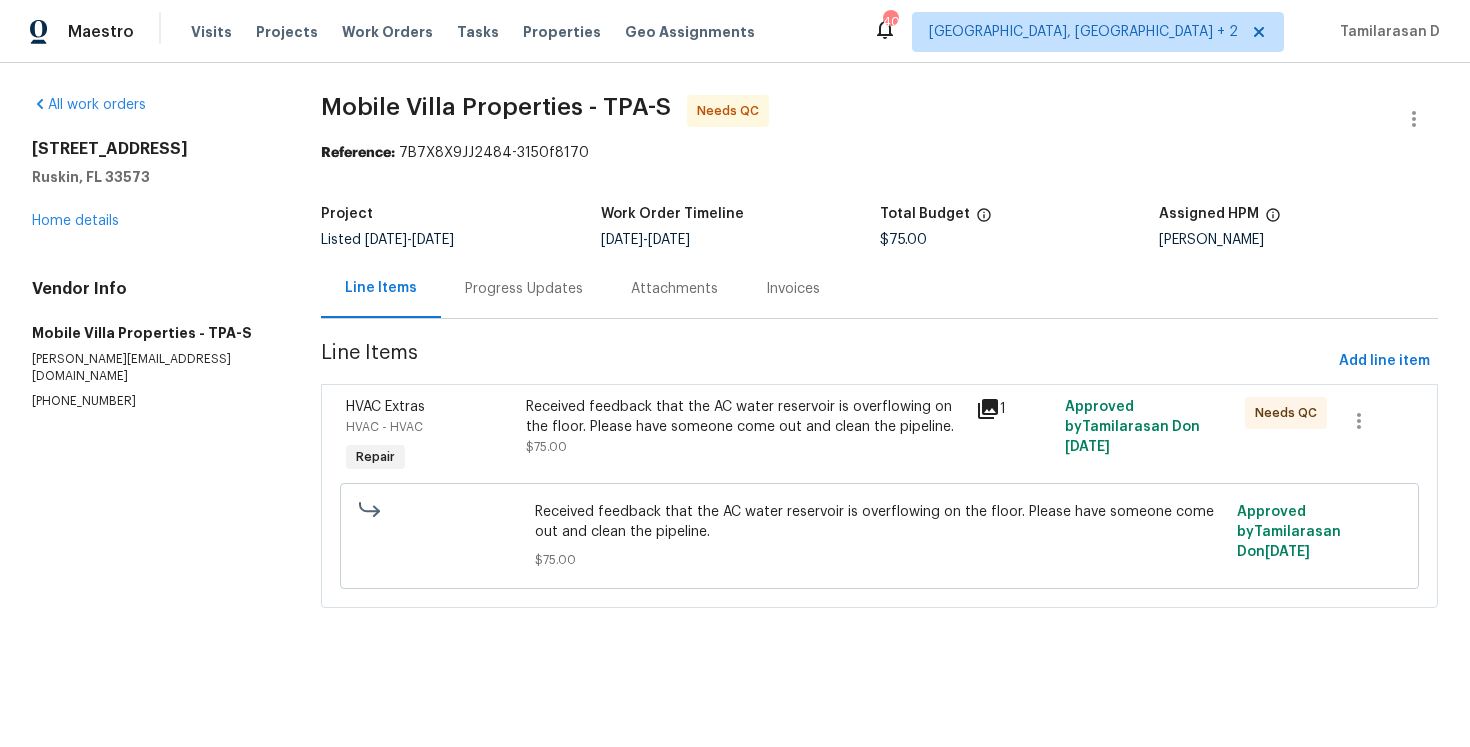 click on "Progress Updates" at bounding box center (524, 288) 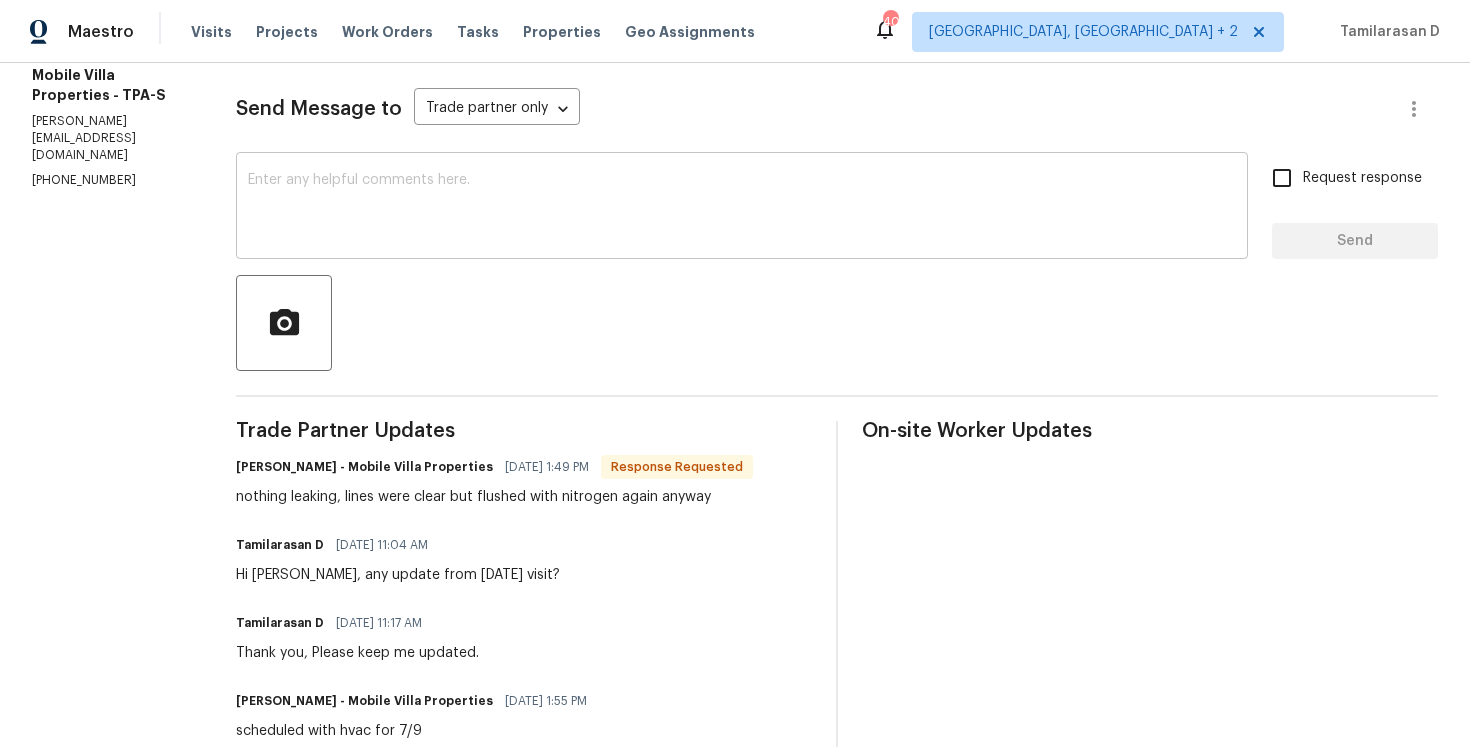 scroll, scrollTop: 285, scrollLeft: 0, axis: vertical 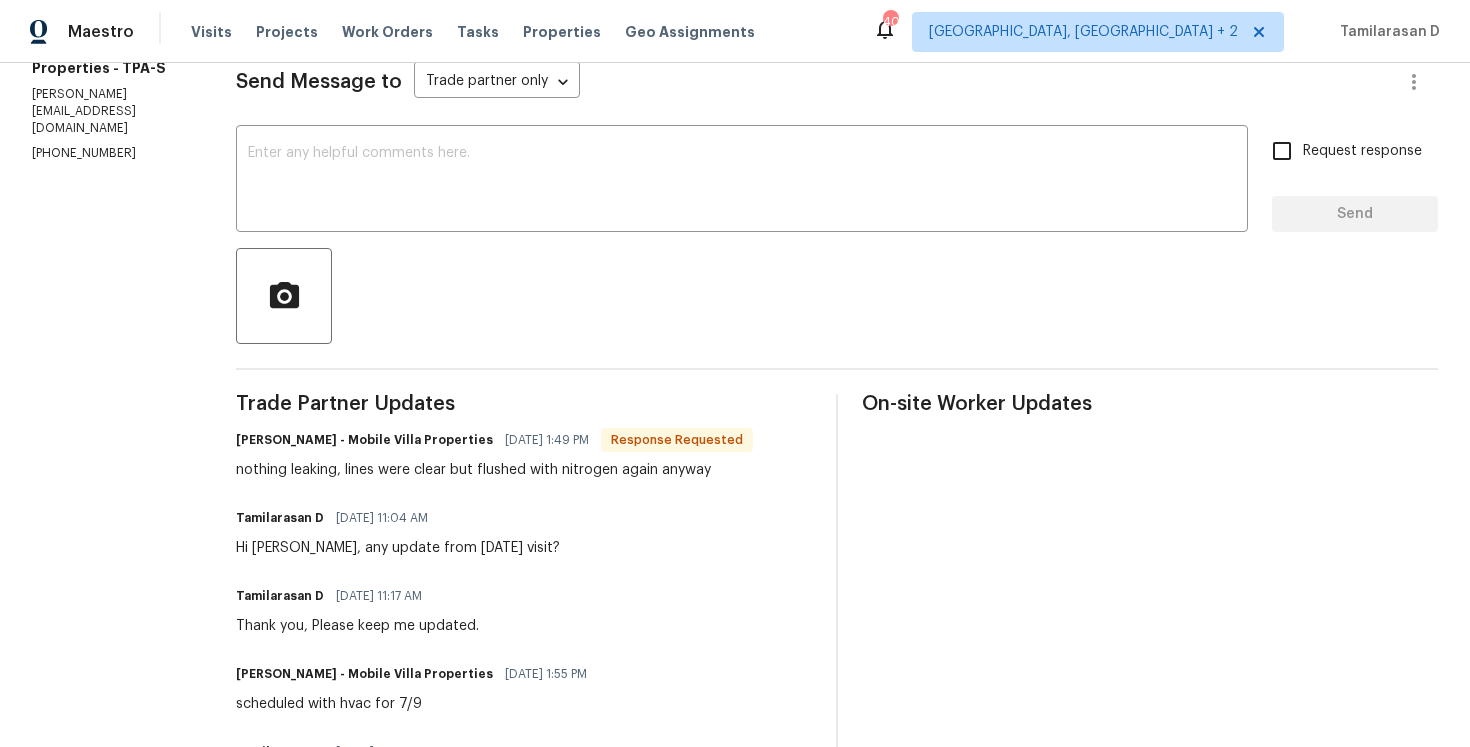 click on "Trade Partner Updates James Carey - Mobile Villa Properties 07/10/2025 1:49 PM Response Requested nothing leaking, lines were clear but flushed with nitrogen again anyway Tamilarasan D 07/10/2025 11:04 AM Hi James, any update from yesterday's visit? Tamilarasan D 07/09/2025 11:17 AM Thank you, Please keep me updated. James Carey - Mobile Villa Properties 07/08/2025 1:55 PM scheduled with hvac for 7/9 Tamilarasan D 07/08/2025 12:23 PM Hey, this is Tamil from Opendoor. I’m confirming you received the WO for the property at (15452 Long Cypress Dr, Ruskin, FL 33573). Please review and accept the WO within 24 hours and provide a scheduled date. Please disregard the contact information for the HPM included in the WO. Our Centralised LWO Team is responsible for Listed WOs." at bounding box center [524, 635] 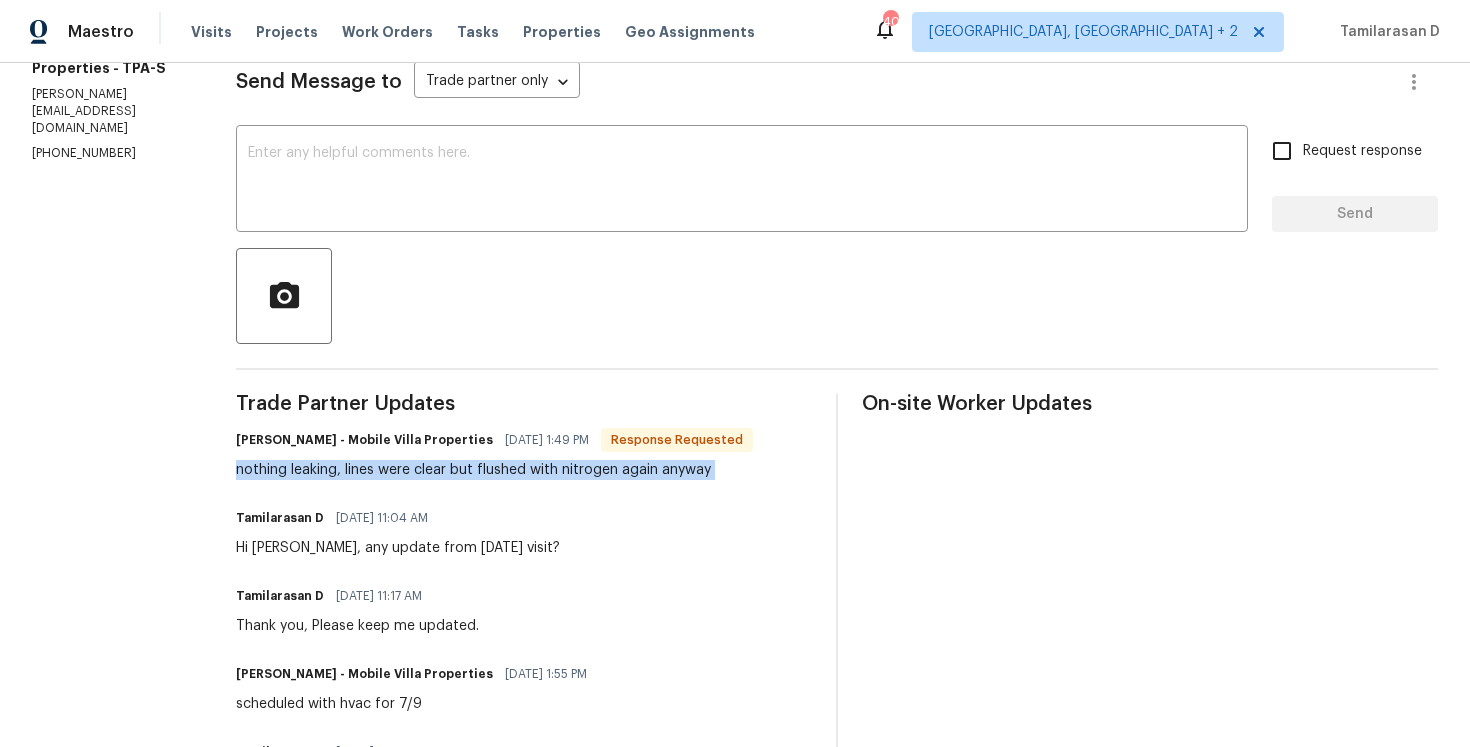 copy on "nothing leaking, lines were clear but flushed with nitrogen again anyway" 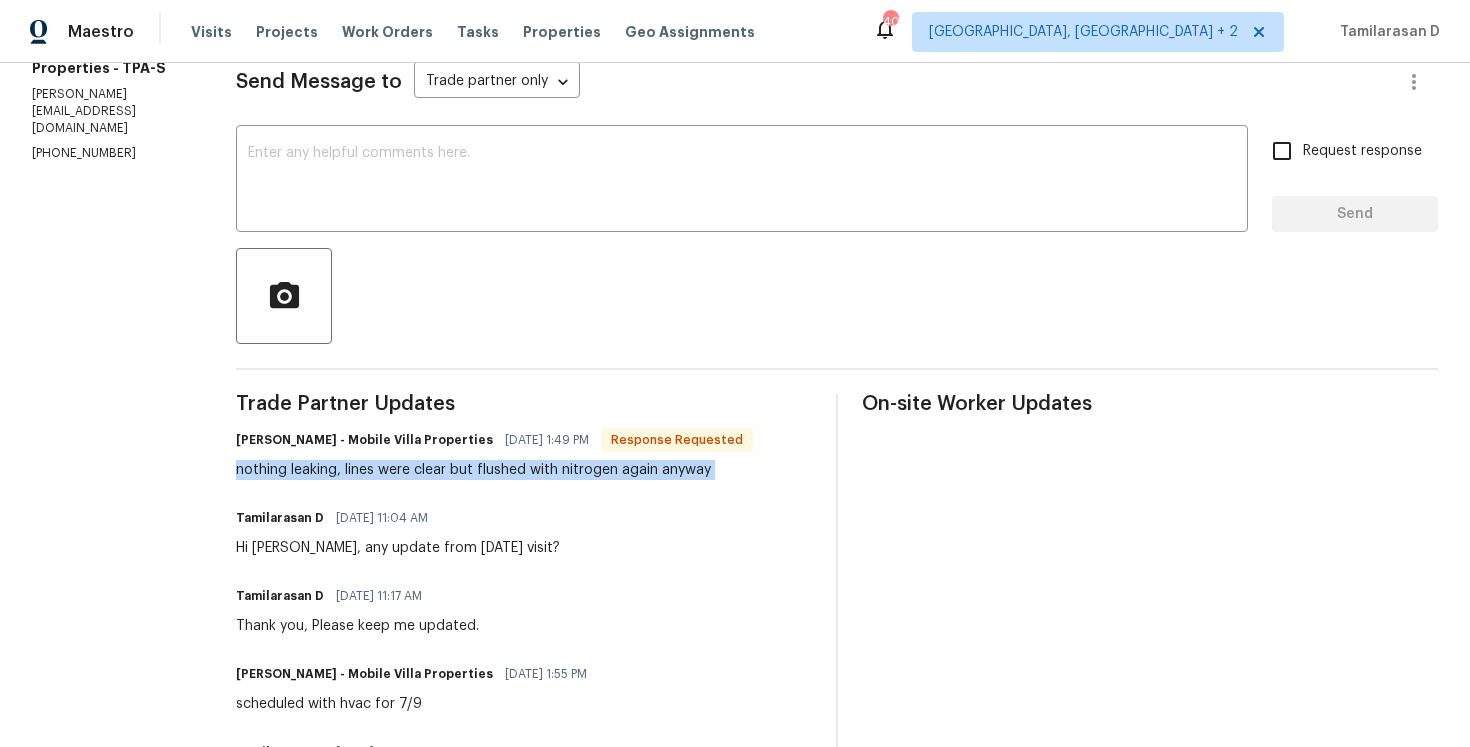click on "Trade Partner Updates James Carey - Mobile Villa Properties 07/10/2025 1:49 PM Response Requested nothing leaking, lines were clear but flushed with nitrogen again anyway Tamilarasan D 07/10/2025 11:04 AM Hi James, any update from yesterday's visit? Tamilarasan D 07/09/2025 11:17 AM Thank you, Please keep me updated. James Carey - Mobile Villa Properties 07/08/2025 1:55 PM scheduled with hvac for 7/9 Tamilarasan D 07/08/2025 12:23 PM Hey, this is Tamil from Opendoor. I’m confirming you received the WO for the property at (15452 Long Cypress Dr, Ruskin, FL 33573). Please review and accept the WO within 24 hours and provide a scheduled date. Please disregard the contact information for the HPM included in the WO. Our Centralised LWO Team is responsible for Listed WOs." at bounding box center (524, 635) 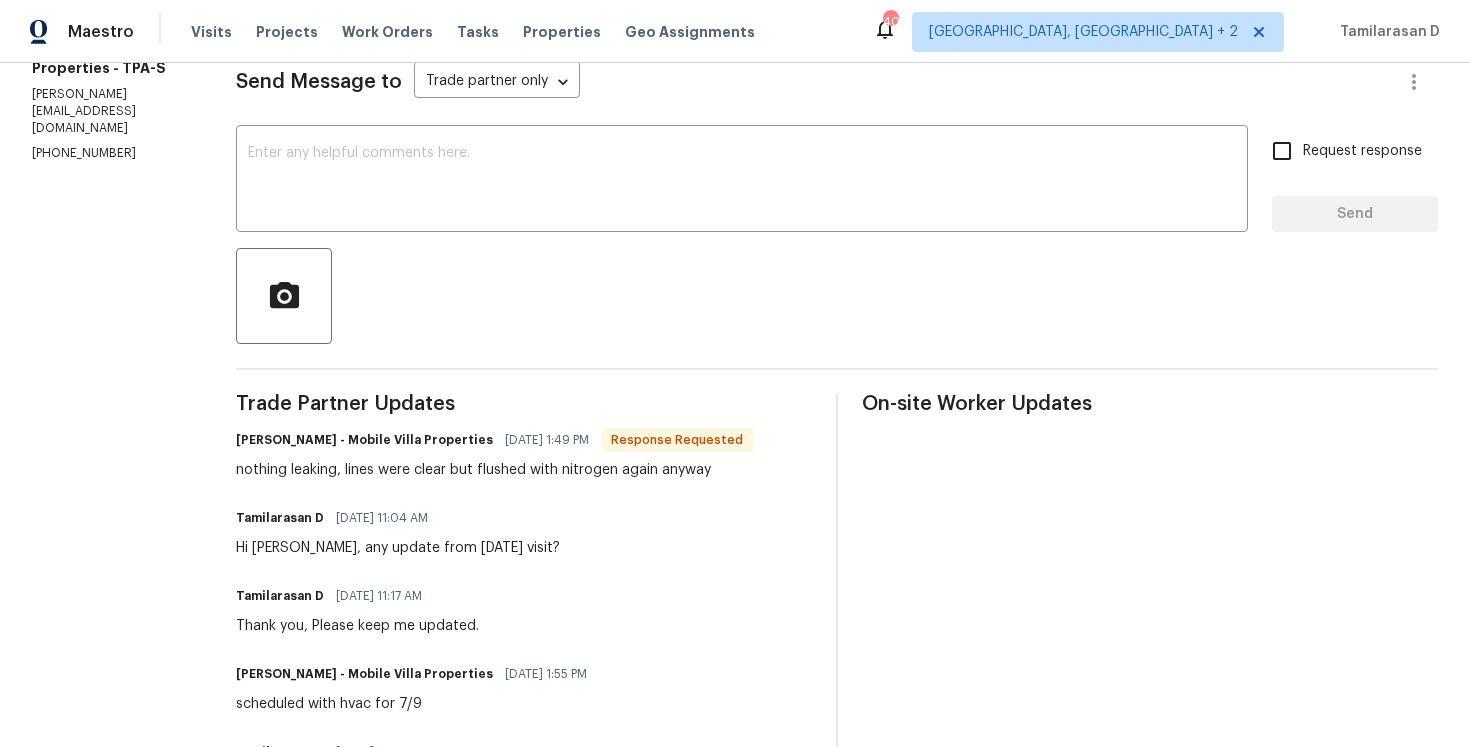 click on "Trade Partner Updates James Carey - Mobile Villa Properties 07/10/2025 1:49 PM Response Requested nothing leaking, lines were clear but flushed with nitrogen again anyway Tamilarasan D 07/10/2025 11:04 AM Hi James, any update from yesterday's visit? Tamilarasan D 07/09/2025 11:17 AM Thank you, Please keep me updated. James Carey - Mobile Villa Properties 07/08/2025 1:55 PM scheduled with hvac for 7/9 Tamilarasan D 07/08/2025 12:23 PM Hey, this is Tamil from Opendoor. I’m confirming you received the WO for the property at (15452 Long Cypress Dr, Ruskin, FL 33573). Please review and accept the WO within 24 hours and provide a scheduled date. Please disregard the contact information for the HPM included in the WO. Our Centralised LWO Team is responsible for Listed WOs." at bounding box center (524, 635) 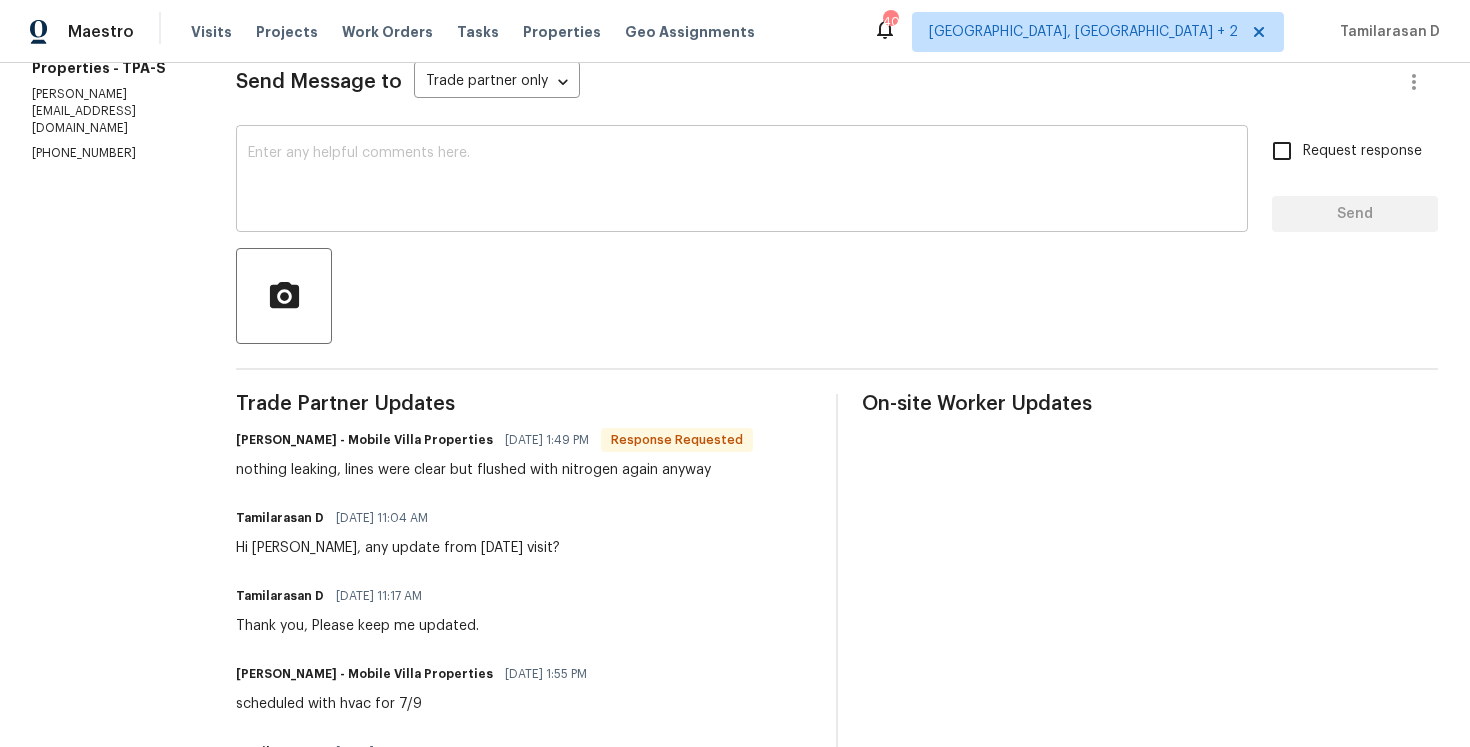 click at bounding box center [742, 181] 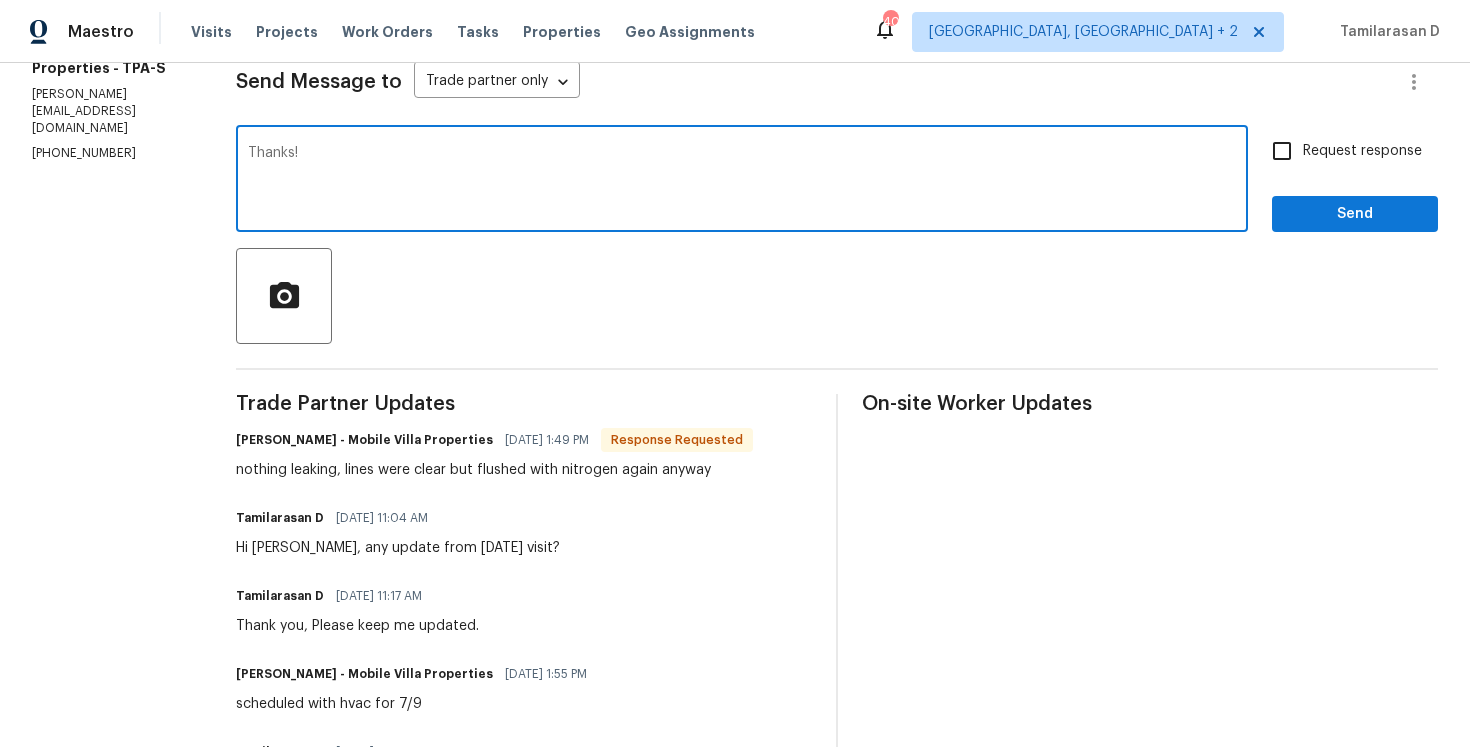 type on "Thanks!" 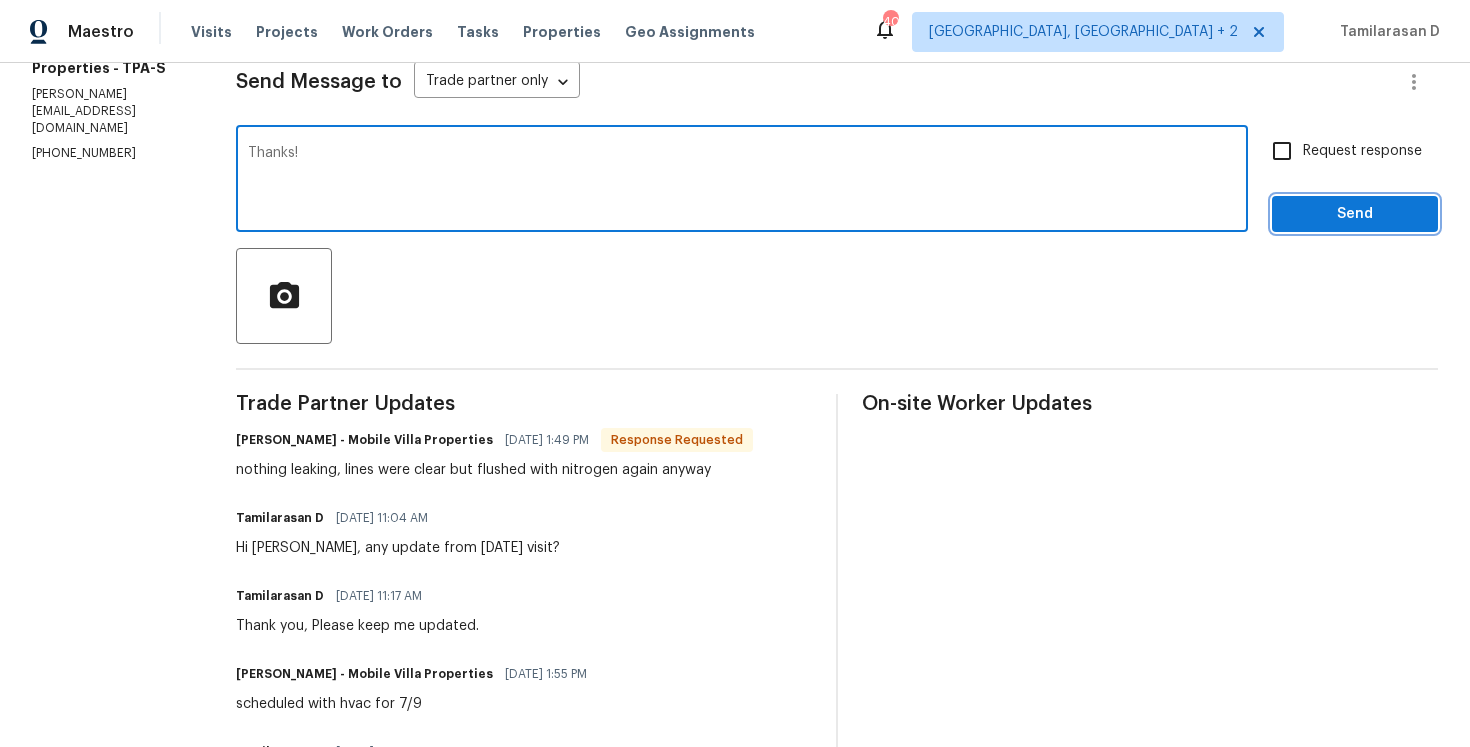 click on "Send" at bounding box center (1355, 214) 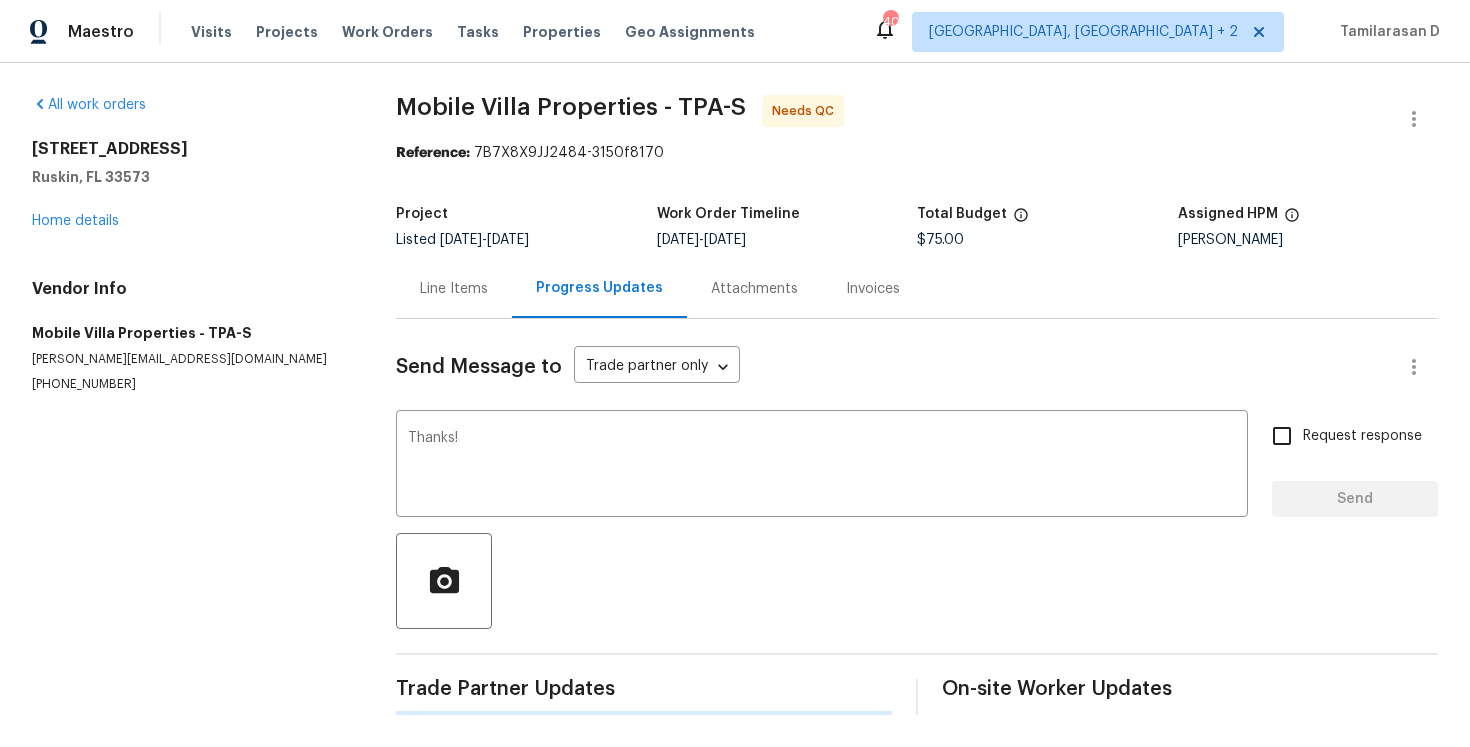 scroll, scrollTop: 0, scrollLeft: 0, axis: both 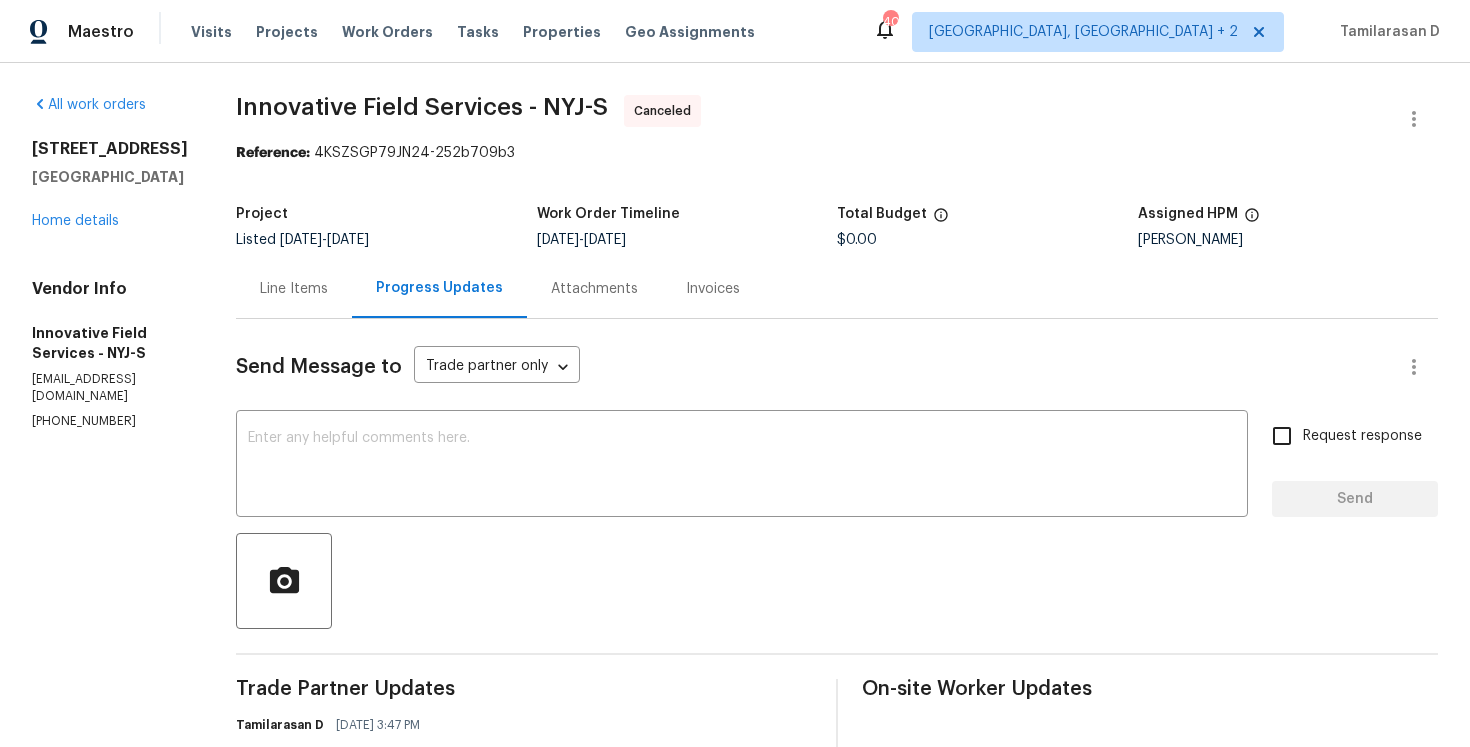 click on "[STREET_ADDRESS] Home details" at bounding box center [110, 185] 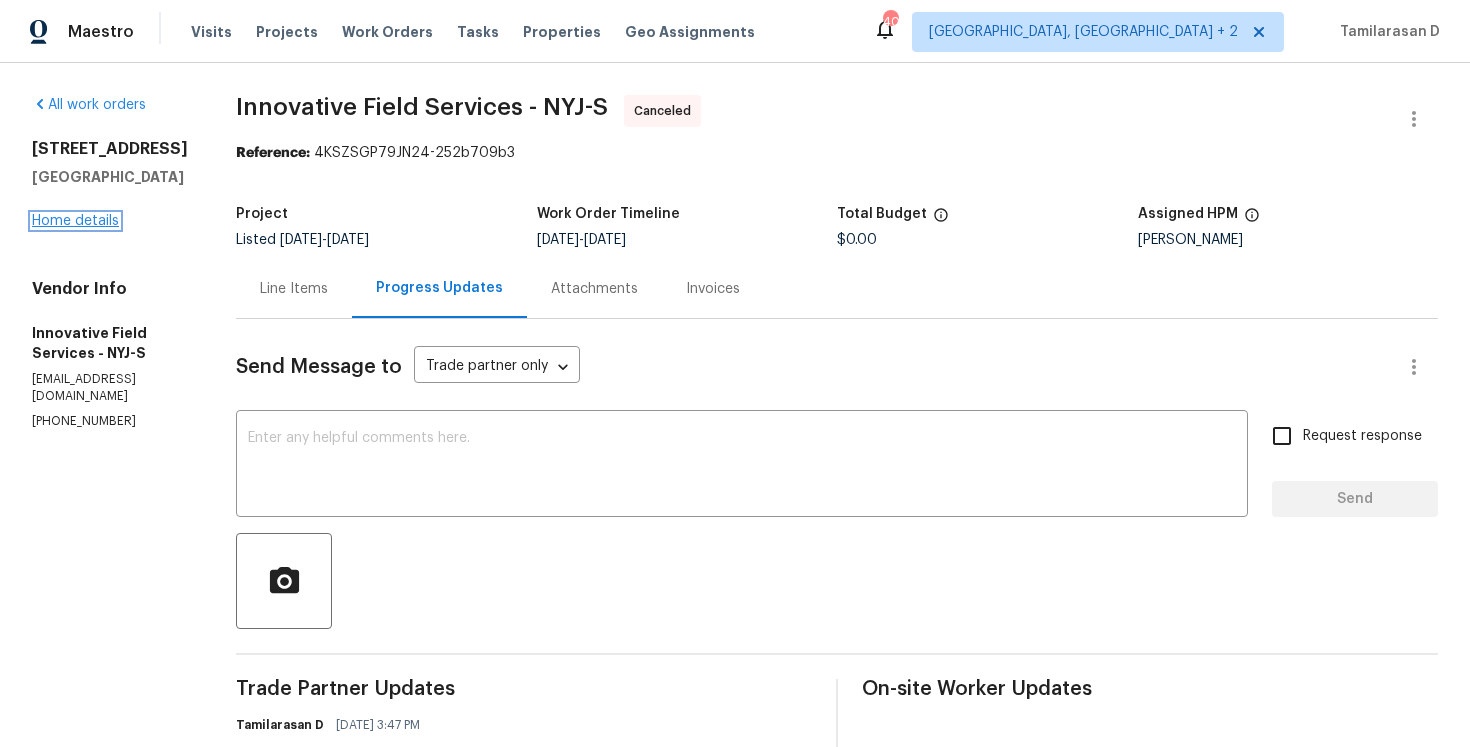 click on "Home details" at bounding box center [75, 221] 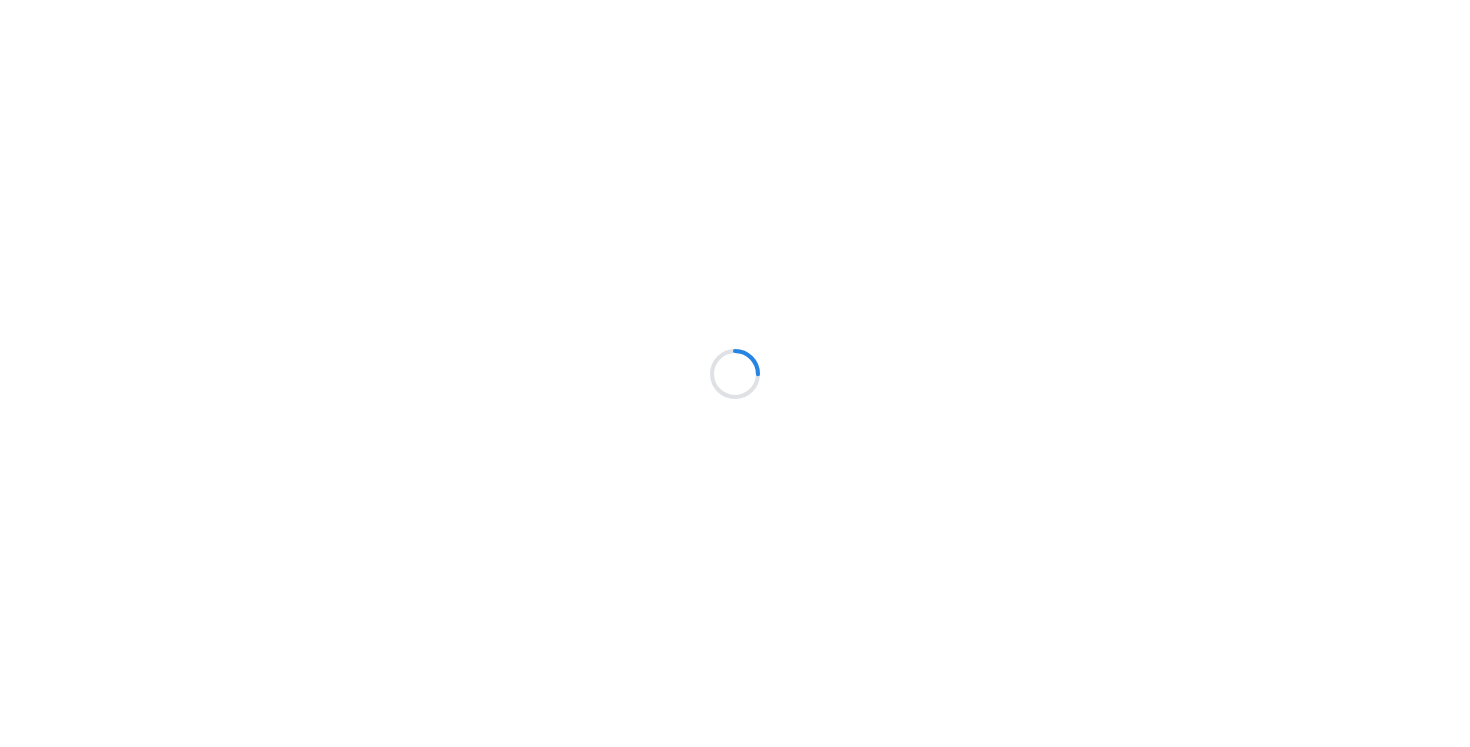 scroll, scrollTop: 0, scrollLeft: 0, axis: both 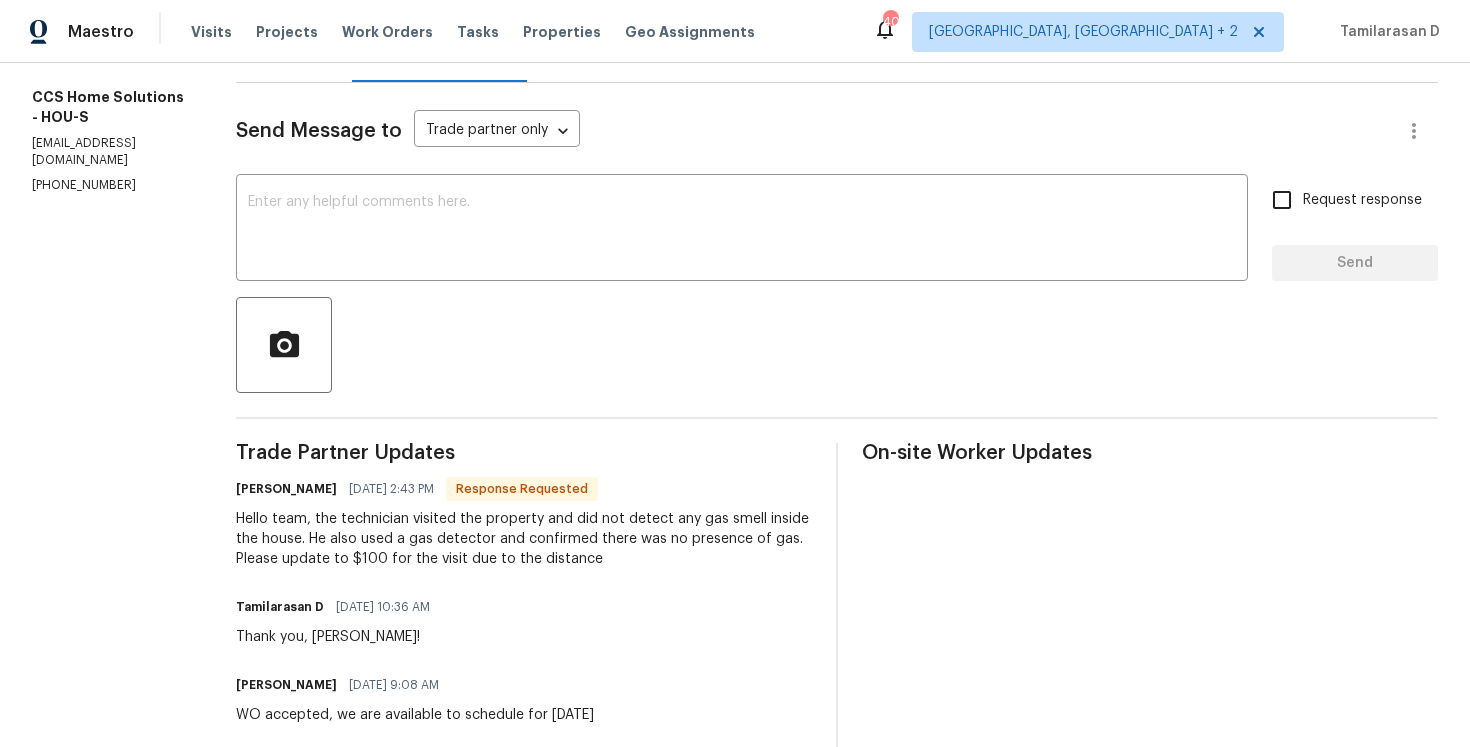 click on "Hello team, the technician visited the property and did not detect any gas smell inside the house. He also used a gas detector and confirmed there was no presence of gas. Please update to $100 for the visit due to the distance" at bounding box center [524, 539] 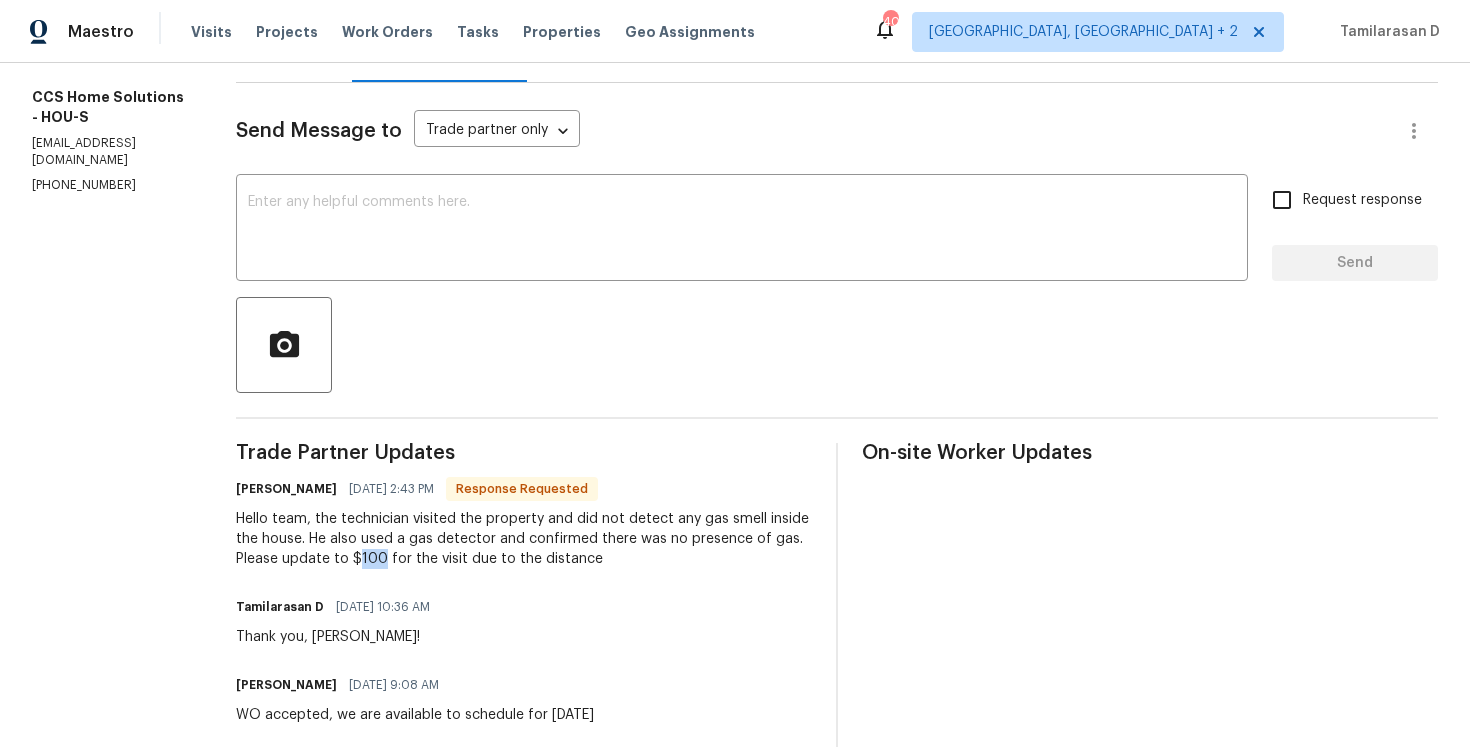 click on "Hello team, the technician visited the property and did not detect any gas smell inside the house. He also used a gas detector and confirmed there was no presence of gas. Please update to $100 for the visit due to the distance" at bounding box center [524, 539] 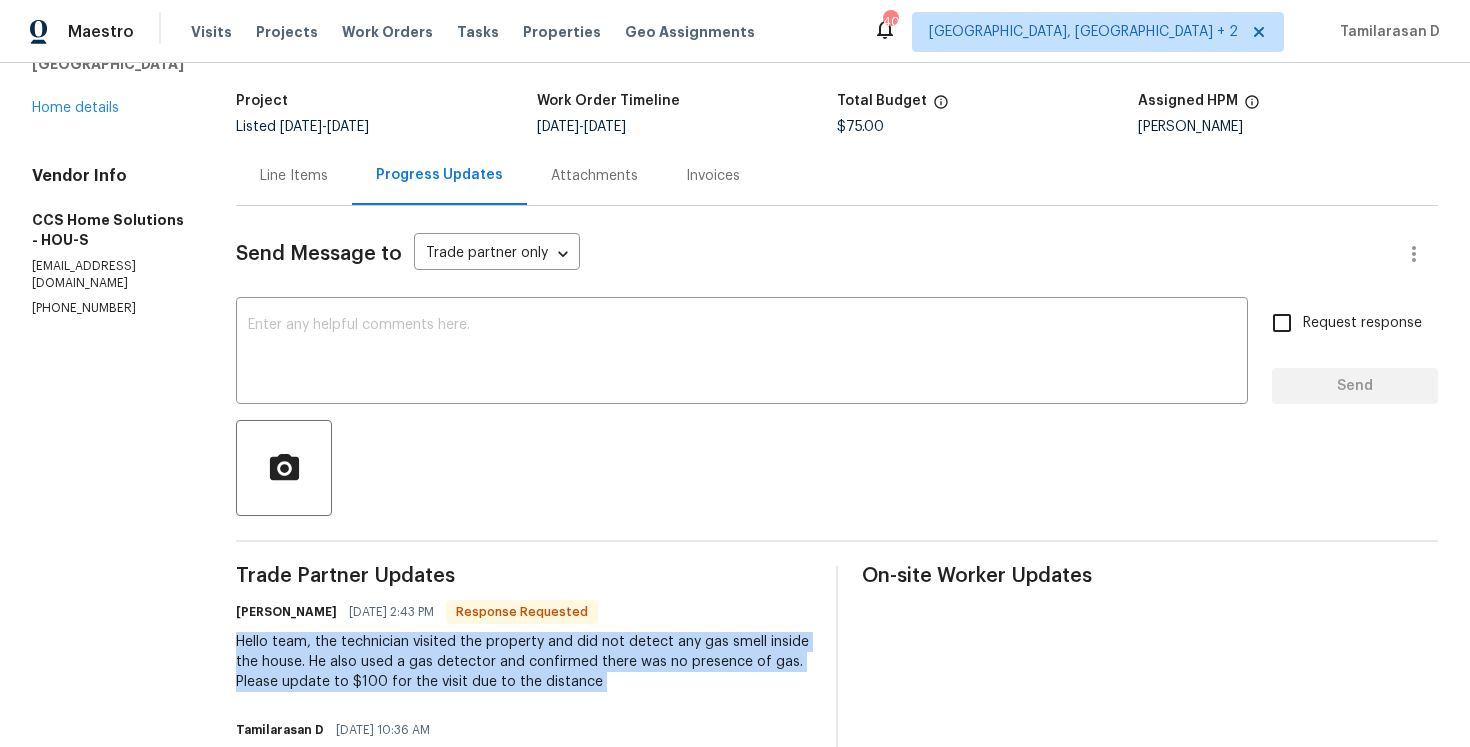 scroll, scrollTop: 94, scrollLeft: 0, axis: vertical 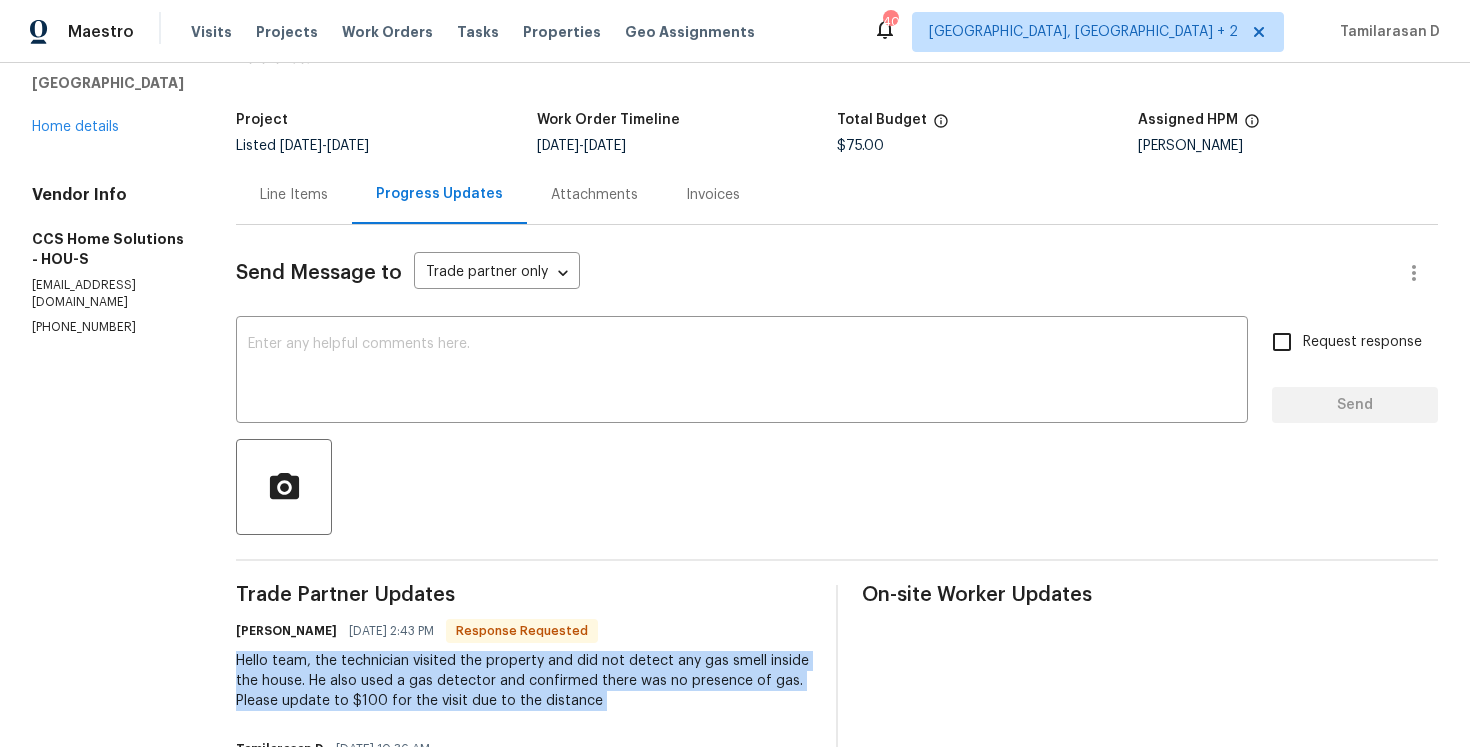 click on "Line Items" at bounding box center (294, 194) 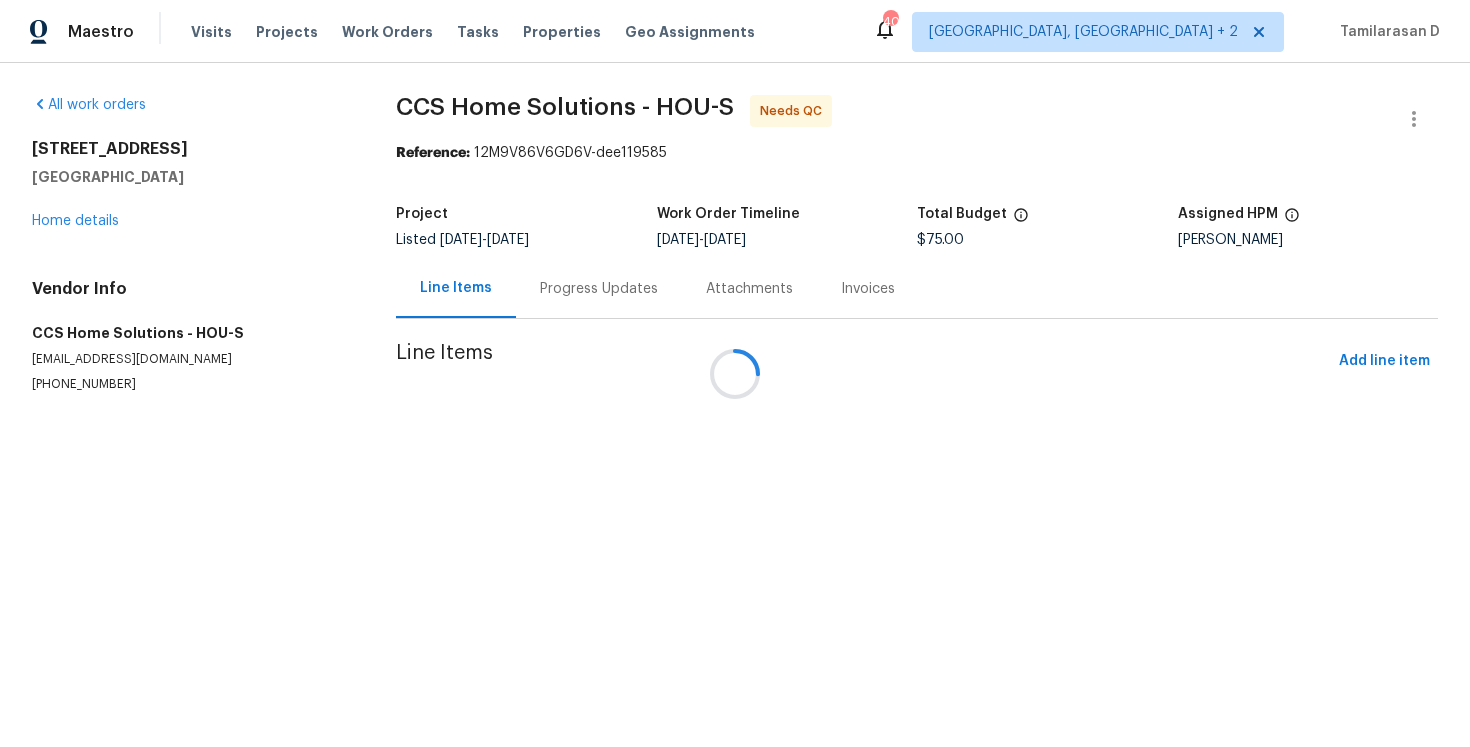 scroll, scrollTop: 0, scrollLeft: 0, axis: both 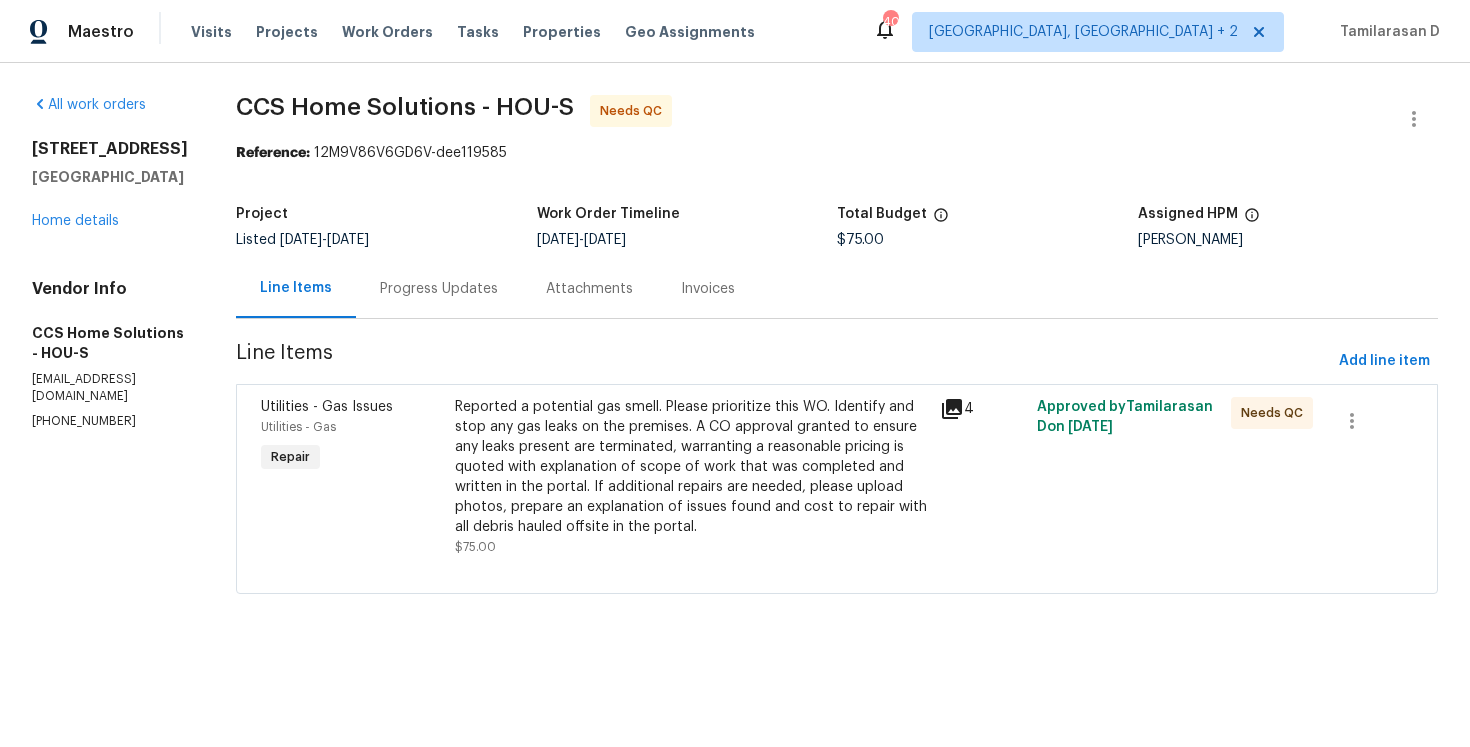 click on "Reported a potential gas smell.  Please prioritize this WO.  Identify and stop any gas leaks on the premises.  A CO approval granted to ensure any leaks present are terminated, warranting a reasonable pricing is quoted with explanation of scope of work that was completed and written in the portal.  If additional repairs are needed, please upload photos, prepare an explanation of issues found and cost to repair with all debris hauled  offsite in the portal." at bounding box center [691, 467] 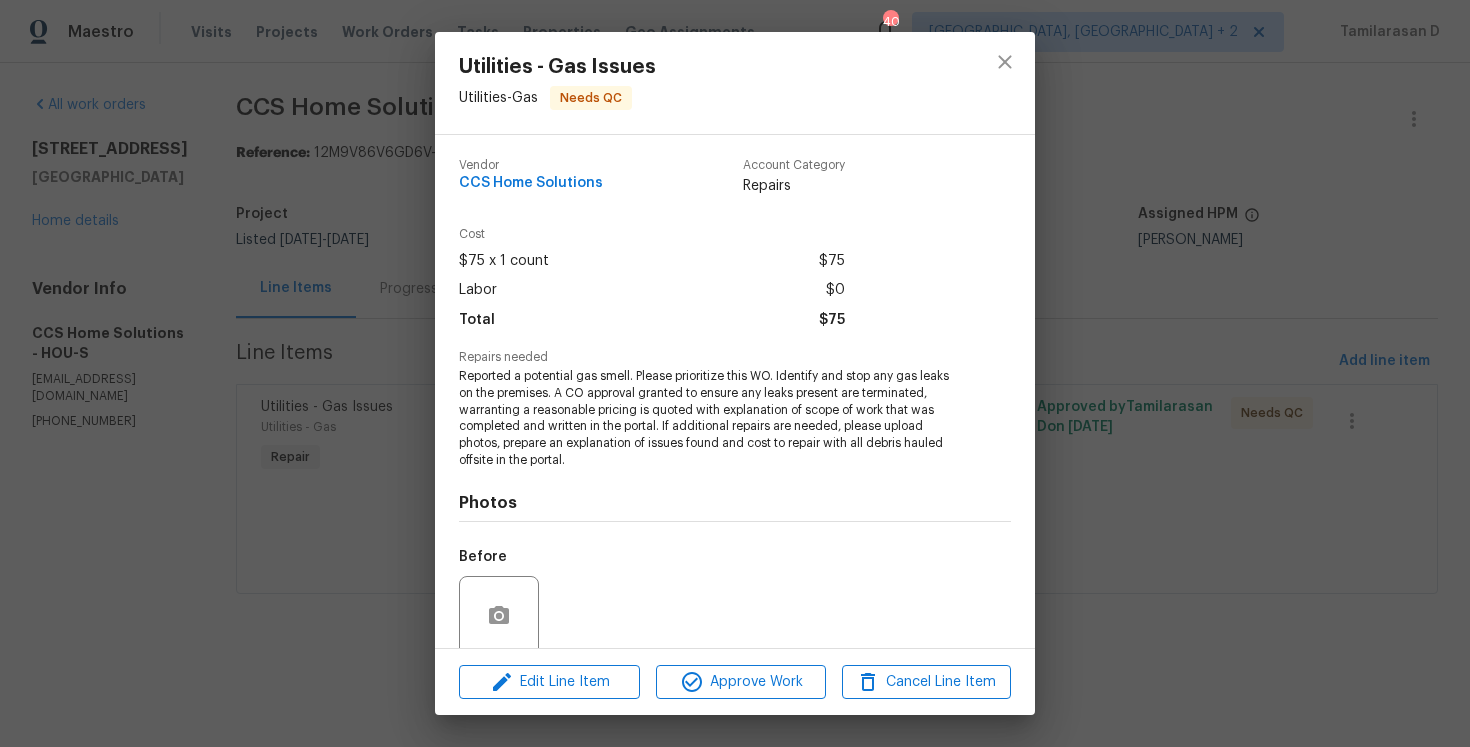 scroll, scrollTop: 158, scrollLeft: 0, axis: vertical 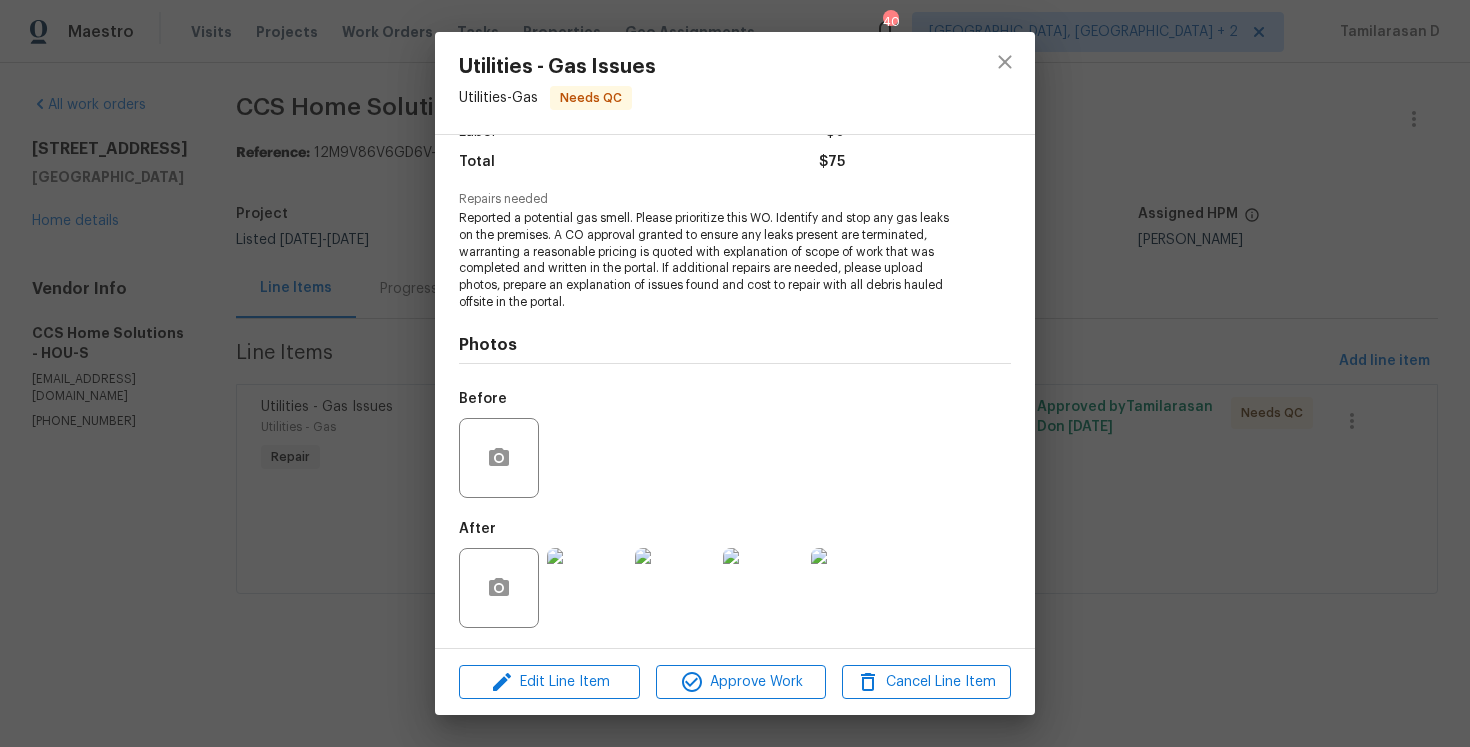 click at bounding box center [587, 588] 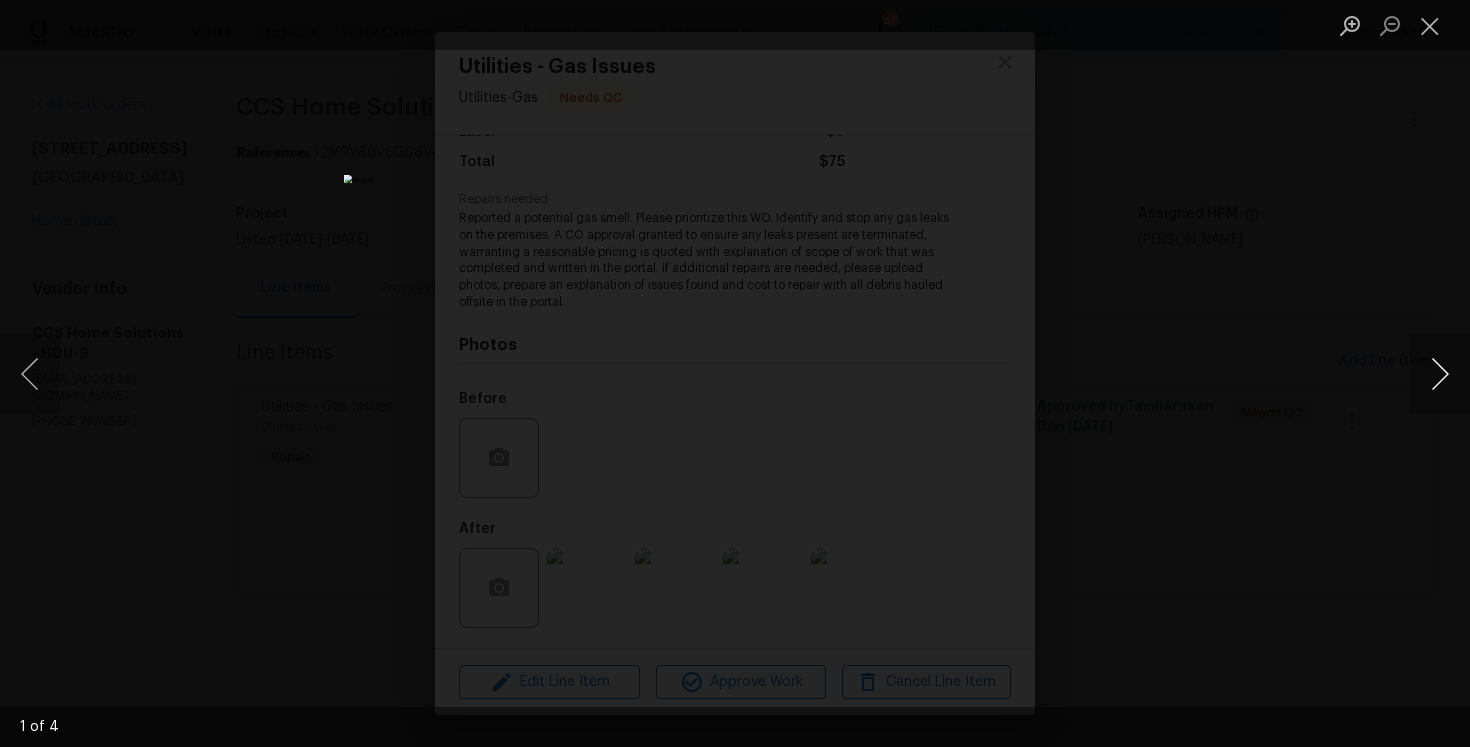 click at bounding box center [1440, 374] 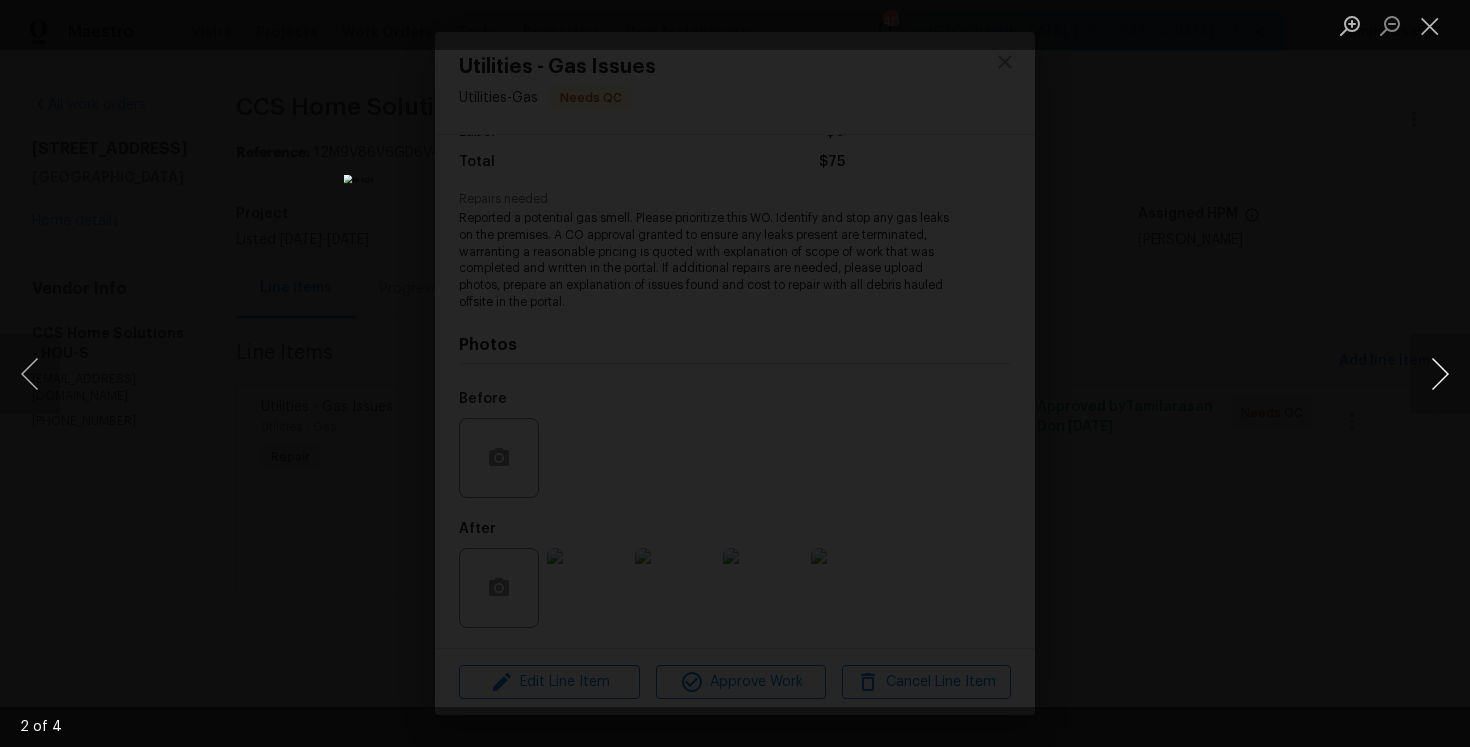 click at bounding box center (1440, 374) 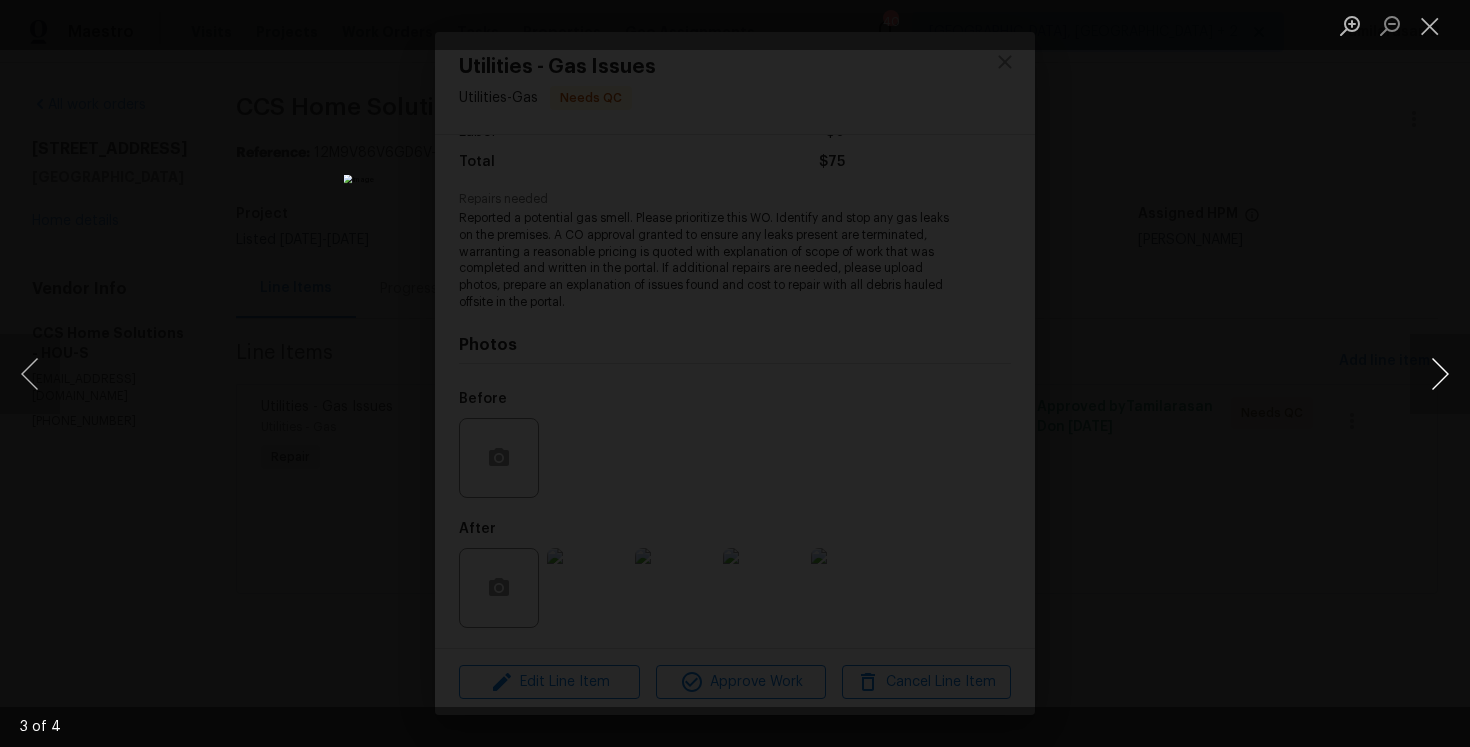 click at bounding box center (1440, 374) 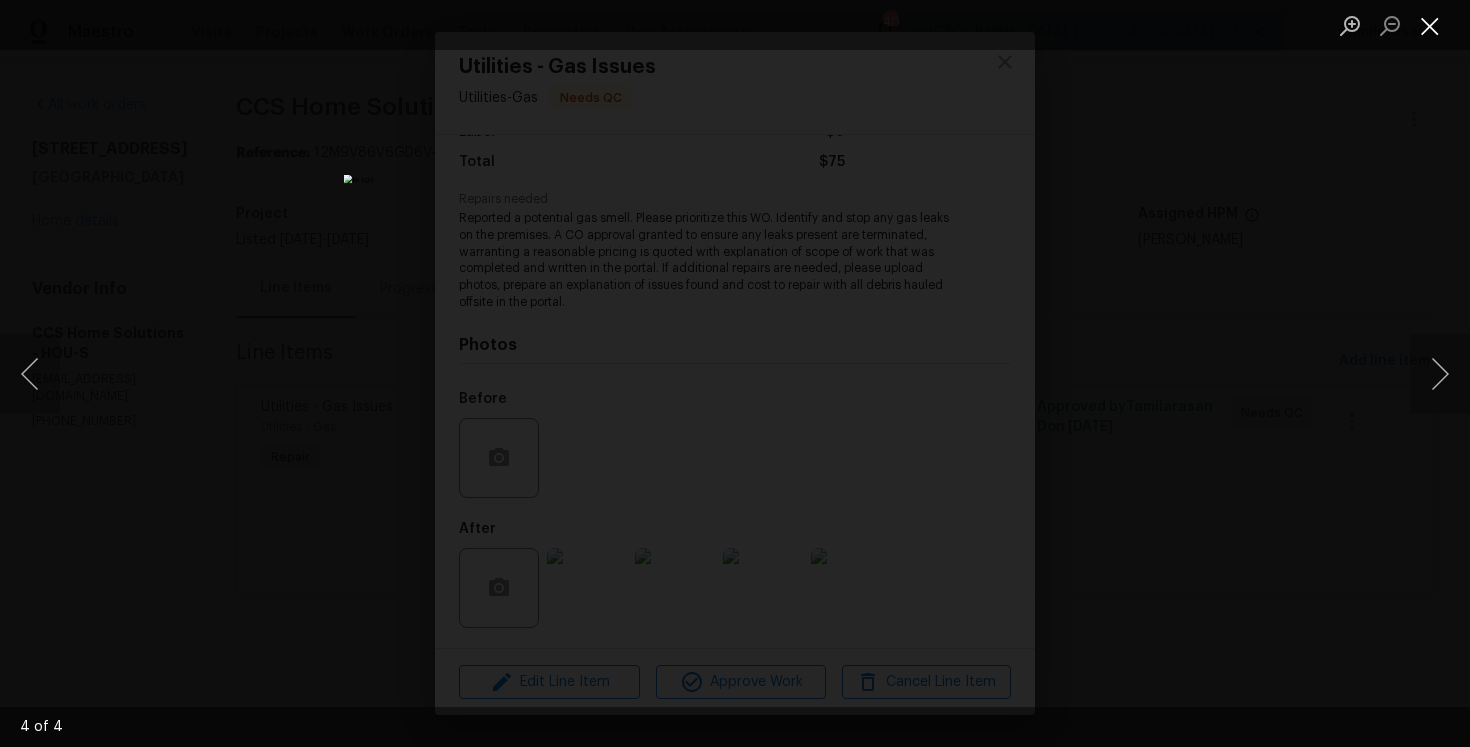 click at bounding box center (1430, 25) 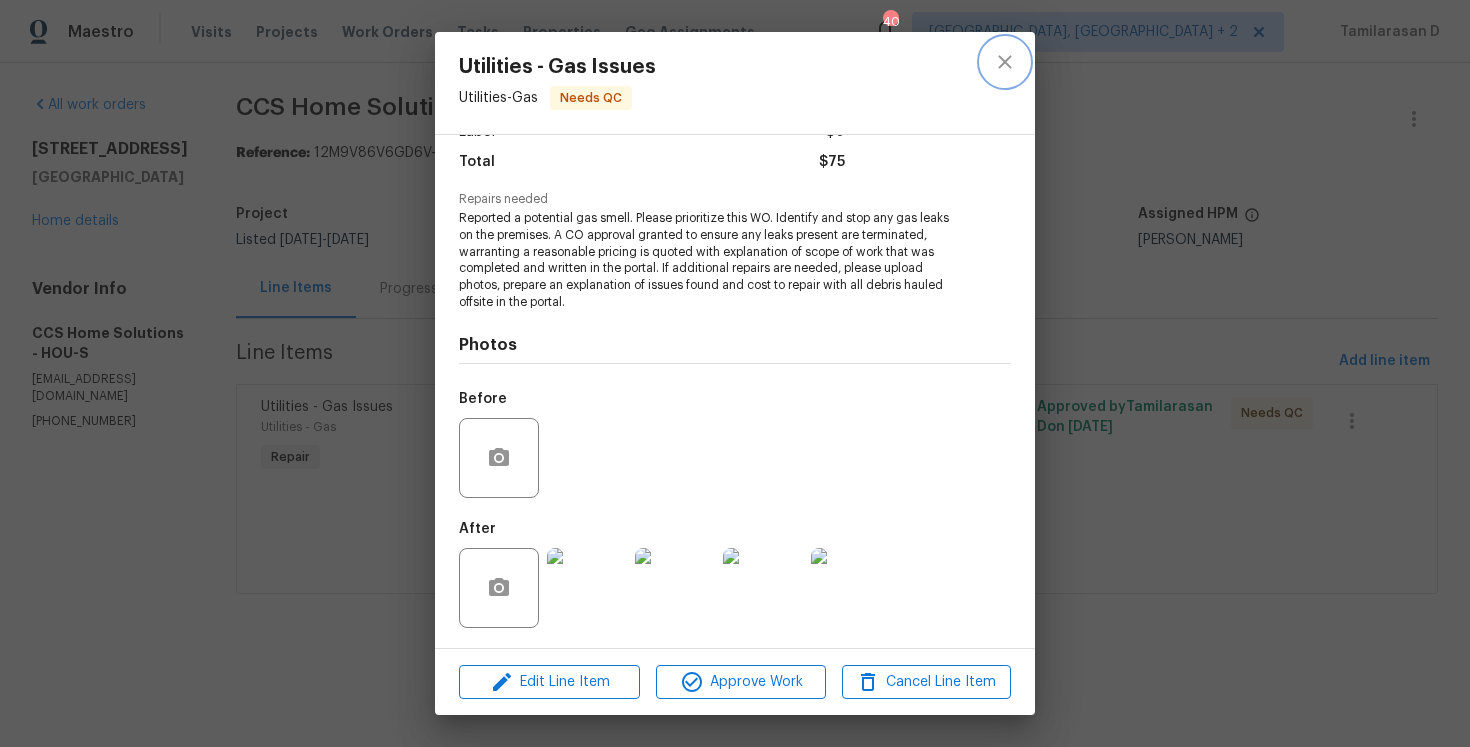 click 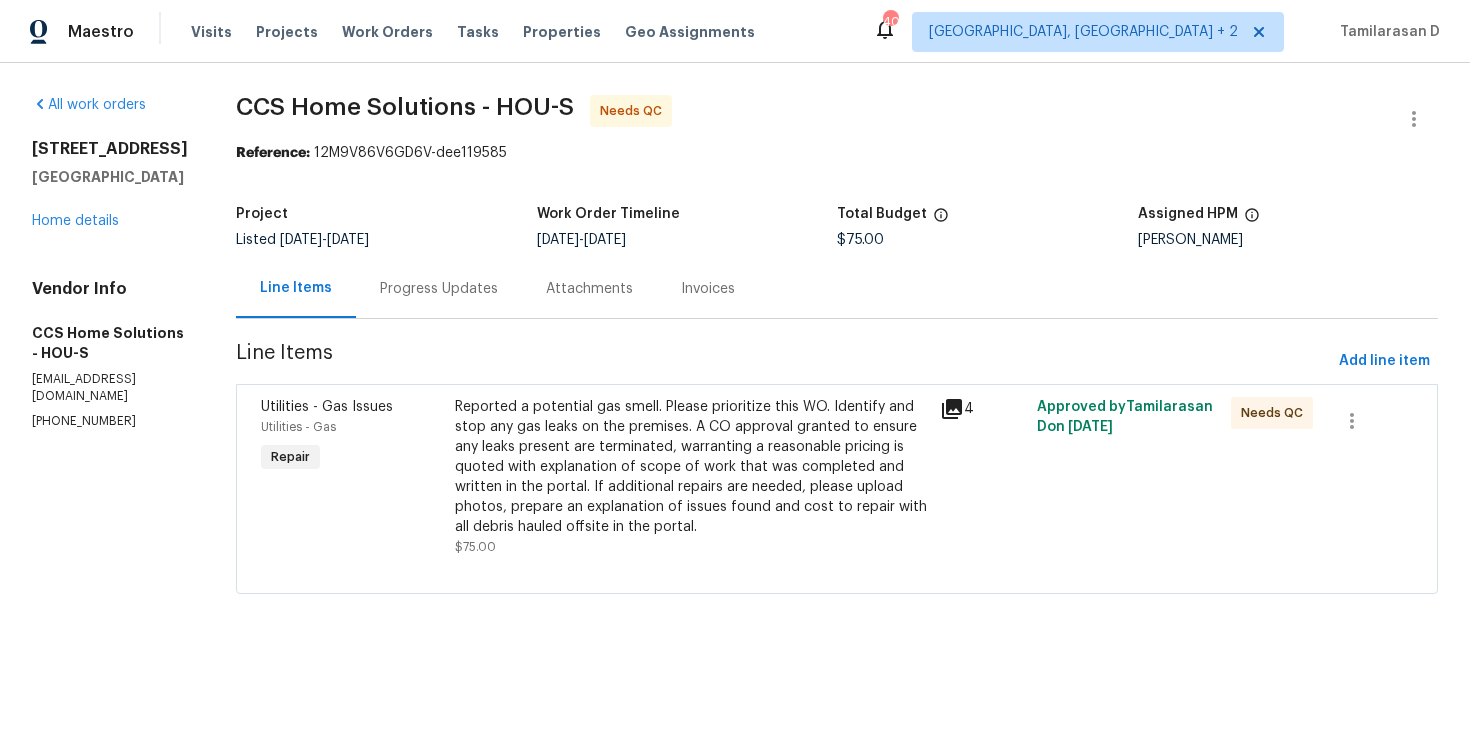 click on "Reported a potential gas smell.  Please prioritize this WO.  Identify and stop any gas leaks on the premises.  A CO approval granted to ensure any leaks present are terminated, warranting a reasonable pricing is quoted with explanation of scope of work that was completed and written in the portal.  If additional repairs are needed, please upload photos, prepare an explanation of issues found and cost to repair with all debris hauled  offsite in the portal." at bounding box center [691, 467] 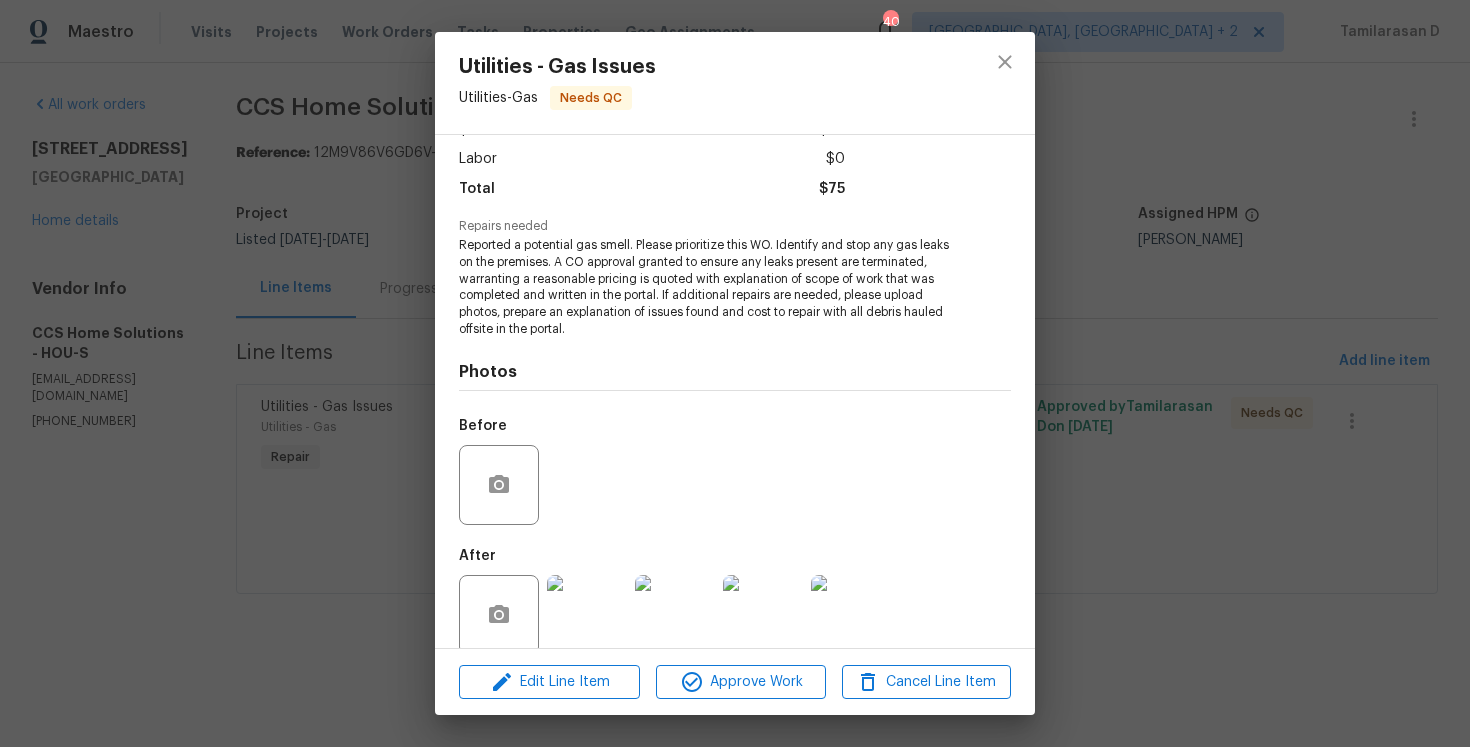 scroll, scrollTop: 158, scrollLeft: 0, axis: vertical 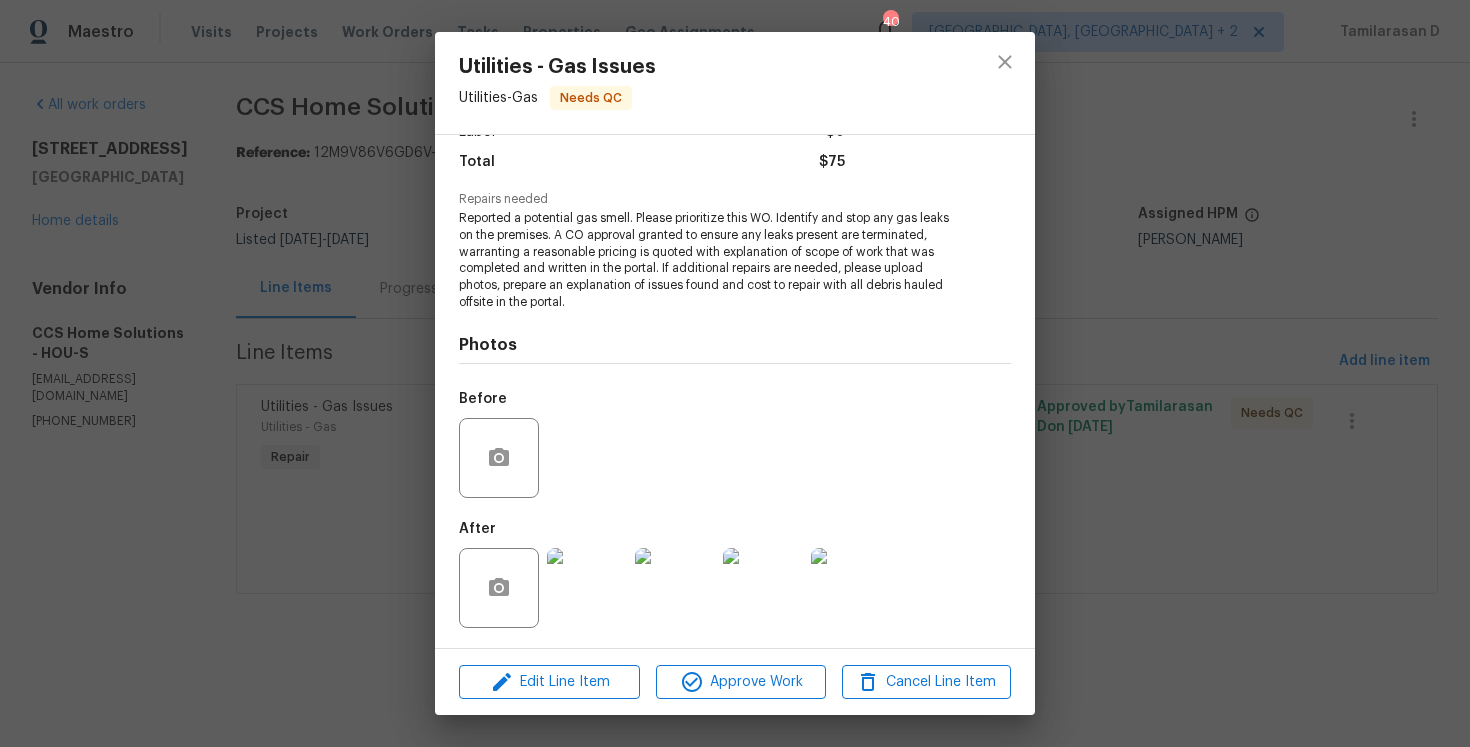 click on "Utilities - Gas Issues Utilities  -  Gas Needs QC Vendor CCS Home Solutions Account Category Repairs Cost $75 x 1 count $75 Labor $0 Total $75 Repairs needed Reported a potential gas smell.  Please prioritize this WO.  Identify and stop any gas leaks on the premises.  A CO approval granted to ensure any leaks present are terminated, warranting a reasonable pricing is quoted with explanation of scope of work that was completed and written in the portal.  If additional repairs are needed, please upload photos, prepare an explanation of issues found and cost to repair with all debris hauled  offsite in the portal. Photos Before After  Edit Line Item  Approve Work  Cancel Line Item" at bounding box center [735, 373] 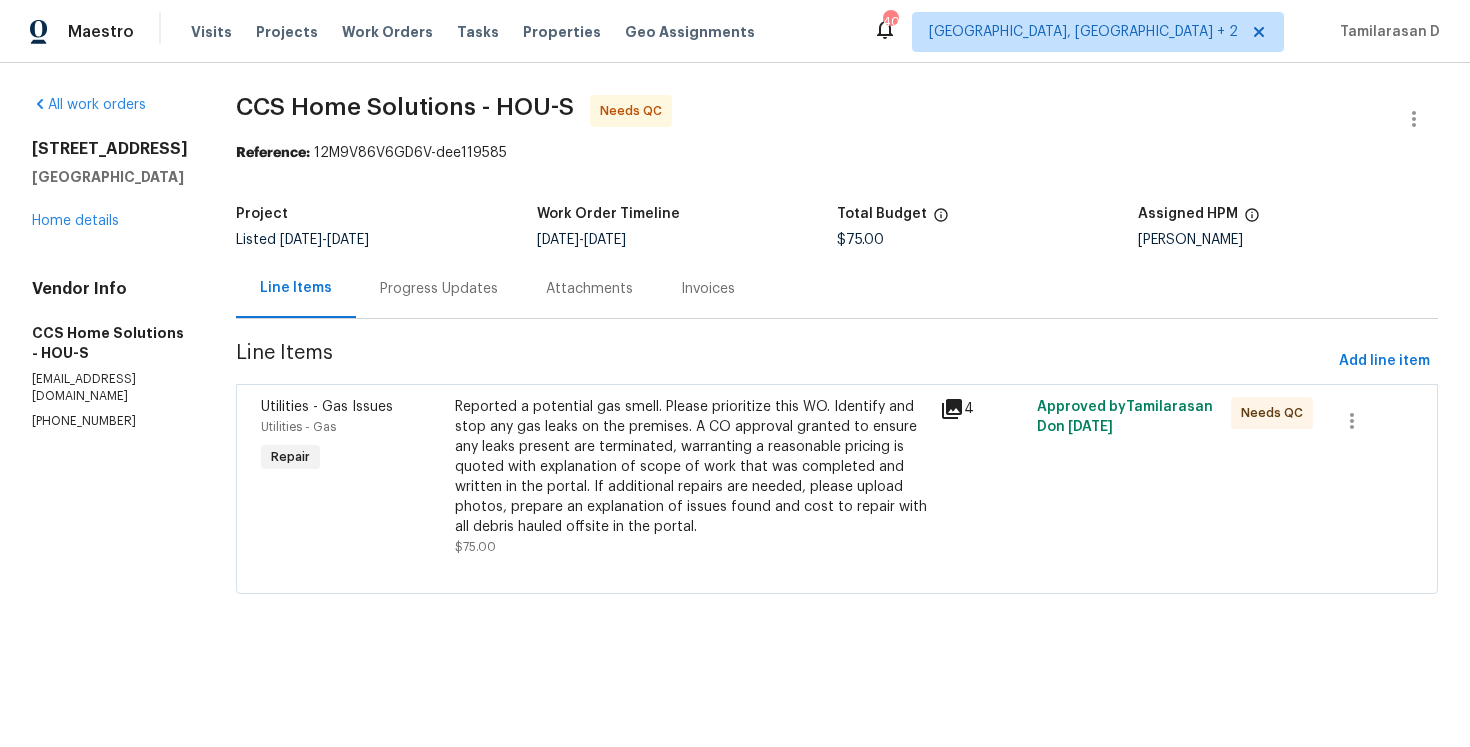 click on "Progress Updates" at bounding box center [439, 289] 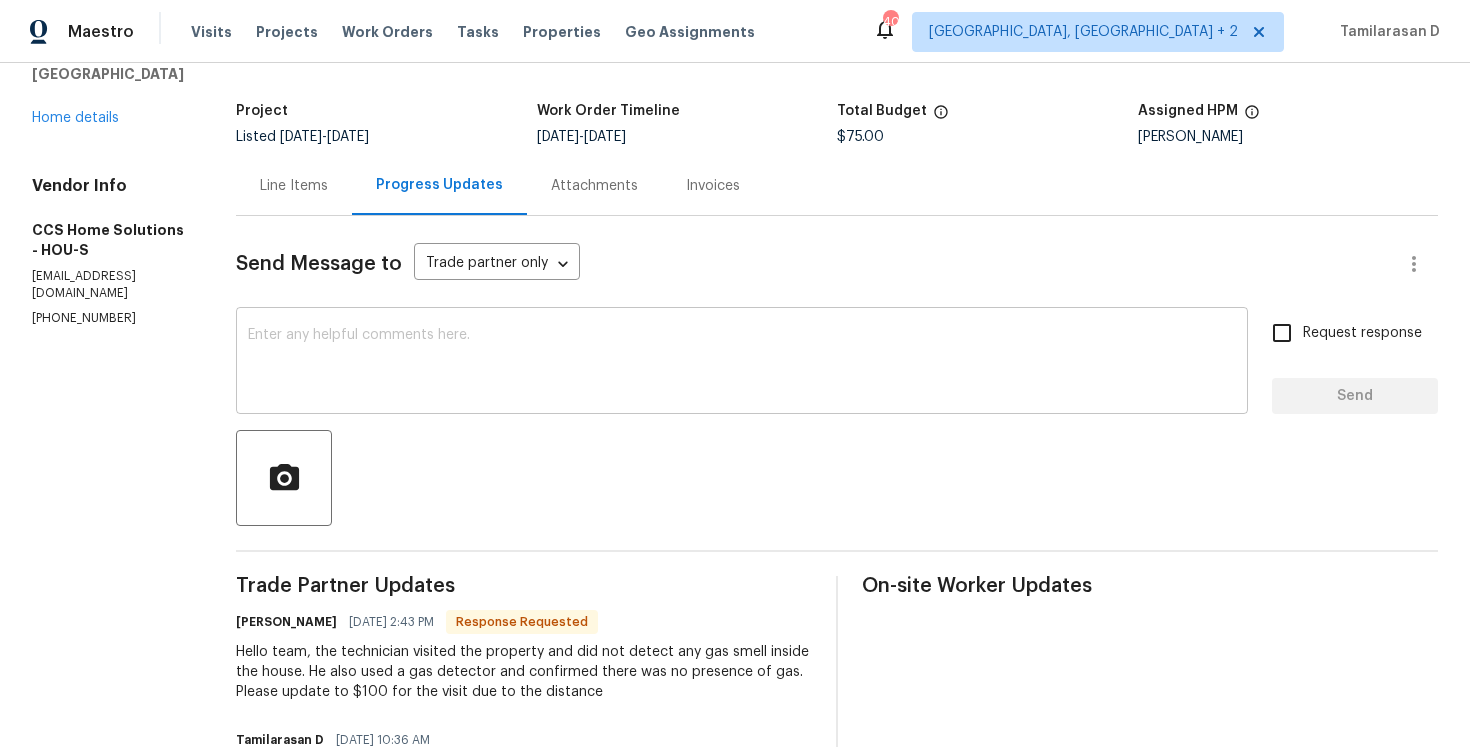 scroll, scrollTop: 0, scrollLeft: 0, axis: both 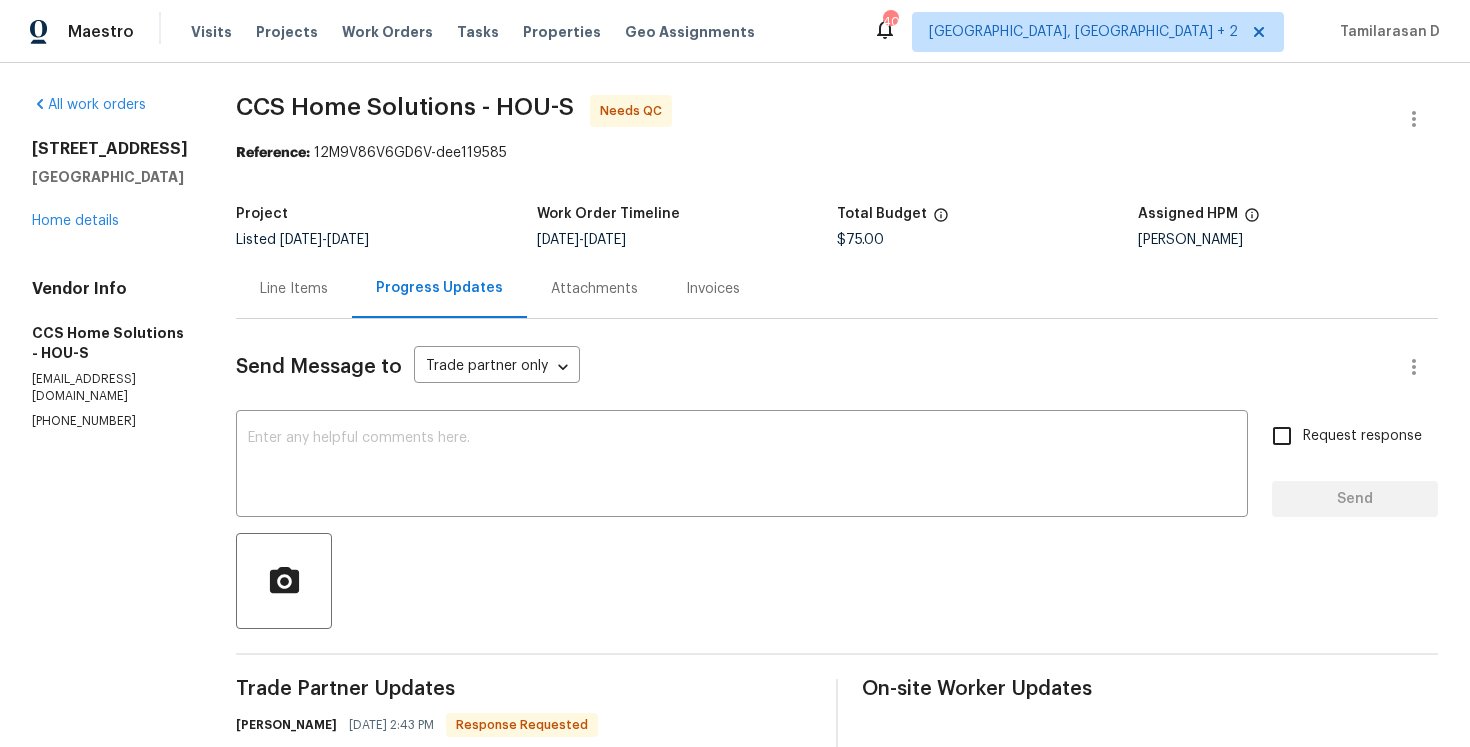 click on "Line Items" at bounding box center (294, 289) 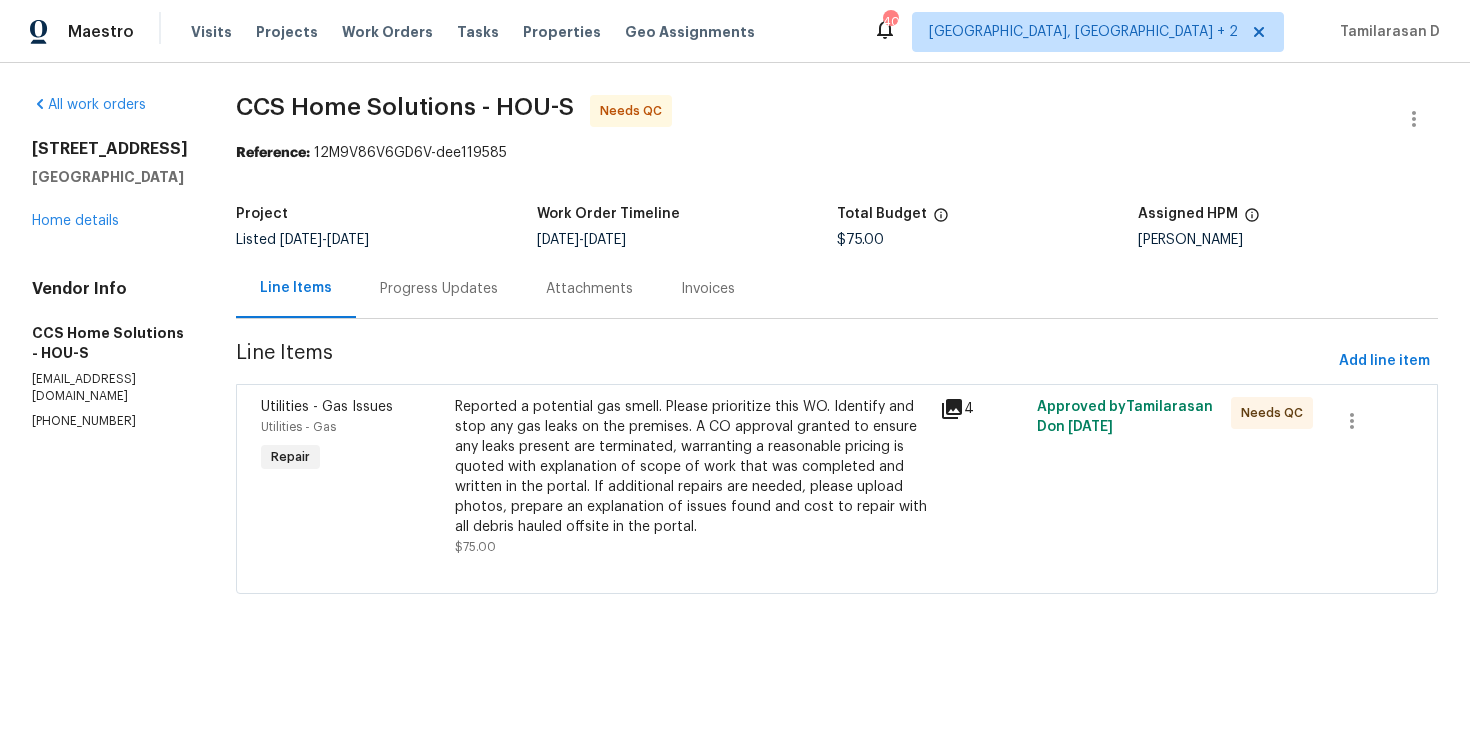 click on "Reported a potential gas smell.  Please prioritize this WO.  Identify and stop any gas leaks on the premises.  A CO approval granted to ensure any leaks present are terminated, warranting a reasonable pricing is quoted with explanation of scope of work that was completed and written in the portal.  If additional repairs are needed, please upload photos, prepare an explanation of issues found and cost to repair with all debris hauled  offsite in the portal." at bounding box center [691, 467] 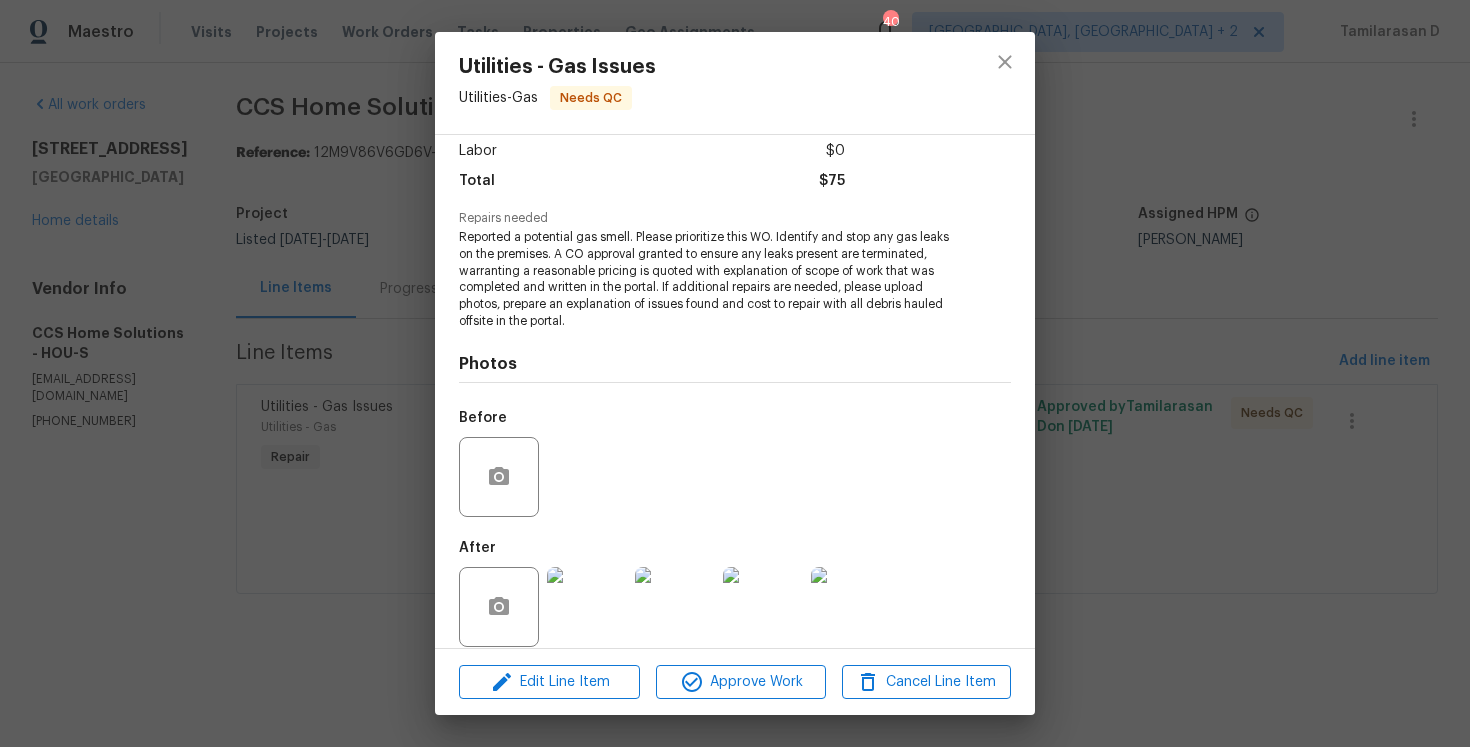 scroll, scrollTop: 158, scrollLeft: 0, axis: vertical 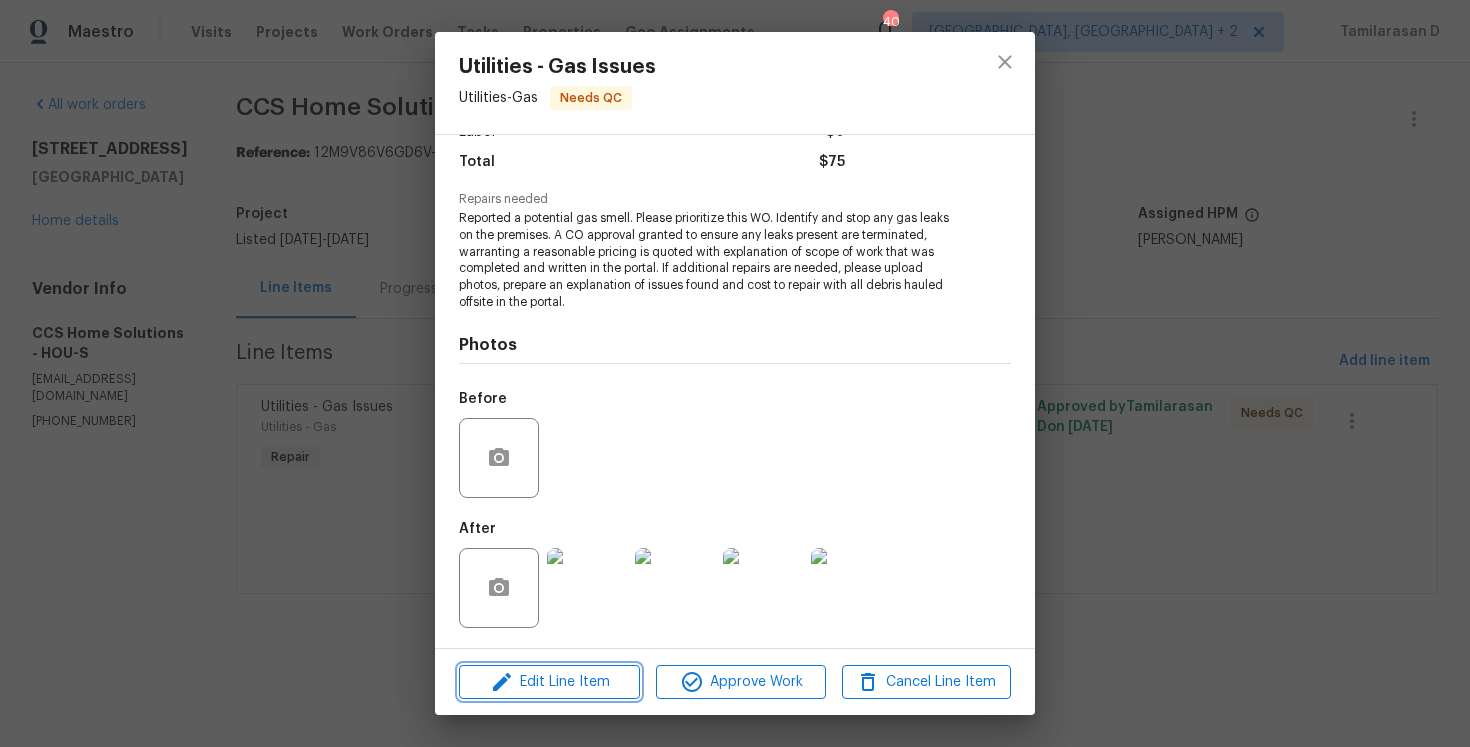 click on "Edit Line Item" at bounding box center [549, 682] 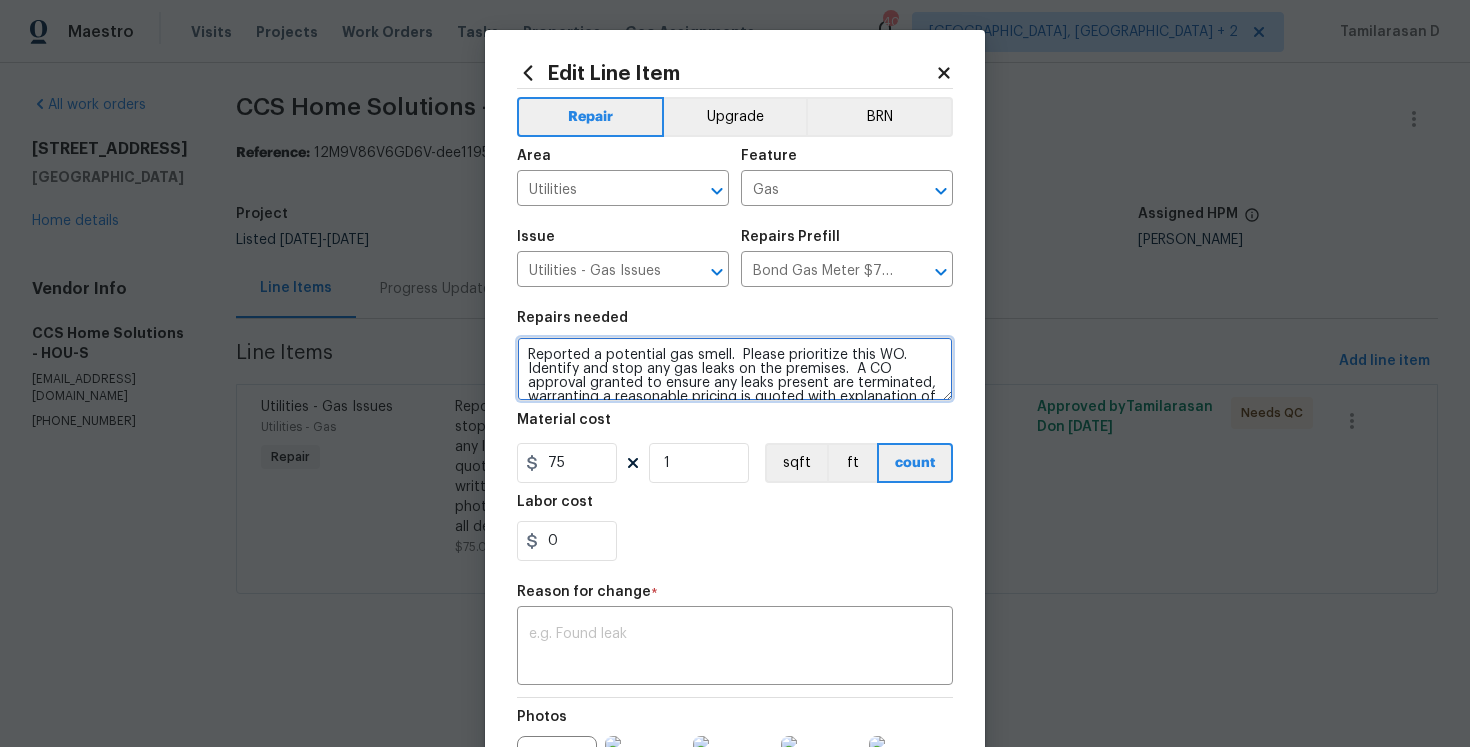 click on "Reported a potential gas smell.  Please prioritize this WO.  Identify and stop any gas leaks on the premises.  A CO approval granted to ensure any leaks present are terminated, warranting a reasonable pricing is quoted with explanation of scope of work that was completed and written in the portal.  If additional repairs are needed, please upload photos, prepare an explanation of issues found and cost to repair with all debris hauled  offsite in the portal." at bounding box center (735, 369) 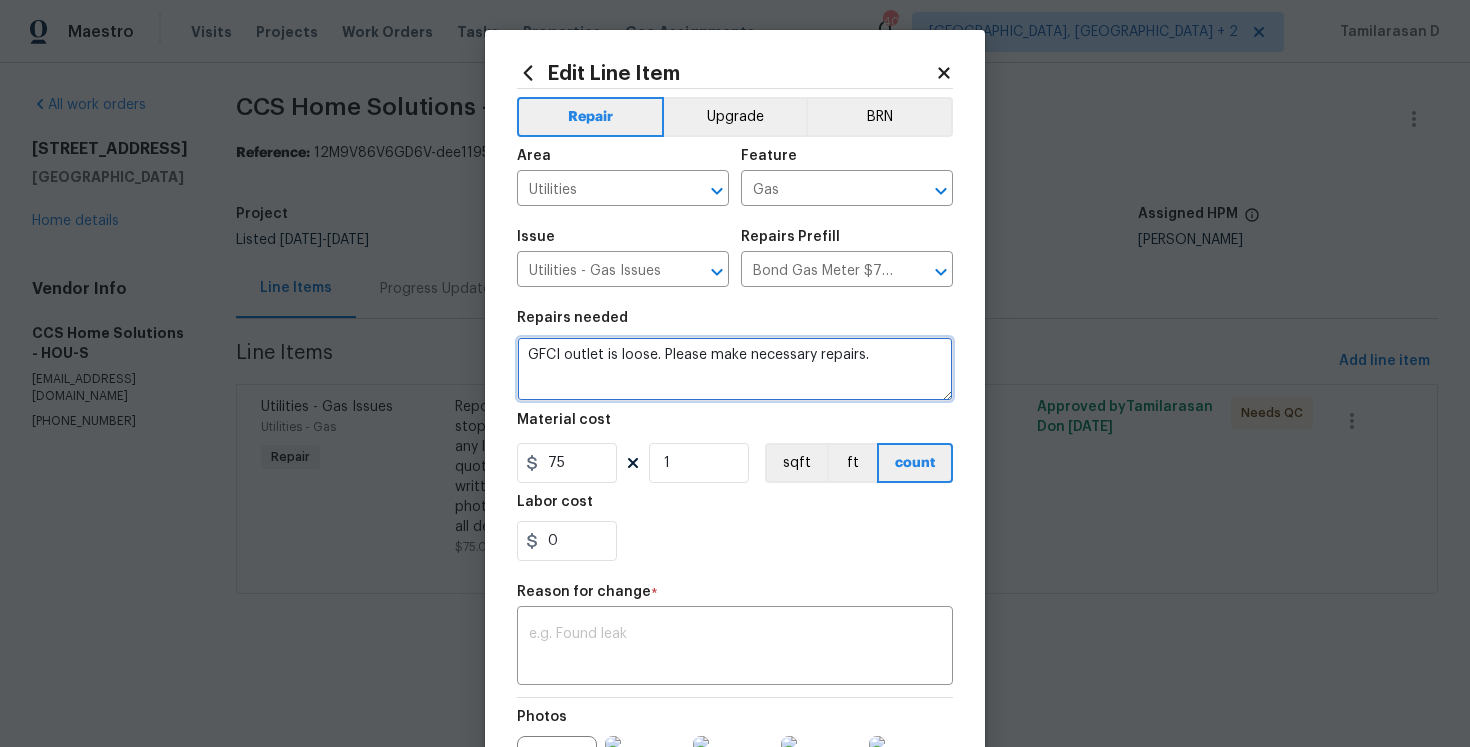type on "GFCI outlet is loose. Please make necessary repairs." 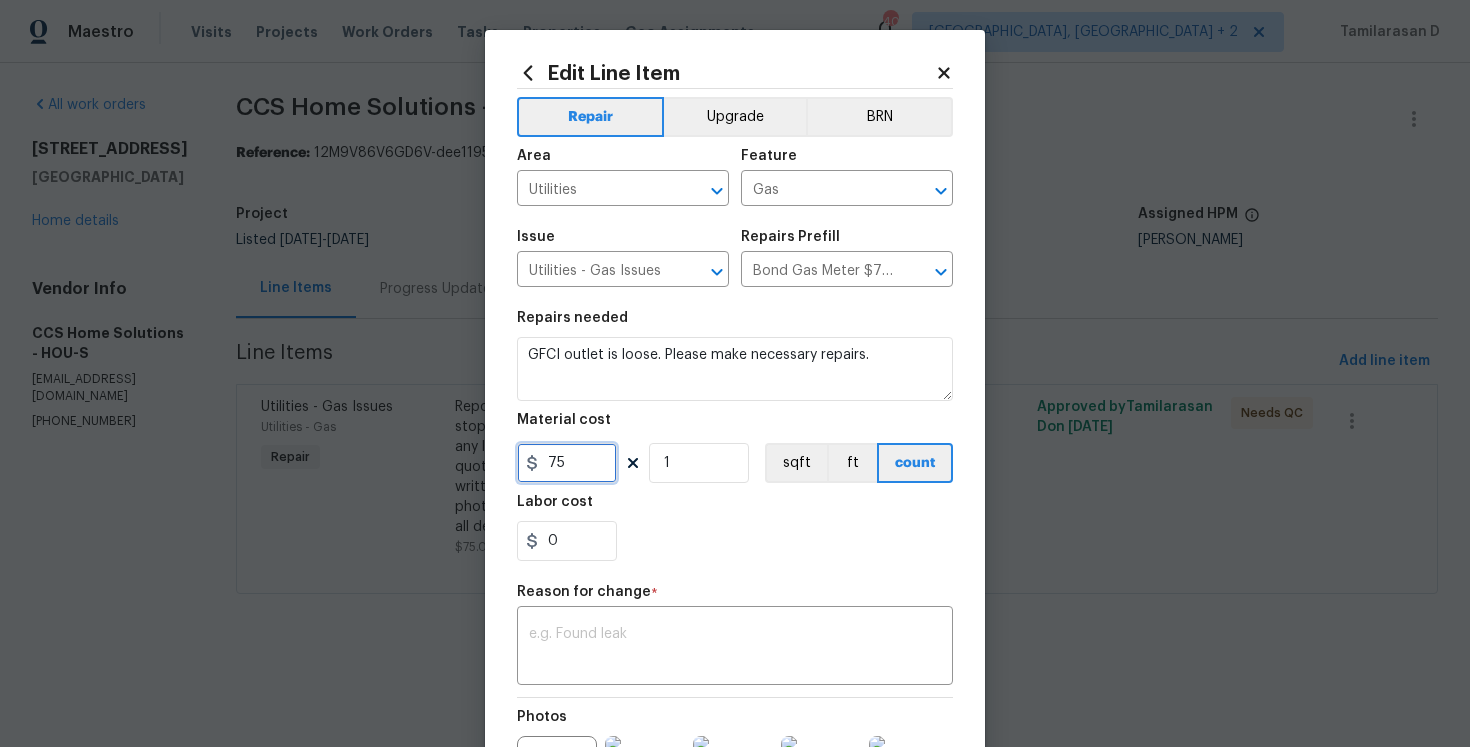 click on "75" at bounding box center (567, 463) 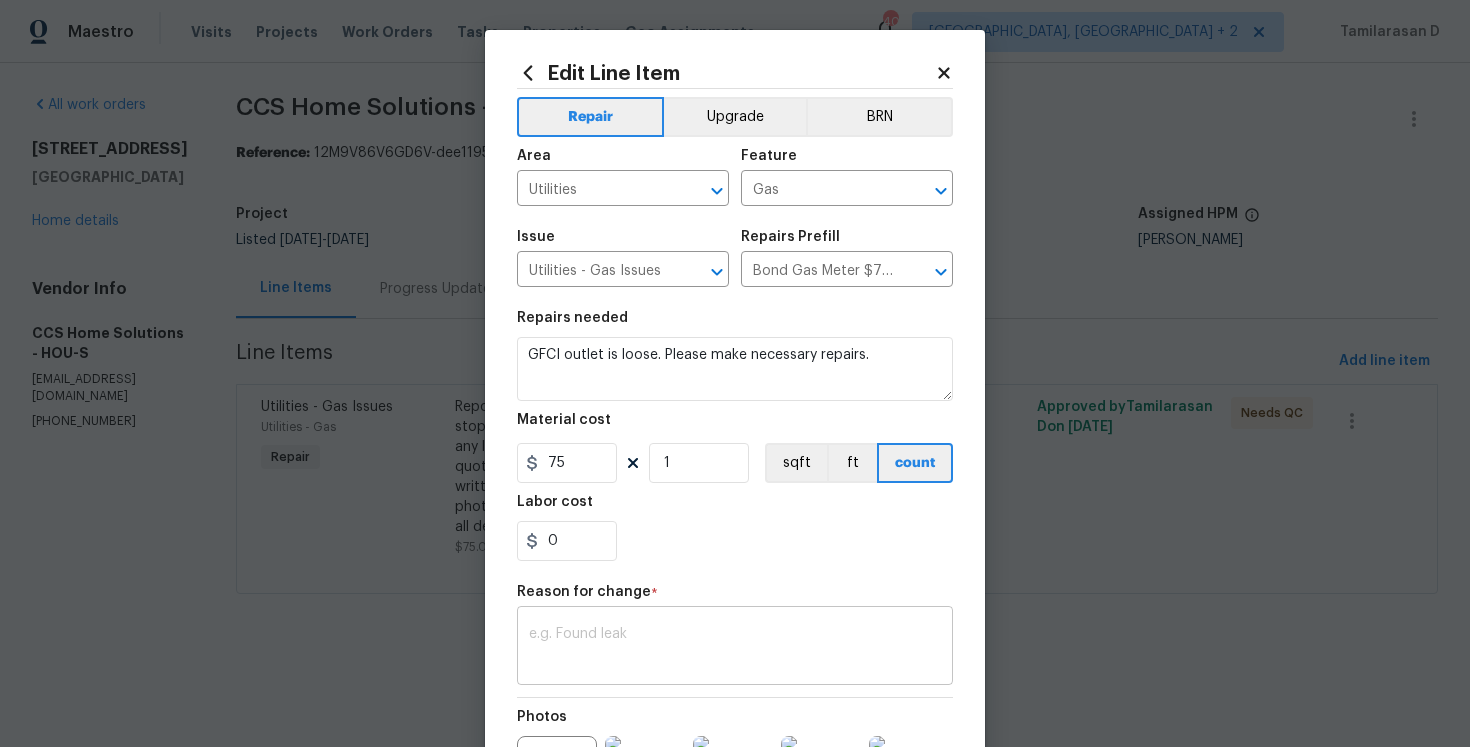 click at bounding box center (735, 648) 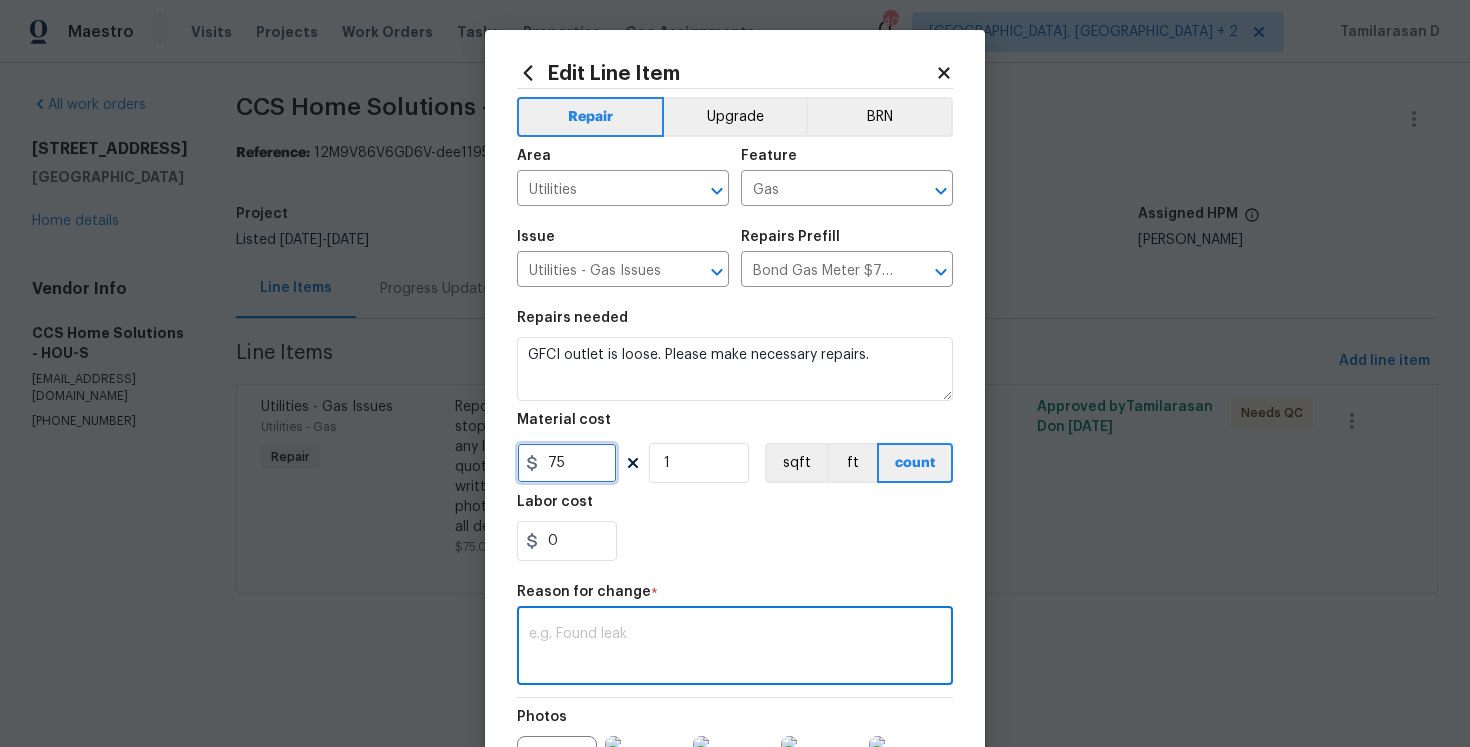 click on "75" at bounding box center (567, 463) 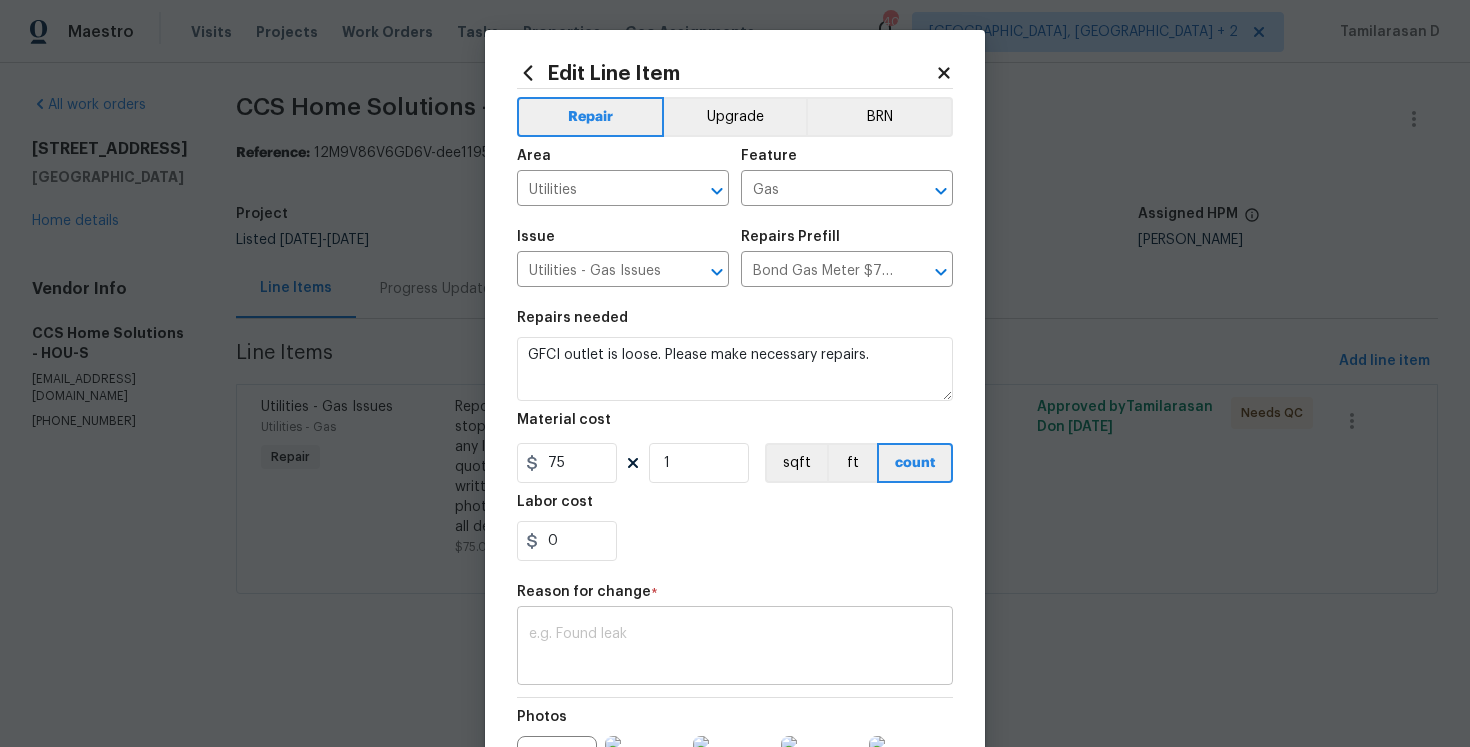 click at bounding box center [735, 648] 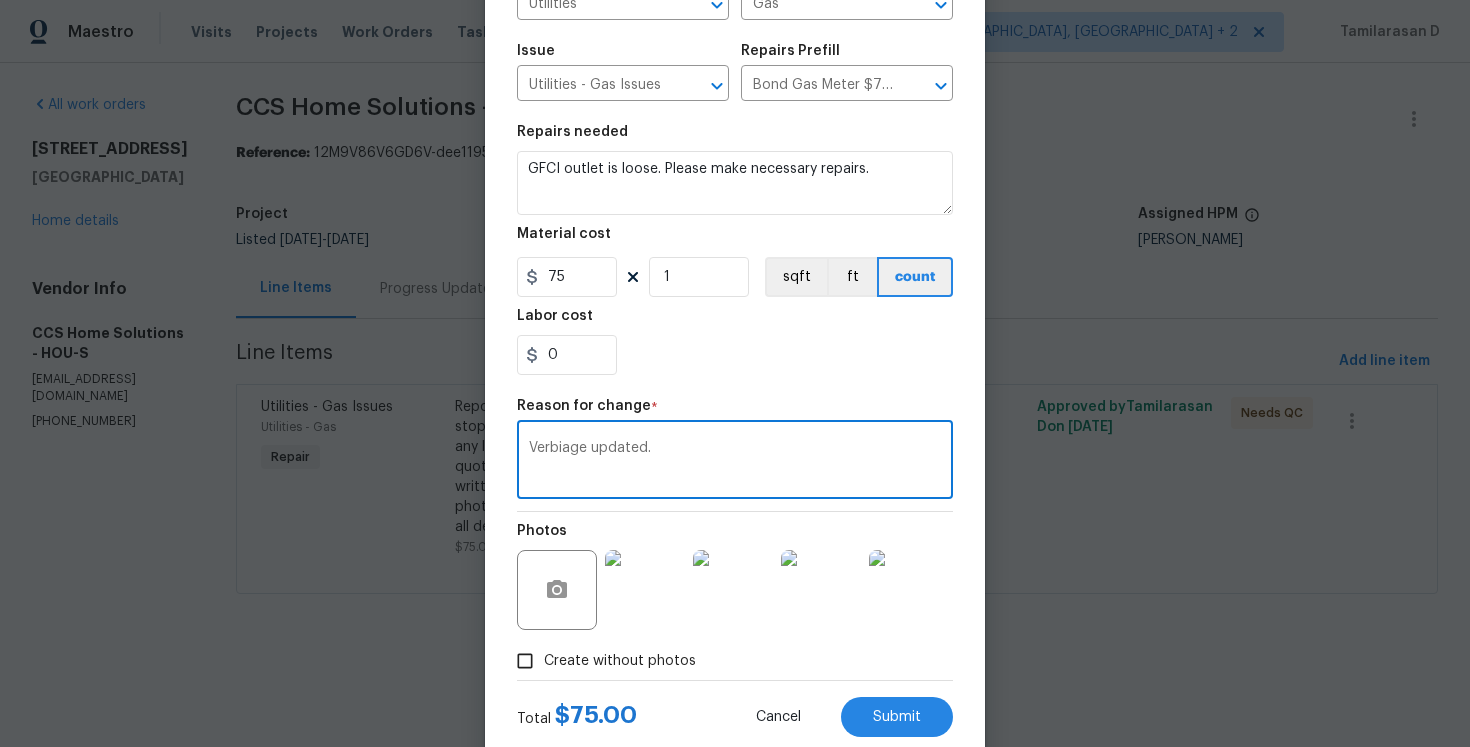 scroll, scrollTop: 239, scrollLeft: 0, axis: vertical 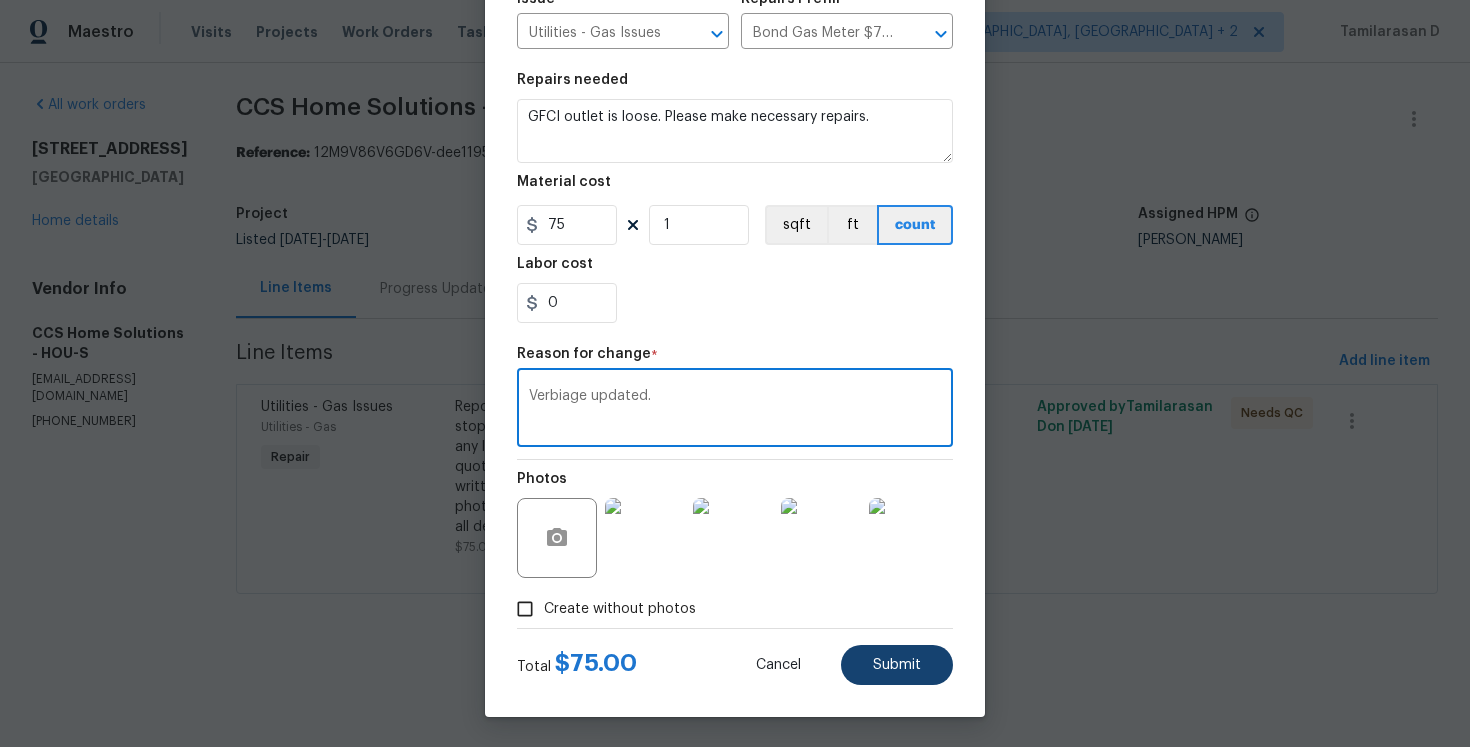 type on "Verbiage updated." 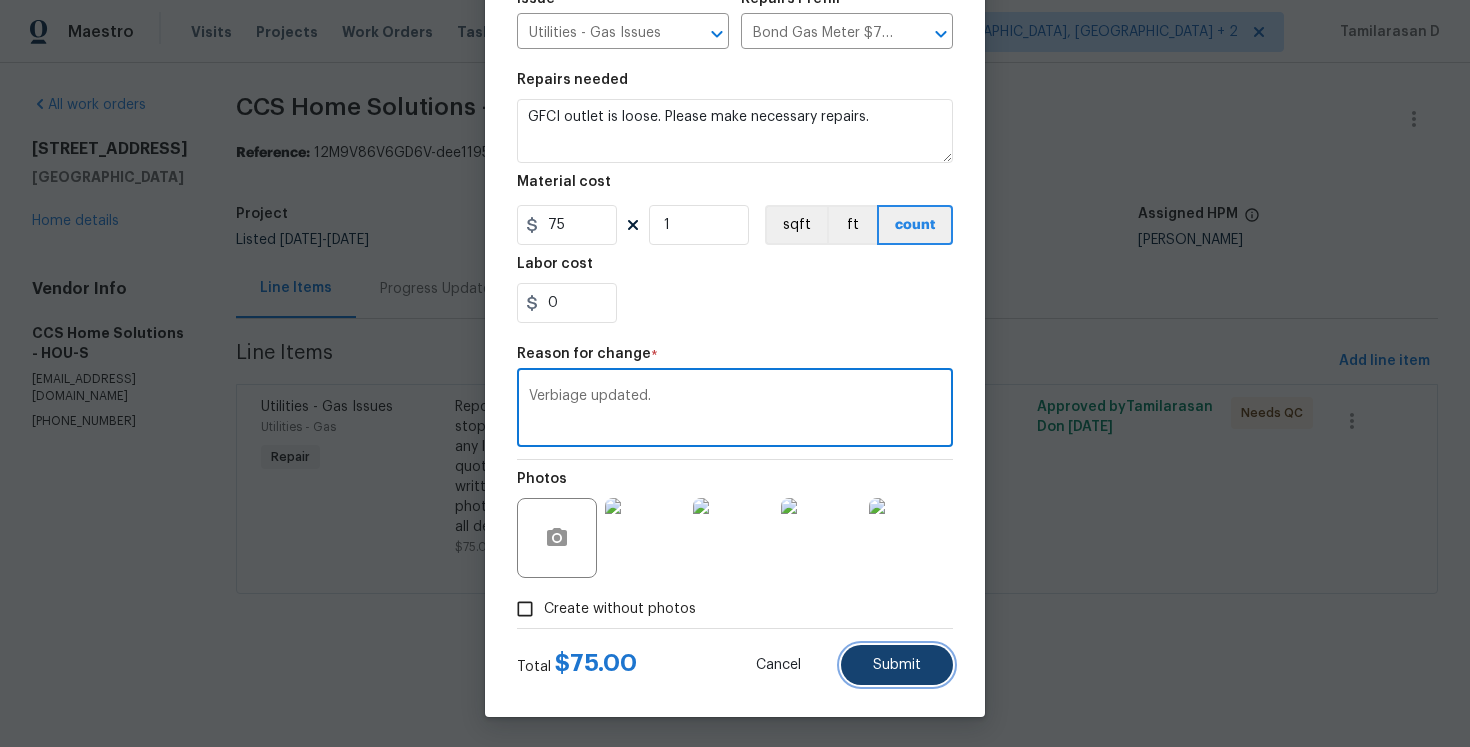 click on "Submit" at bounding box center (897, 665) 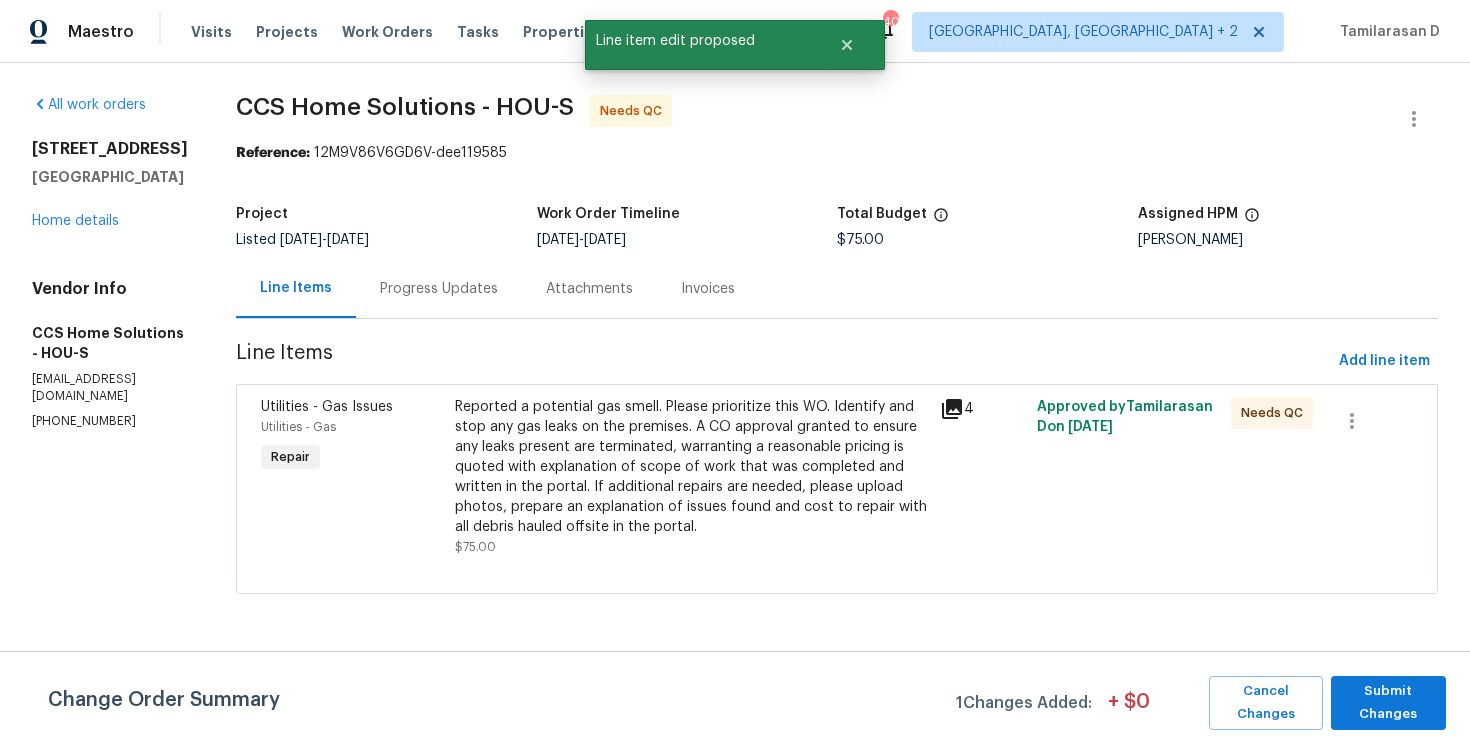 scroll, scrollTop: 0, scrollLeft: 0, axis: both 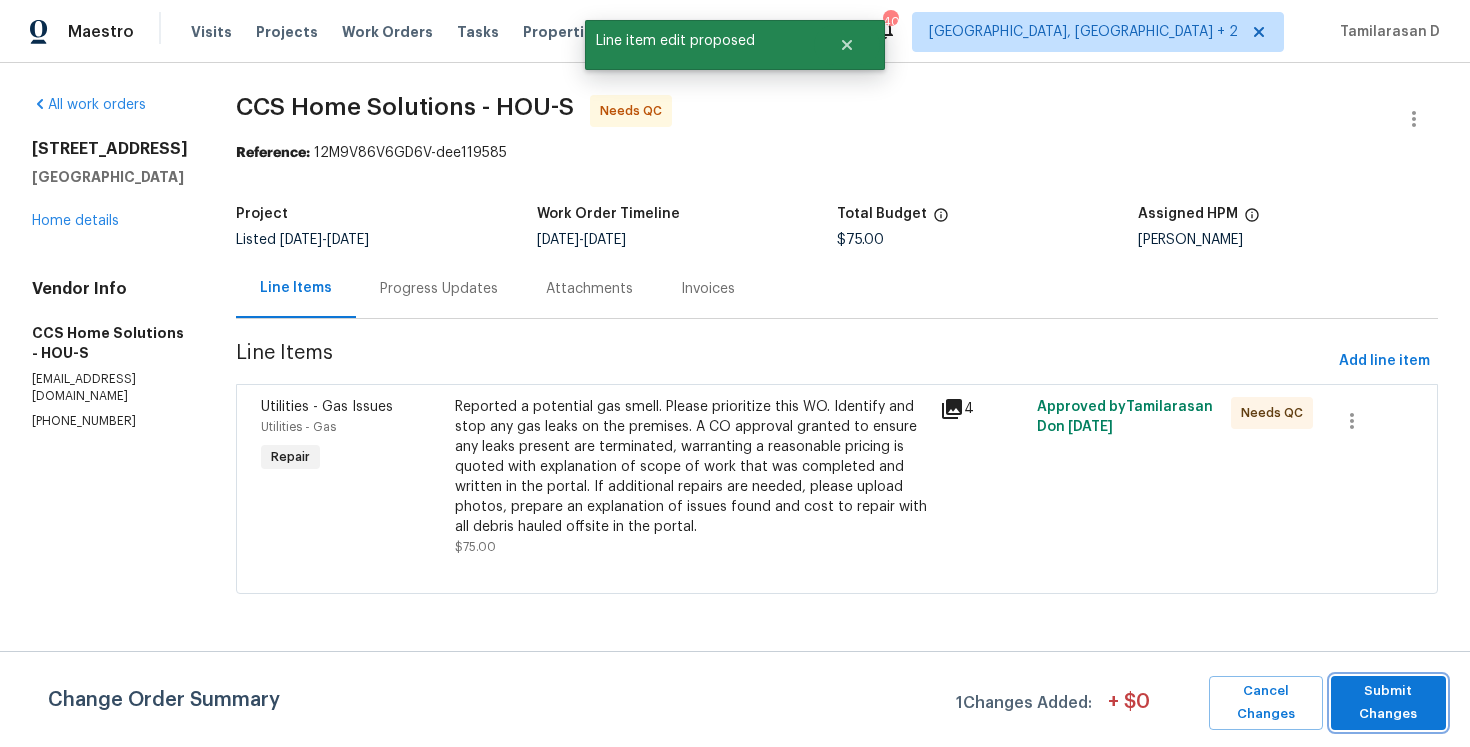 click on "Submit Changes" at bounding box center (1388, 703) 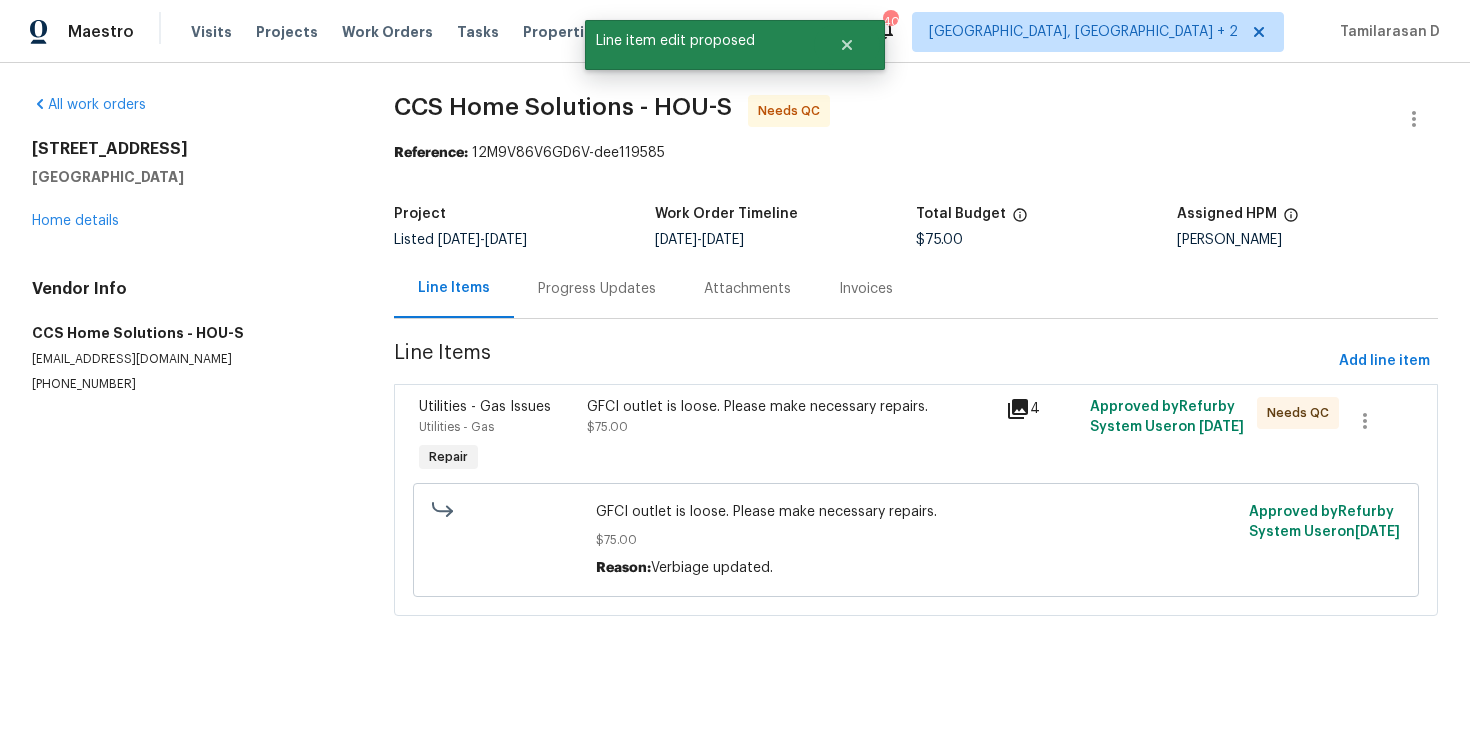click on "Line Items" at bounding box center (454, 288) 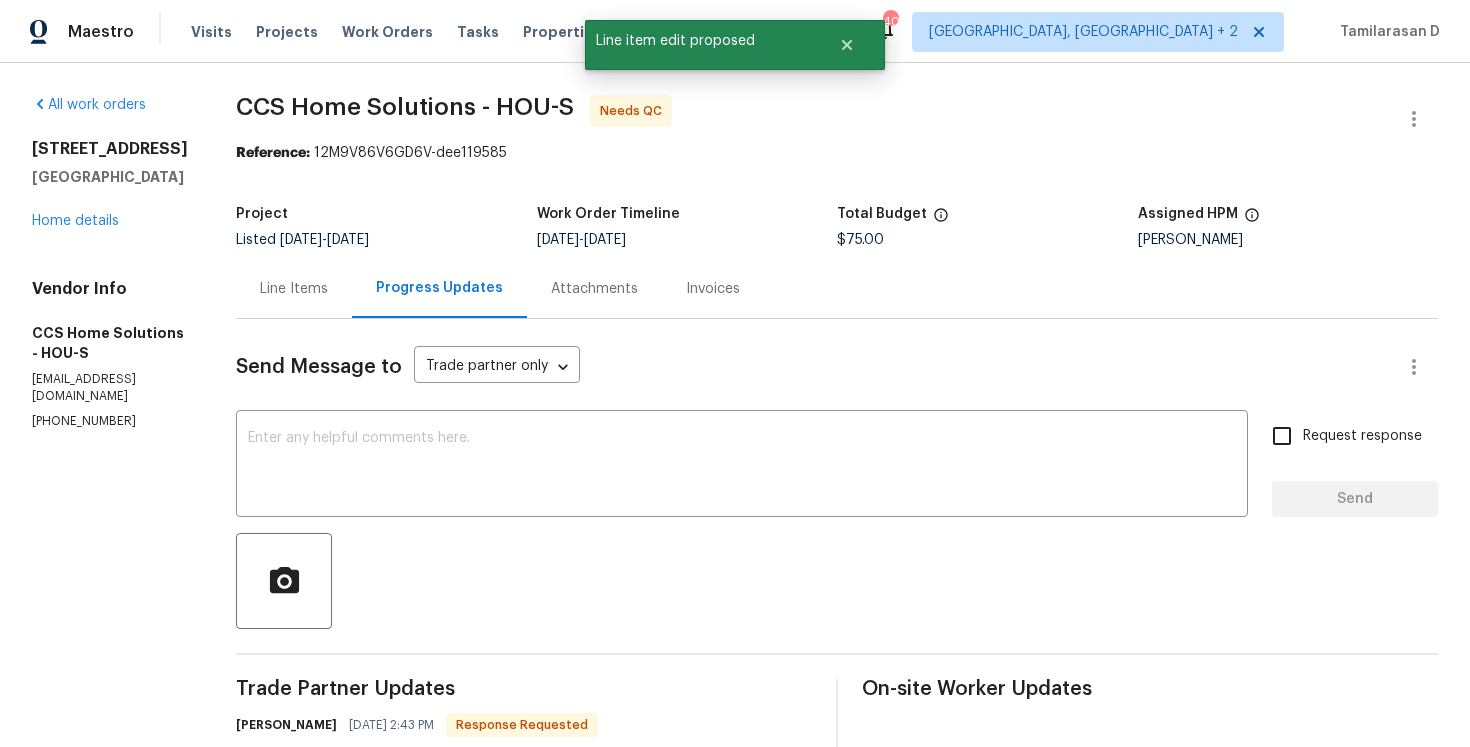 click on "[EMAIL_ADDRESS][DOMAIN_NAME]" at bounding box center [110, 388] 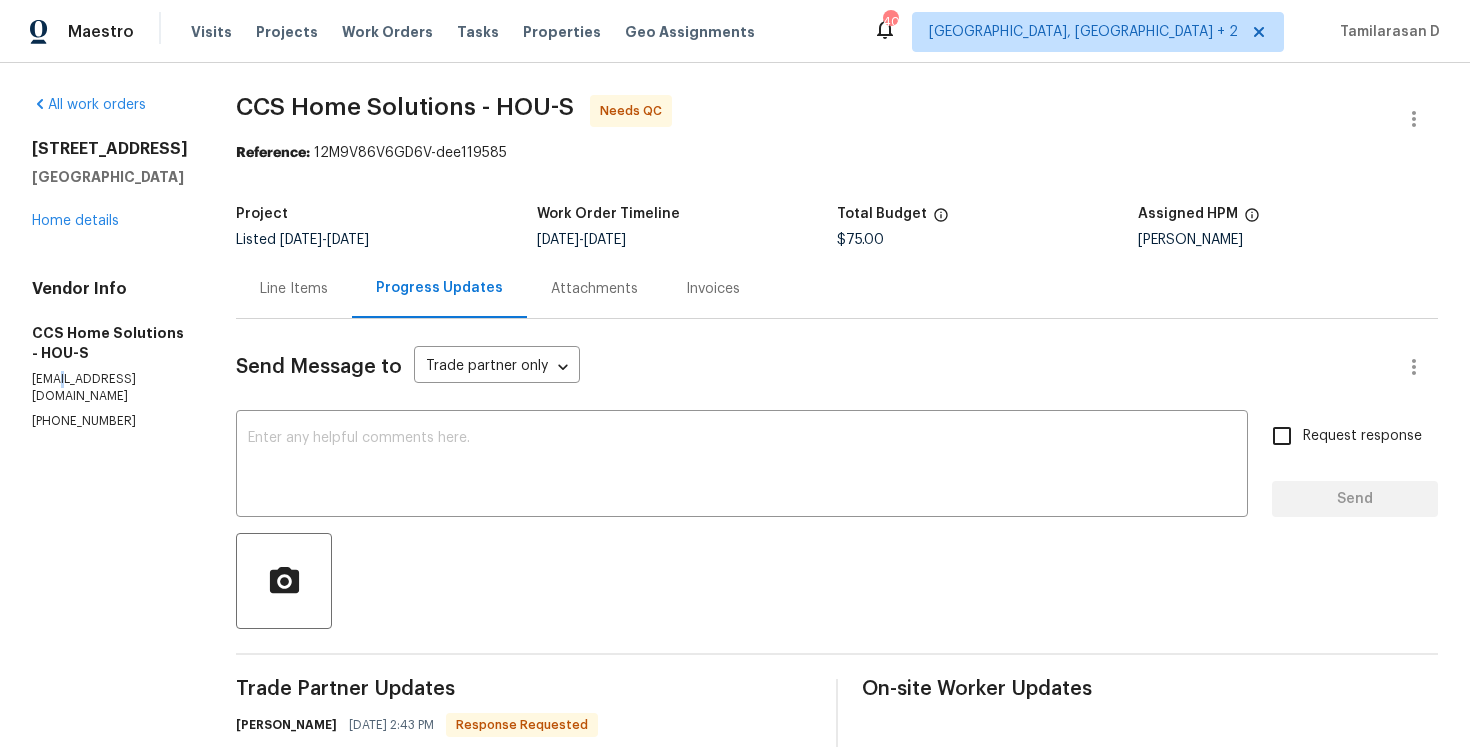 click on "[EMAIL_ADDRESS][DOMAIN_NAME]" at bounding box center (110, 388) 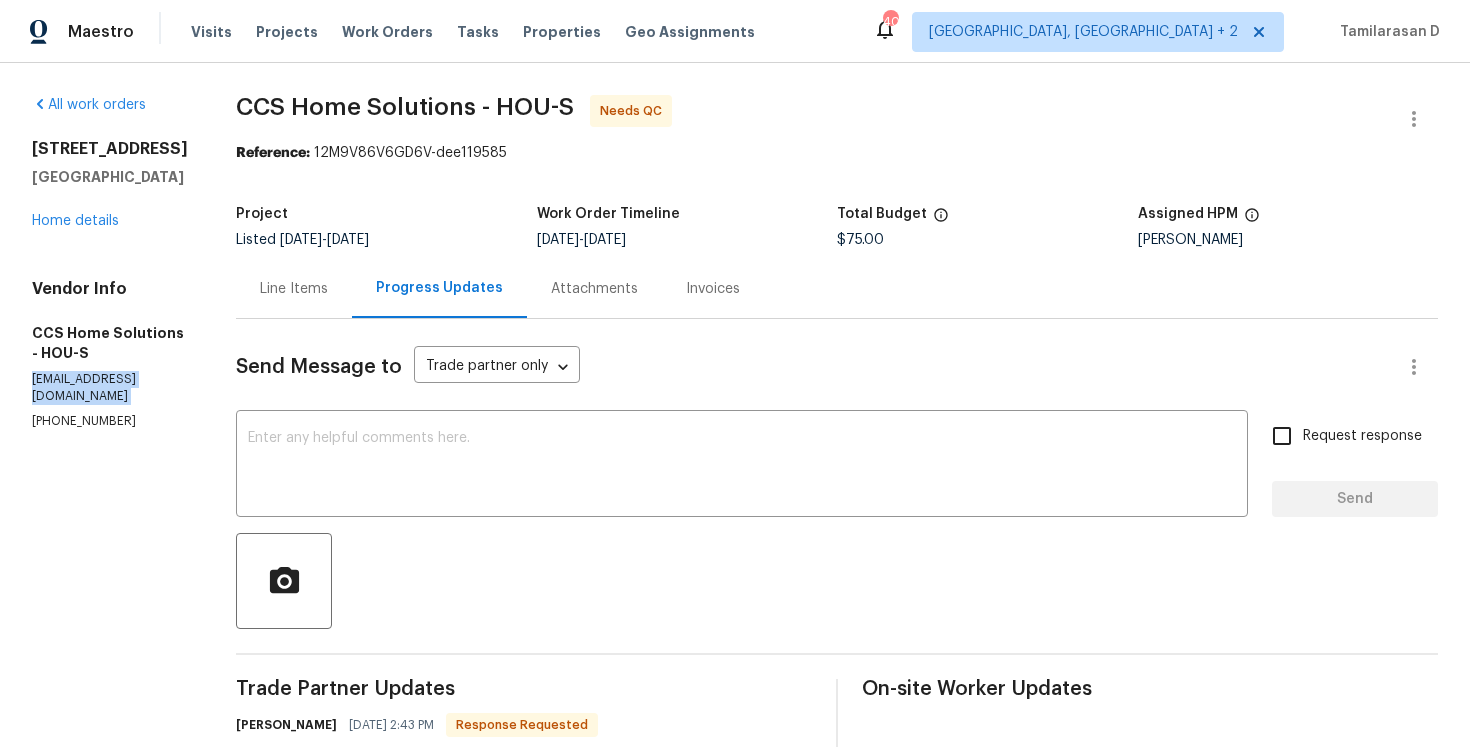 click on "All work orders 9422 Union St Needville, TX 77461 Home details Vendor Info CCS Home Solutions - HOU-S info@ccshomesolutions.com (832) 512-4250" at bounding box center (110, 658) 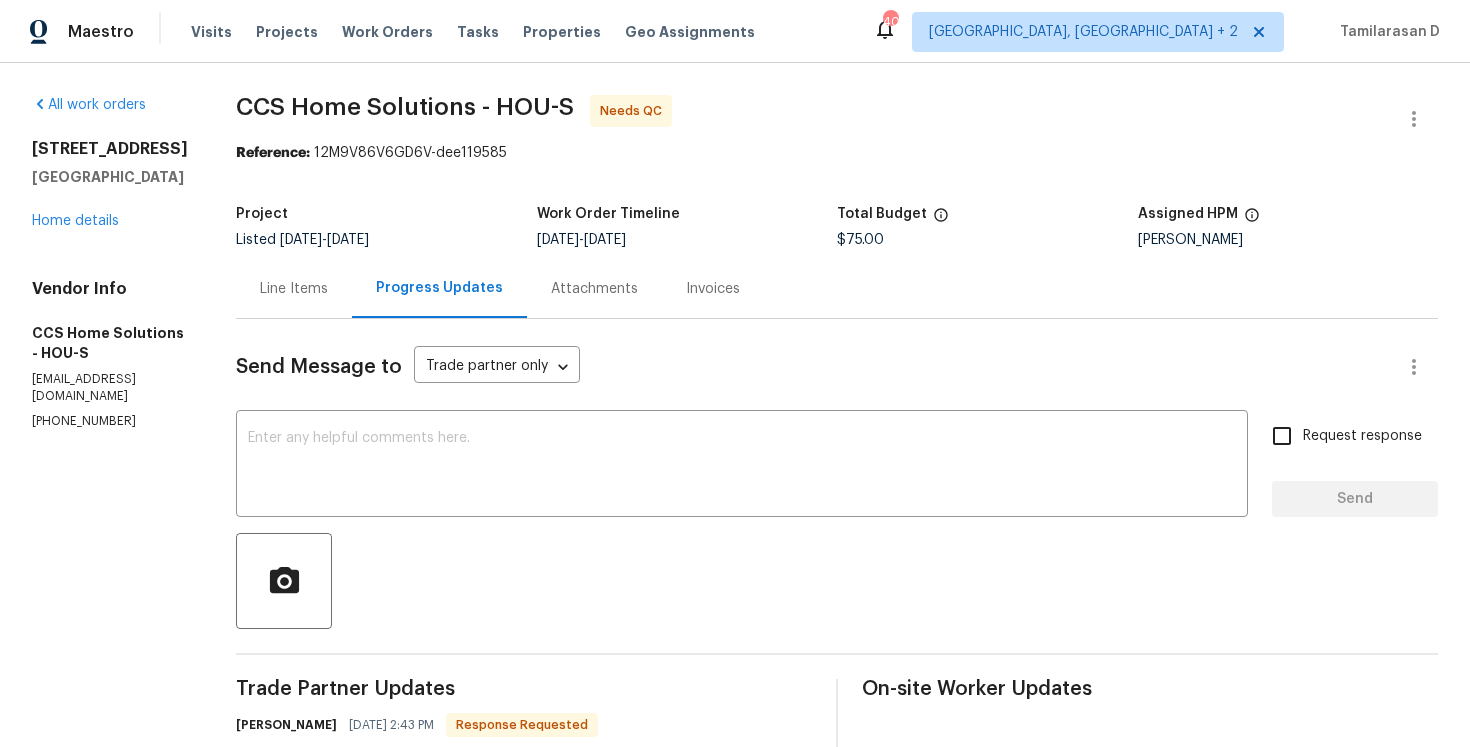 click on "All work orders 9422 Union St Needville, TX 77461 Home details Vendor Info CCS Home Solutions - HOU-S info@ccshomesolutions.com (832) 512-4250" at bounding box center [110, 658] 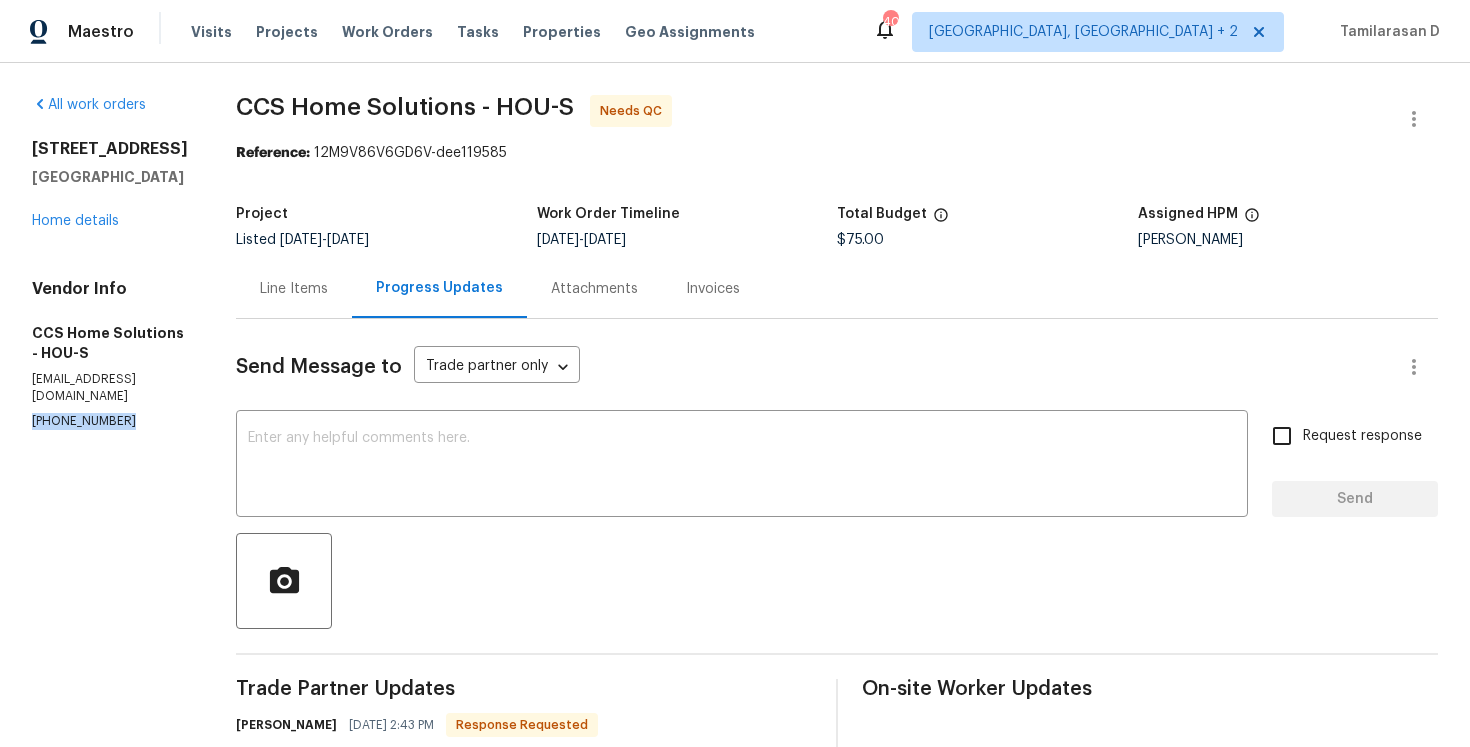 copy on "[PHONE_NUMBER]" 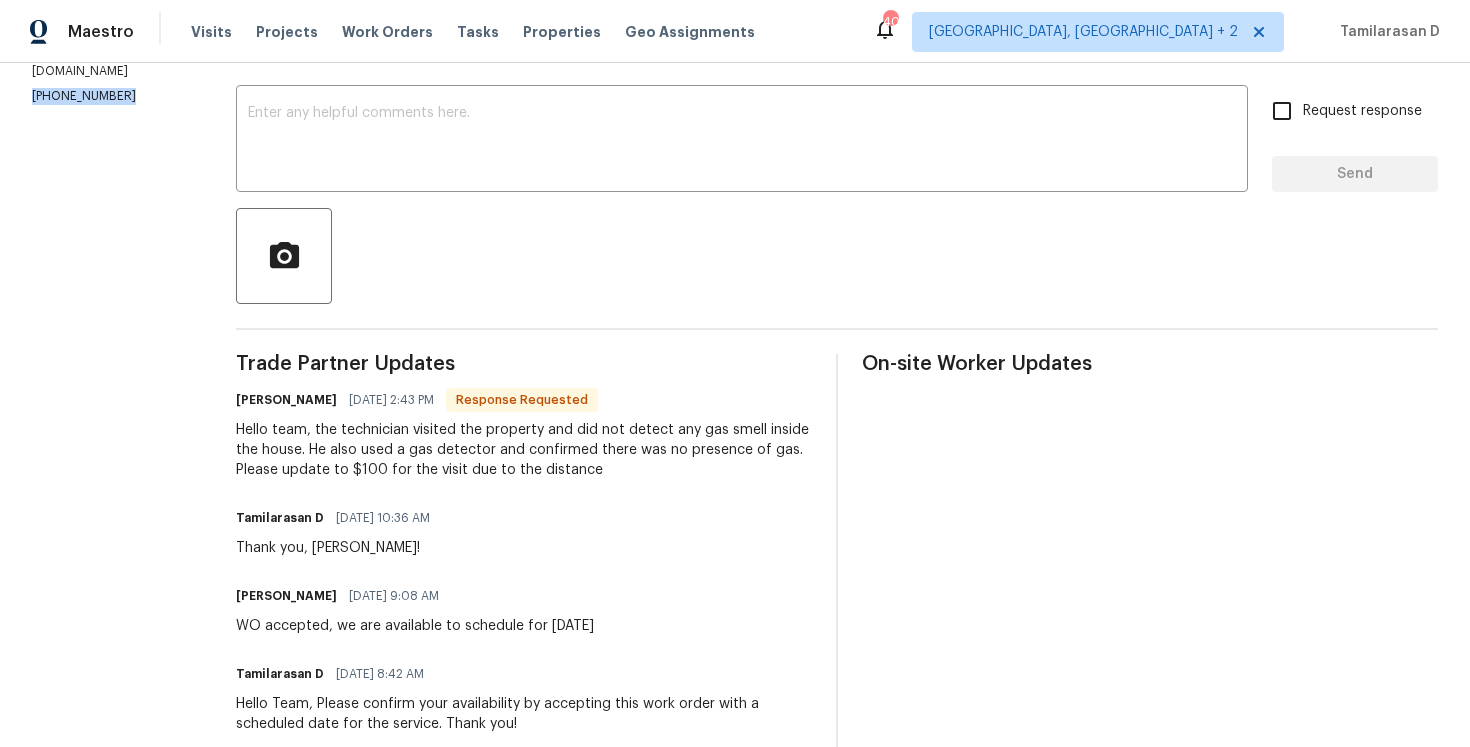 scroll, scrollTop: 350, scrollLeft: 0, axis: vertical 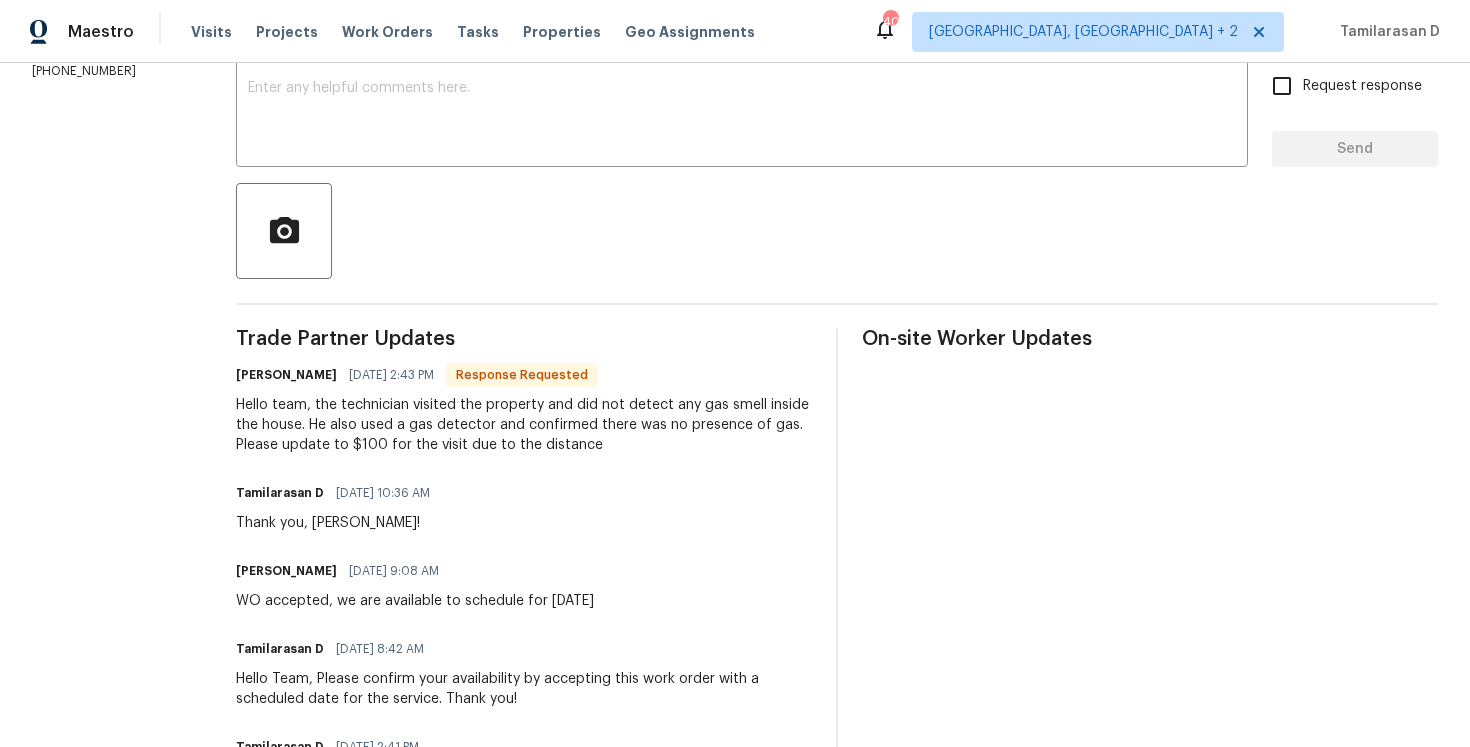 click on "Hello team, the technician visited the property and did not detect any gas smell inside the house. He also used a gas detector and confirmed there was no presence of gas. Please update to $100 for the visit due to the distance" at bounding box center [524, 425] 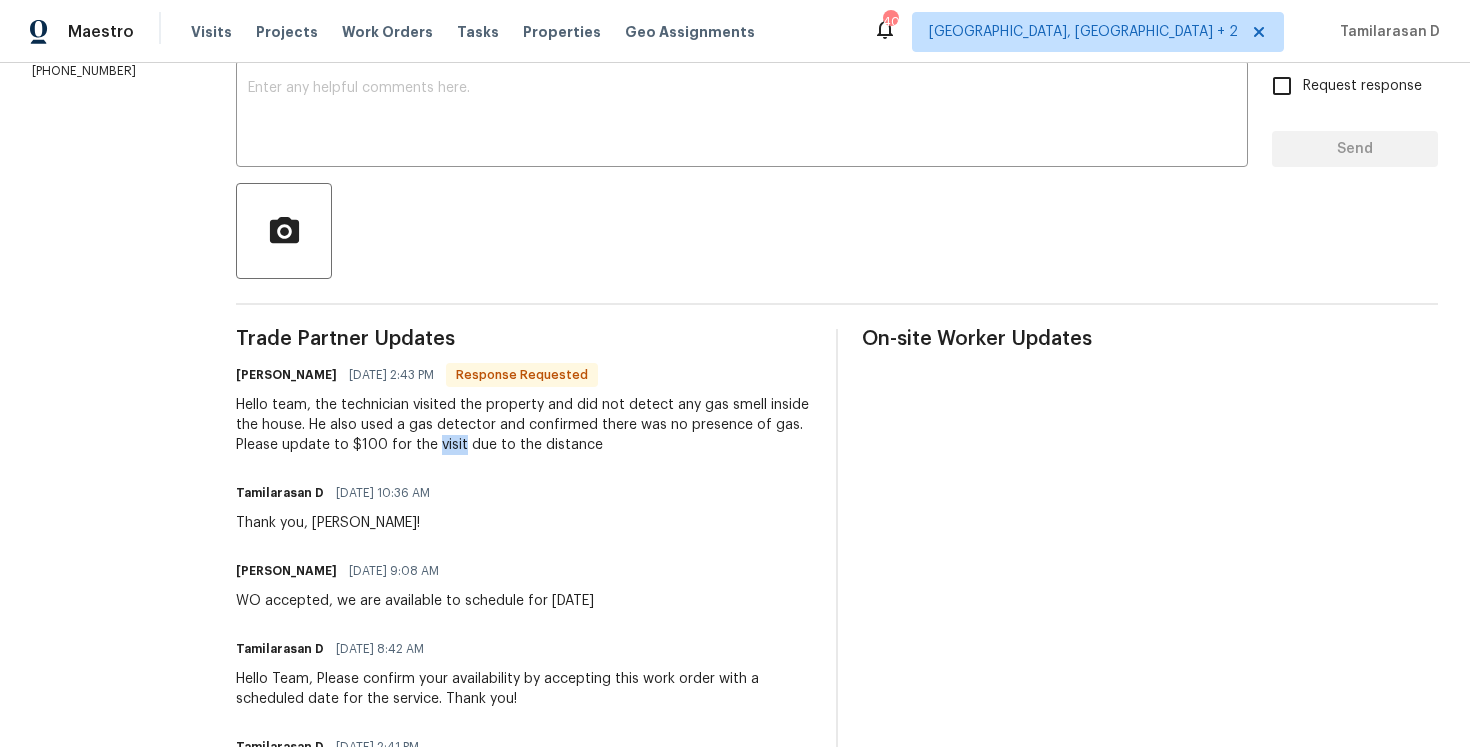 click on "Hello team, the technician visited the property and did not detect any gas smell inside the house. He also used a gas detector and confirmed there was no presence of gas. Please update to $100 for the visit due to the distance" at bounding box center (524, 425) 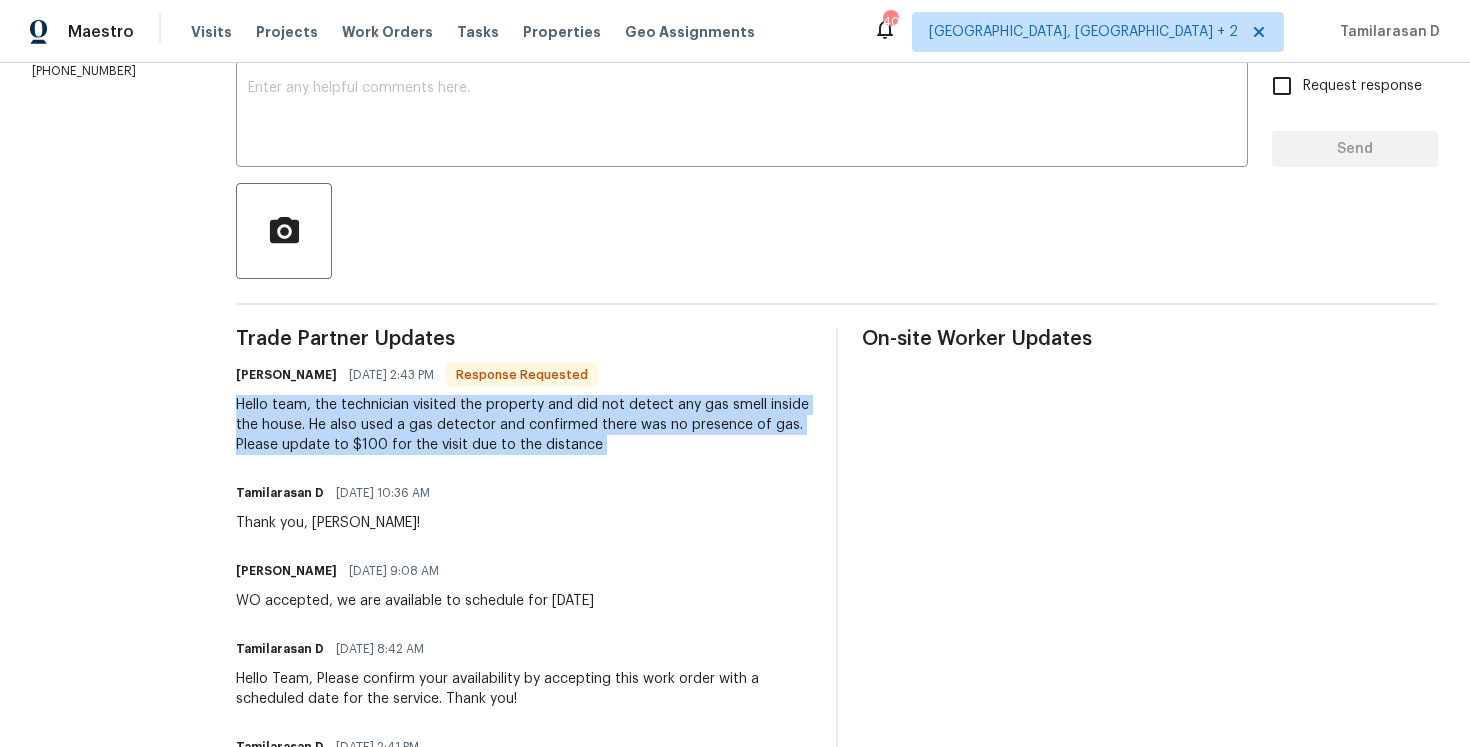 click on "Hello team, the technician visited the property and did not detect any gas smell inside the house. He also used a gas detector and confirmed there was no presence of gas. Please update to $100 for the visit due to the distance" at bounding box center [524, 425] 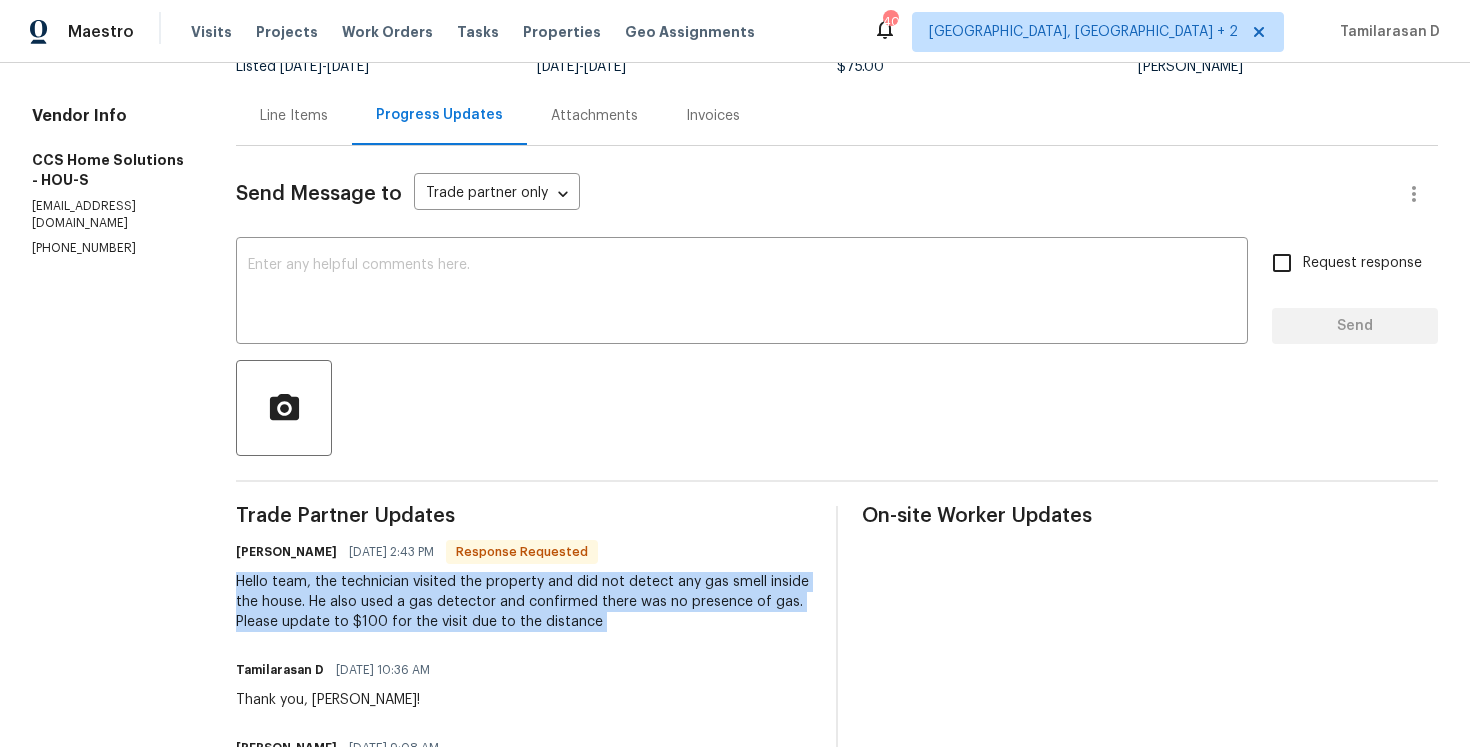 scroll, scrollTop: 0, scrollLeft: 0, axis: both 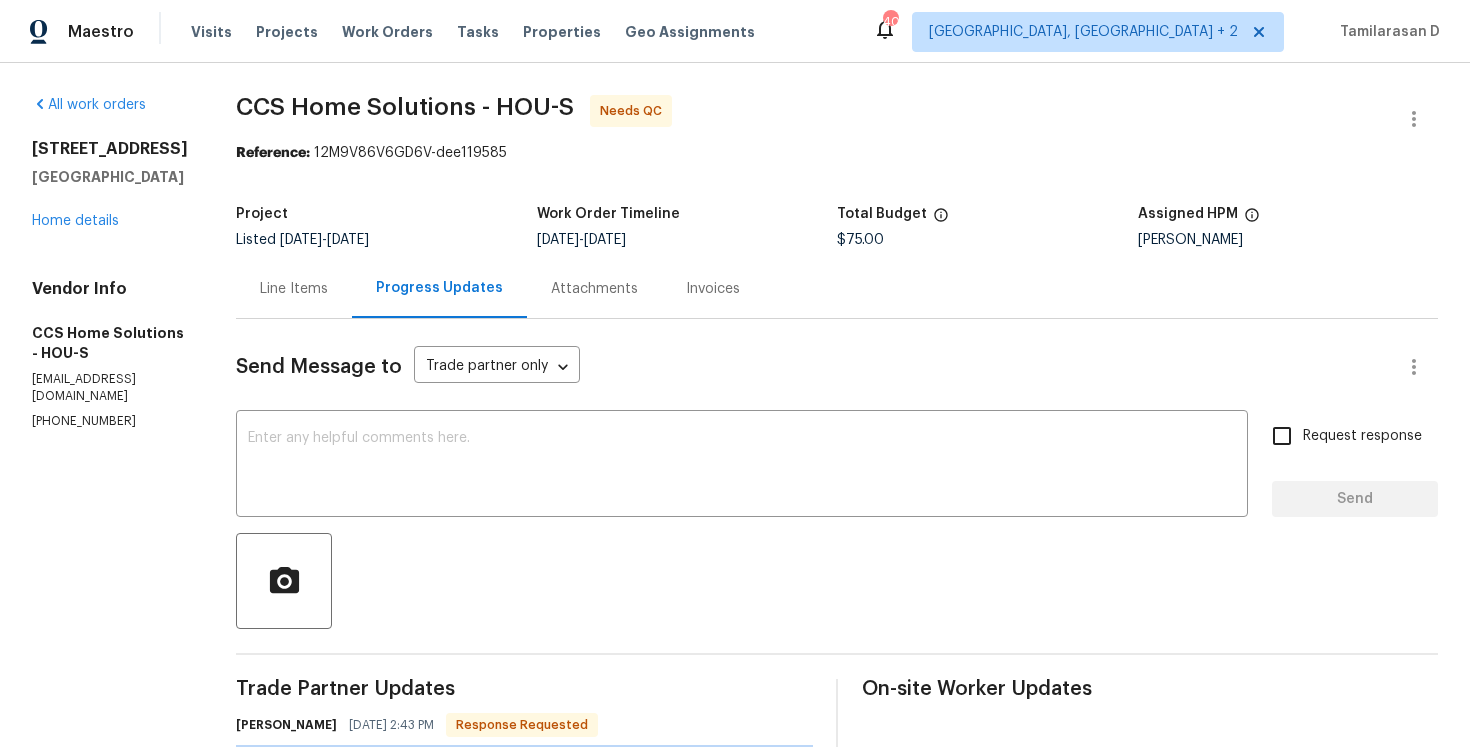 click on "Line Items" at bounding box center [294, 288] 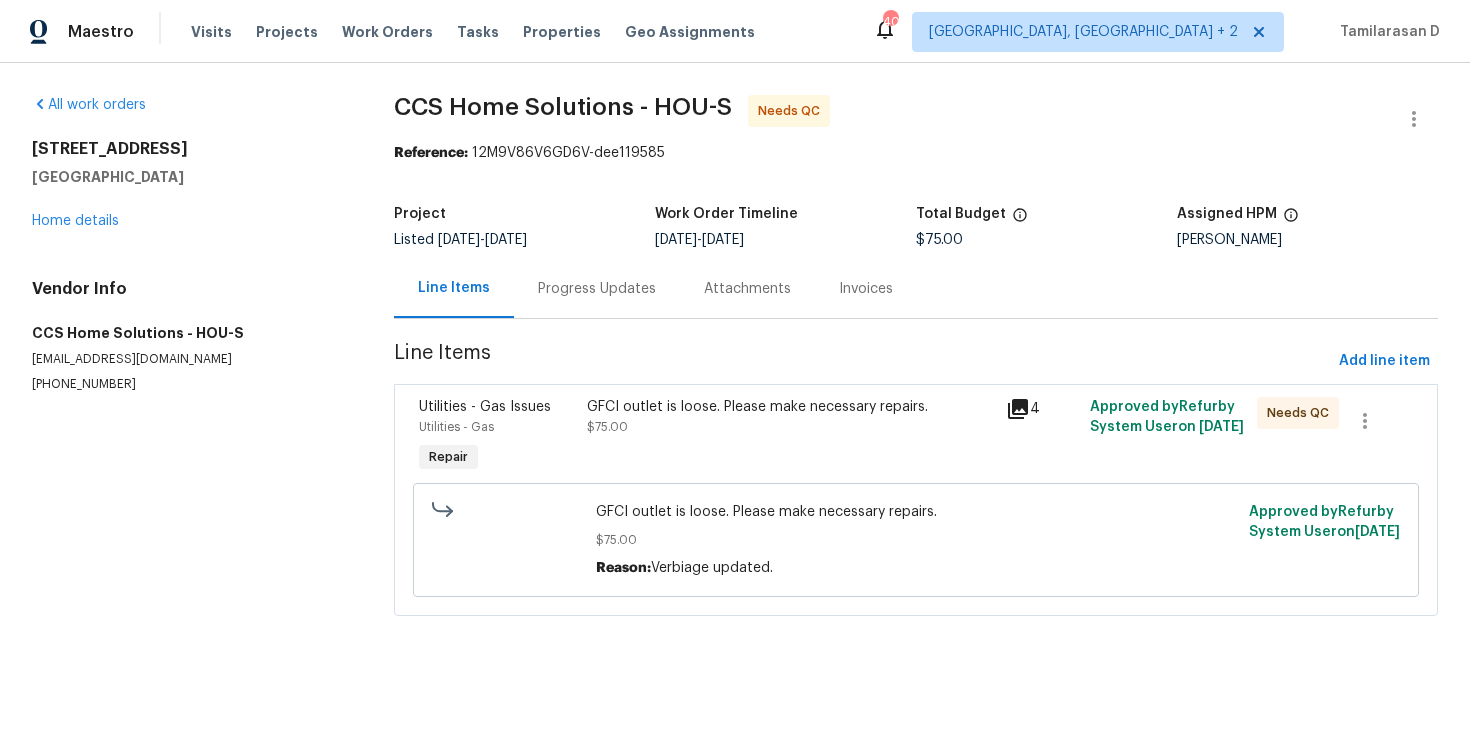 click on "GFCI outlet is loose. Please make necessary repairs. $75.00" at bounding box center (790, 417) 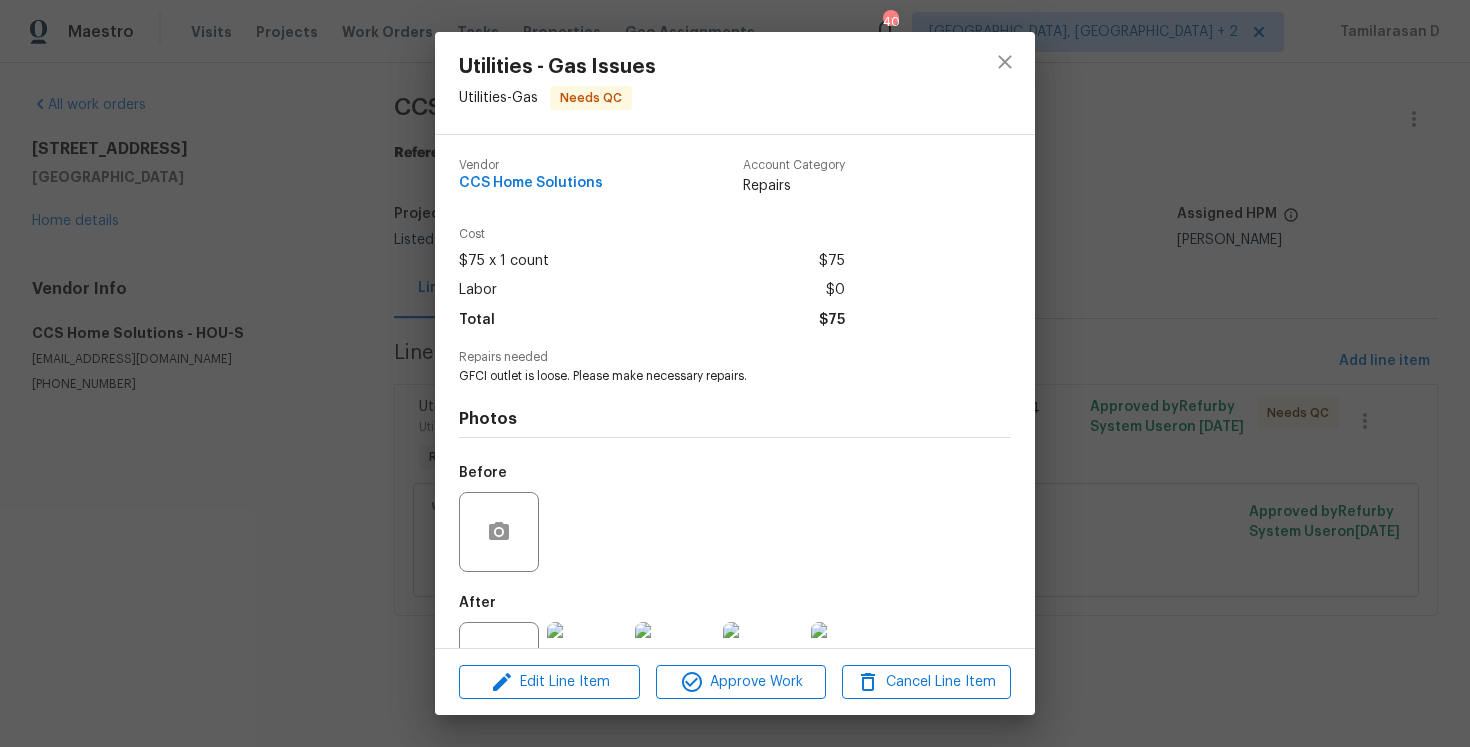 scroll, scrollTop: 74, scrollLeft: 0, axis: vertical 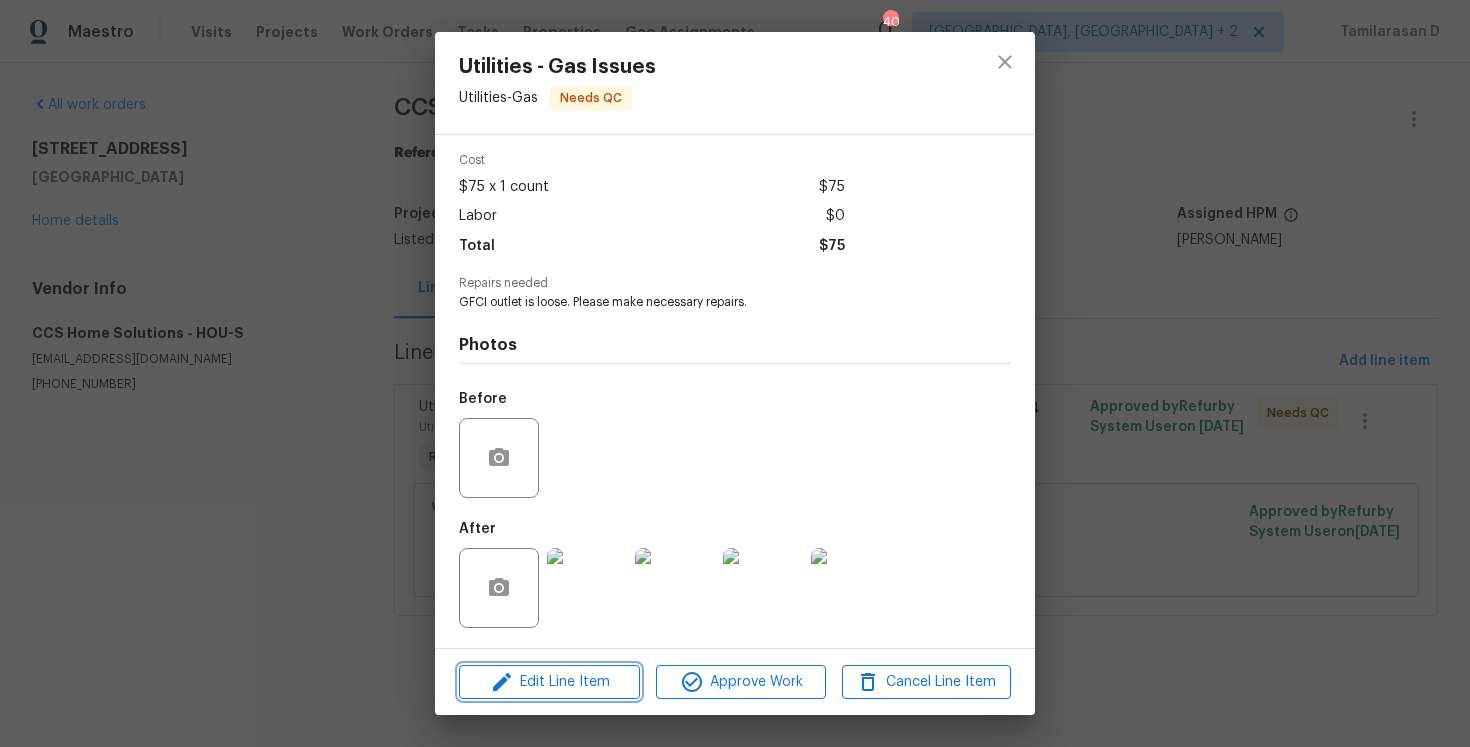 click on "Edit Line Item" at bounding box center (549, 682) 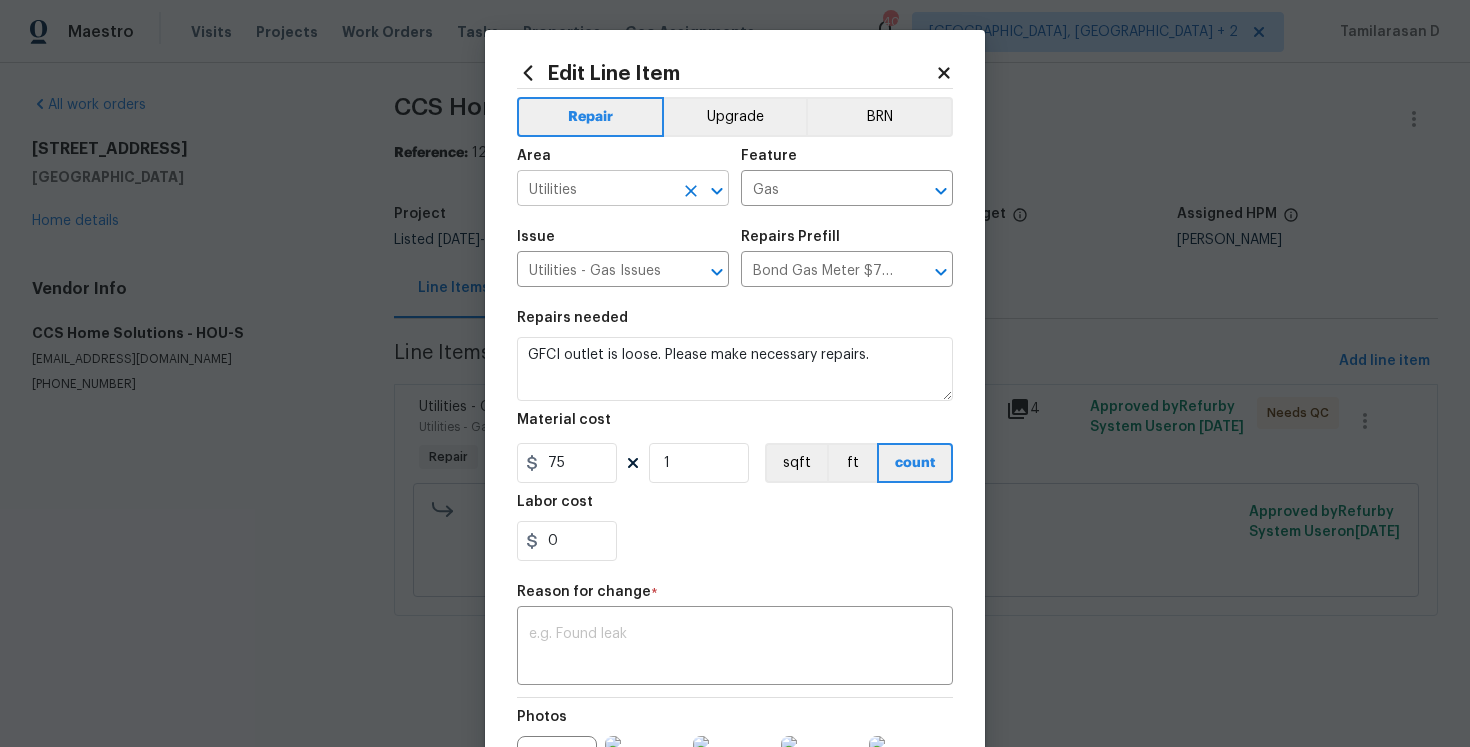 click 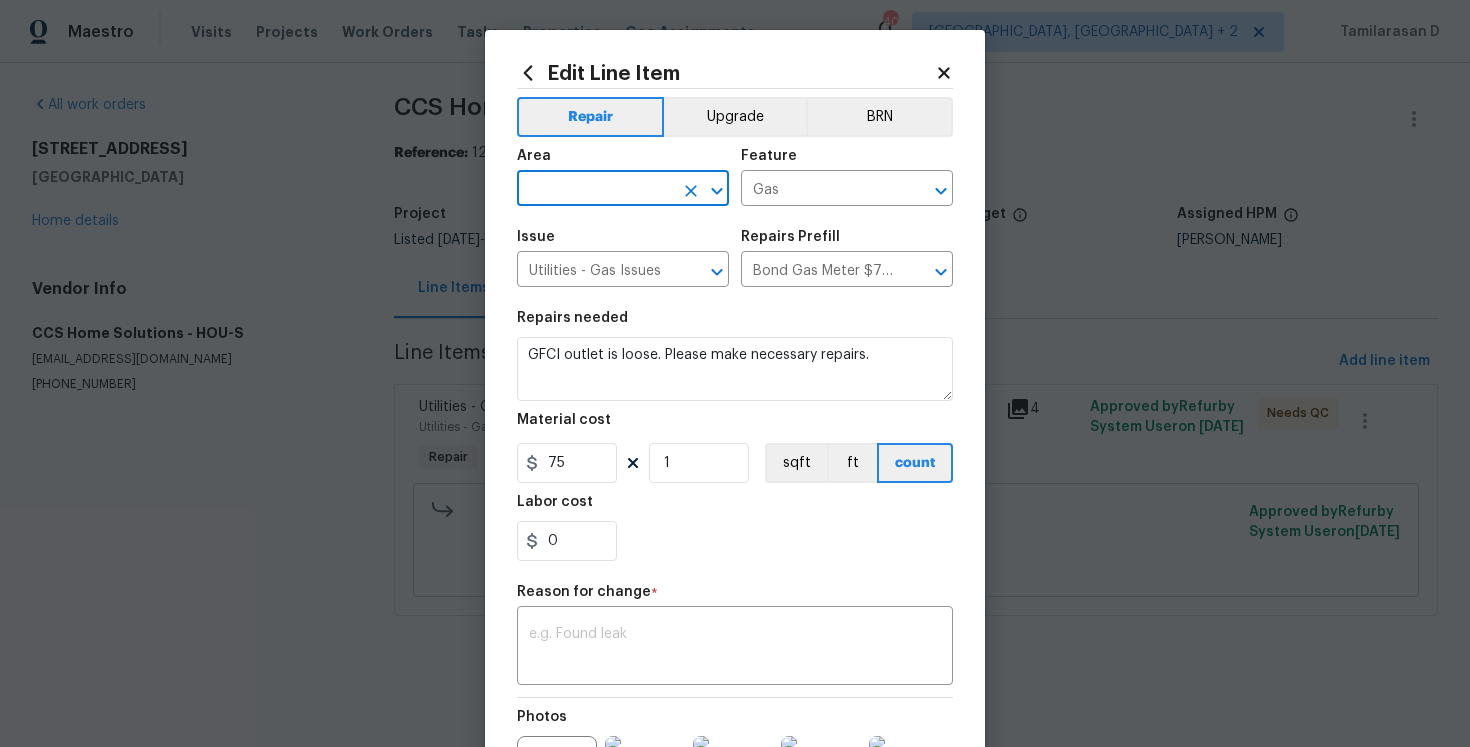 click at bounding box center (595, 190) 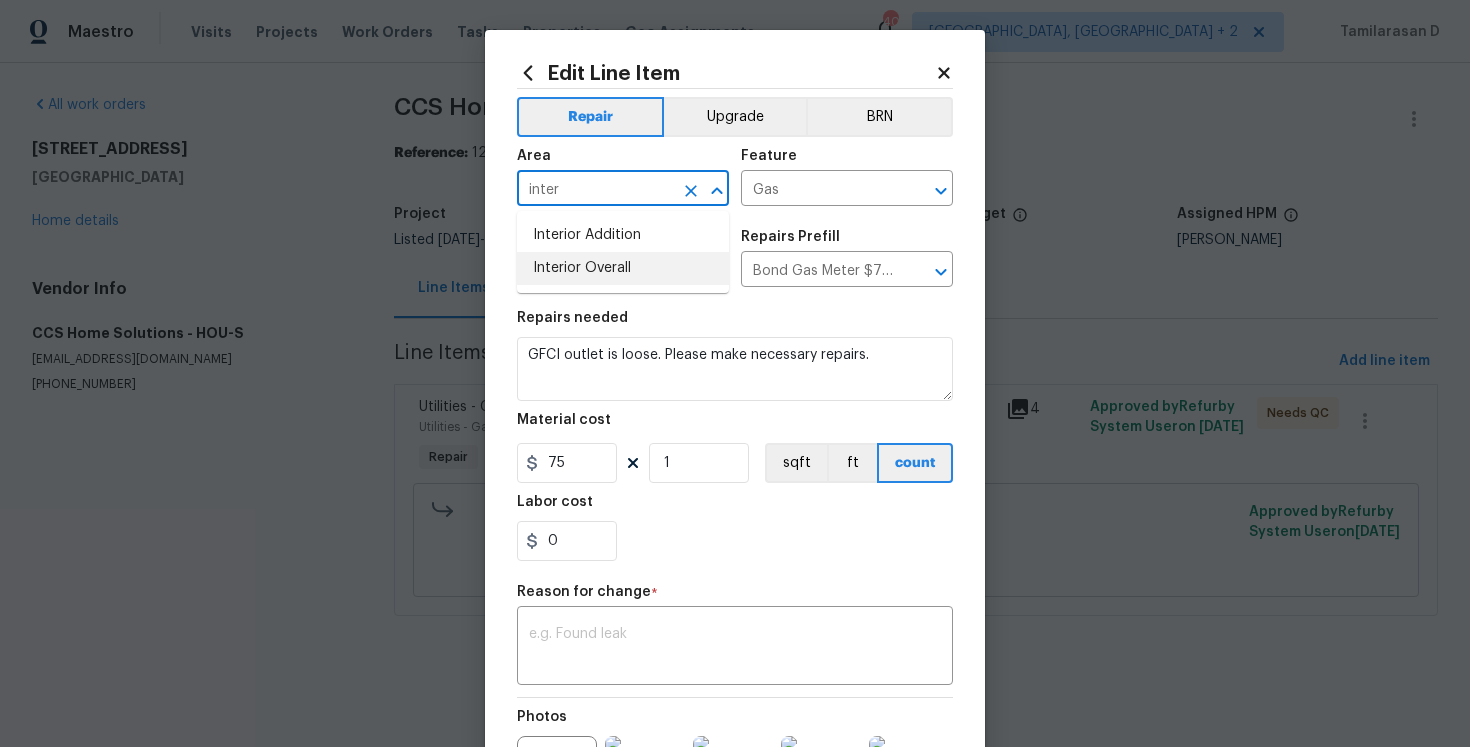 click on "Interior Overall" at bounding box center [623, 268] 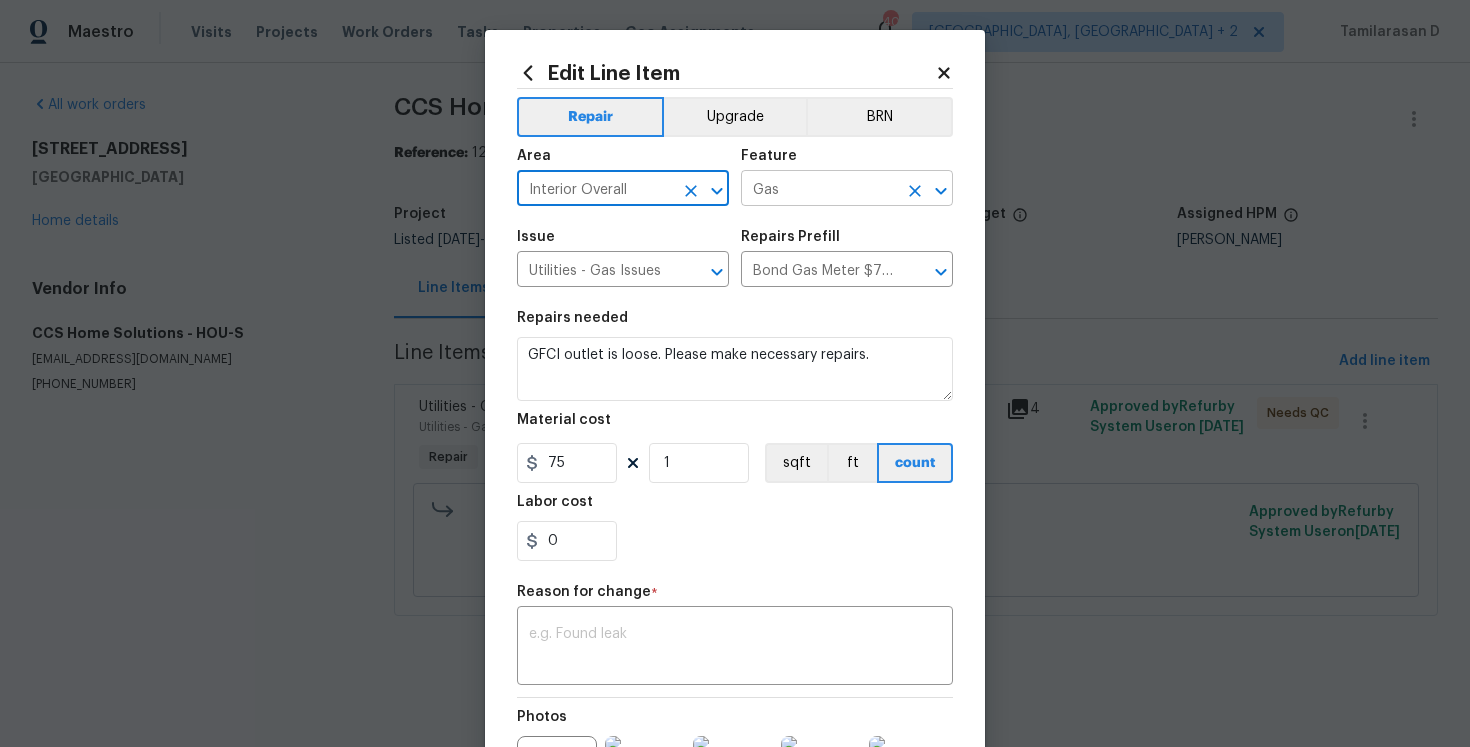 type on "Interior Overall" 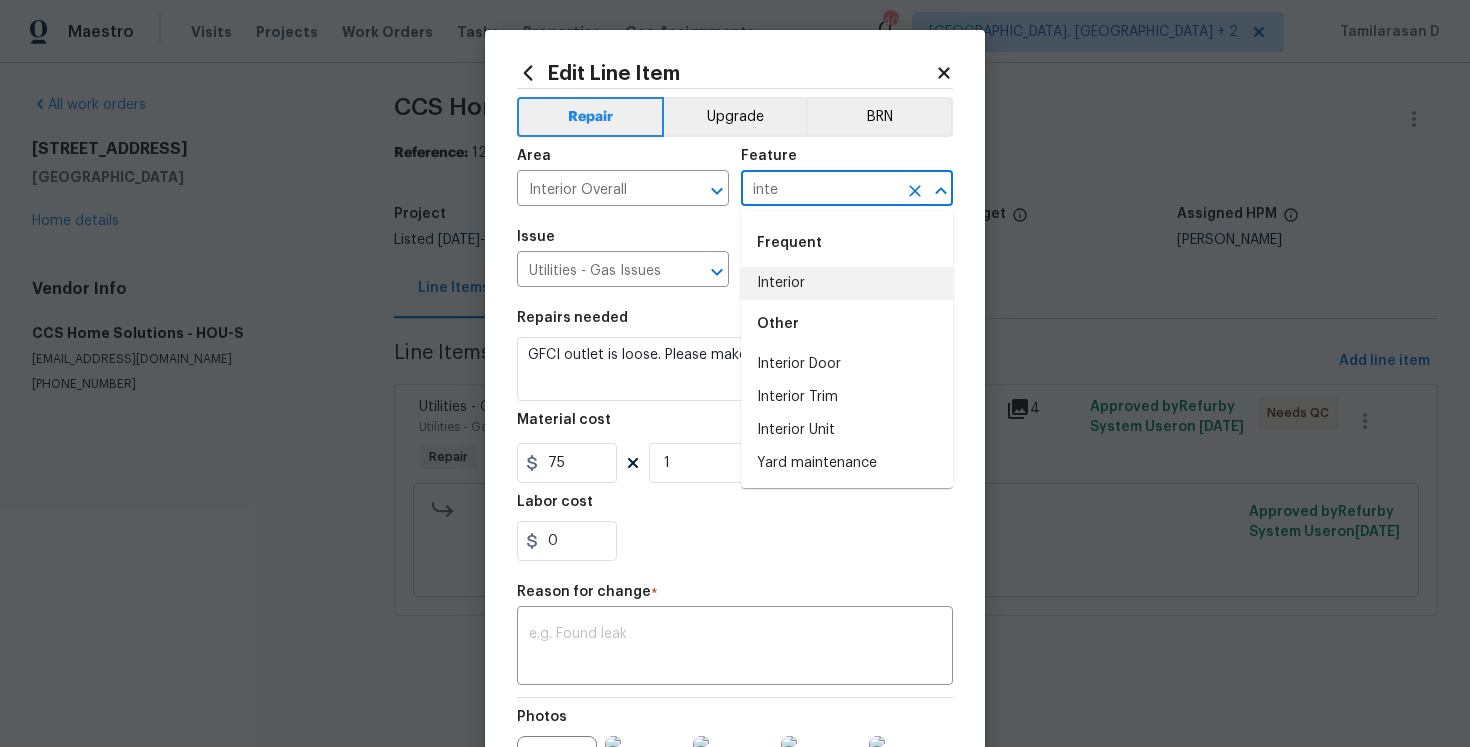 click on "Interior" at bounding box center [847, 283] 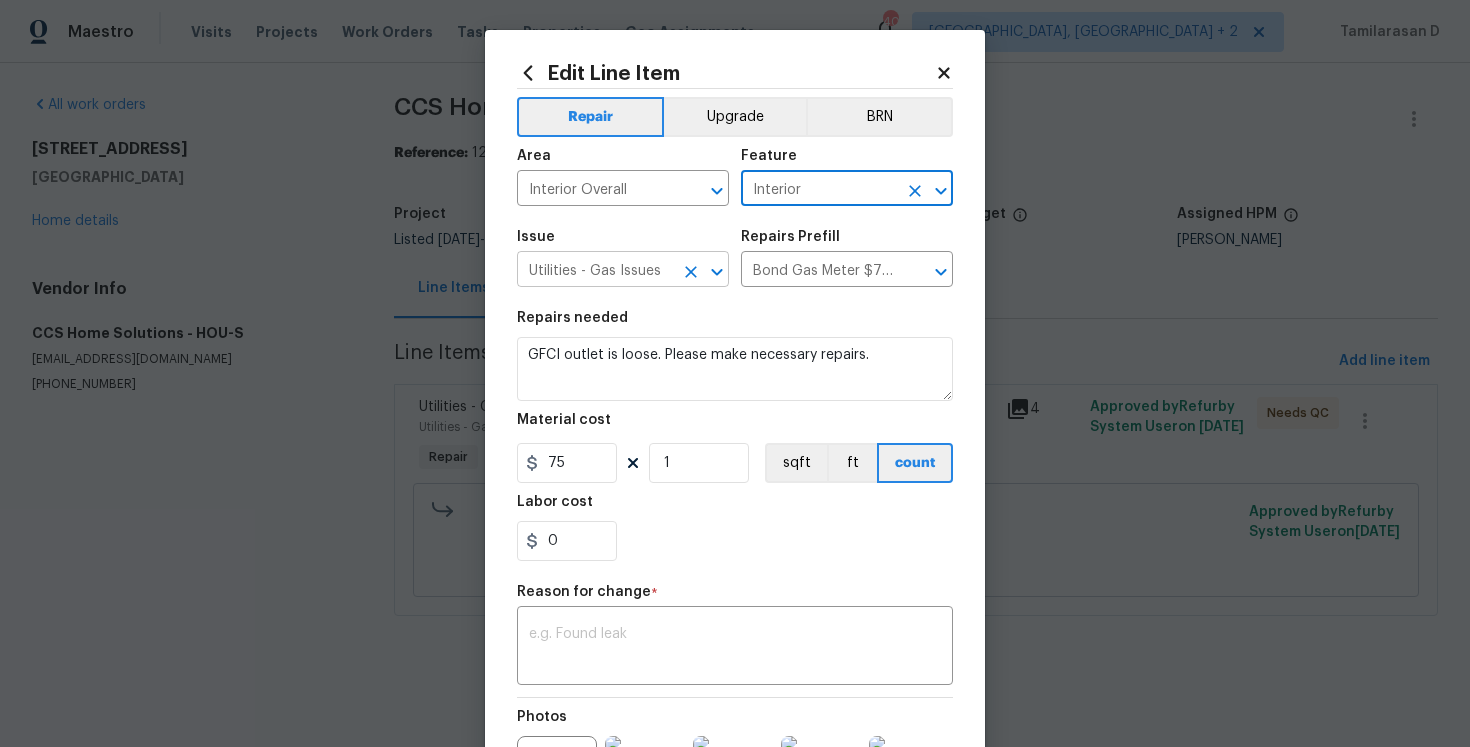 click at bounding box center (691, 272) 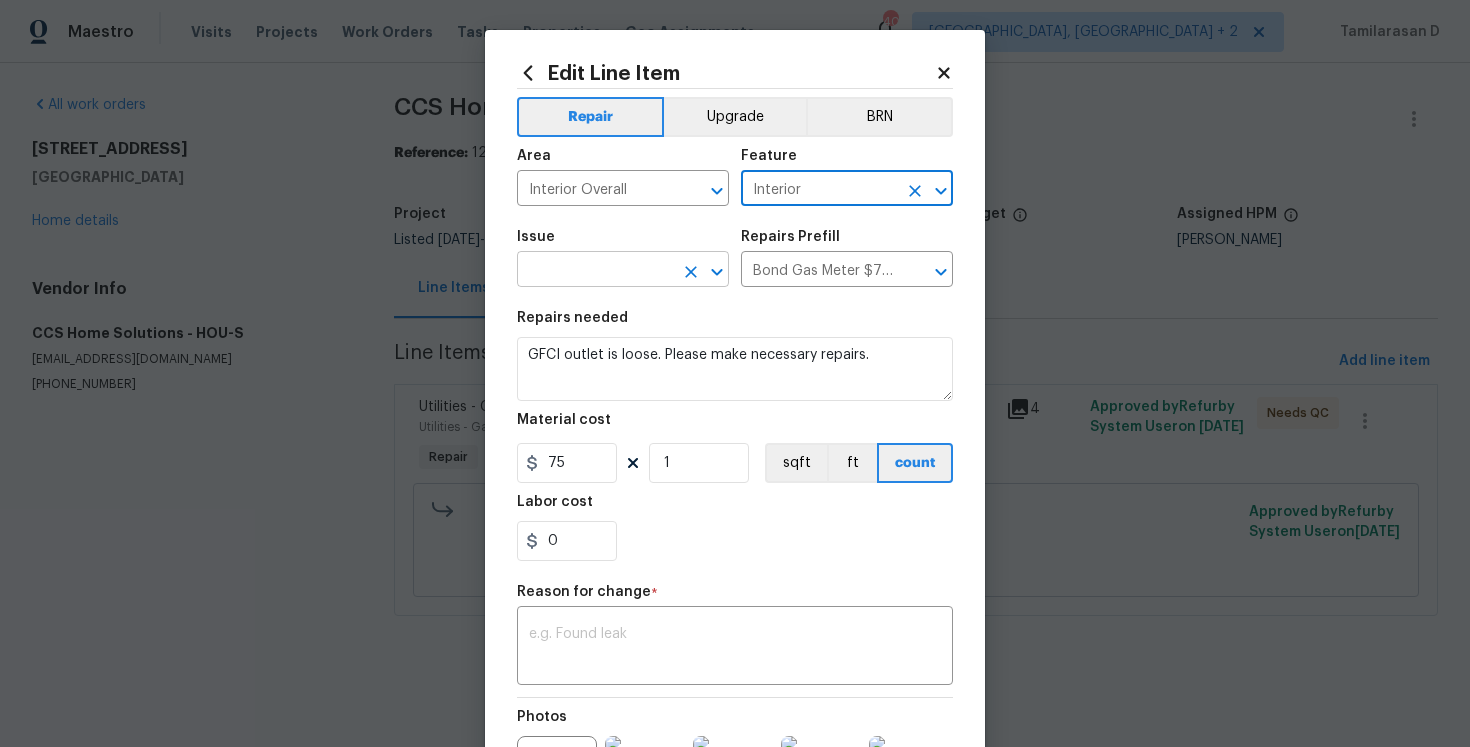 type 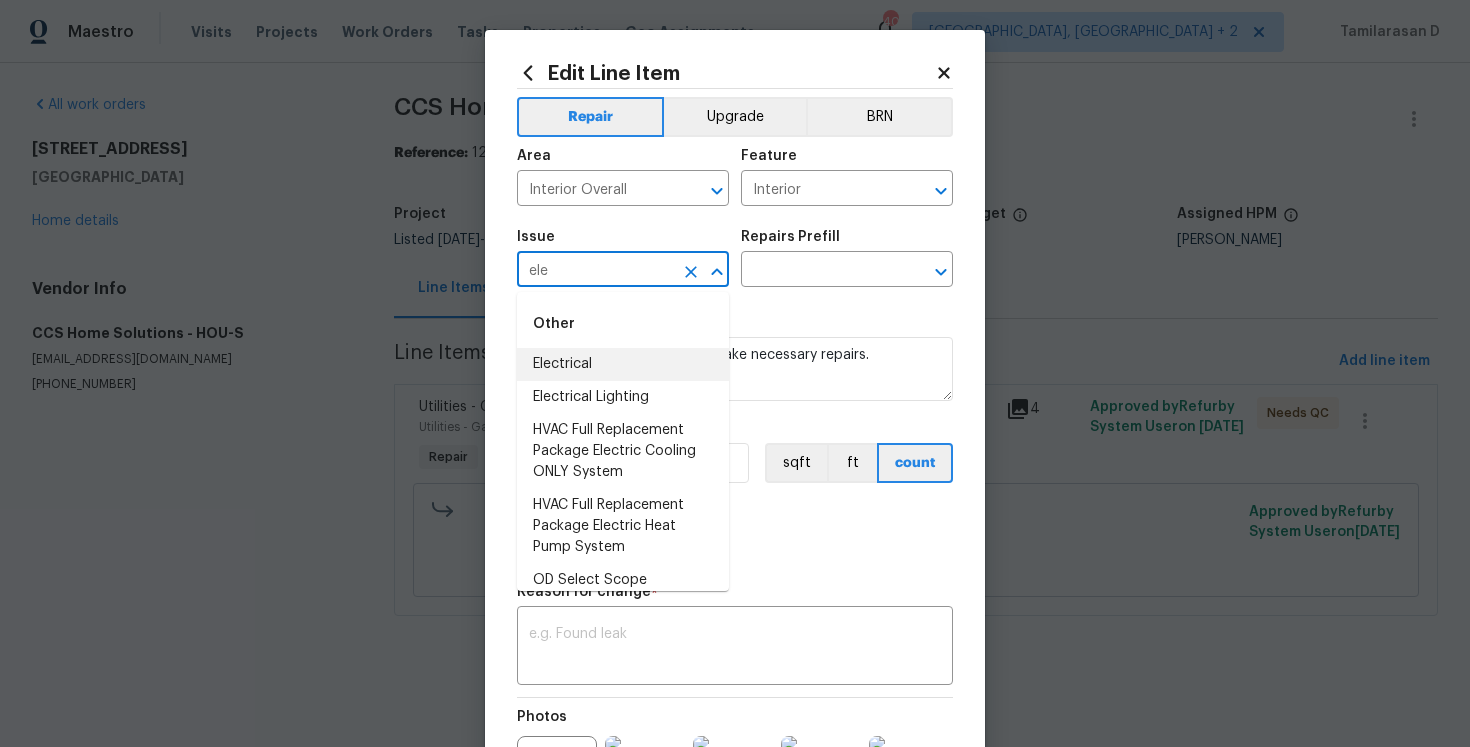 click on "Electrical" at bounding box center [623, 364] 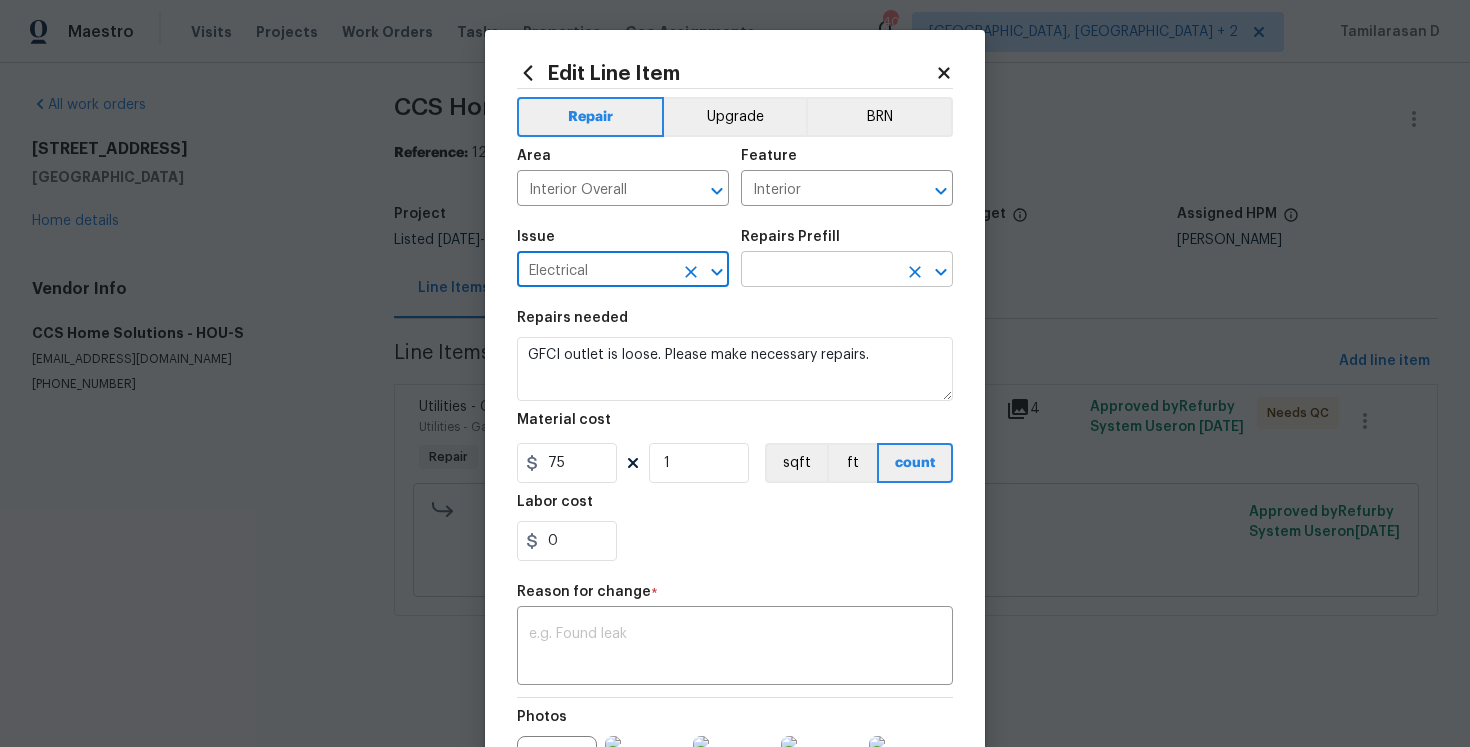type on "Electrical" 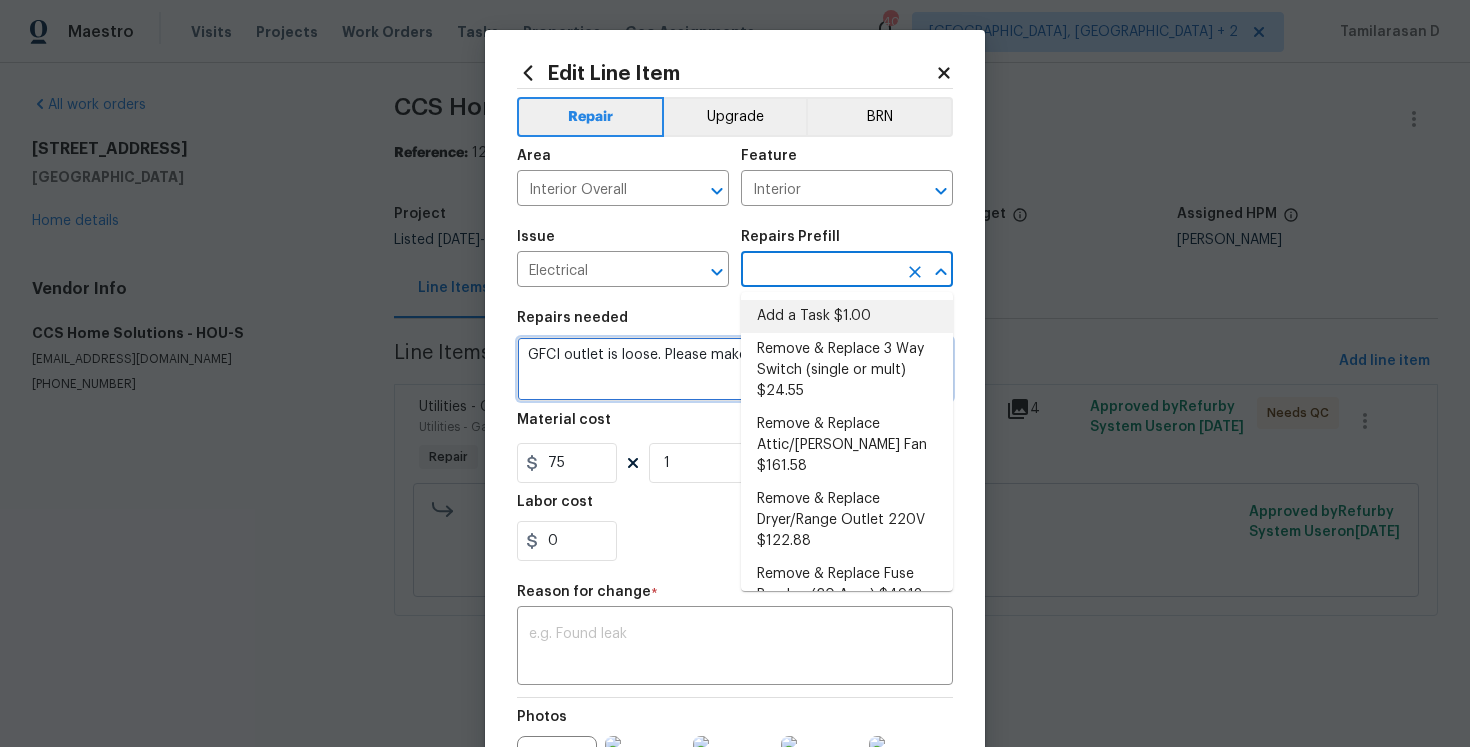 click on "GFCI outlet is loose. Please make necessary repairs." at bounding box center (735, 369) 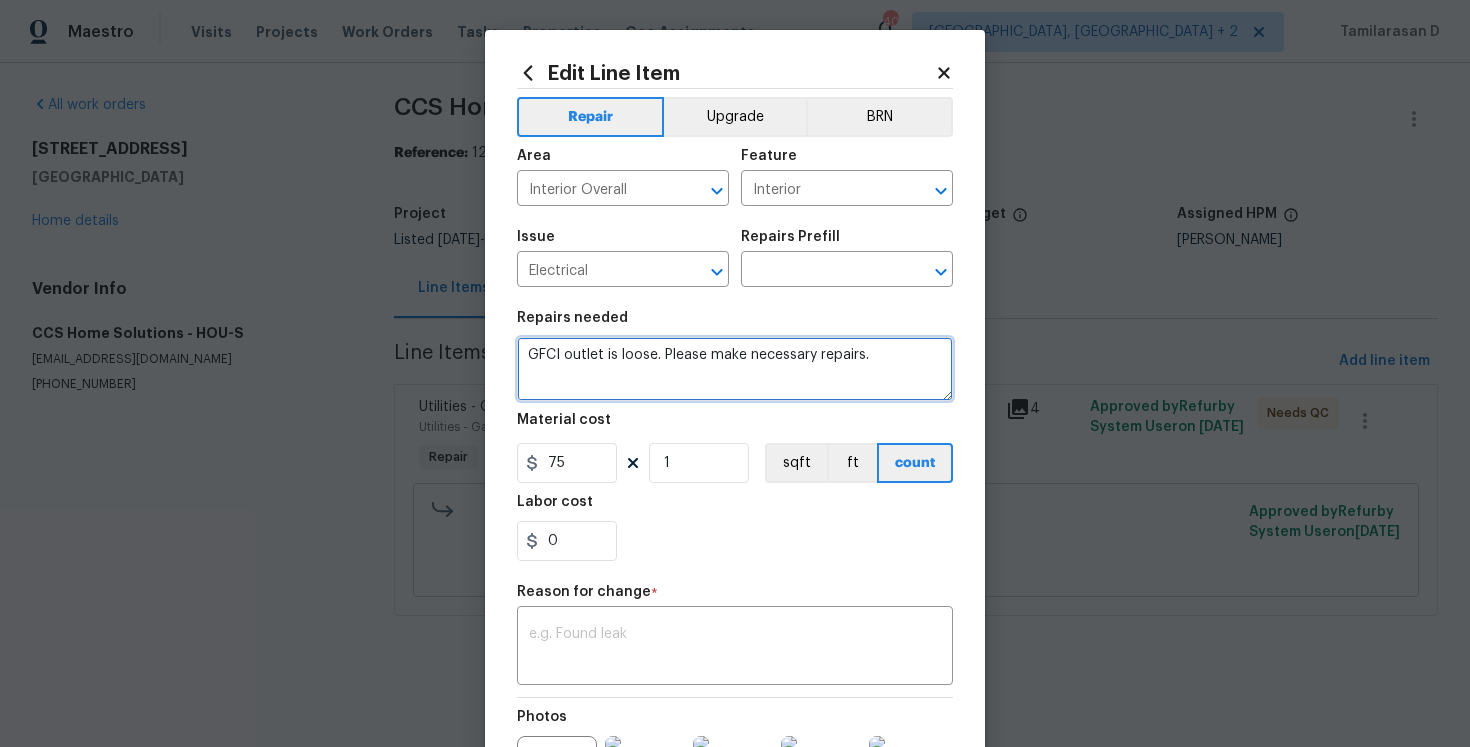 click on "GFCI outlet is loose. Please make necessary repairs." at bounding box center [735, 369] 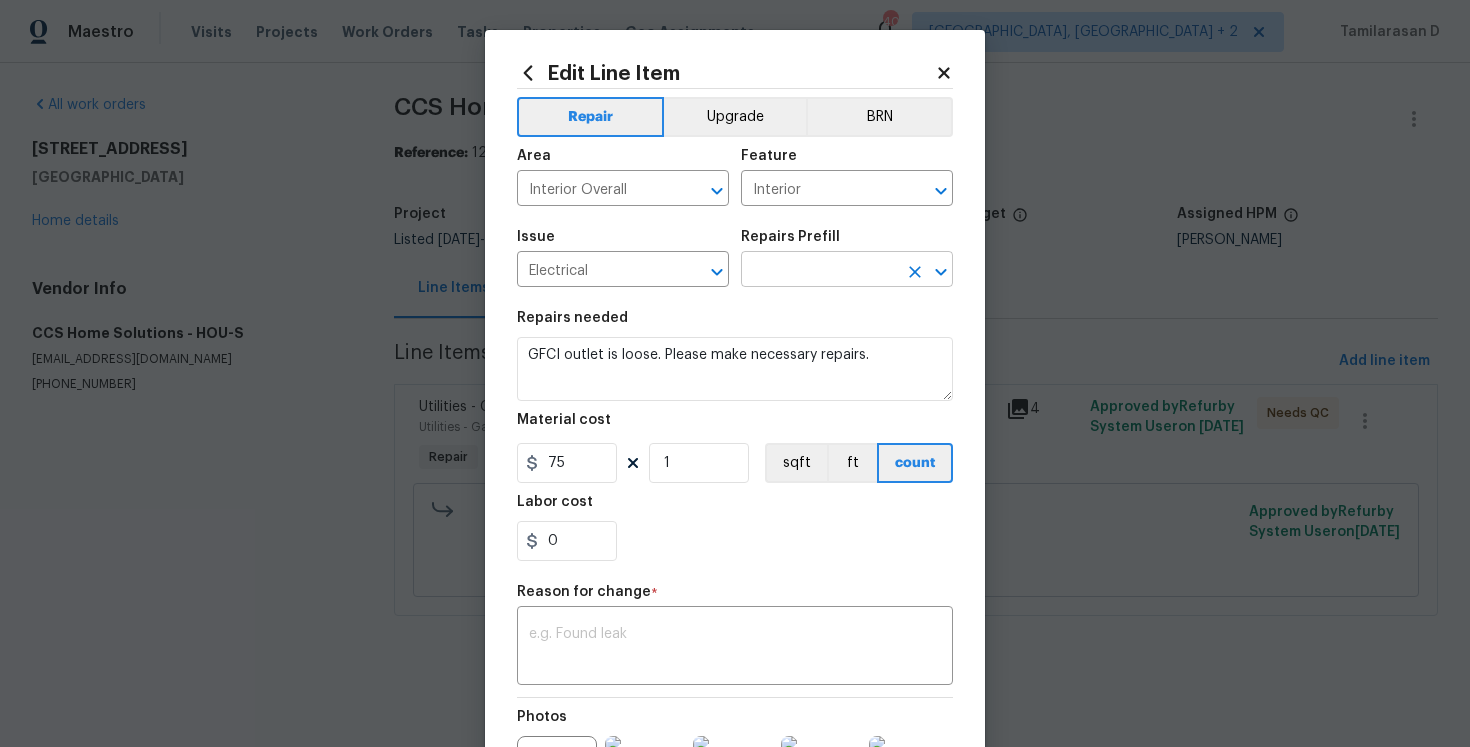 click at bounding box center [819, 271] 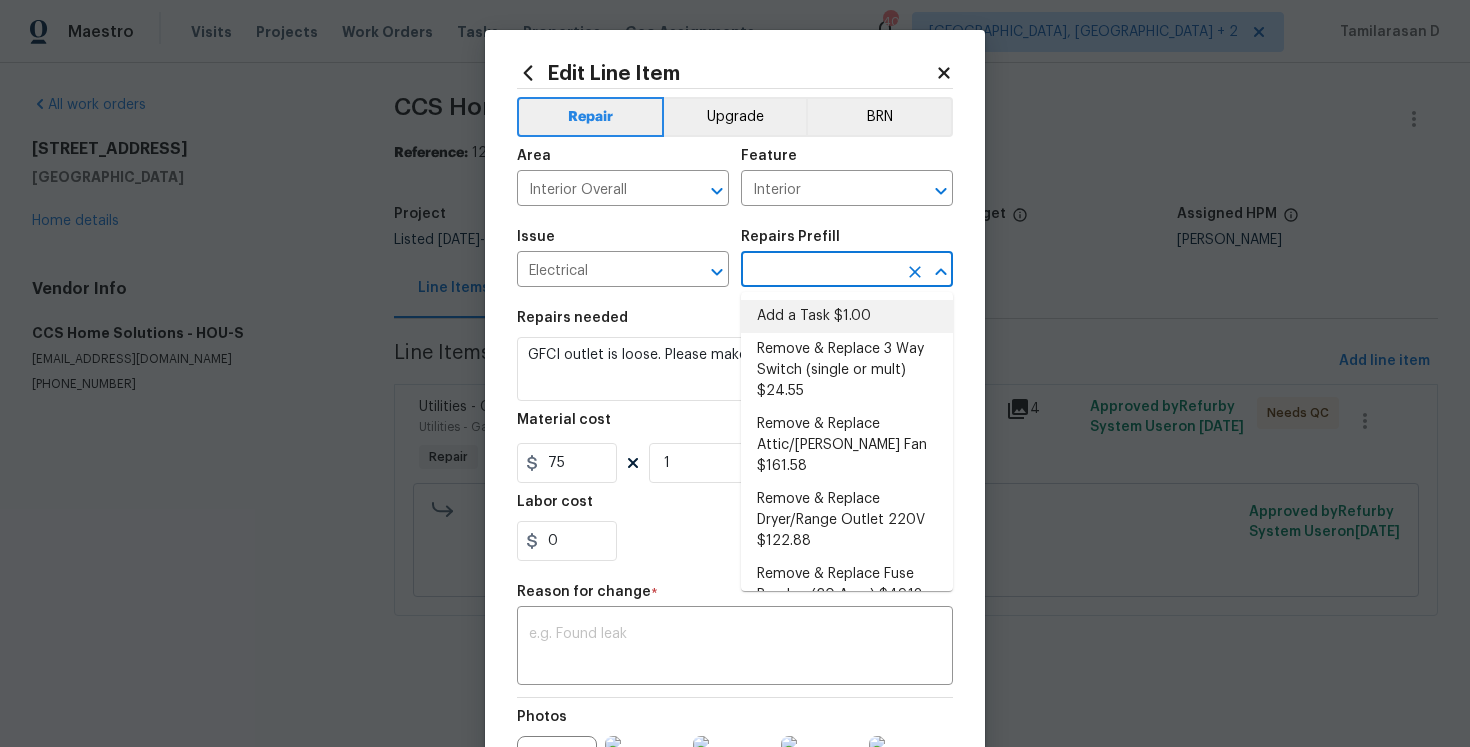 click on "Add a Task $1.00" at bounding box center [847, 316] 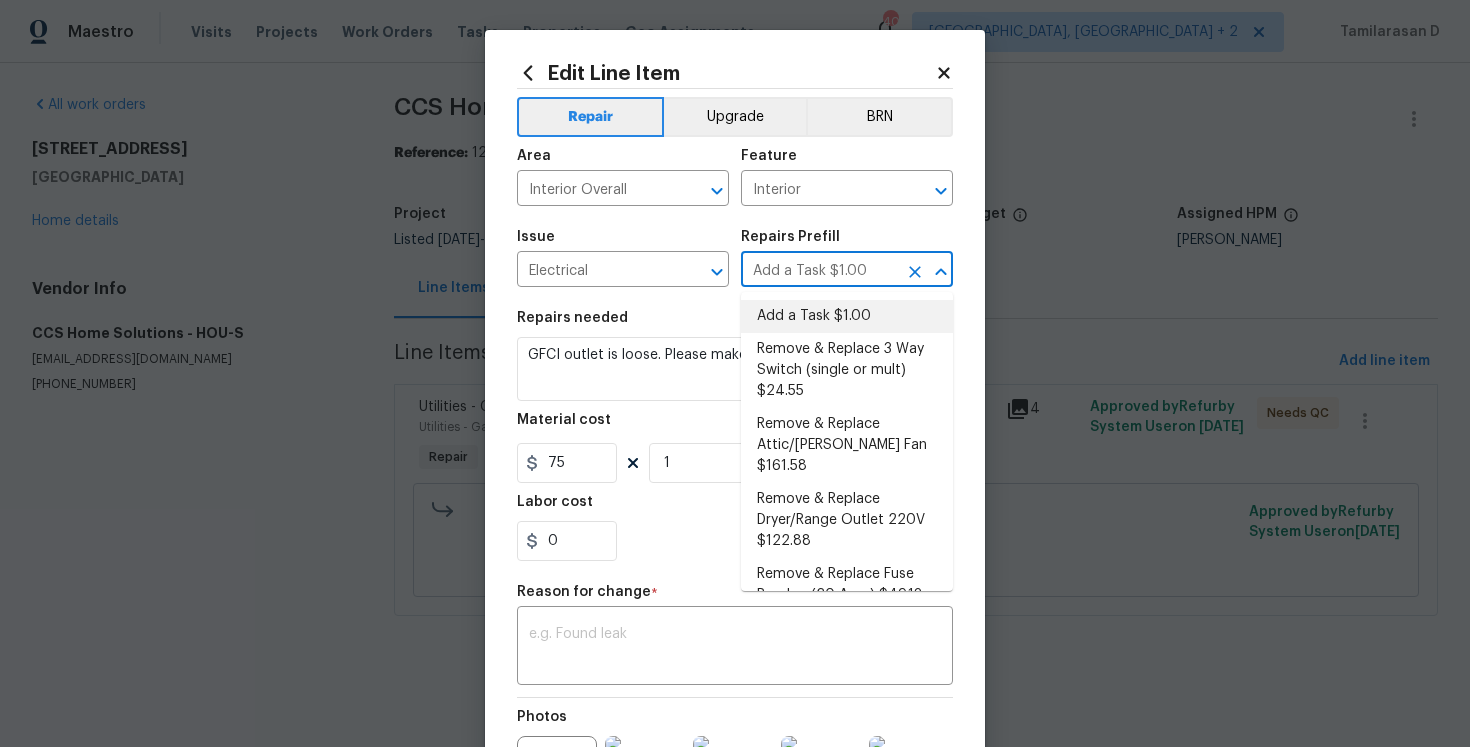 type on "HPM to detail" 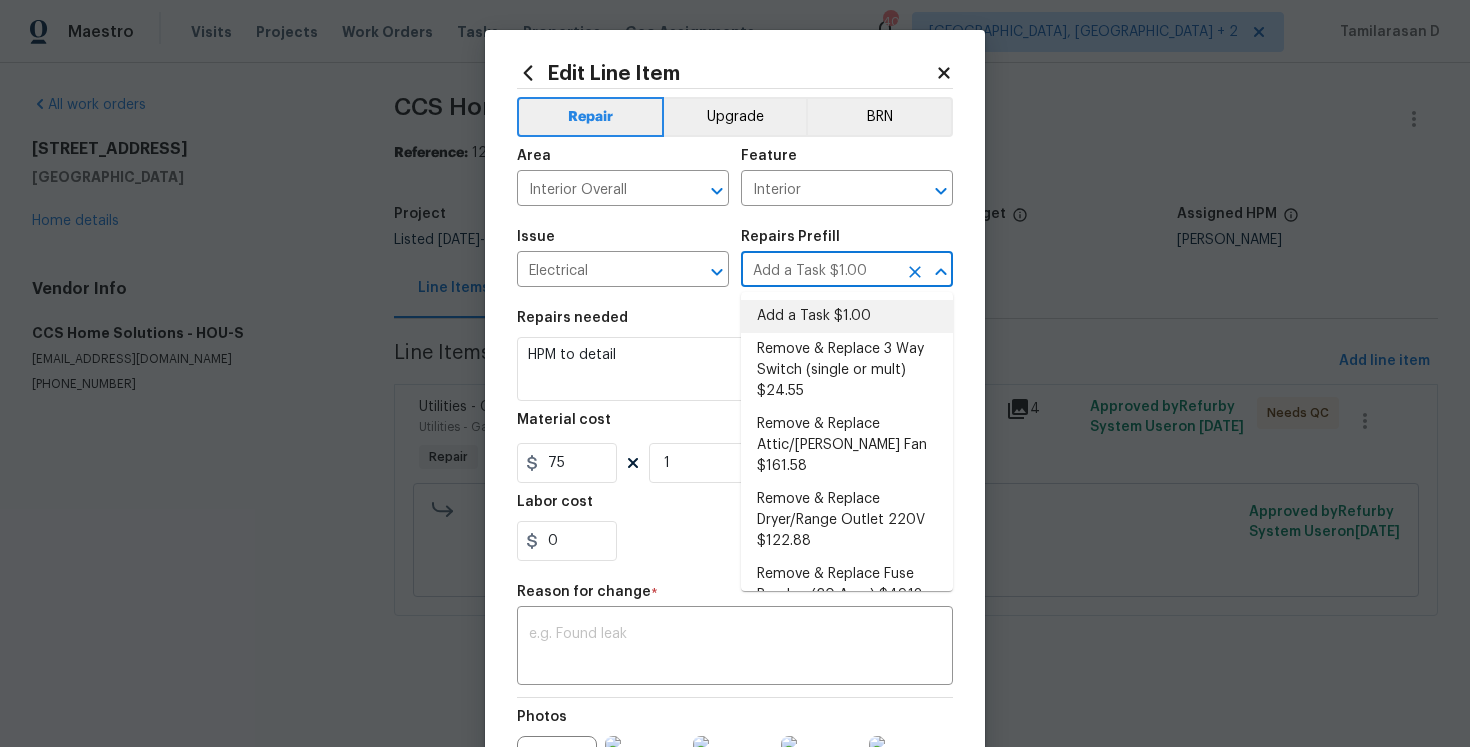 type on "1" 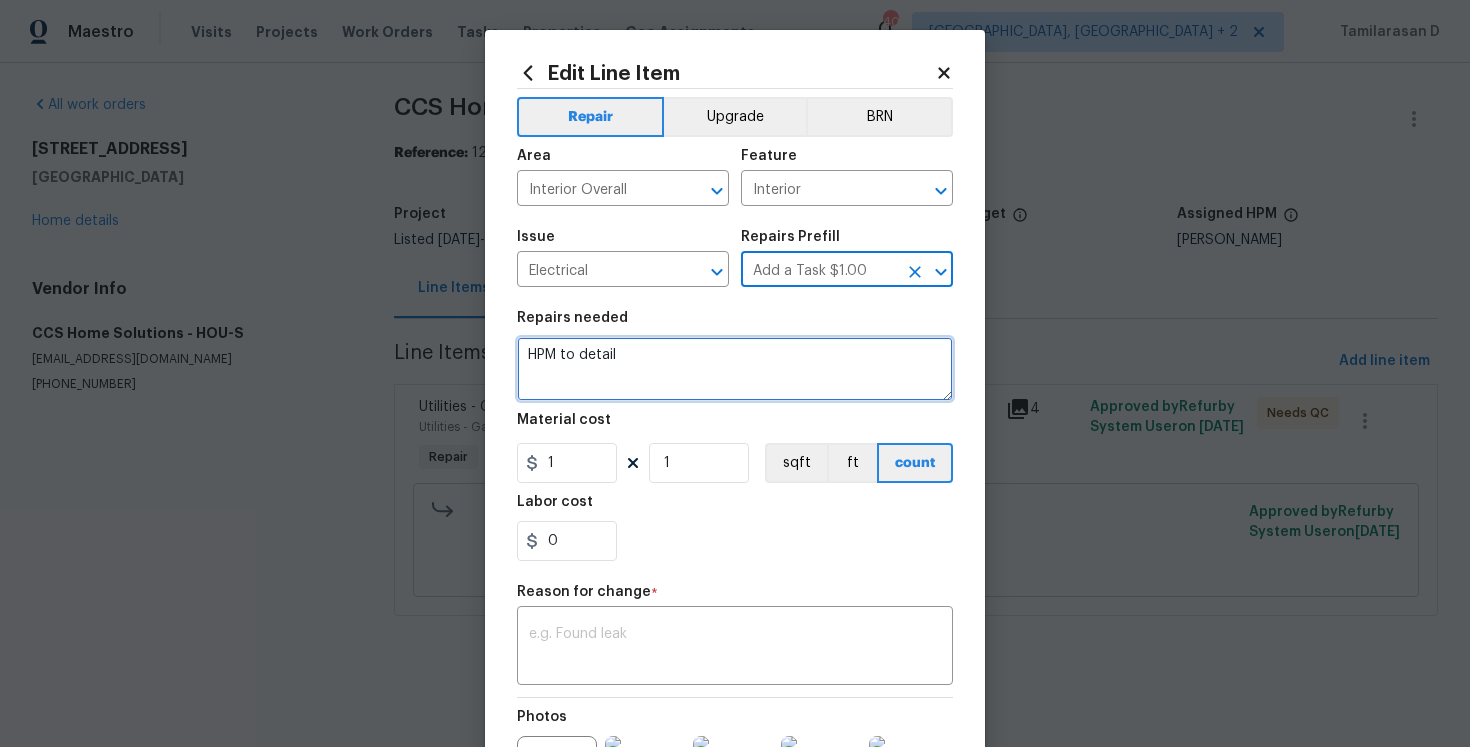 click on "HPM to detail" at bounding box center (735, 369) 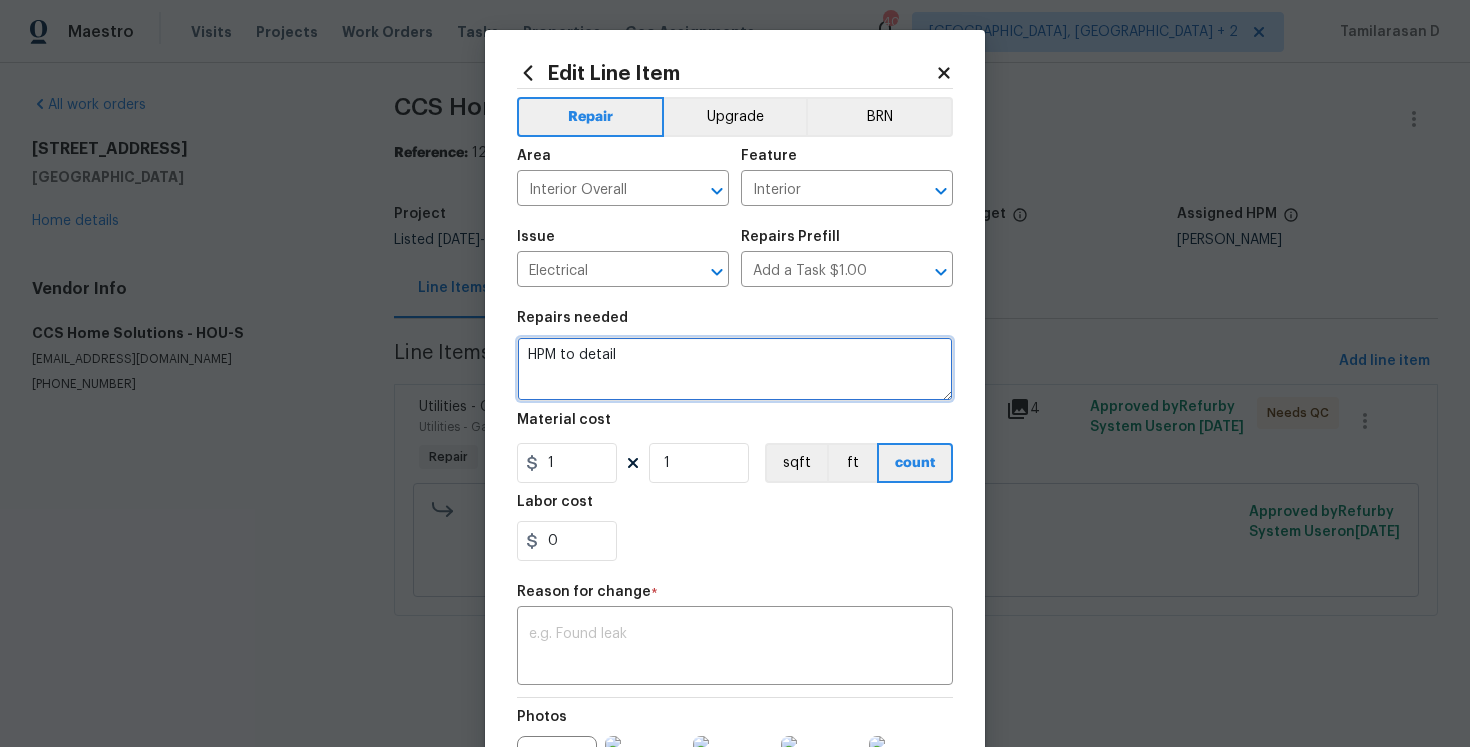 click on "HPM to detail" at bounding box center (735, 369) 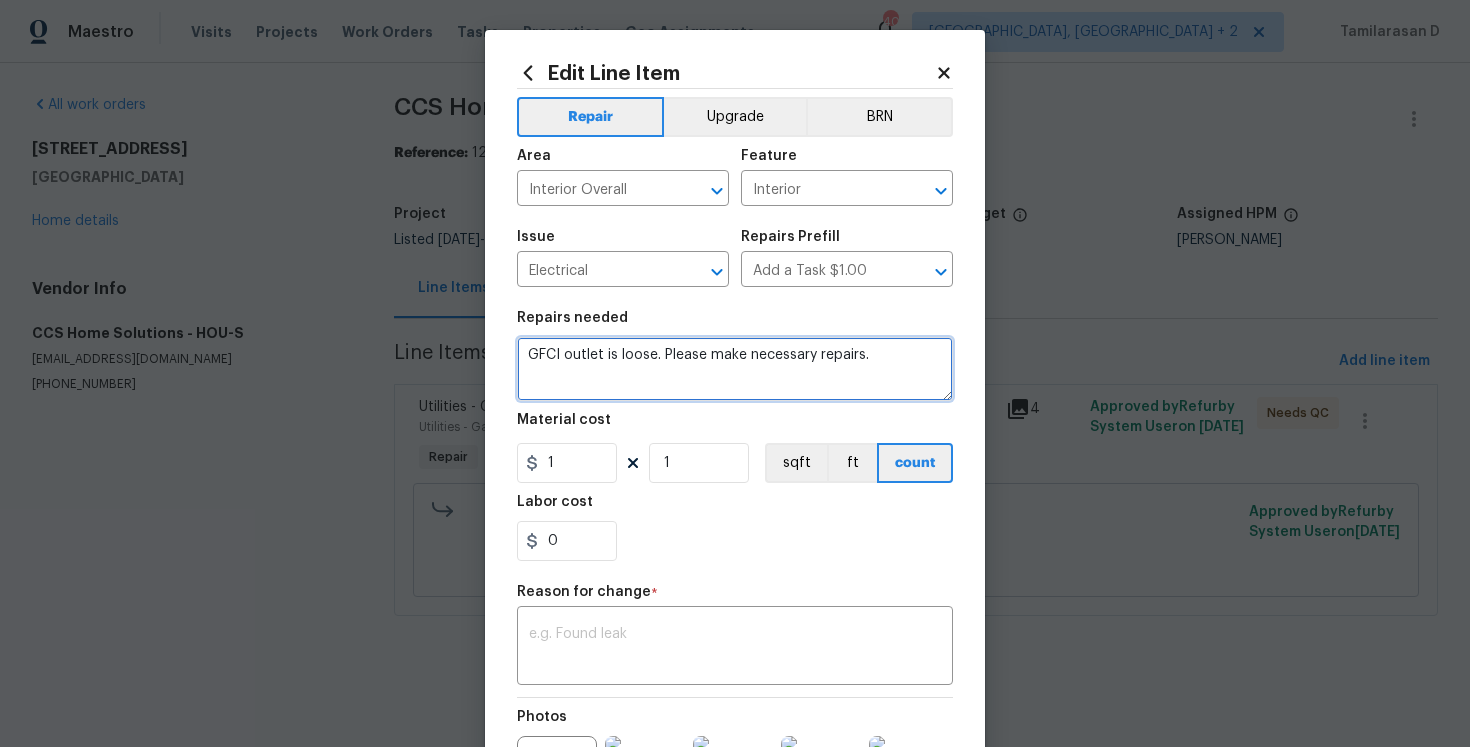 type on "GFCI outlet is loose. Please make necessary repairs." 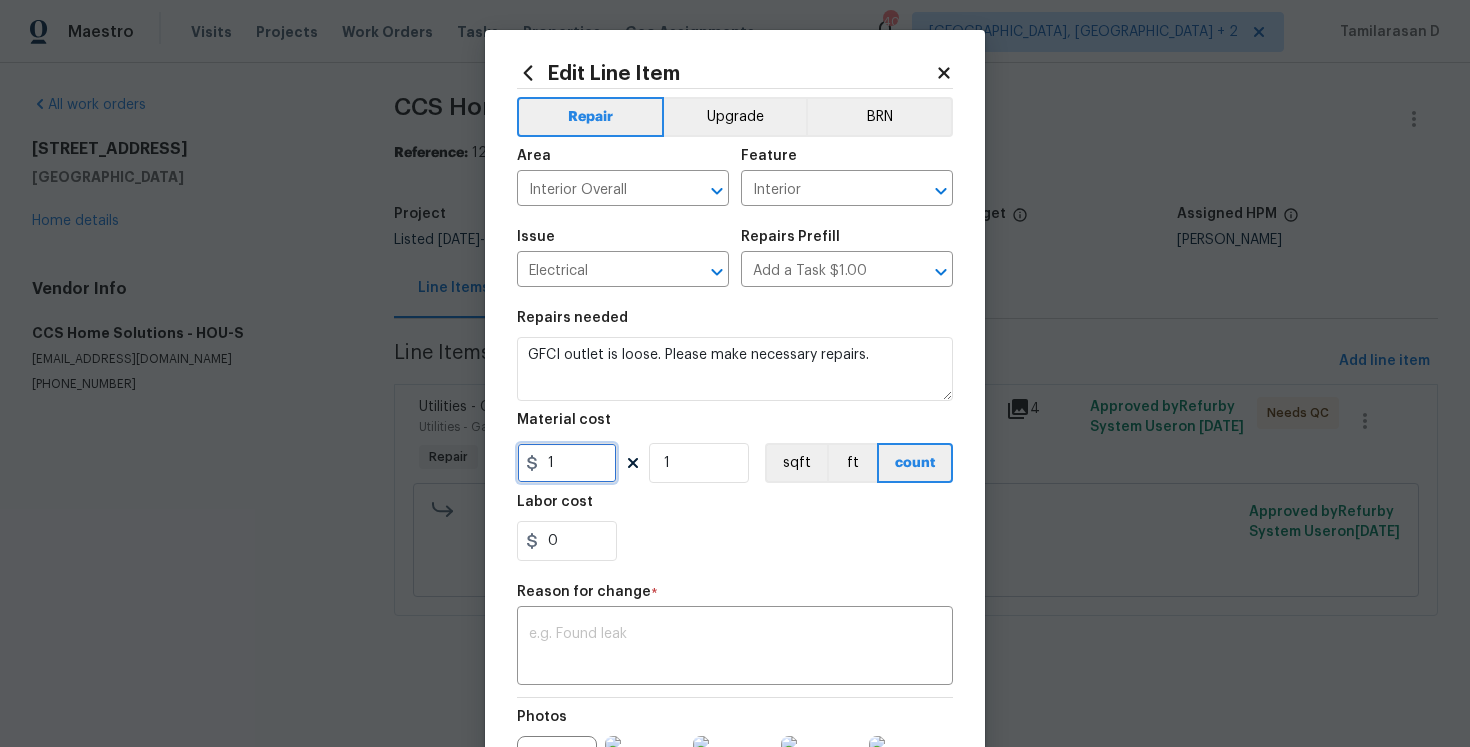 click on "1" at bounding box center (567, 463) 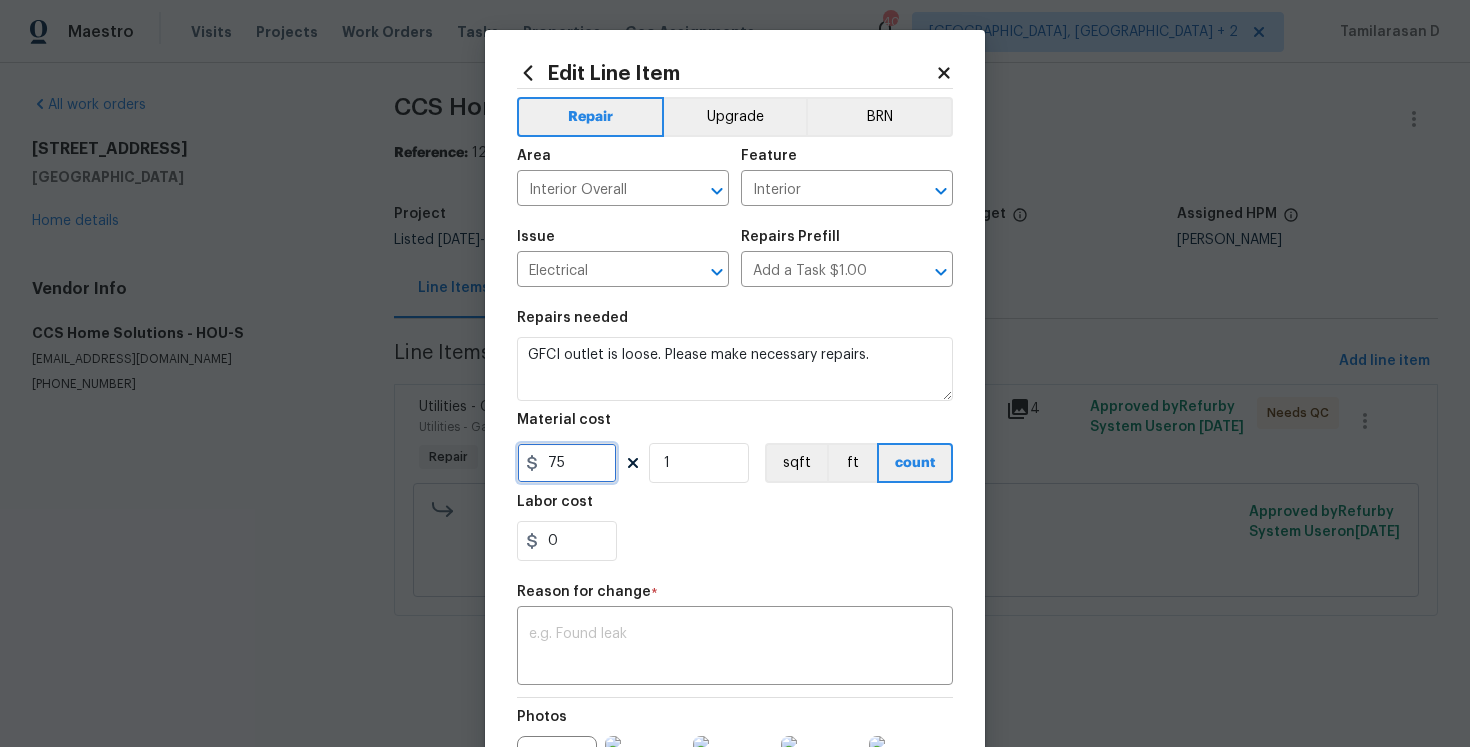 scroll, scrollTop: 239, scrollLeft: 0, axis: vertical 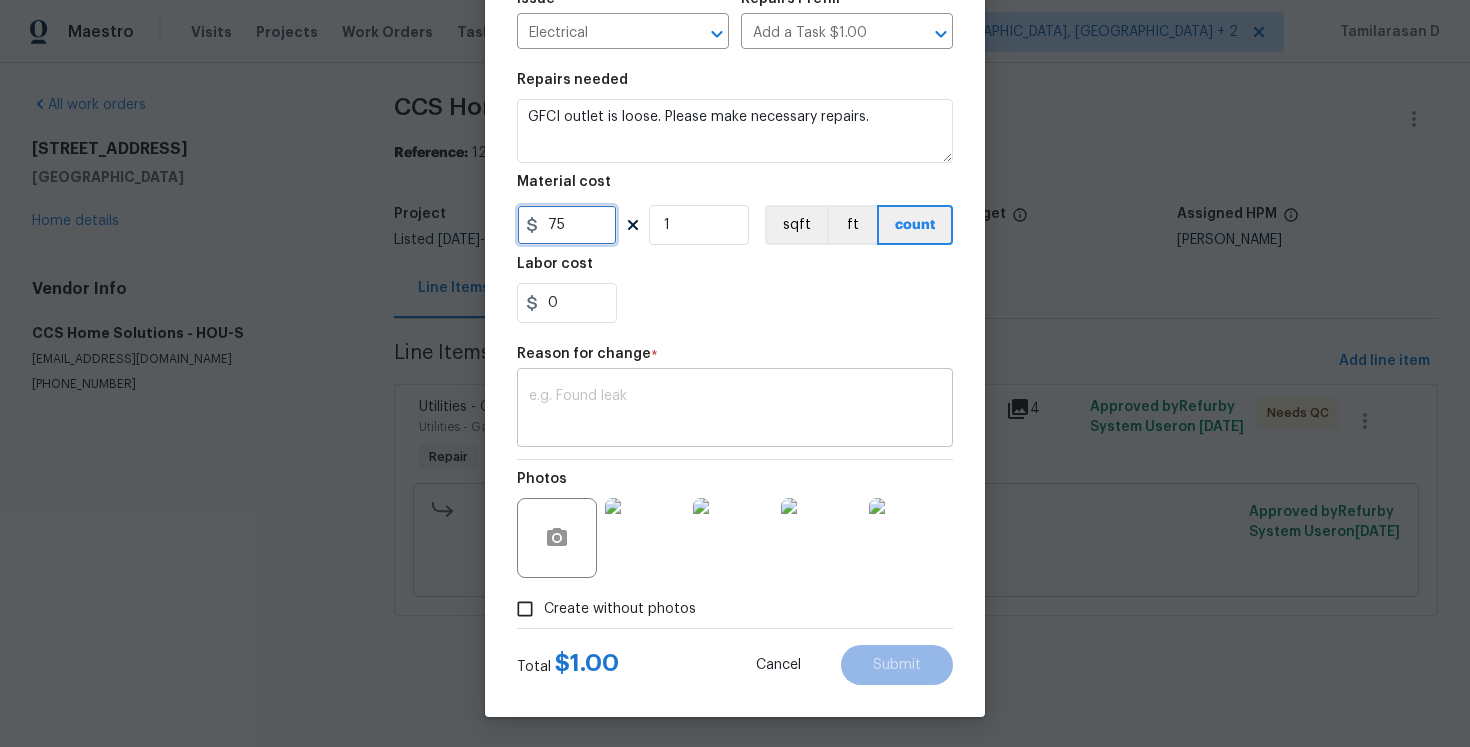 type on "75" 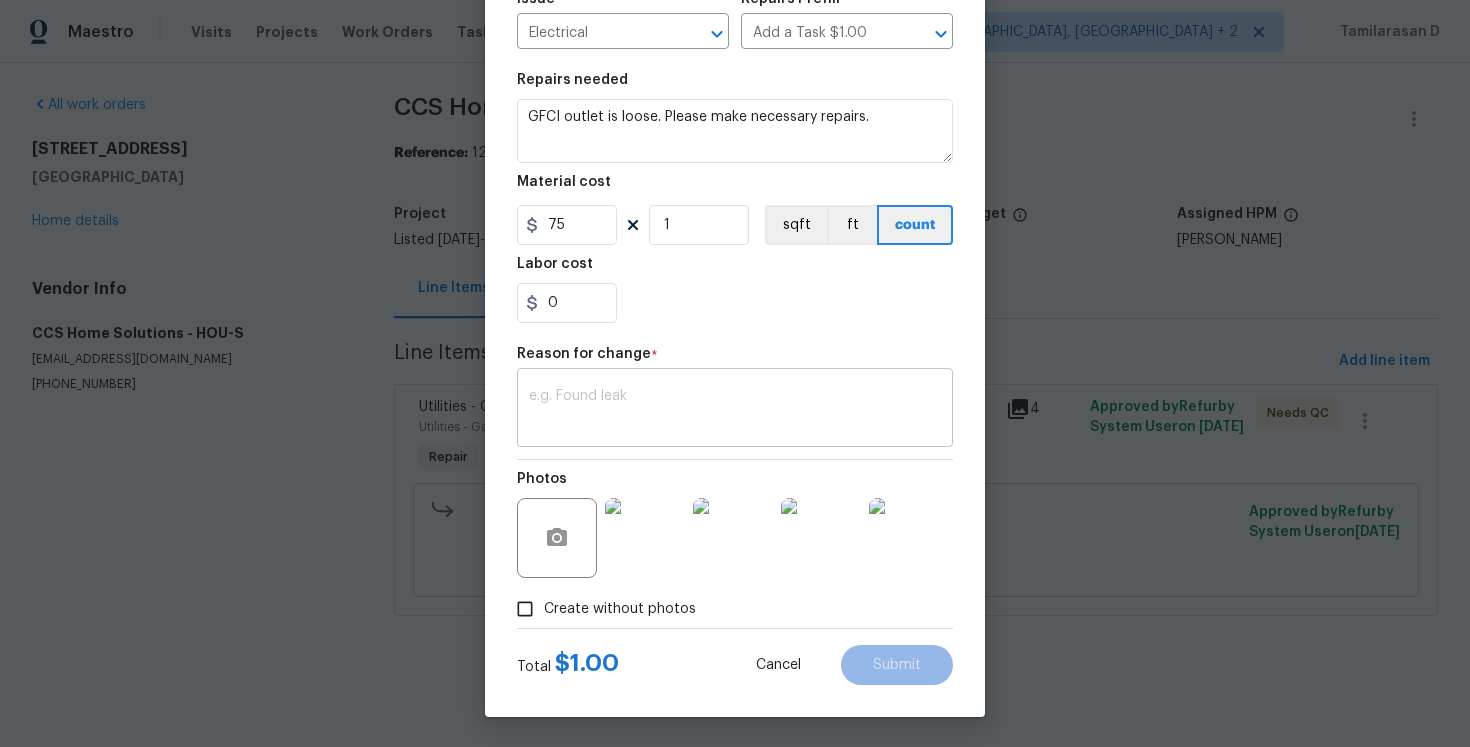 click at bounding box center [735, 410] 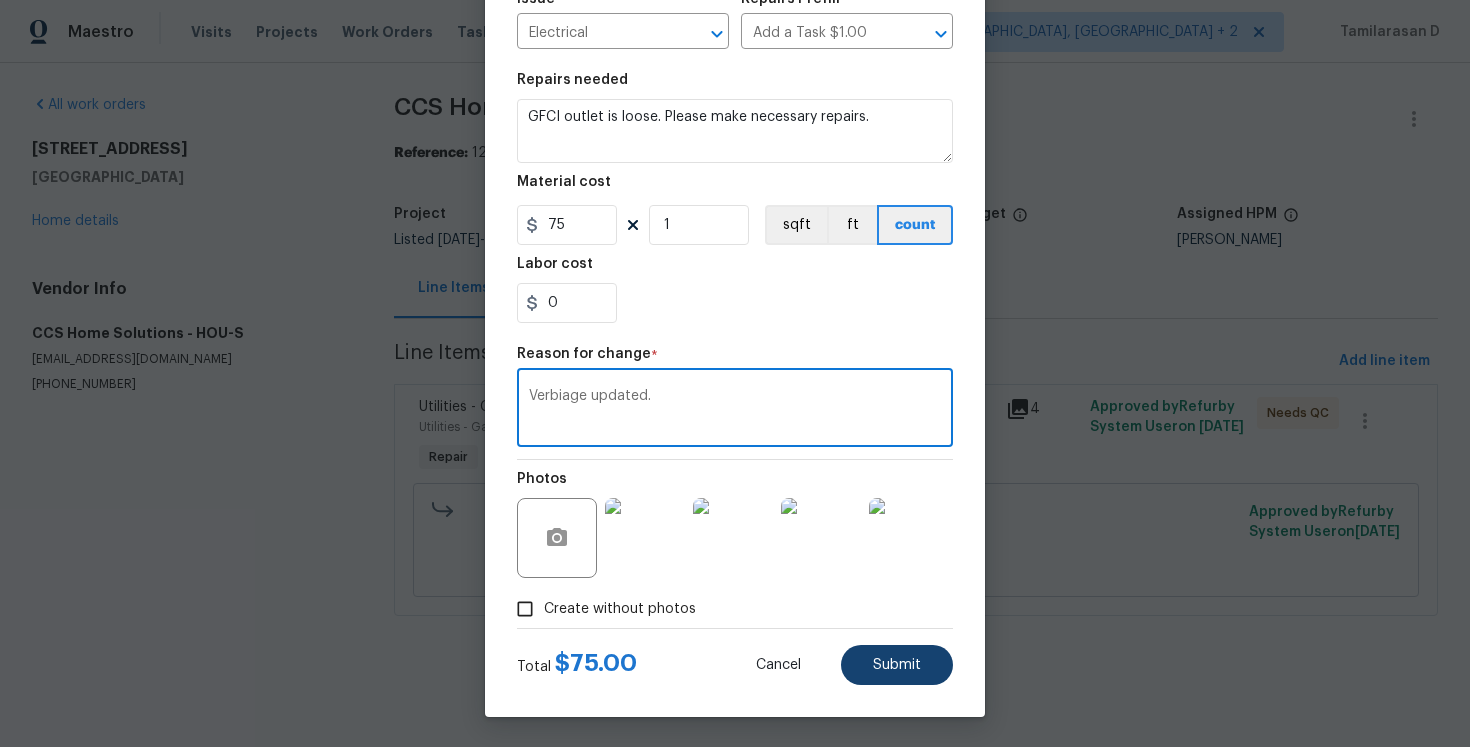 type on "Verbiage updated." 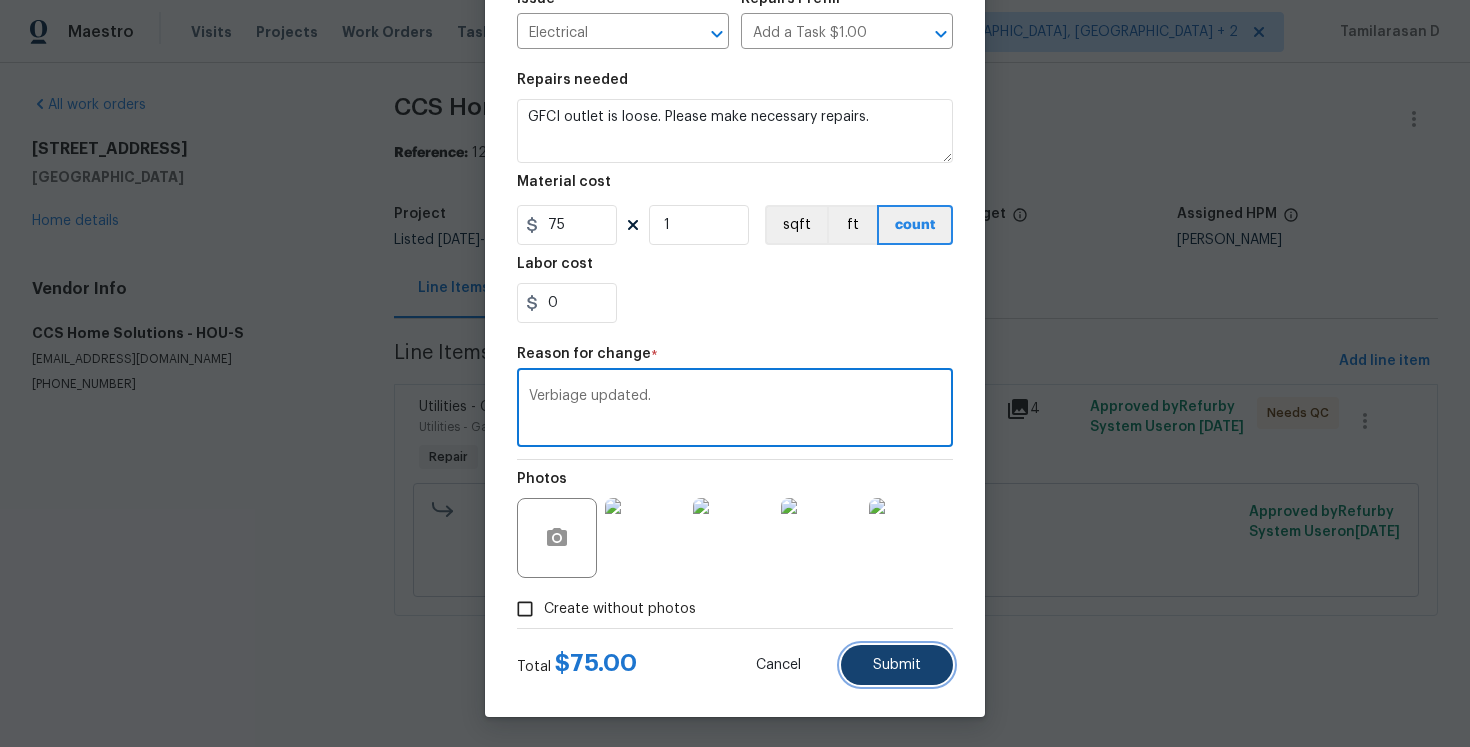 click on "Submit" at bounding box center (897, 665) 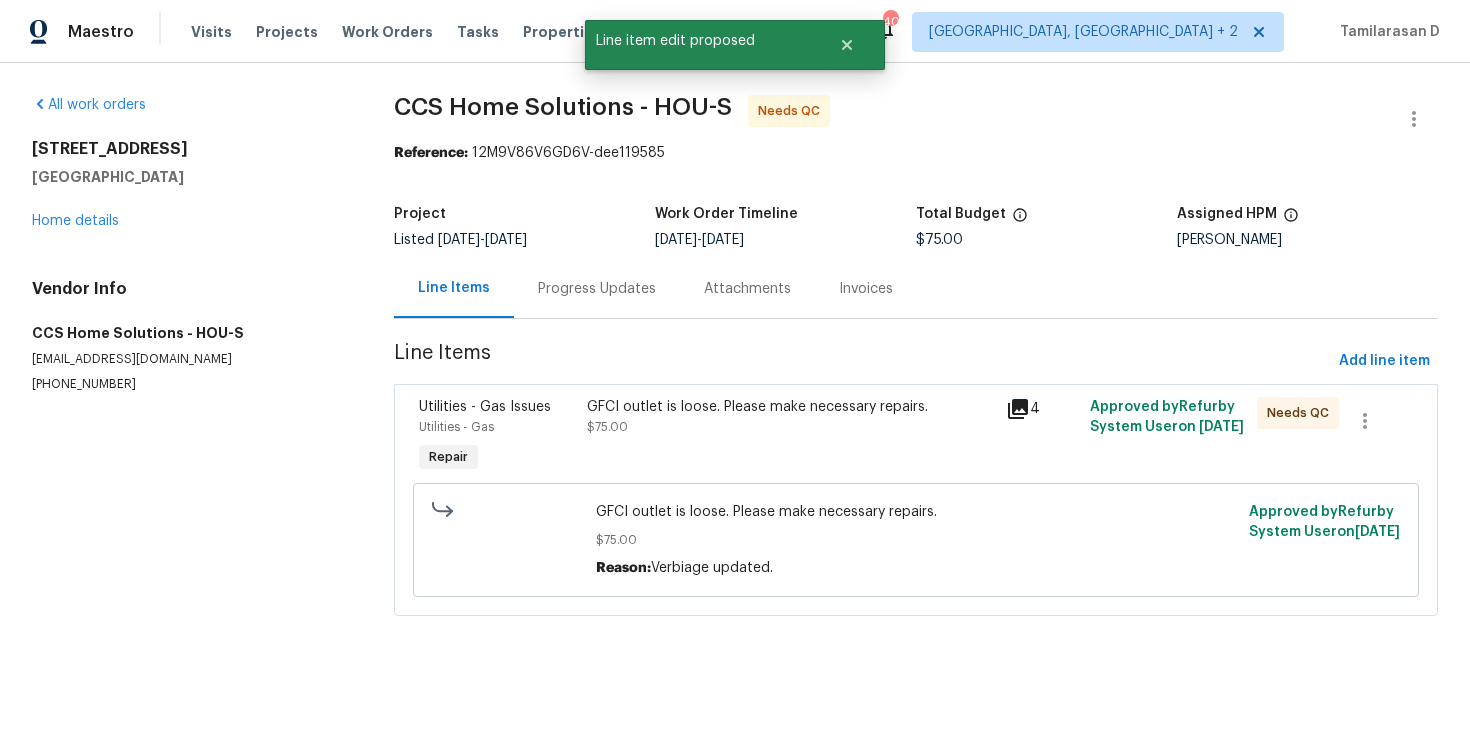 scroll, scrollTop: 0, scrollLeft: 0, axis: both 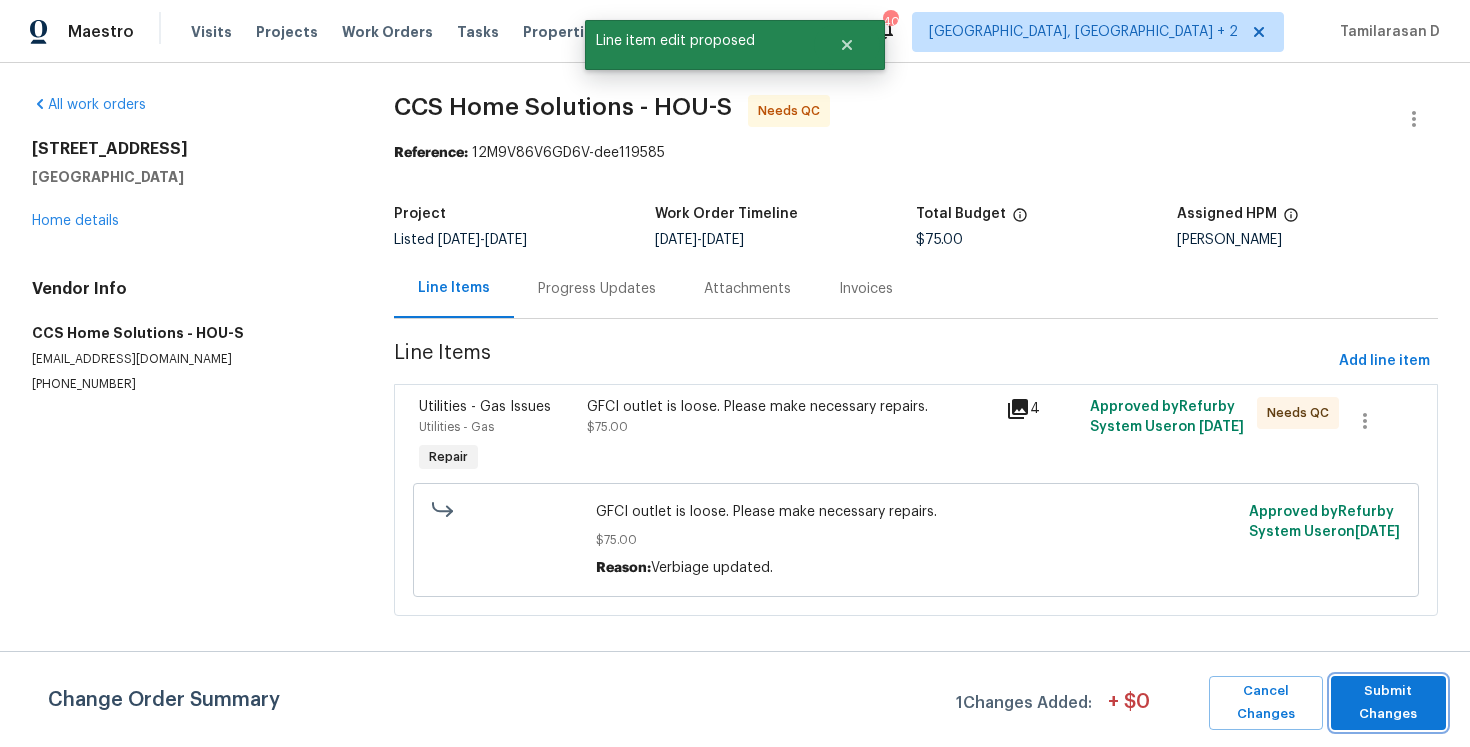 click on "Submit Changes" at bounding box center (1388, 703) 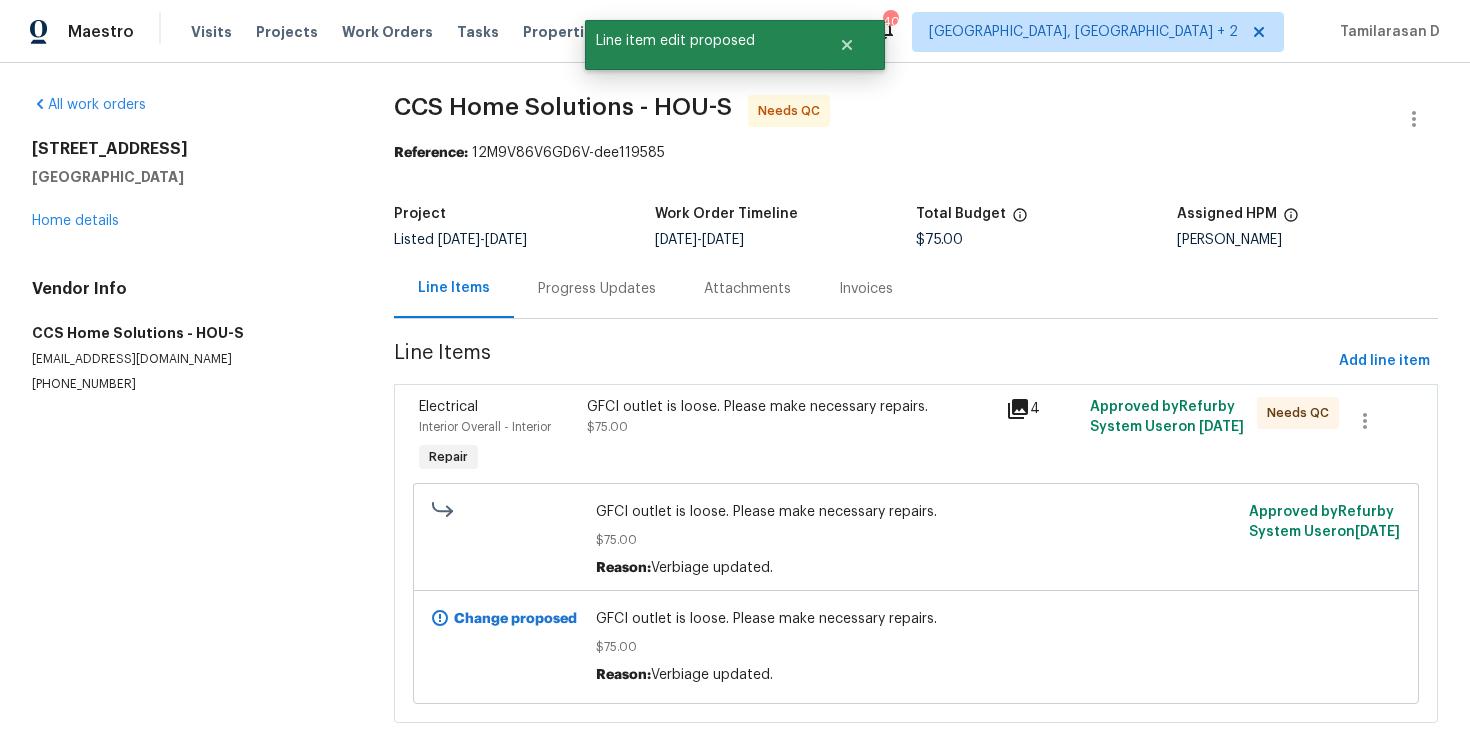 scroll, scrollTop: 33, scrollLeft: 0, axis: vertical 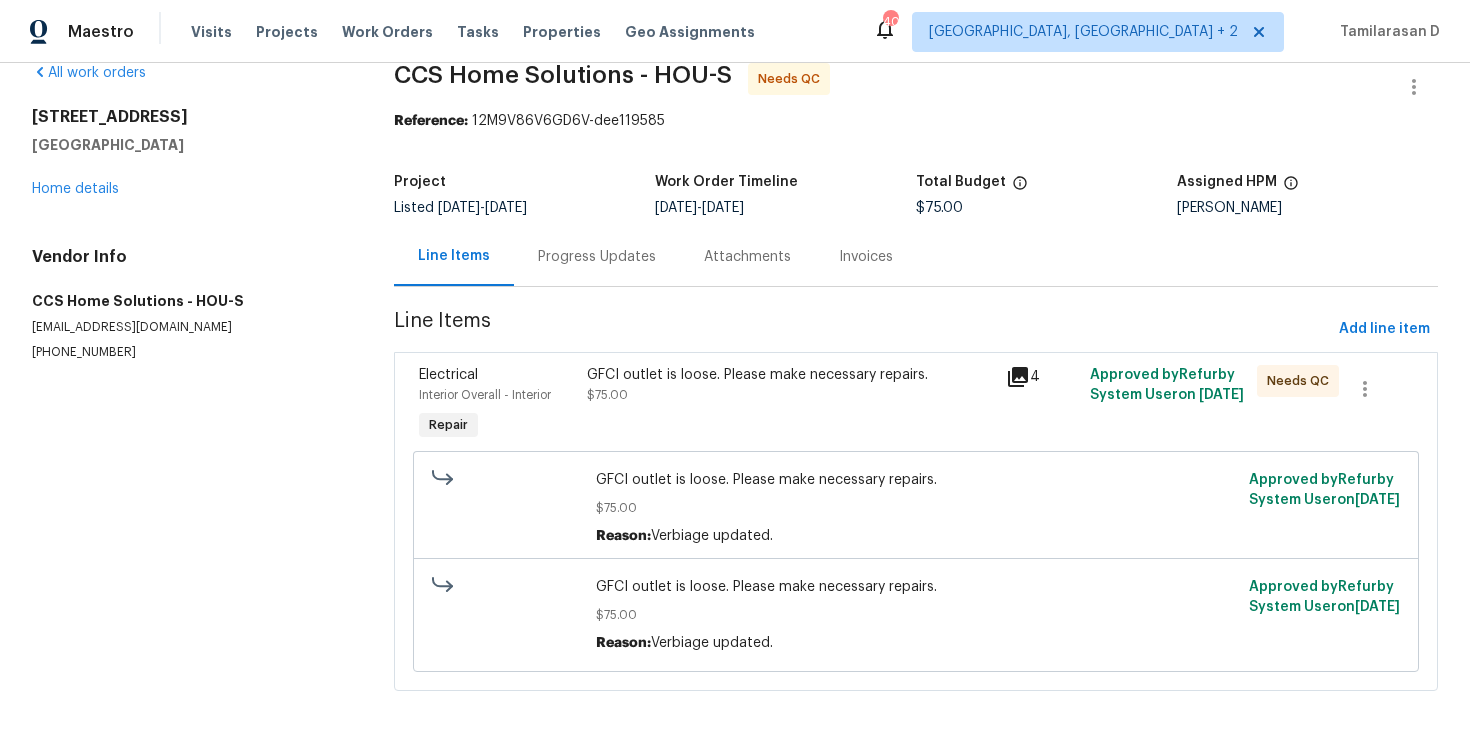 click on "Progress Updates" at bounding box center [597, 256] 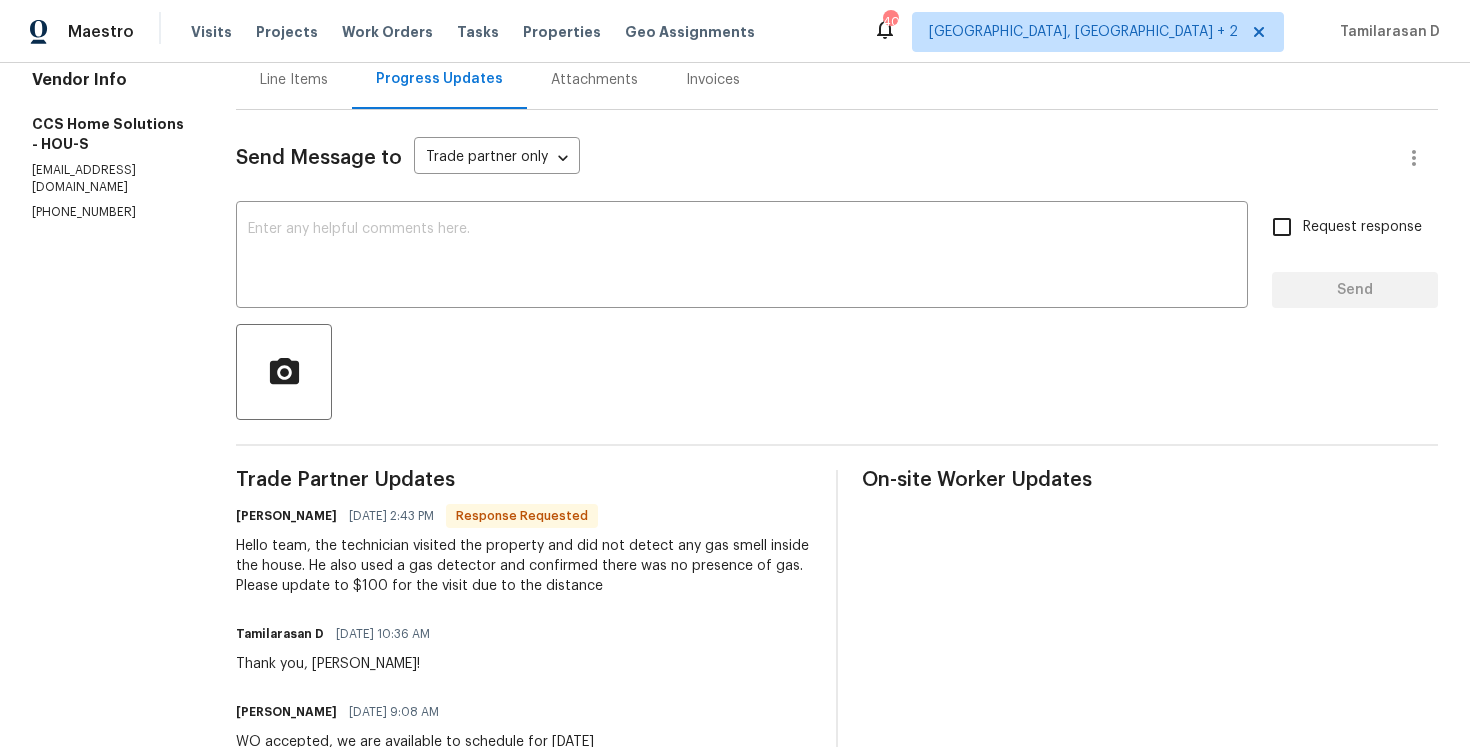 scroll, scrollTop: 296, scrollLeft: 0, axis: vertical 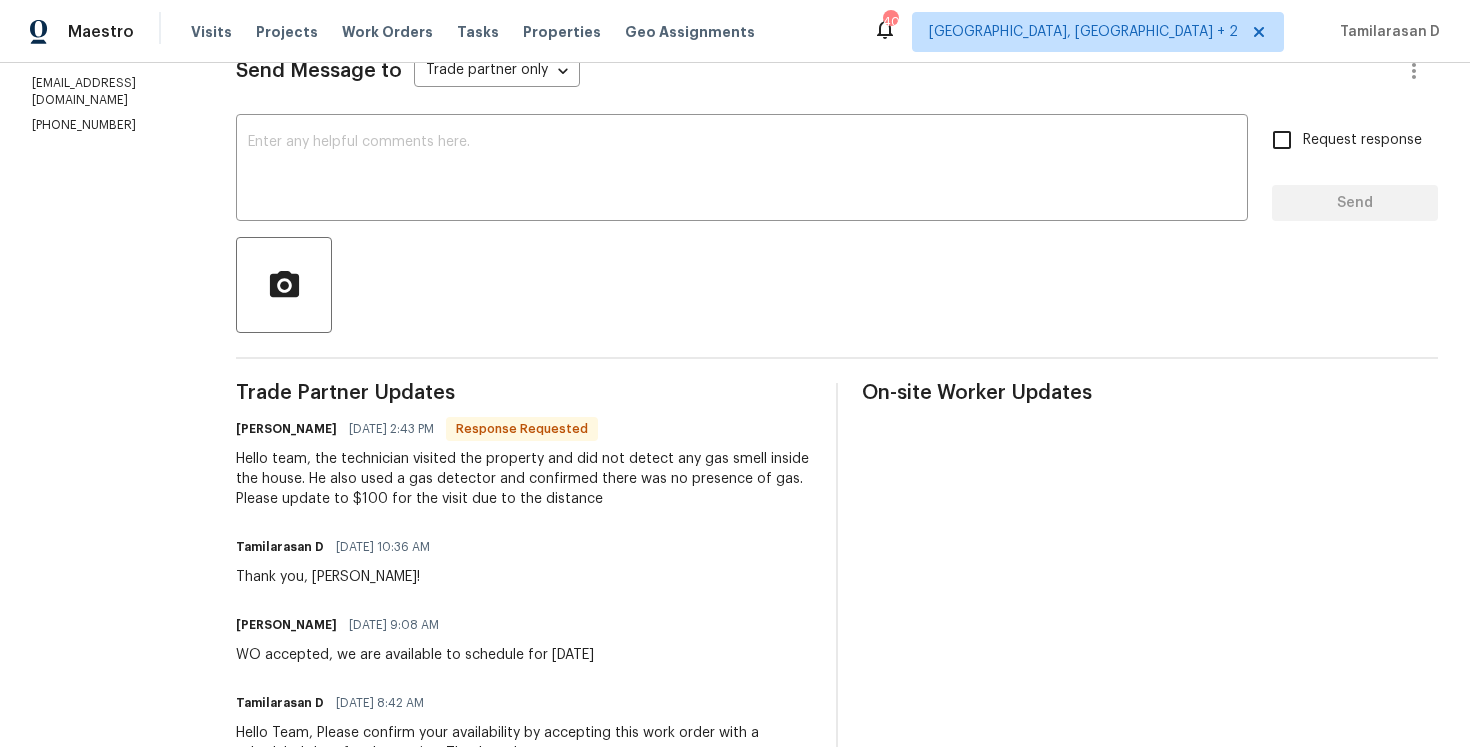 click on "Hello team, the technician visited the property and did not detect any gas smell inside the house. He also used a gas detector and confirmed there was no presence of gas. Please update to $100 for the visit due to the distance" at bounding box center [524, 479] 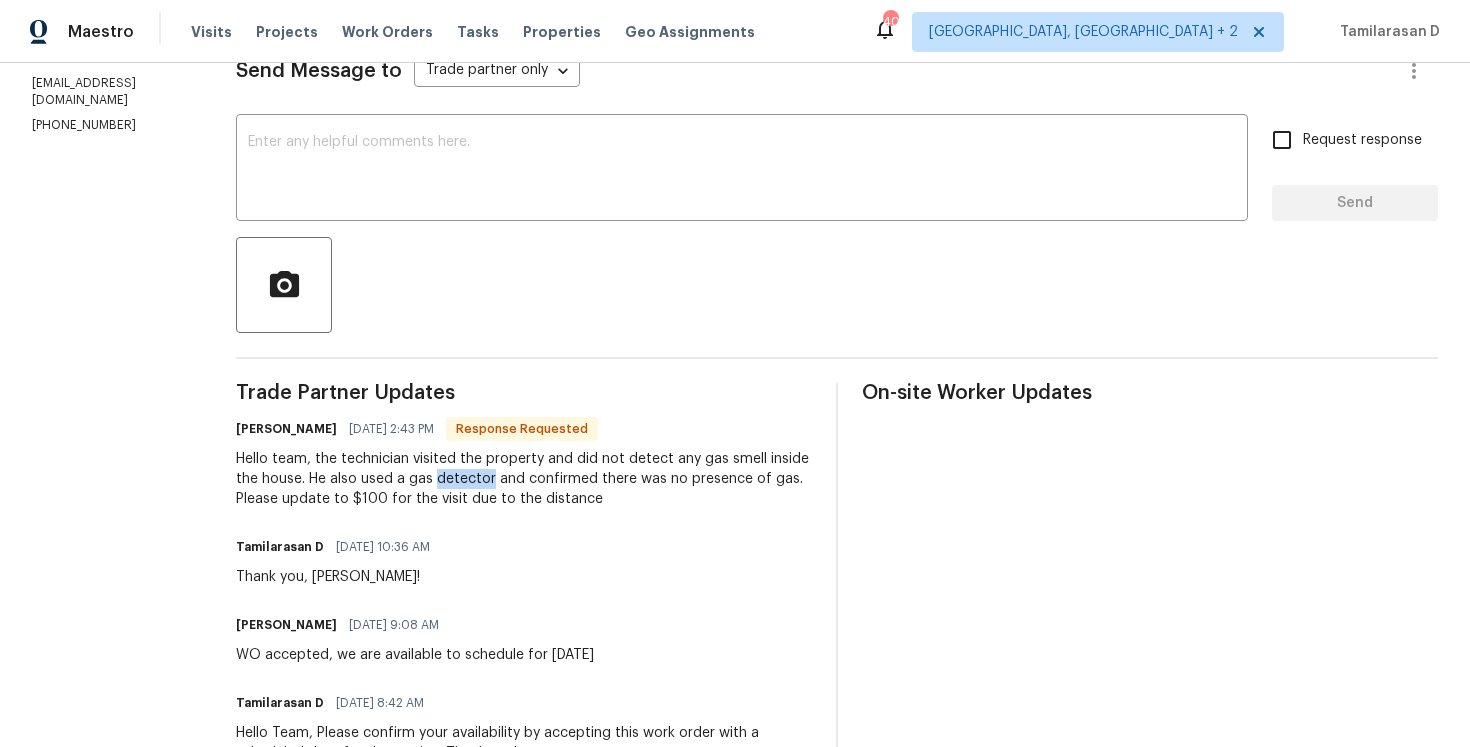 click on "Hello team, the technician visited the property and did not detect any gas smell inside the house. He also used a gas detector and confirmed there was no presence of gas. Please update to $100 for the visit due to the distance" at bounding box center [524, 479] 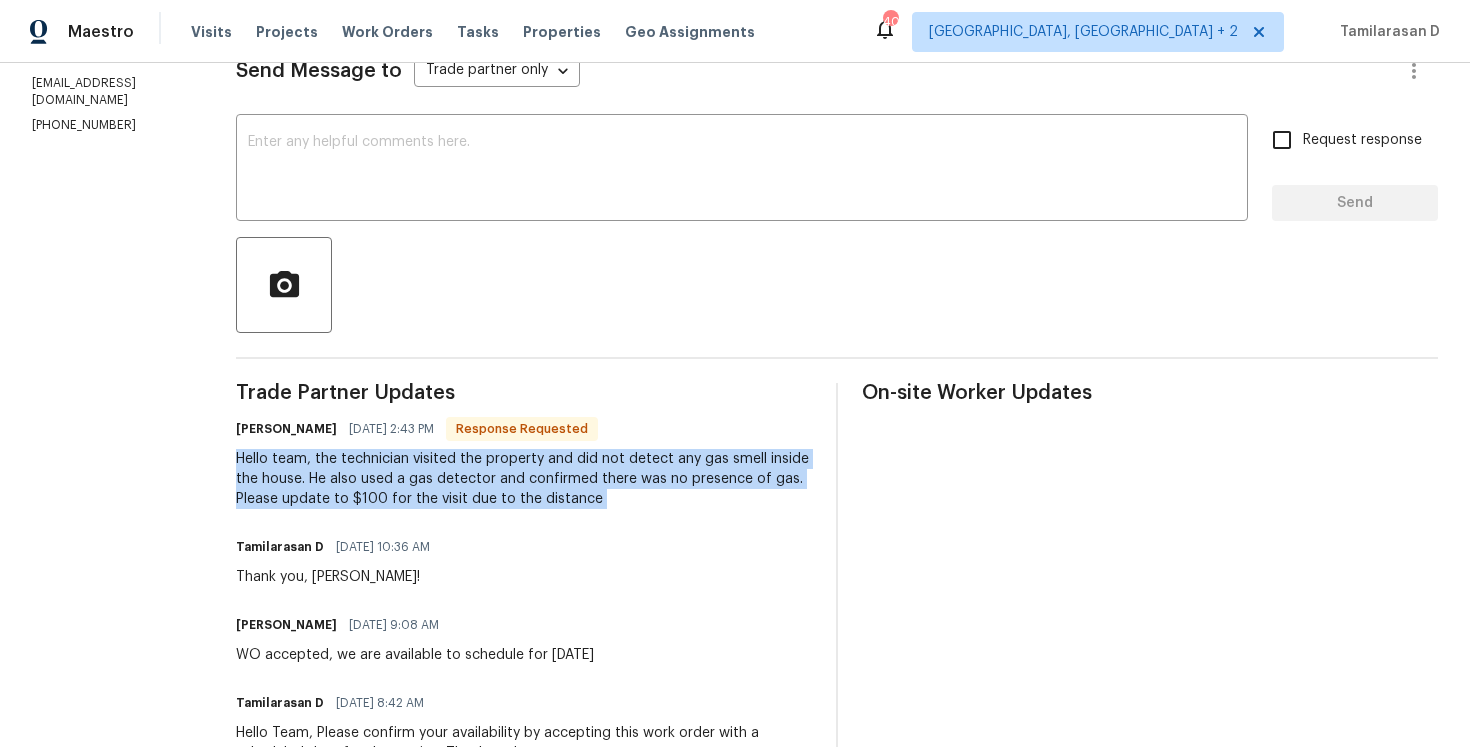 click on "Hello team, the technician visited the property and did not detect any gas smell inside the house. He also used a gas detector and confirmed there was no presence of gas. Please update to $100 for the visit due to the distance" at bounding box center [524, 479] 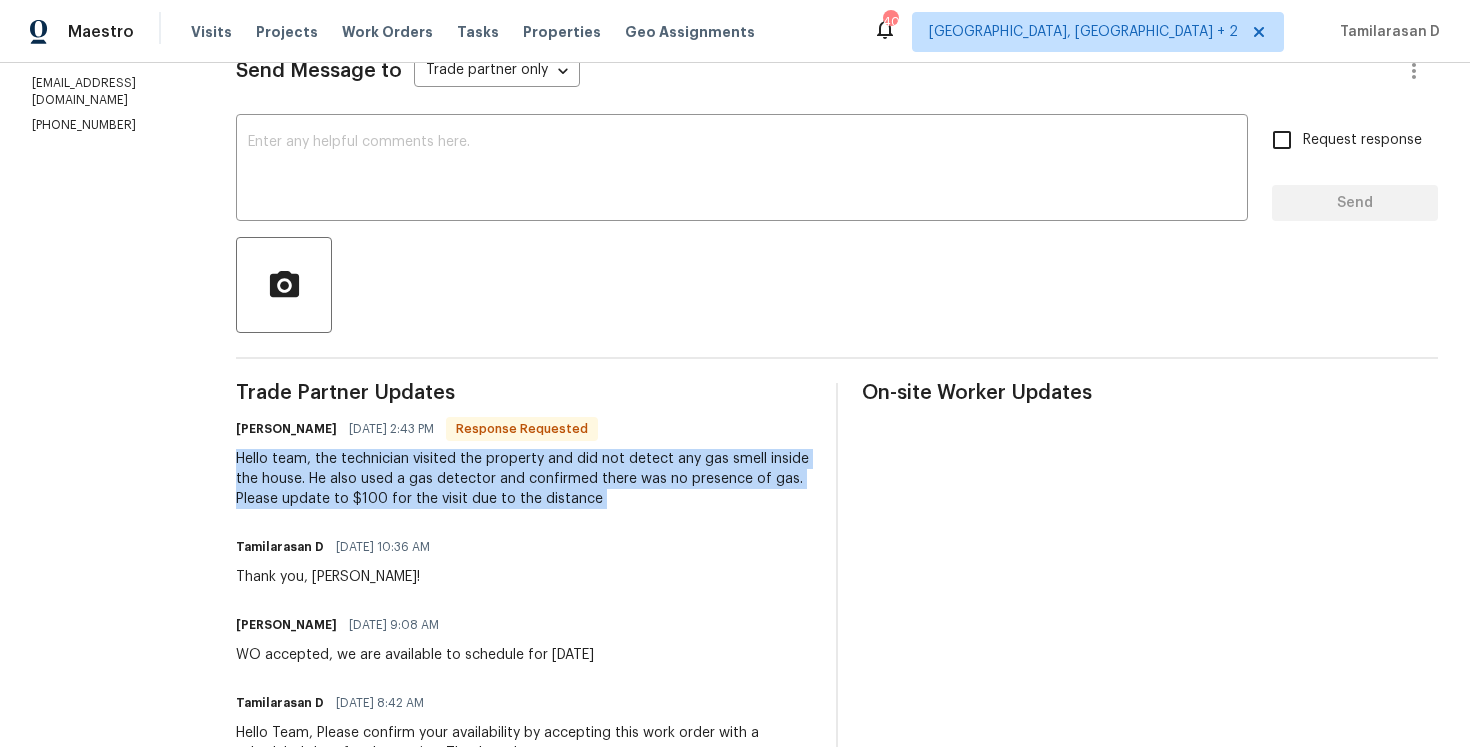 click on "Send Message to Trade partner only Trade partner only ​ x ​ Request response Send Trade Partner Updates Julice Millan 07/10/2025 2:43 PM Response Requested Hello team, the technician visited the property and did not detect any gas smell inside the house. He also used a gas detector and confirmed there was no presence of gas. Please update to $100 for the visit due to the distance Tamilarasan D 07/09/2025 10:36 AM Thank you, Julice! Julice Millan 07/08/2025 9:08 AM WO accepted, we are available to schedule for Thursday 7/10 Tamilarasan D 07/08/2025 8:42 AM Hello Team, Please confirm your availability by accepting this work order with a scheduled date for the service. Thank you! Tamilarasan D 07/07/2025 2:41 PM On-site Worker Updates" at bounding box center (837, 474) 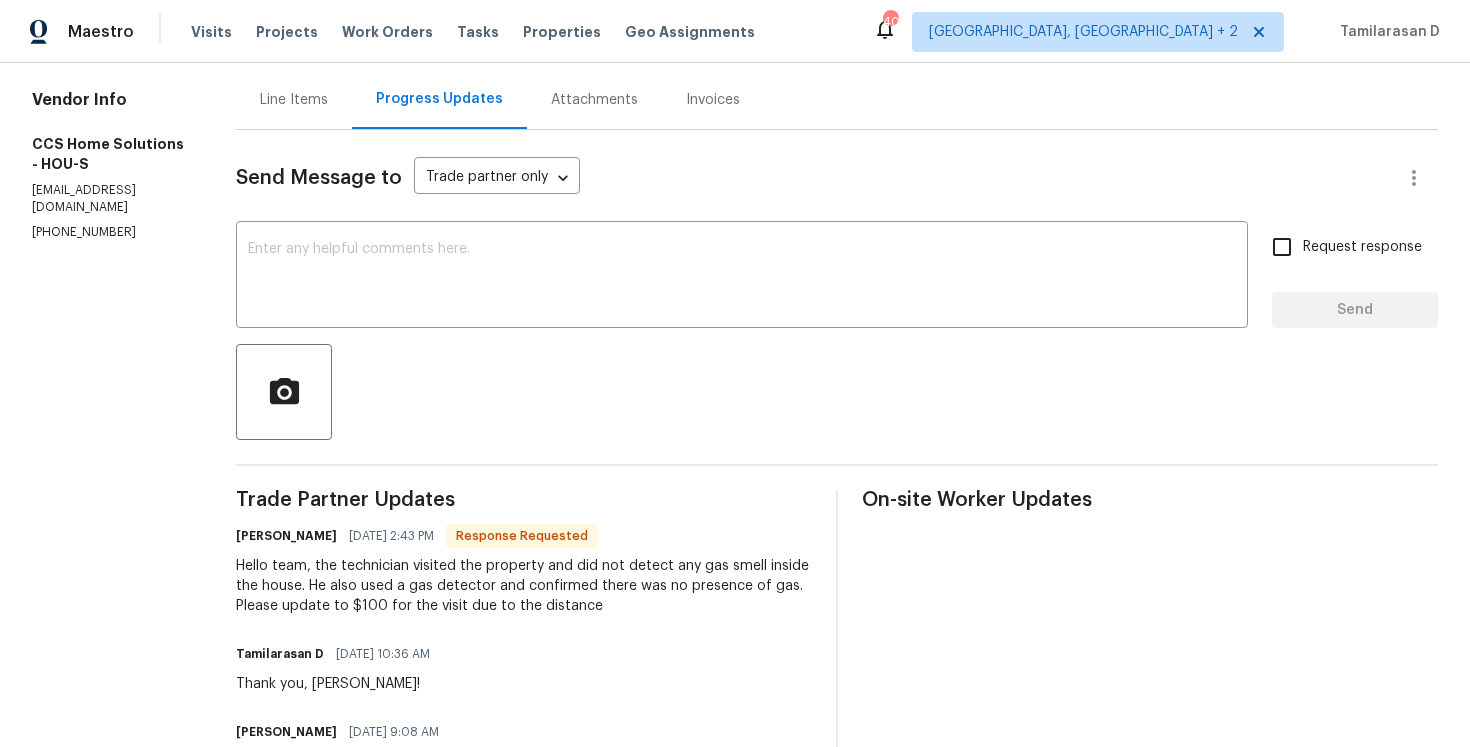 scroll, scrollTop: 30, scrollLeft: 0, axis: vertical 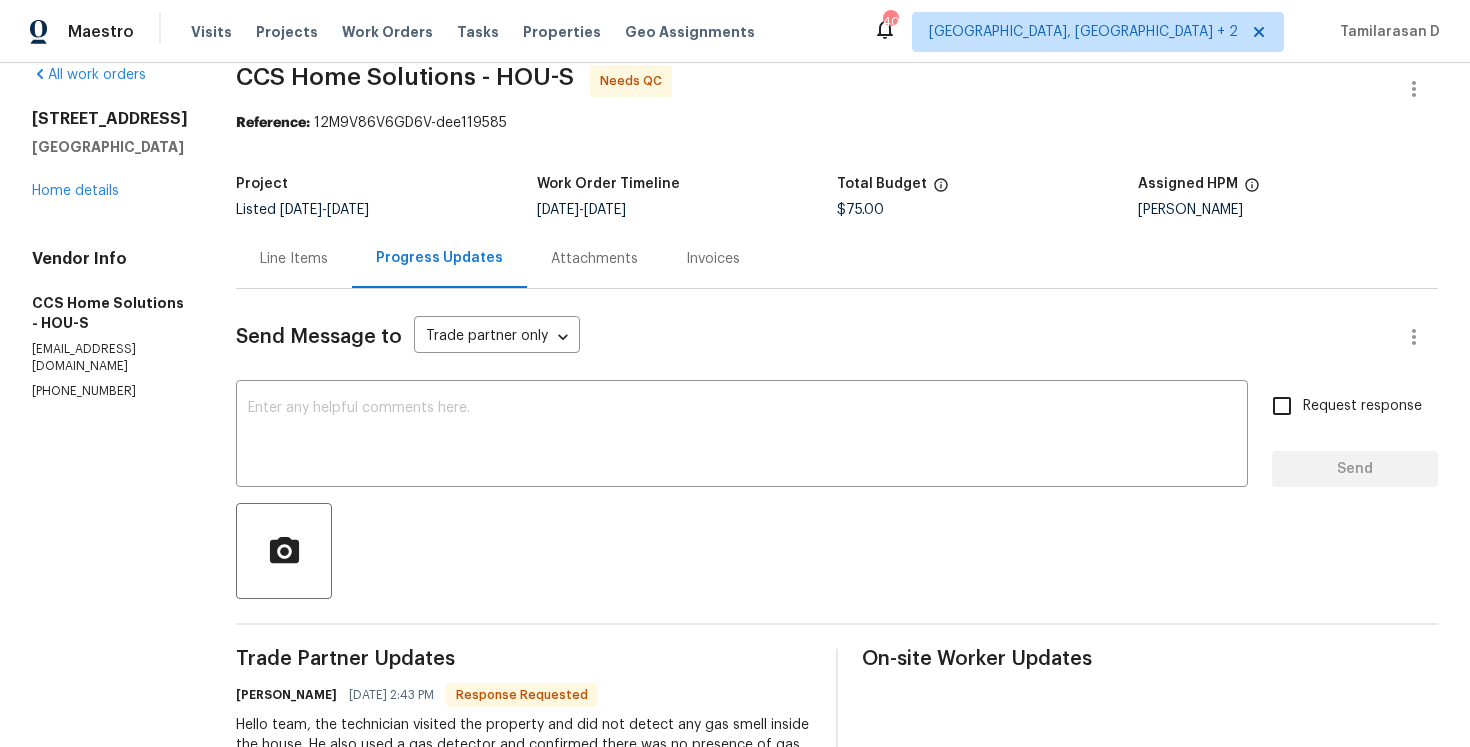 click on "[PHONE_NUMBER]" at bounding box center [110, 391] 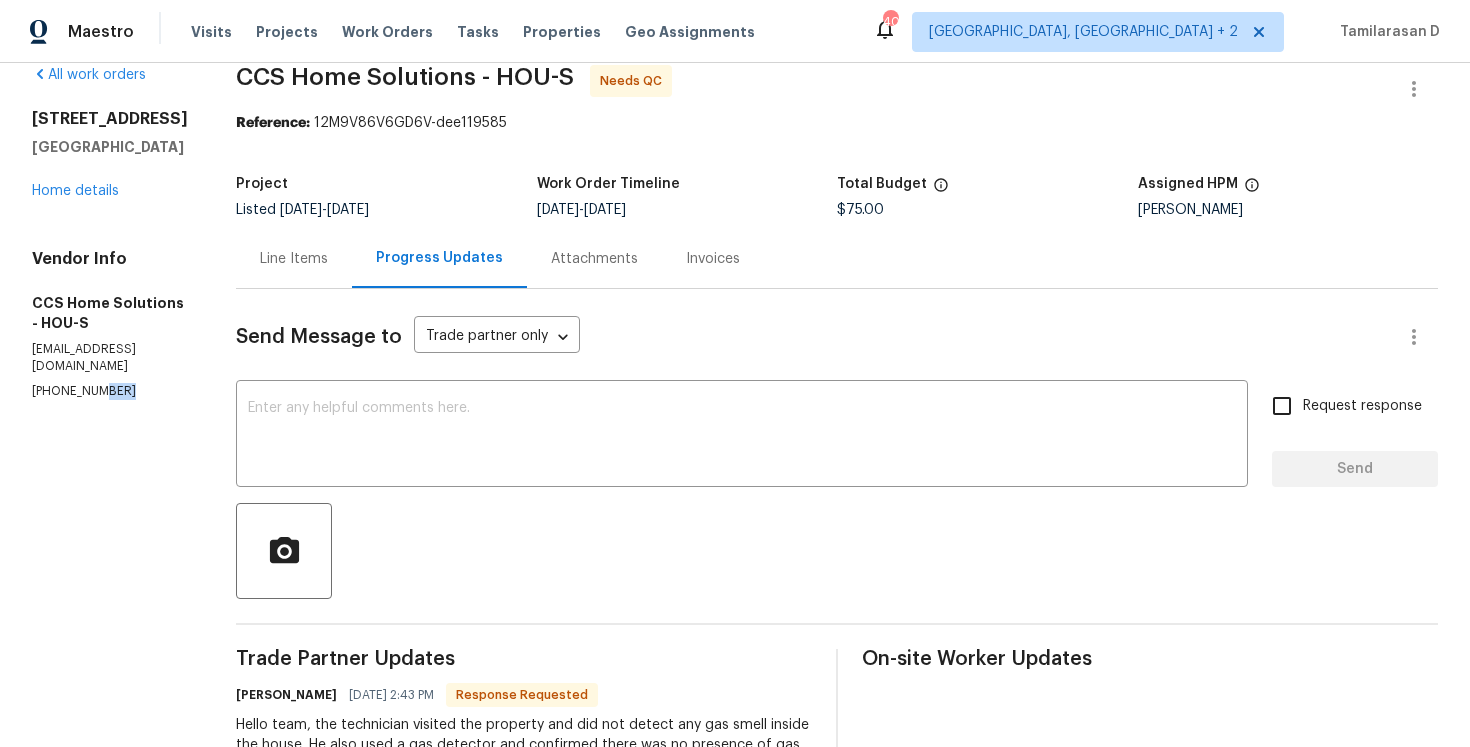 click on "[PHONE_NUMBER]" at bounding box center (110, 391) 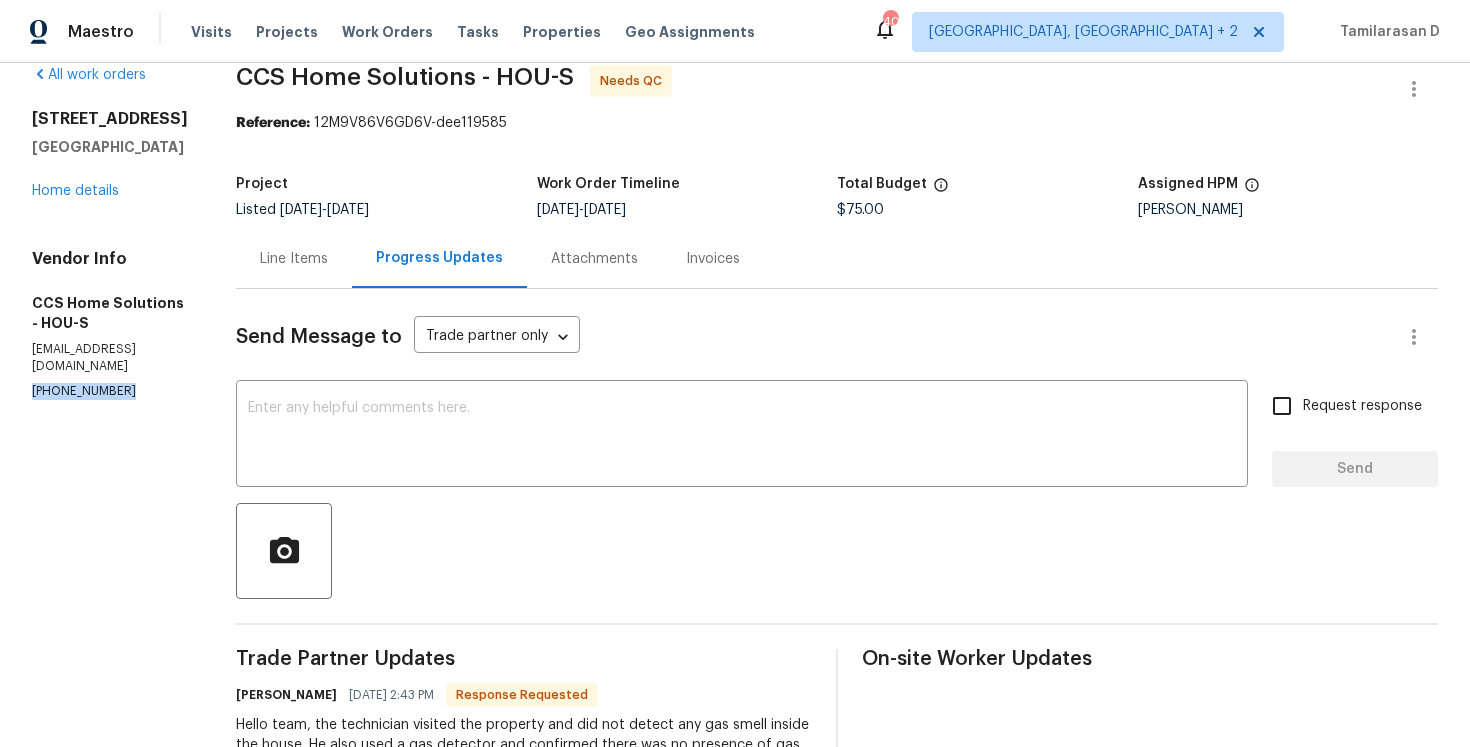 copy on "(832) 512-4250" 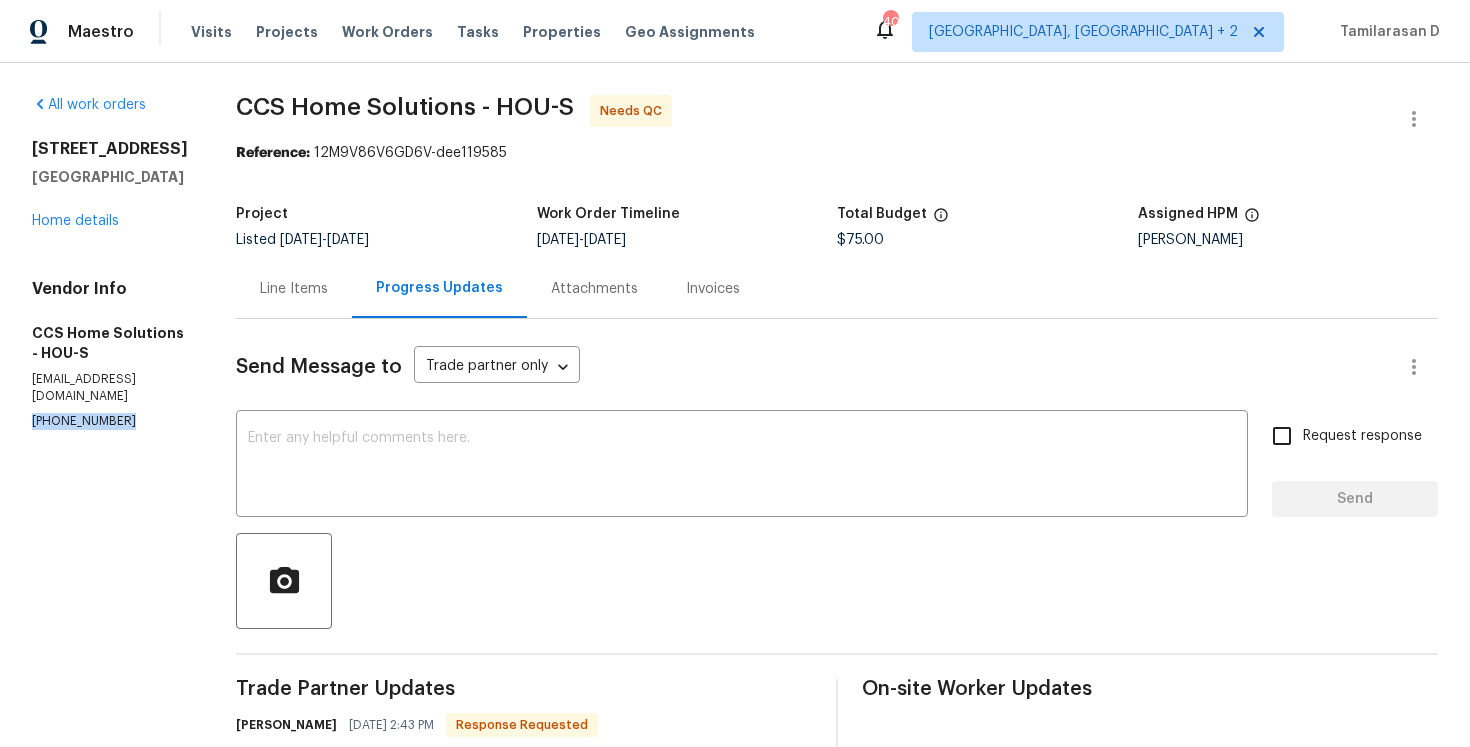 click on "Line Items" at bounding box center (294, 289) 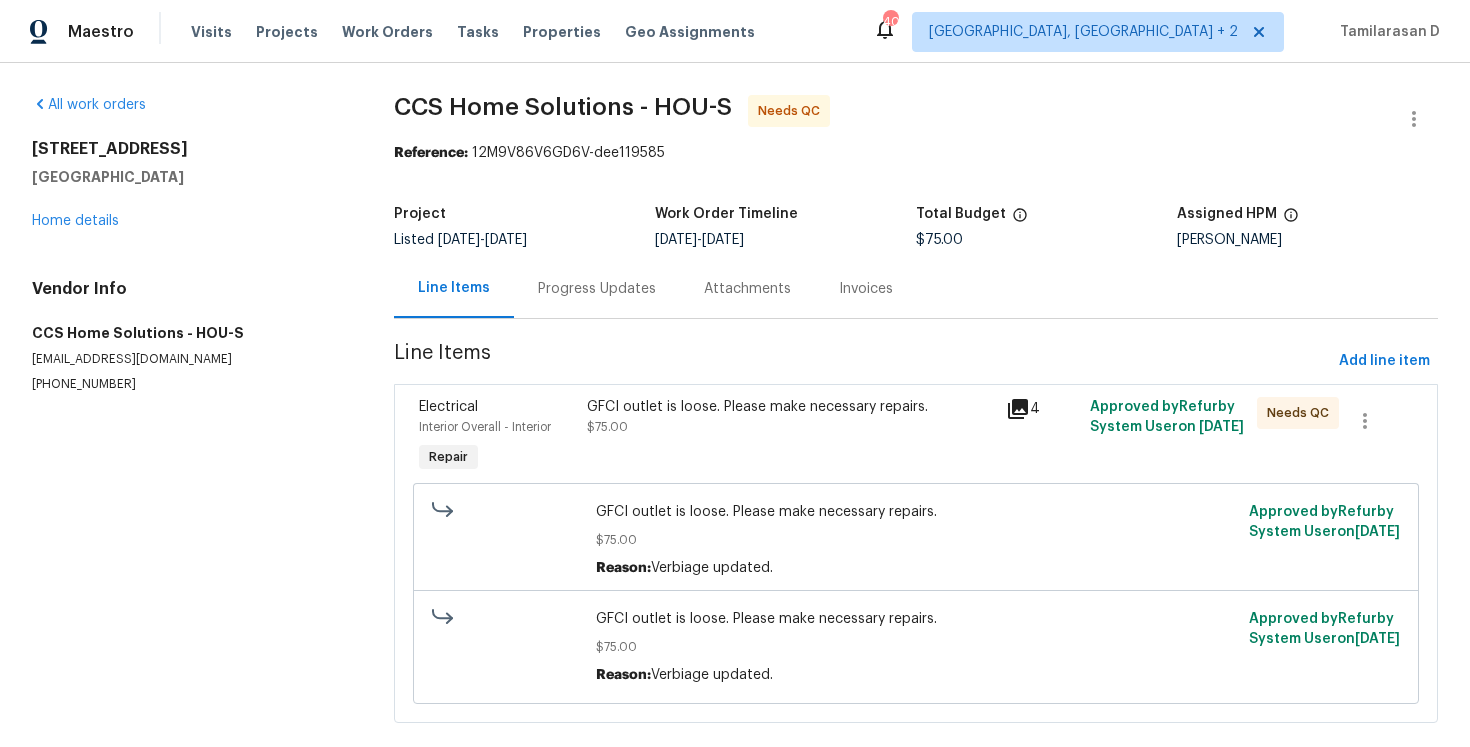 click on "Electrical Interior Overall - Interior Repair" at bounding box center [497, 437] 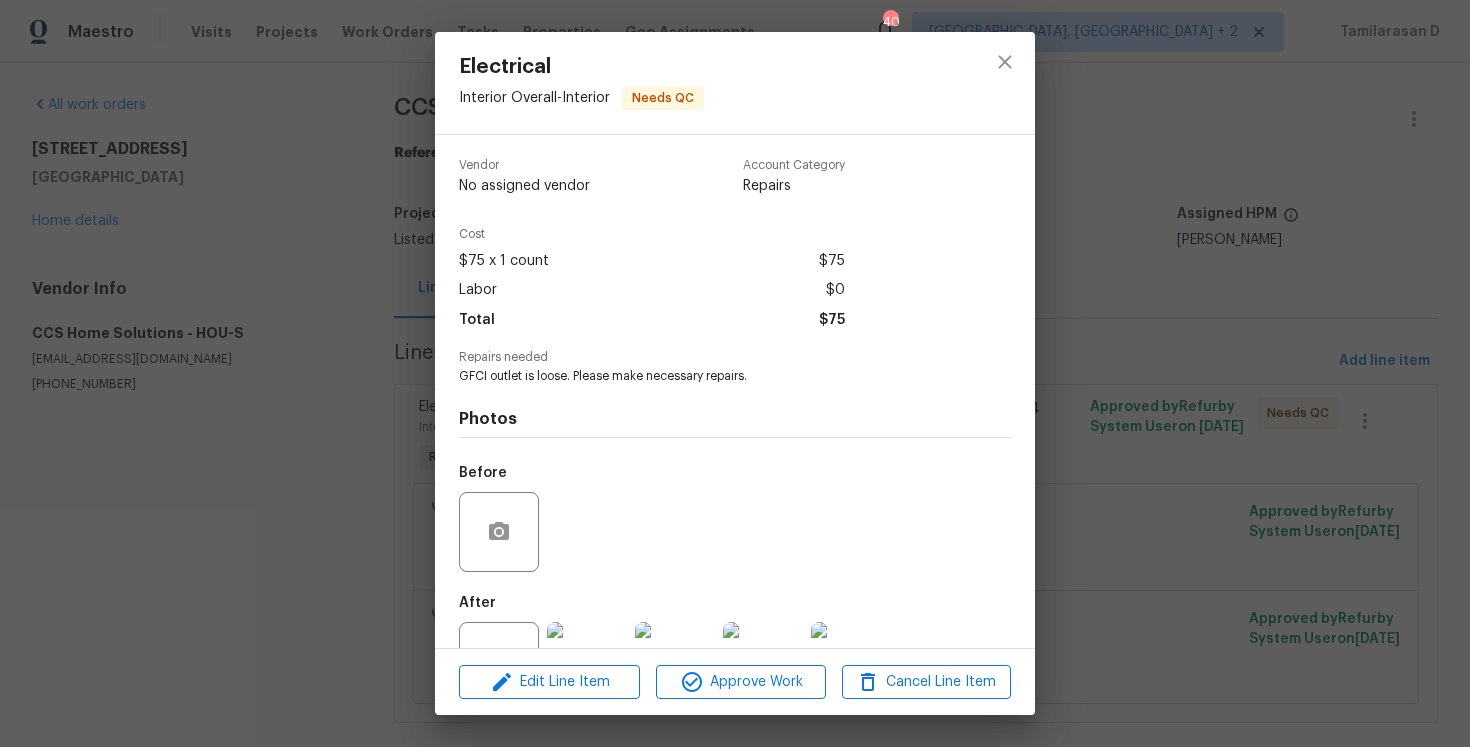 scroll, scrollTop: 74, scrollLeft: 0, axis: vertical 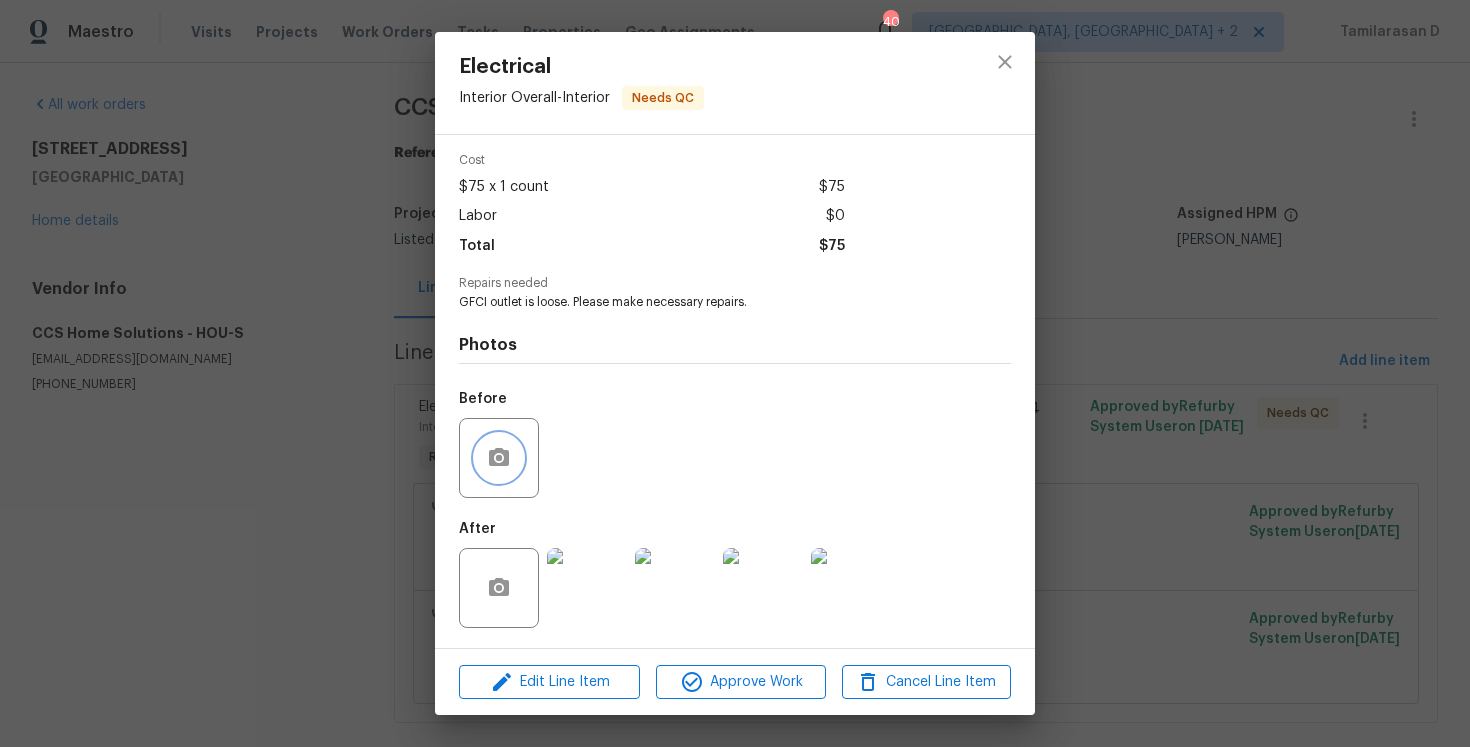 click 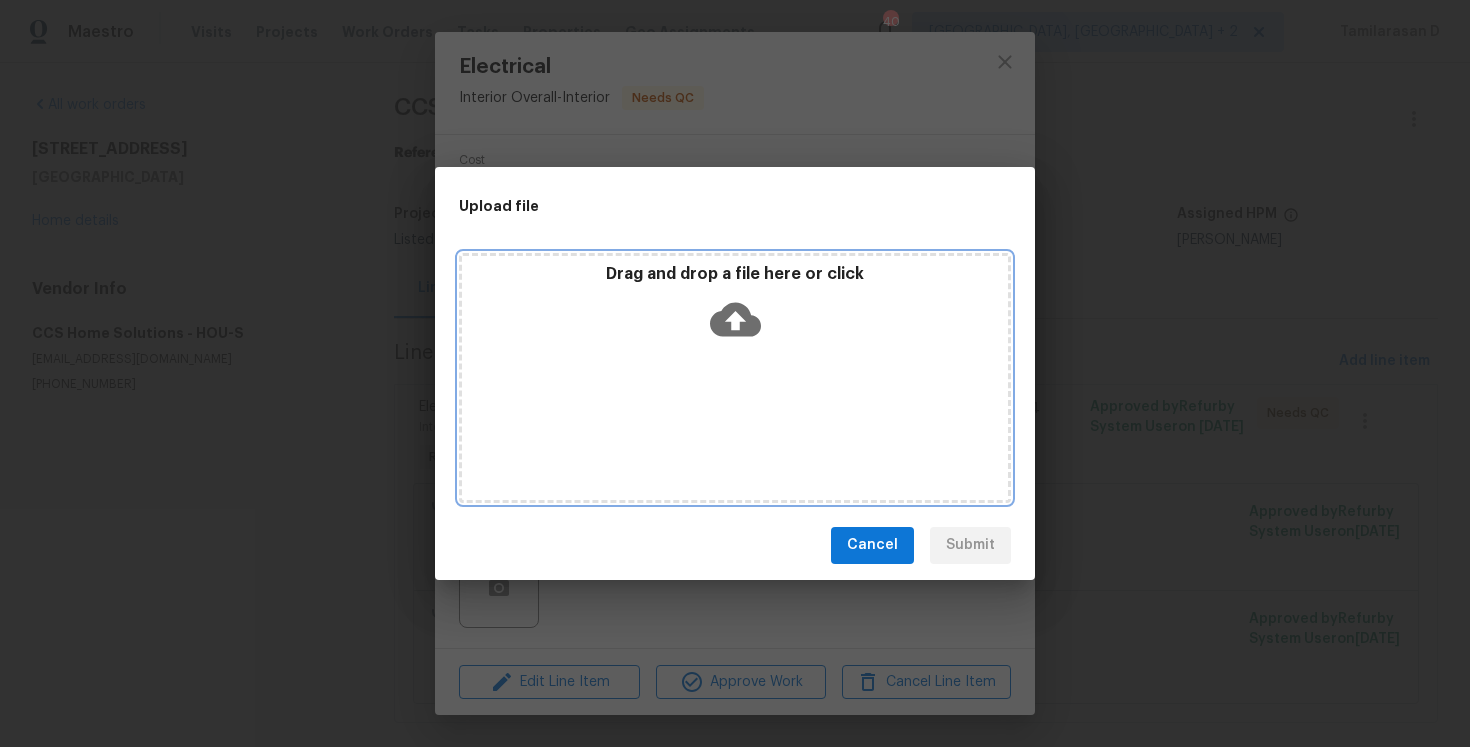 click 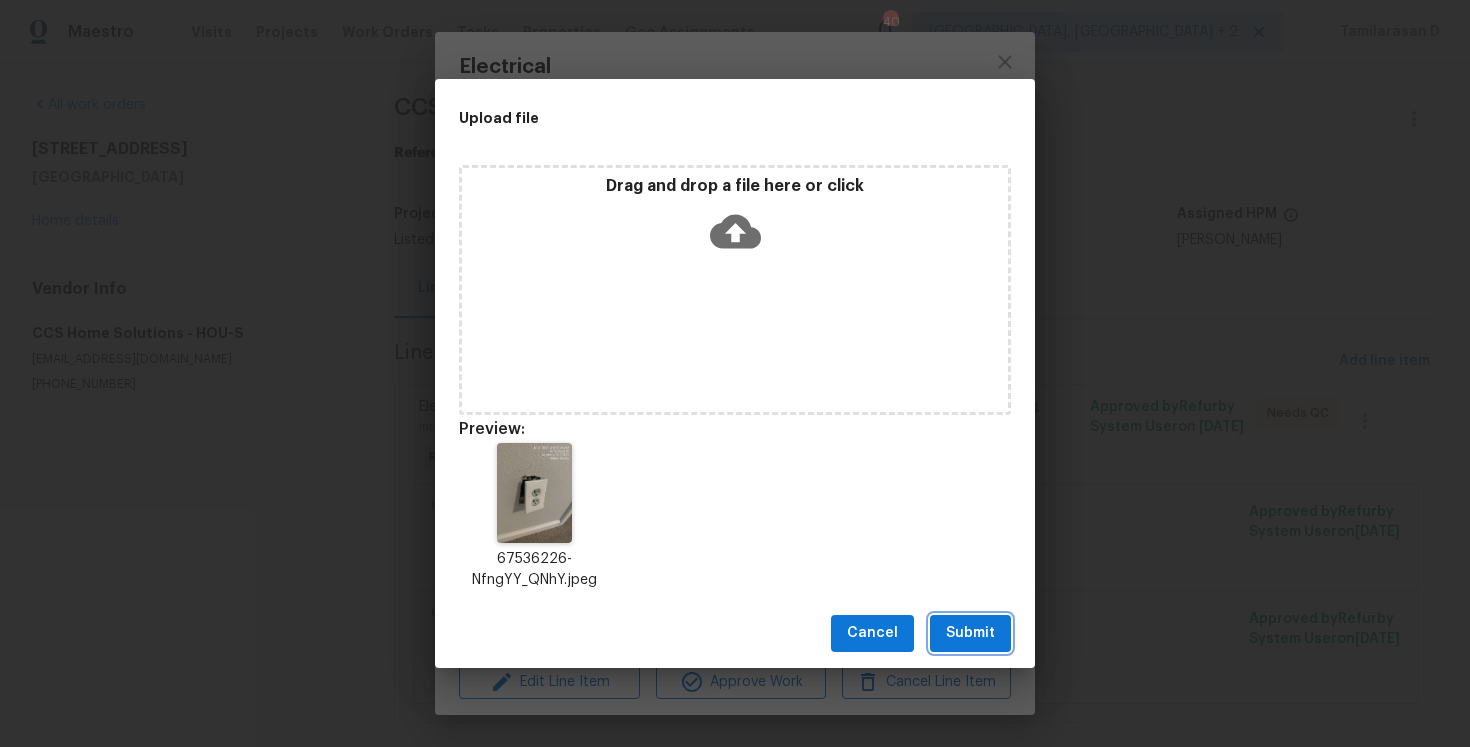 click on "Submit" at bounding box center (970, 633) 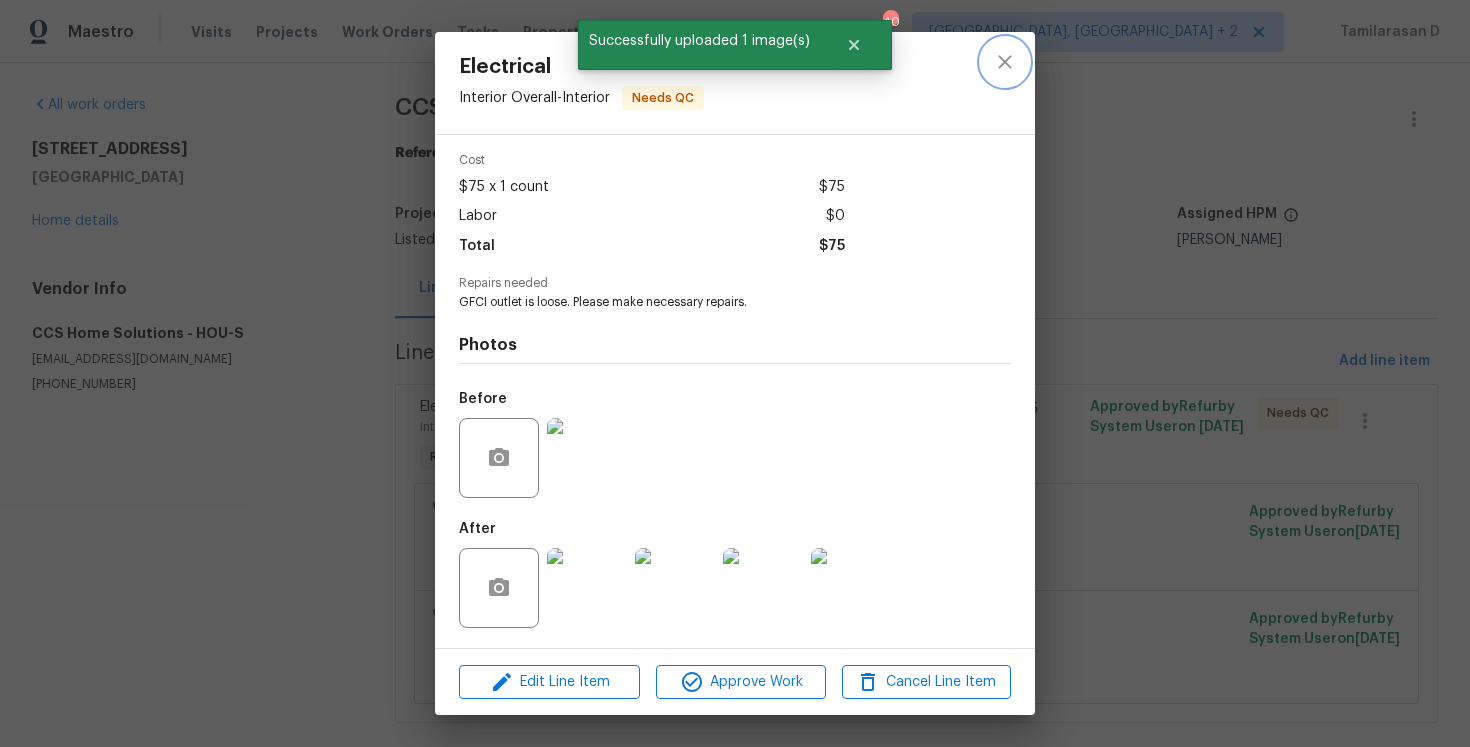 click 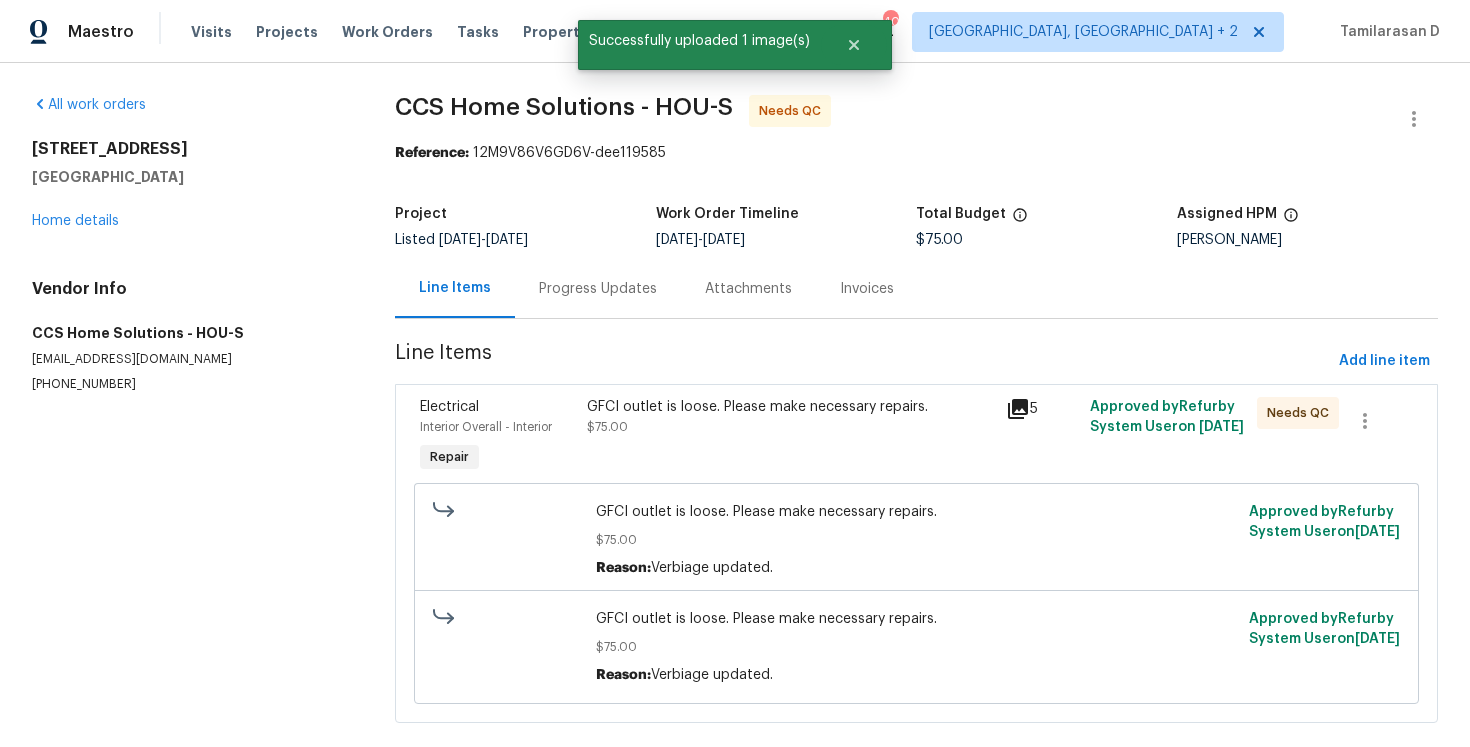 click on "Progress Updates" at bounding box center (598, 289) 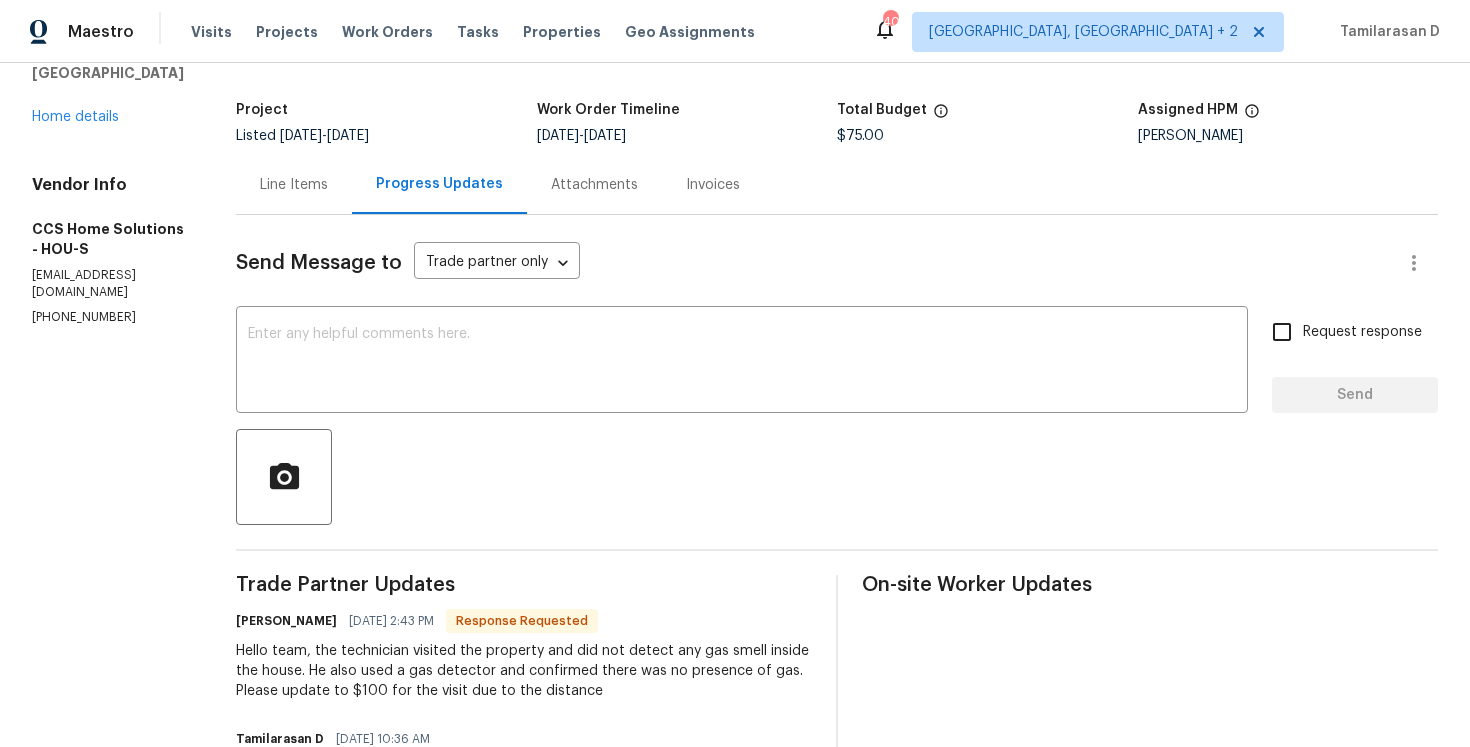 scroll, scrollTop: 0, scrollLeft: 0, axis: both 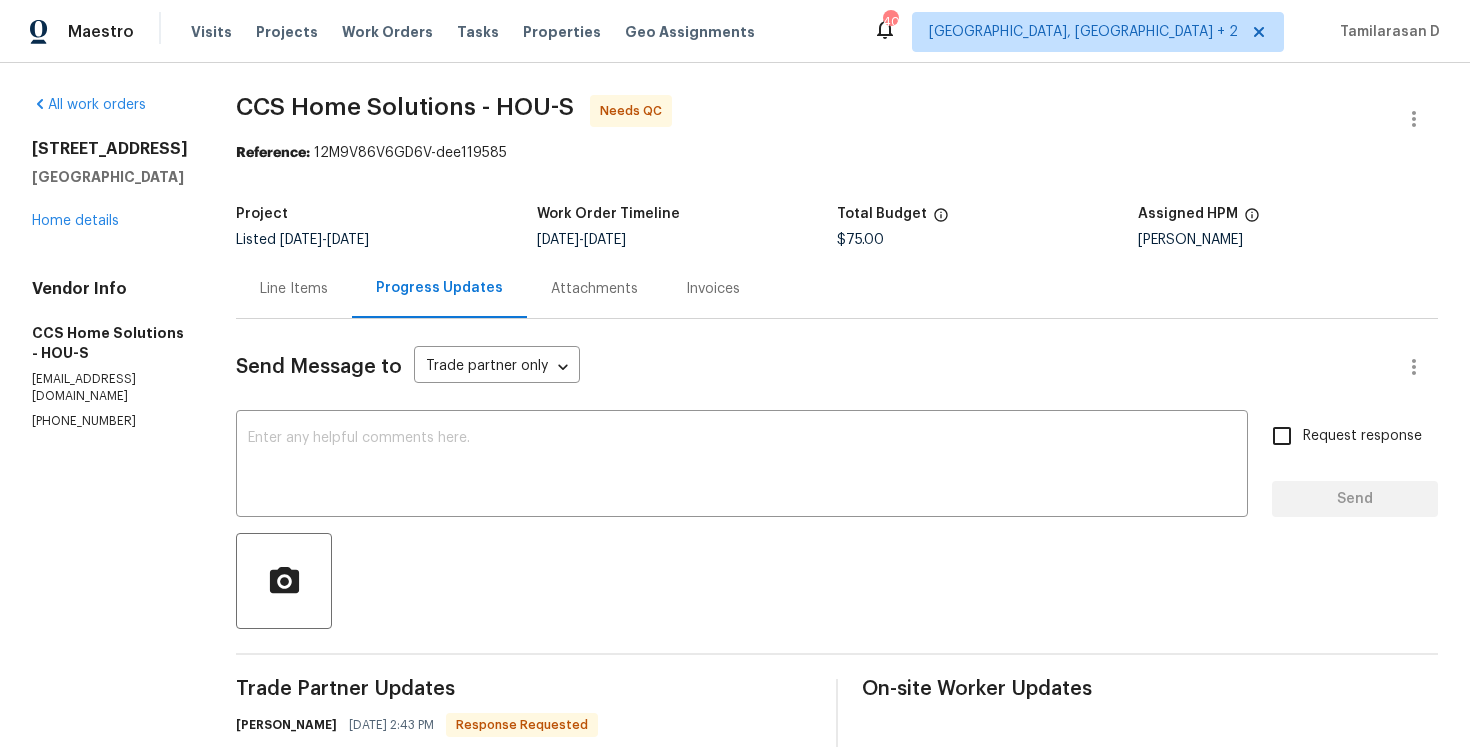 click on "Line Items" at bounding box center [294, 289] 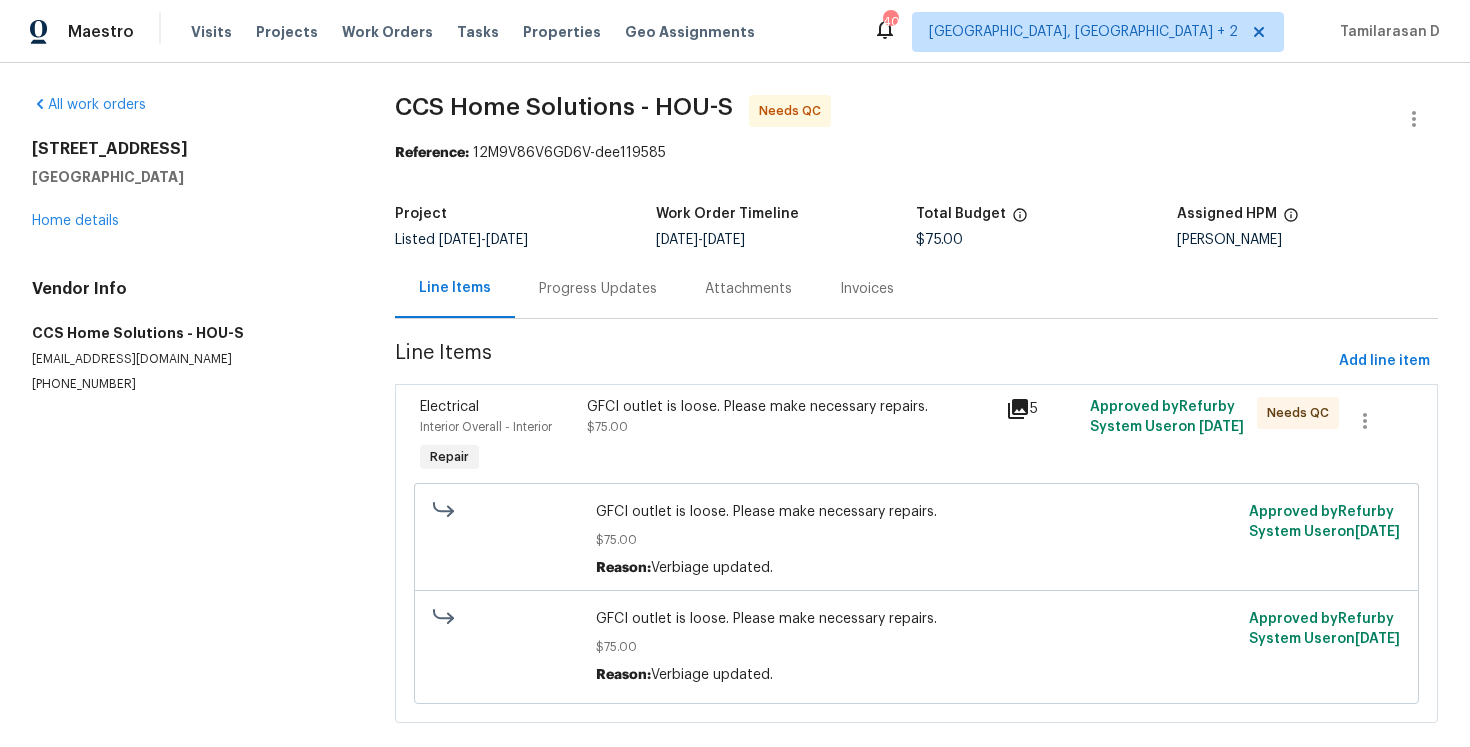 click on "GFCI outlet is loose. Please make necessary repairs. $75.00" at bounding box center (790, 417) 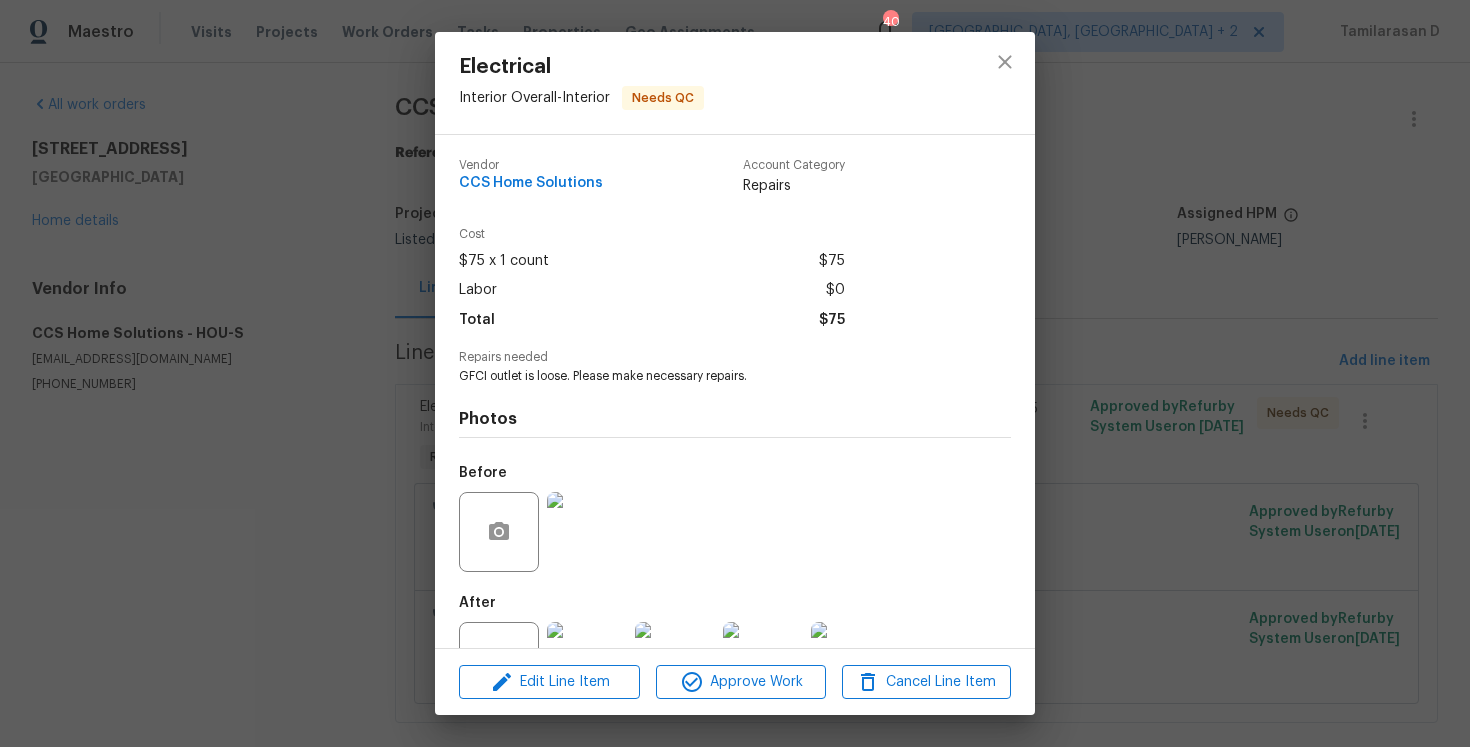 scroll, scrollTop: 74, scrollLeft: 0, axis: vertical 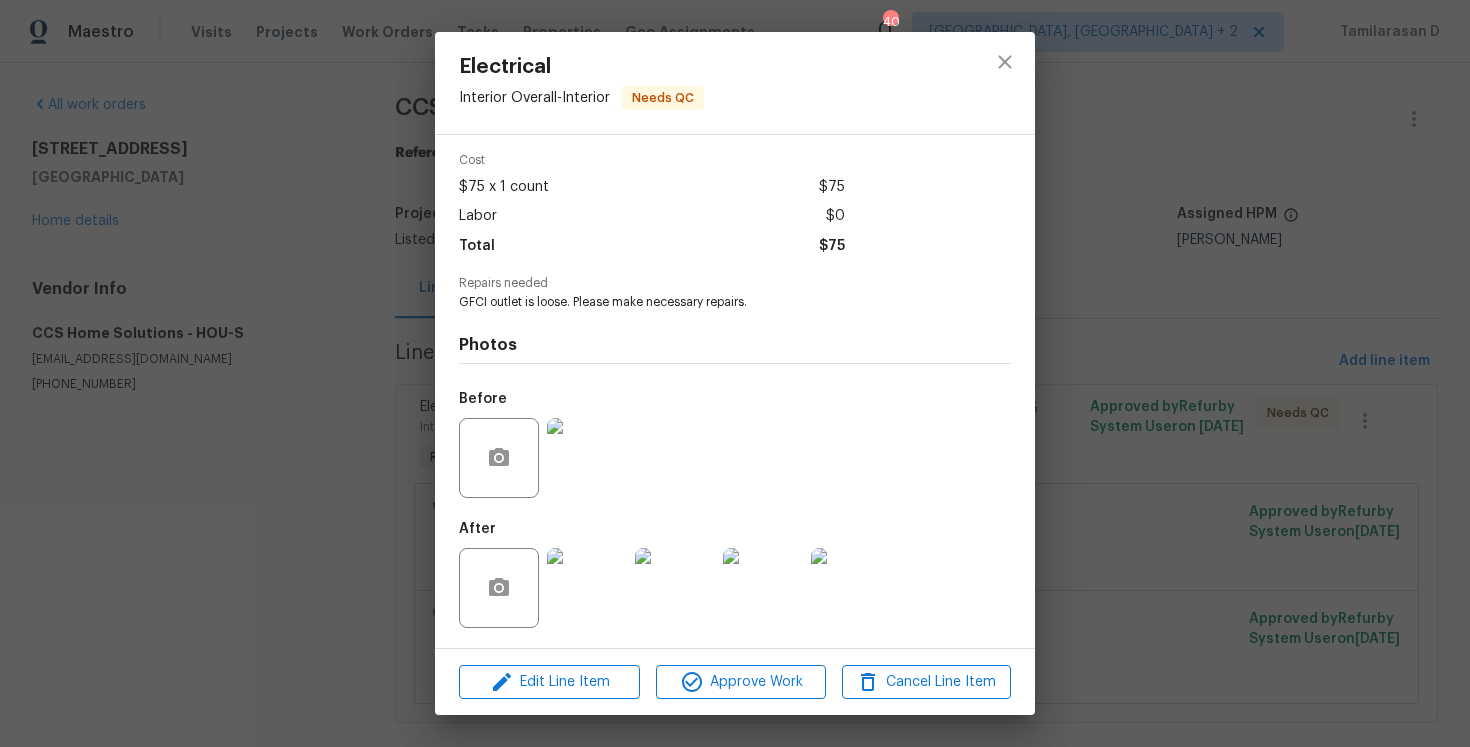 click at bounding box center (587, 458) 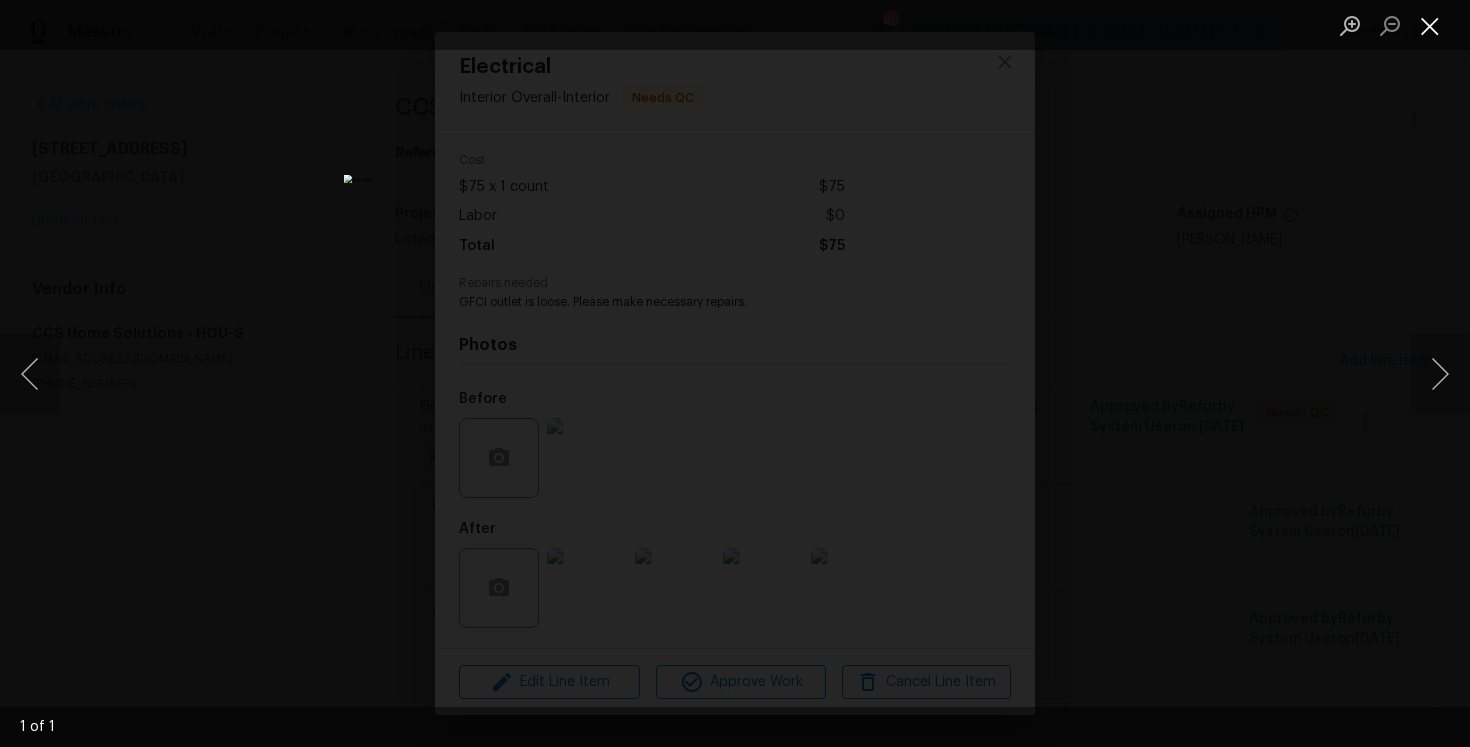 click at bounding box center (1430, 25) 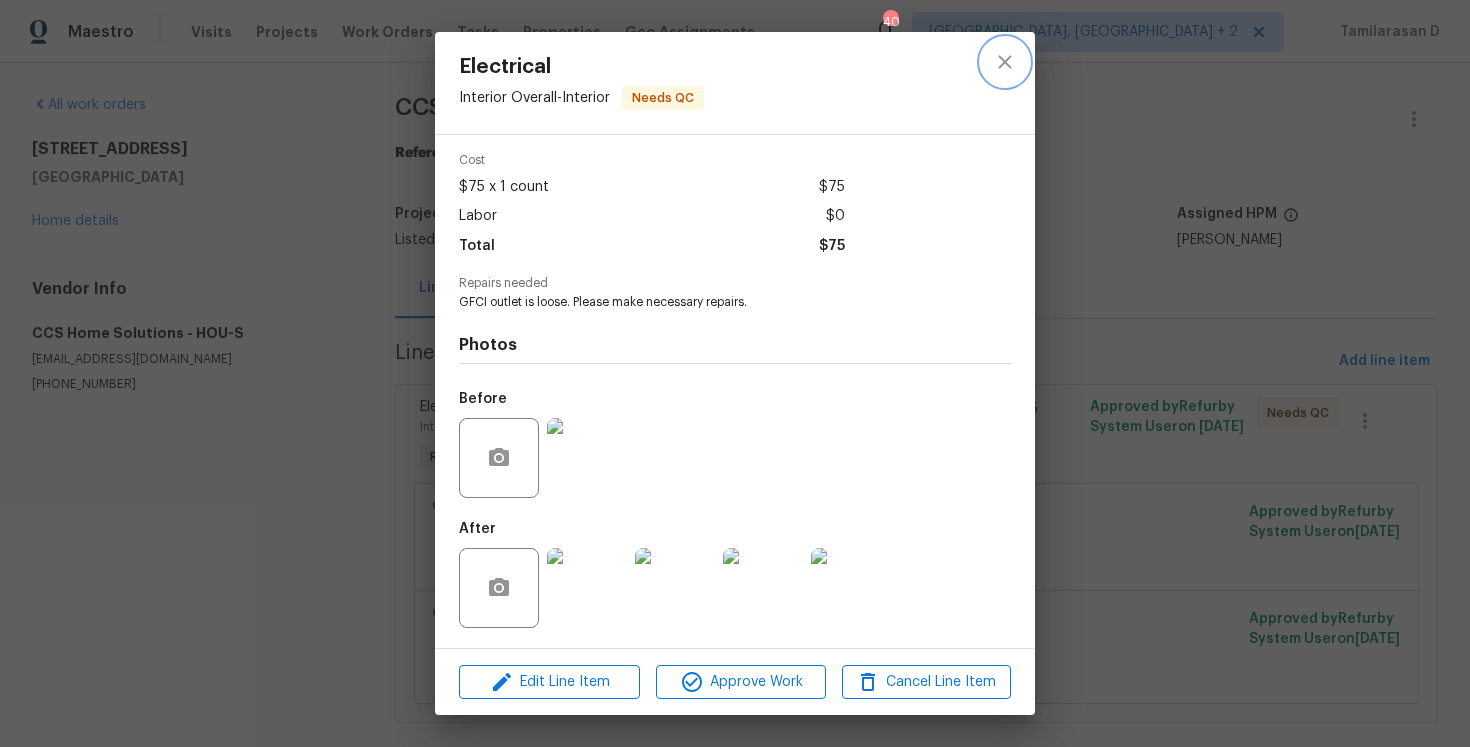 click 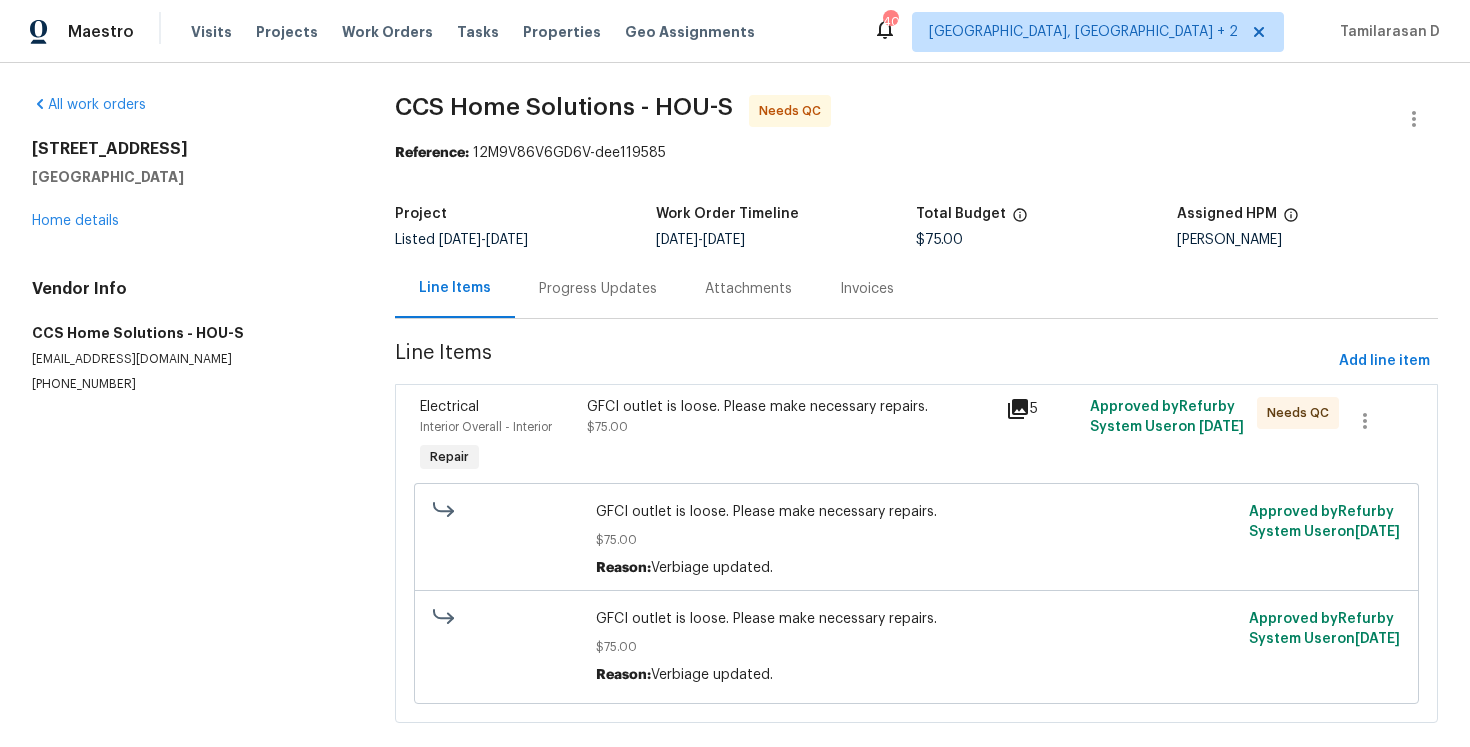 click on "GFCI outlet is loose. Please make necessary repairs. $75.00" at bounding box center [790, 437] 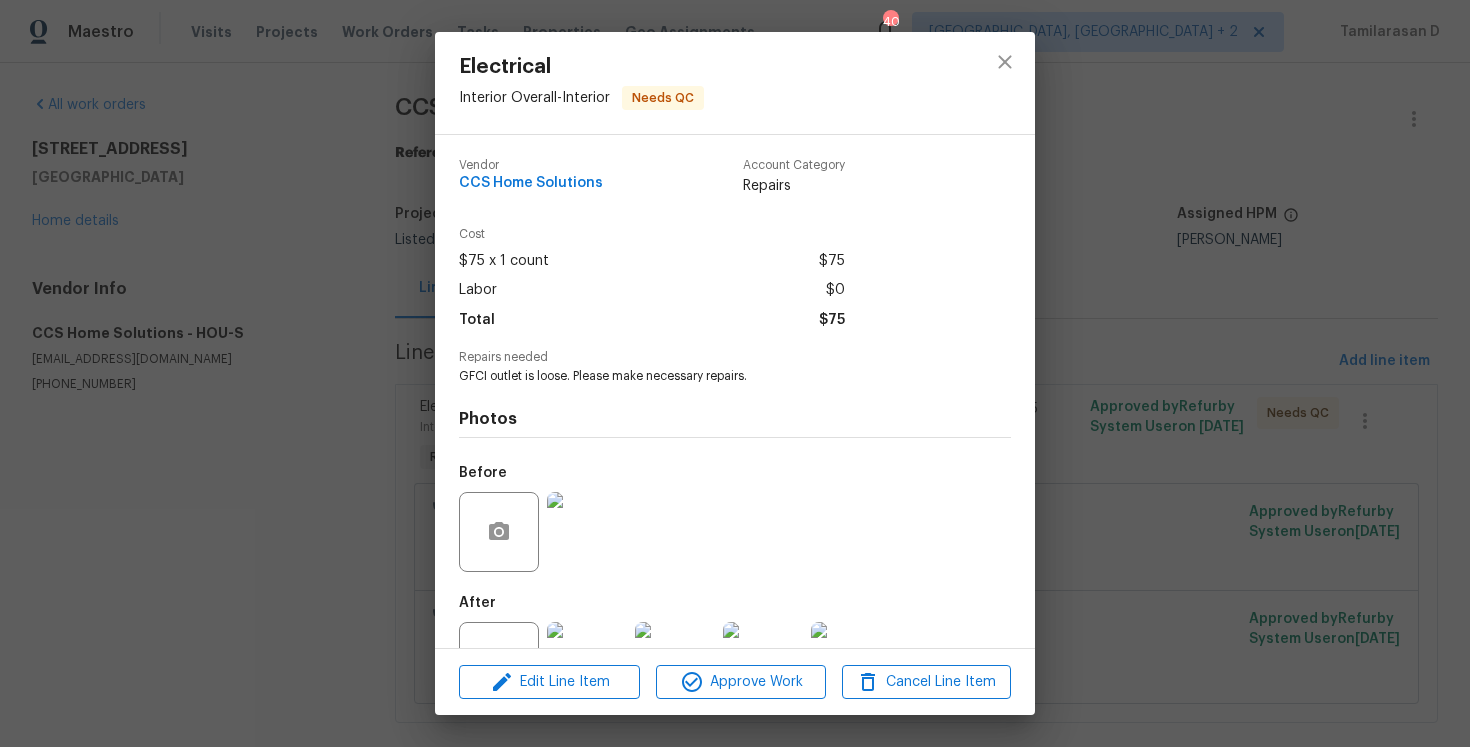 click at bounding box center (587, 532) 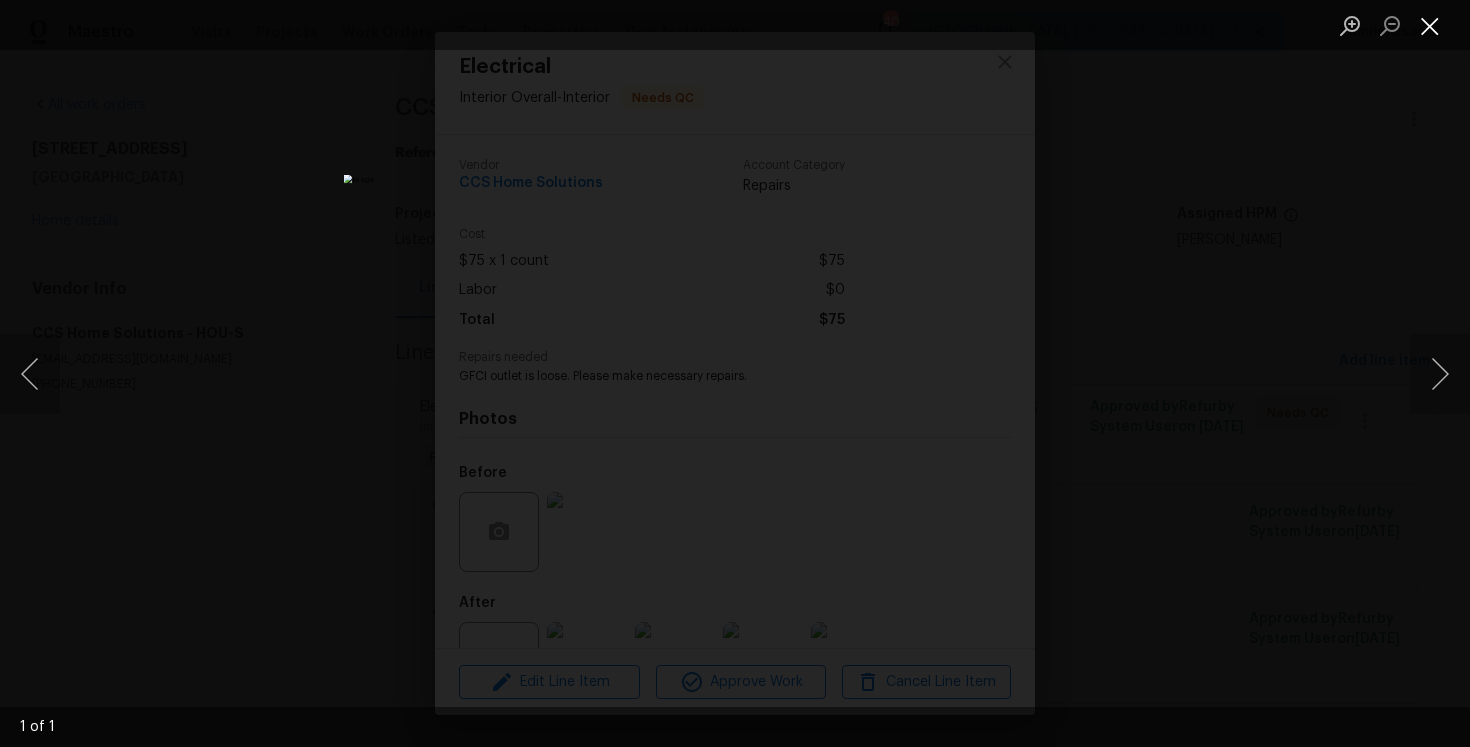 click at bounding box center (1430, 25) 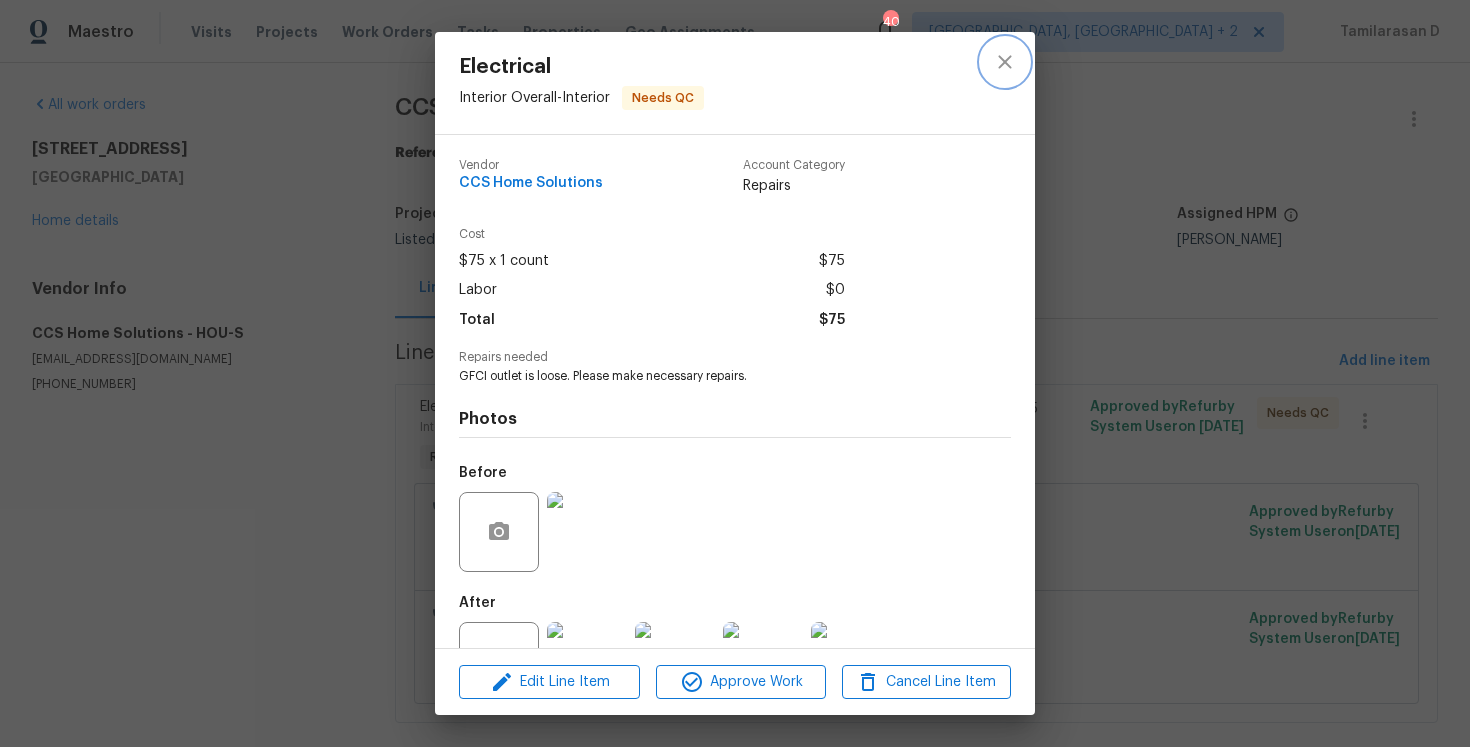 click 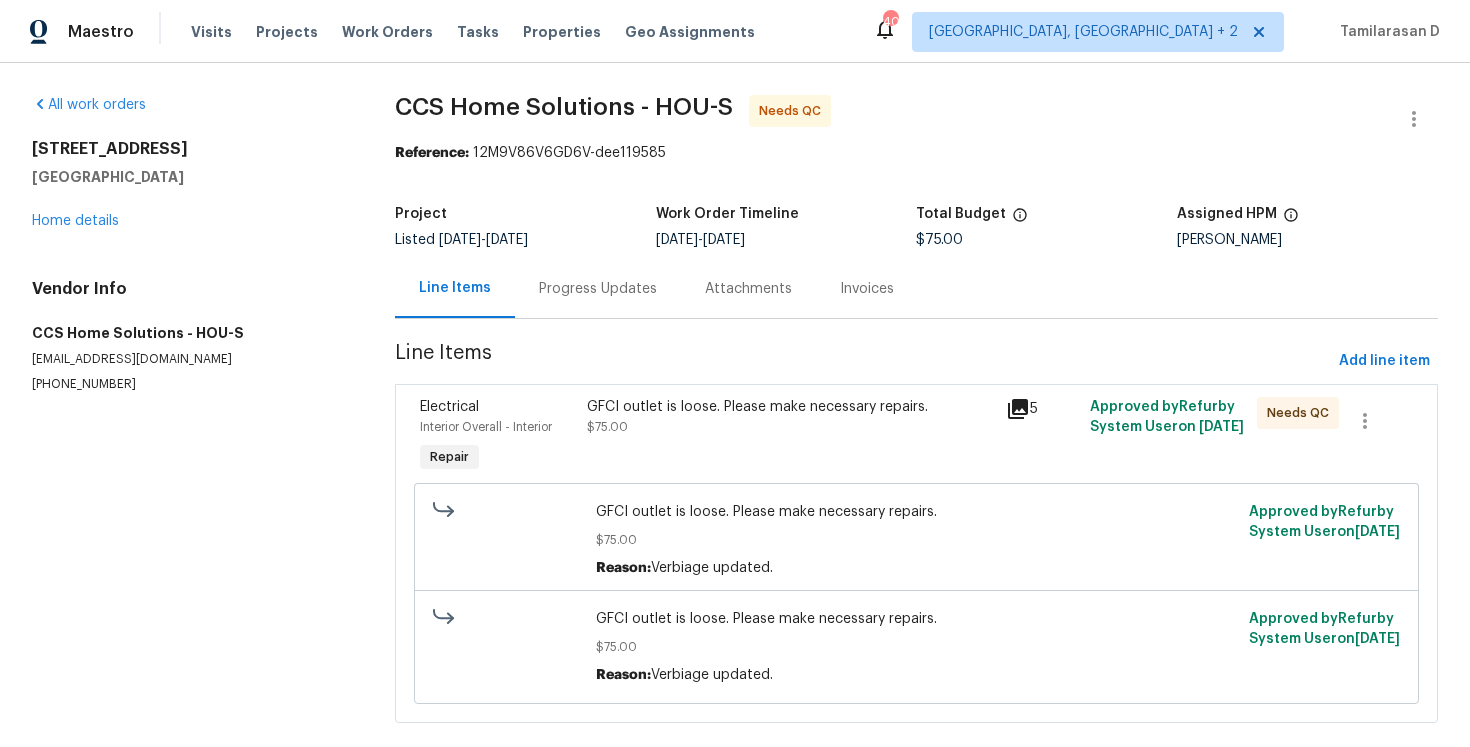 scroll, scrollTop: 33, scrollLeft: 0, axis: vertical 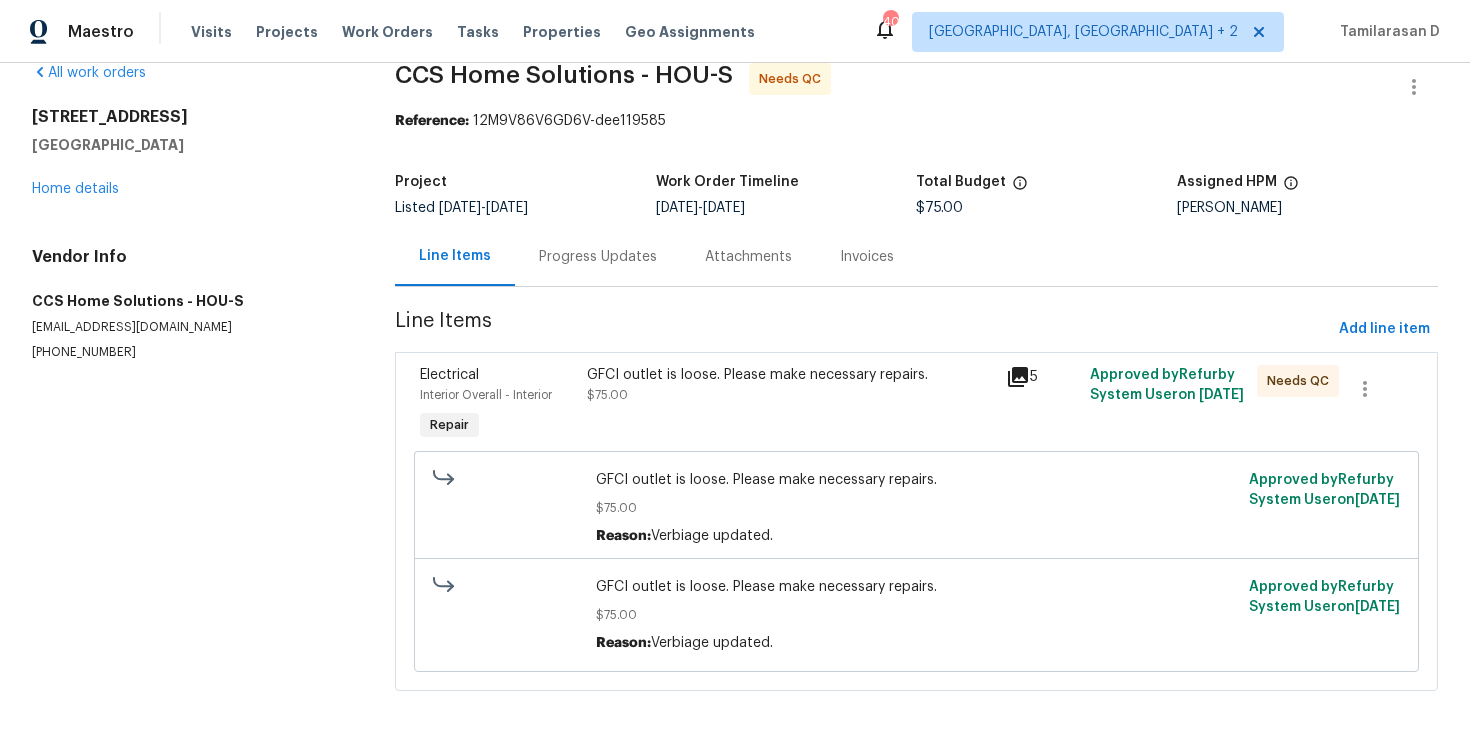click on "Progress Updates" at bounding box center [598, 257] 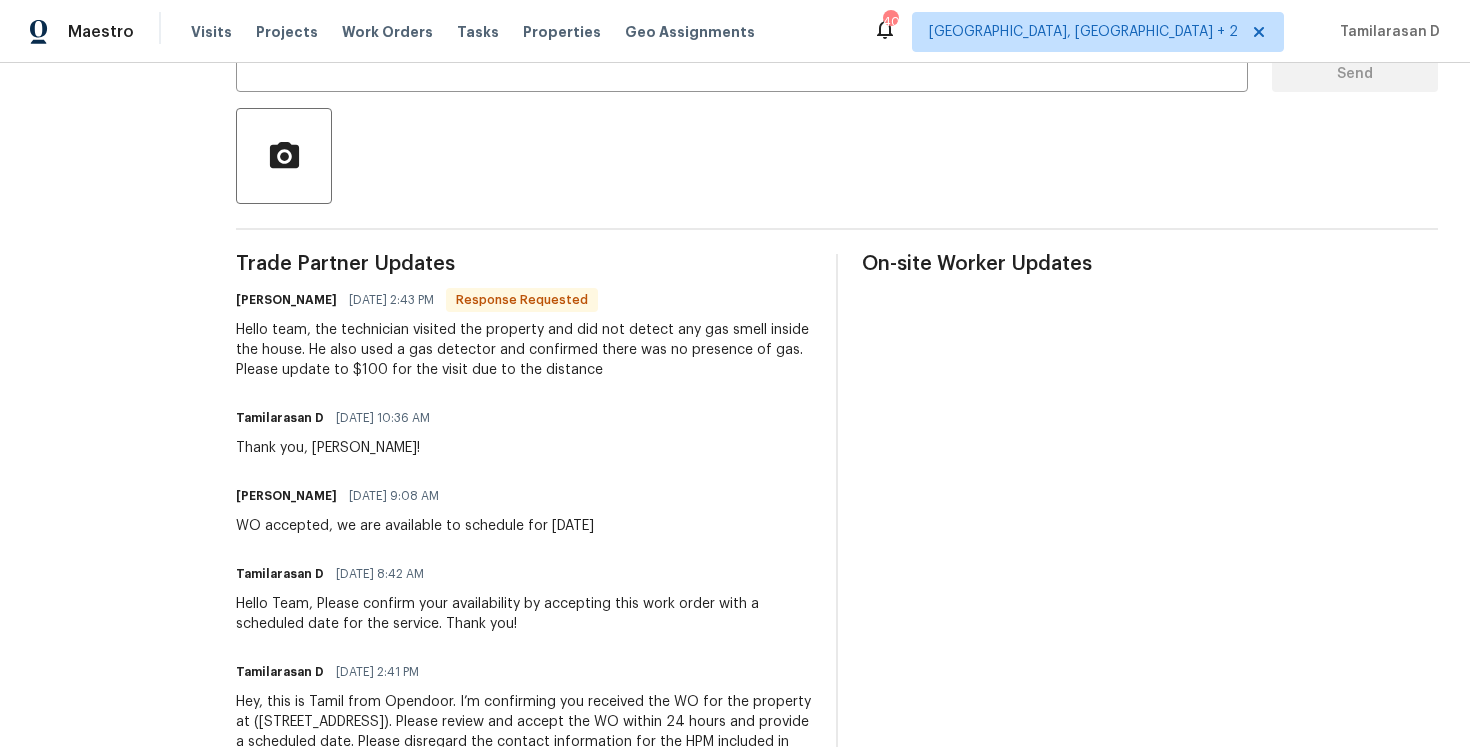 scroll, scrollTop: 397, scrollLeft: 0, axis: vertical 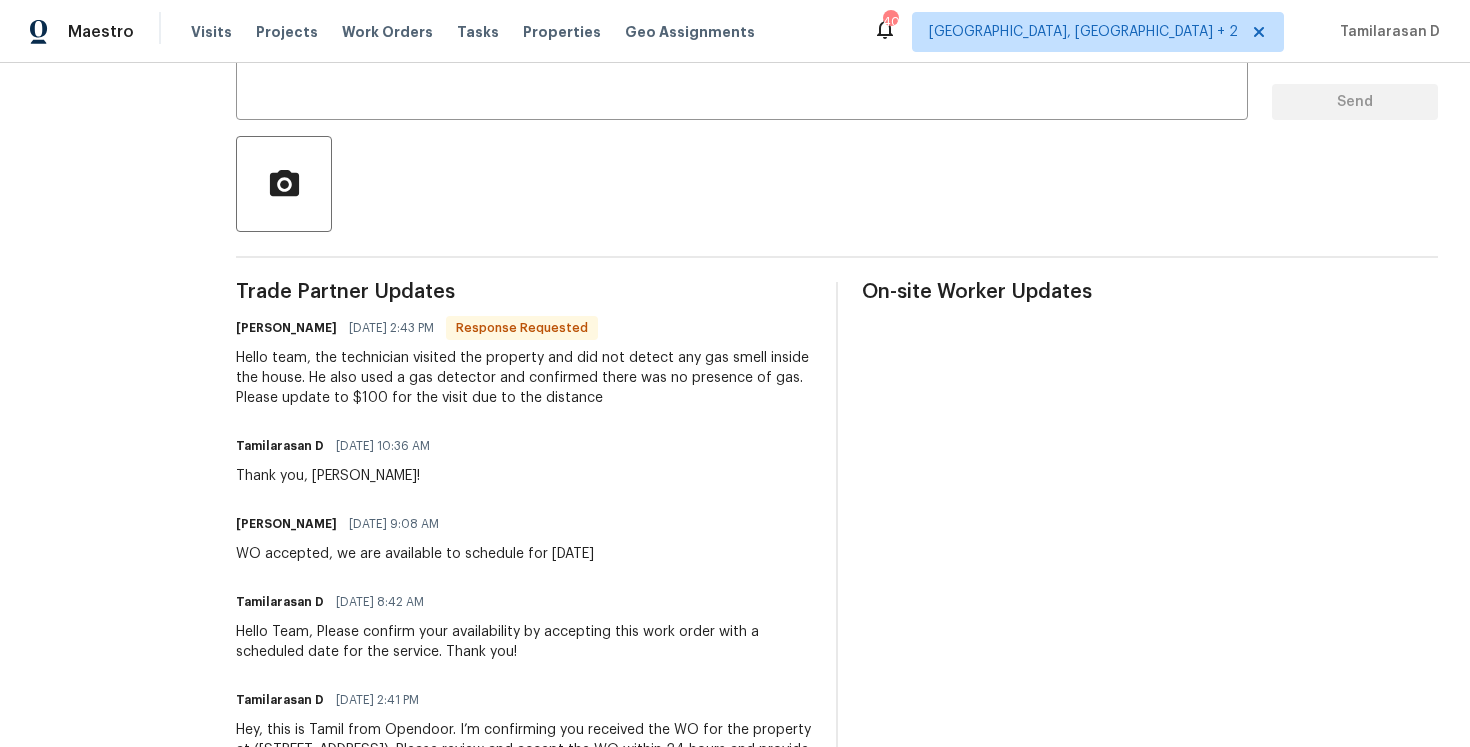 click on "Hello team, the technician visited the property and did not detect any gas smell inside the house. He also used a gas detector and confirmed there was no presence of gas. Please update to $100 for the visit due to the distance" at bounding box center [524, 378] 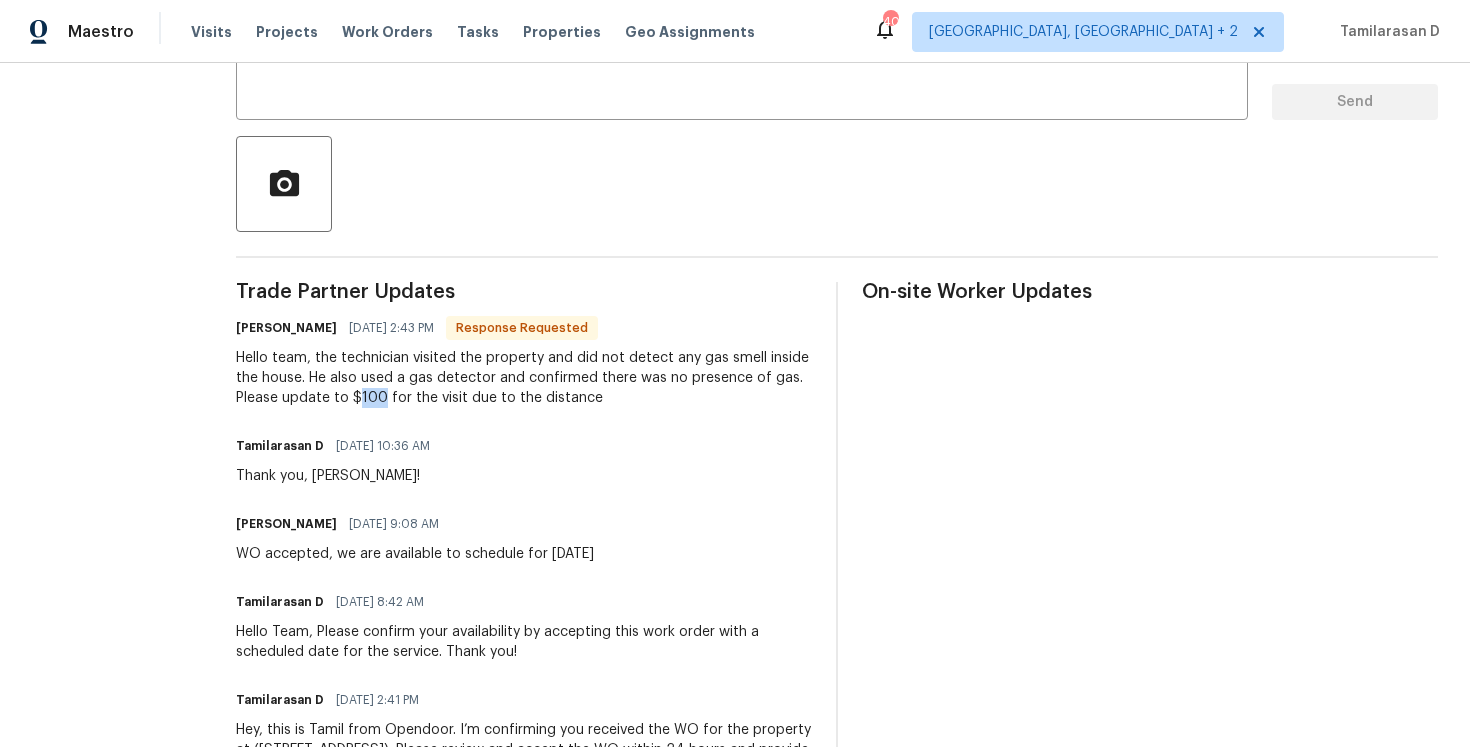 click on "Hello team, the technician visited the property and did not detect any gas smell inside the house. He also used a gas detector and confirmed there was no presence of gas. Please update to $100 for the visit due to the distance" at bounding box center [524, 378] 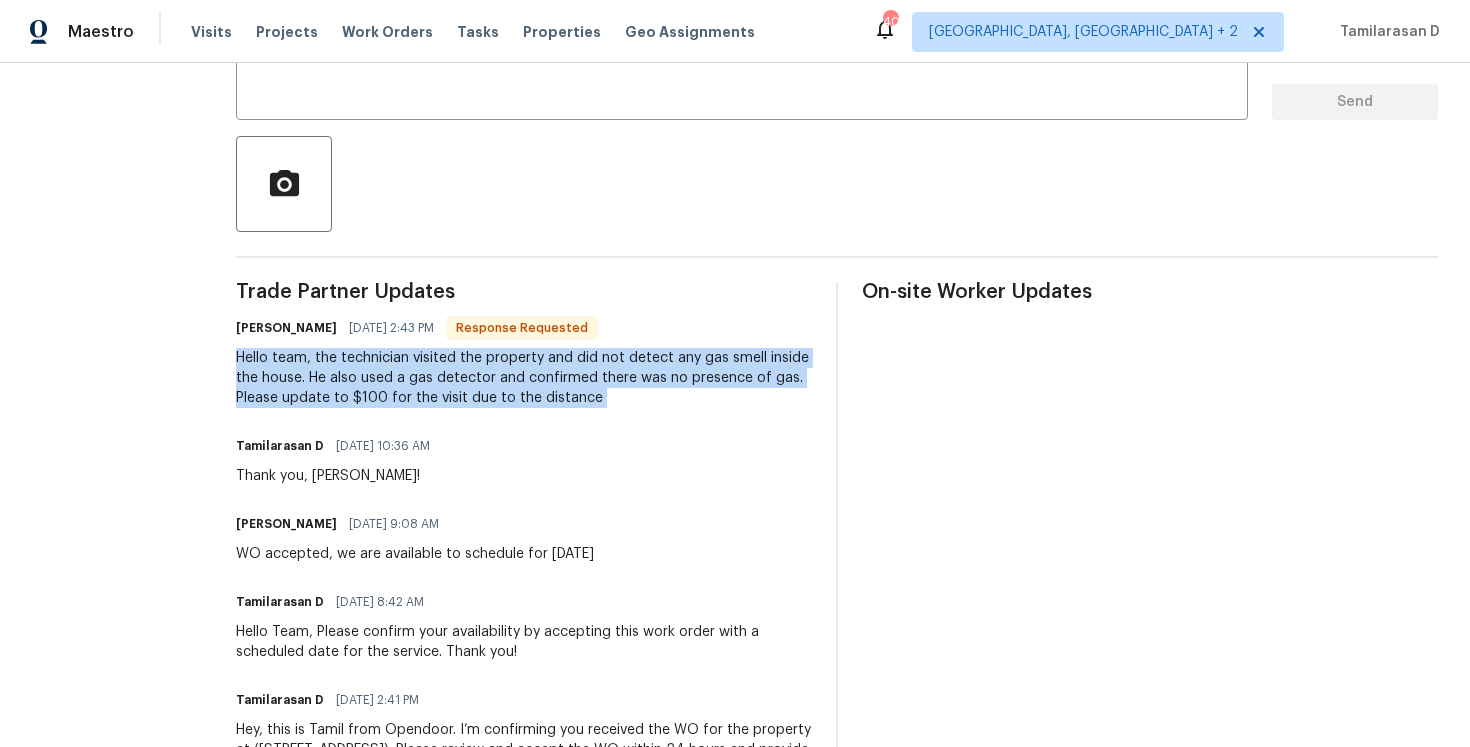 click on "Trade Partner Updates Julice Millan 07/10/2025 2:43 PM Response Requested Hello team, the technician visited the property and did not detect any gas smell inside the house. He also used a gas detector and confirmed there was no presence of gas. Please update to $100 for the visit due to the distance Tamilarasan D 07/09/2025 10:36 AM Thank you, Julice! Julice Millan 07/08/2025 9:08 AM WO accepted, we are available to schedule for Thursday 7/10 Tamilarasan D 07/08/2025 8:42 AM Hello Team, Please confirm your availability by accepting this work order with a scheduled date for the service. Thank you! Tamilarasan D 07/07/2025 2:41 PM Hey, this is Tamil from Opendoor. I’m confirming you received the WO for the property at (9422 Union St, Needville, TX 77461). Please review and accept the WO within 24 hours and provide a scheduled date. Please disregard the contact information for the HPM included in the WO. Our Centralised LWO Team is responsible for Listed WOs." at bounding box center (524, 553) 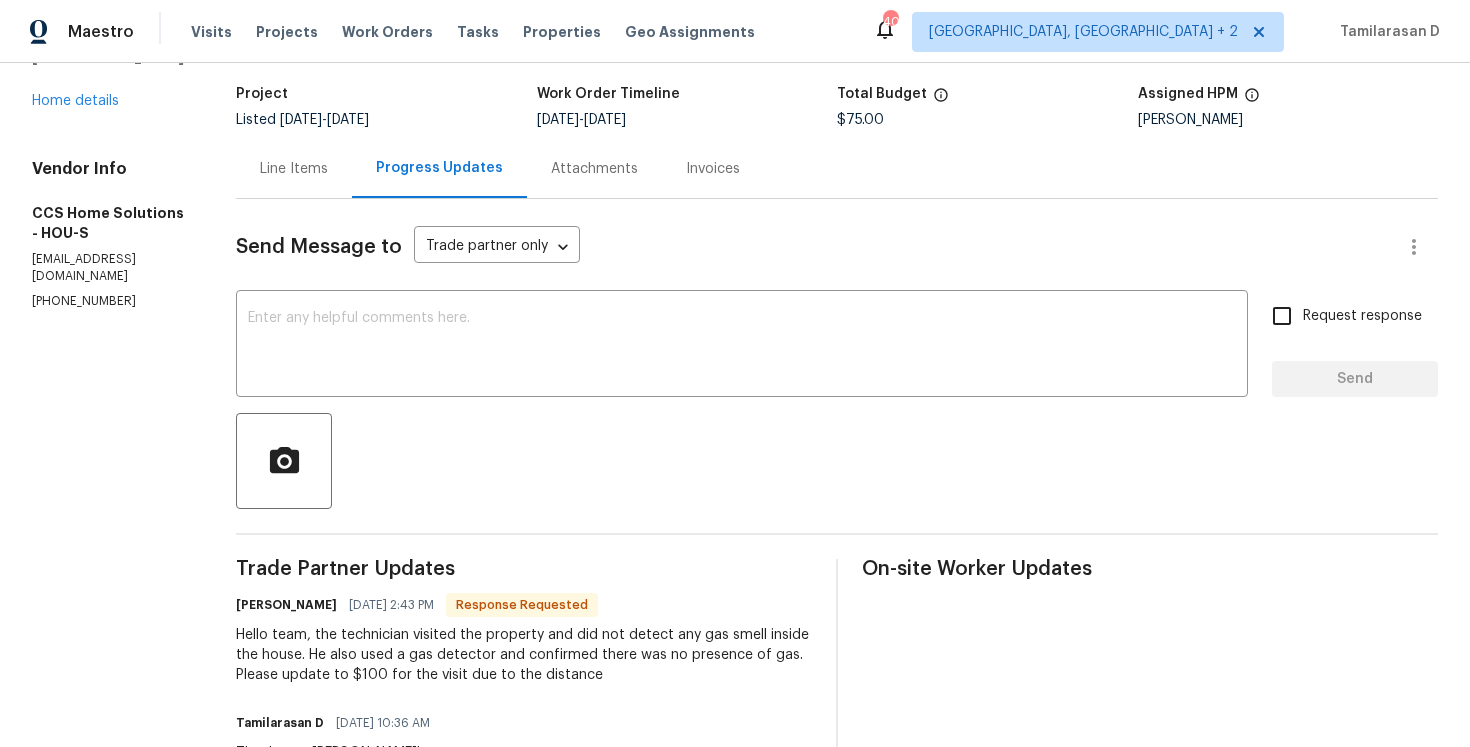 scroll, scrollTop: 0, scrollLeft: 0, axis: both 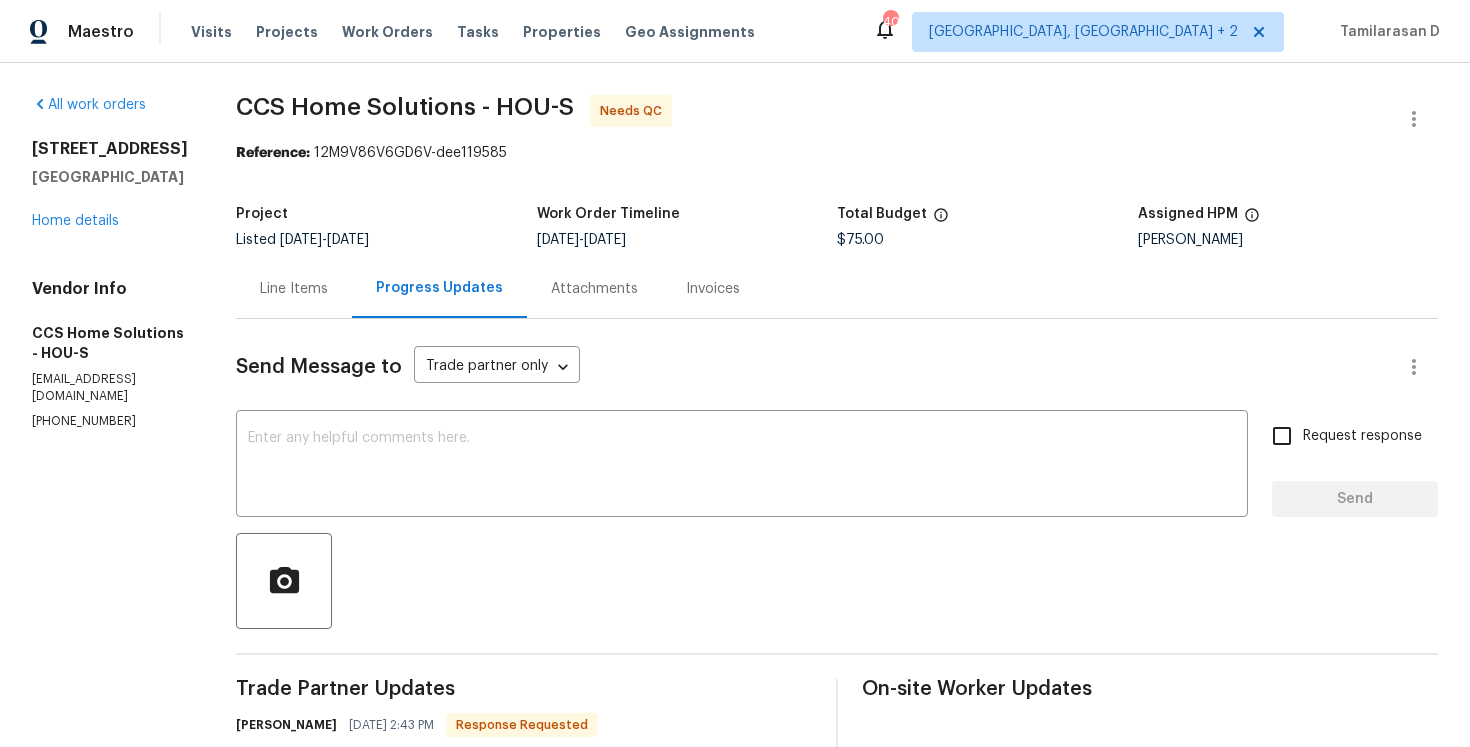 click on "Line Items" at bounding box center [294, 289] 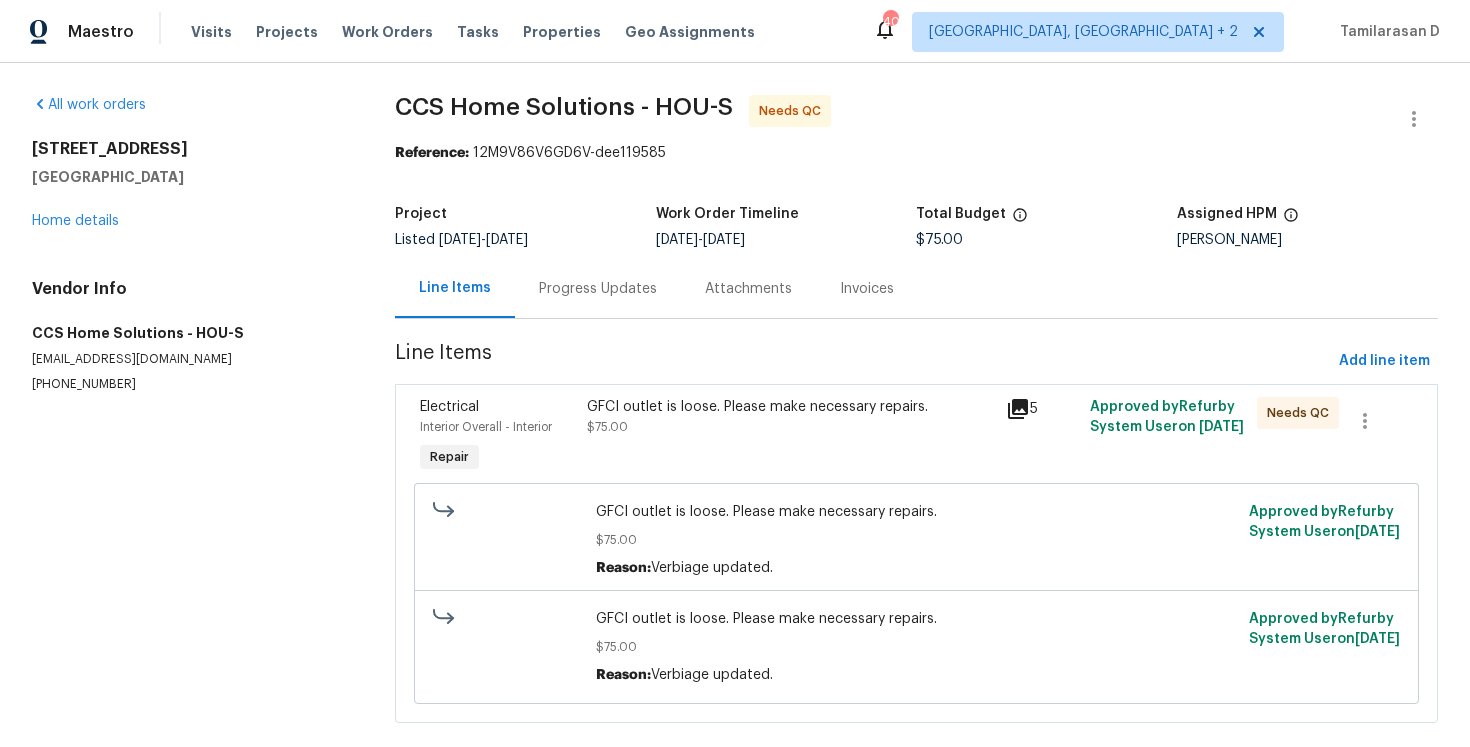scroll, scrollTop: 33, scrollLeft: 0, axis: vertical 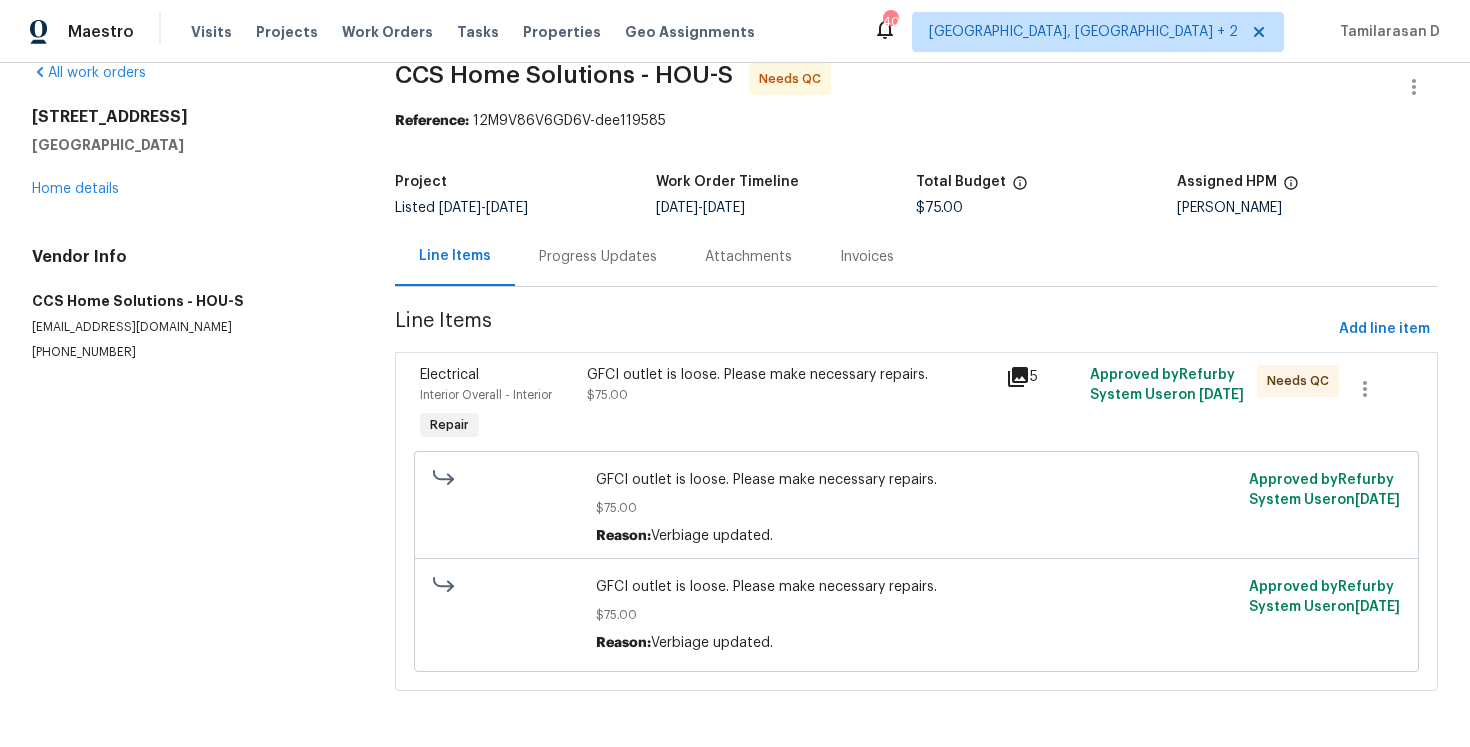 click on "Progress Updates" at bounding box center [598, 257] 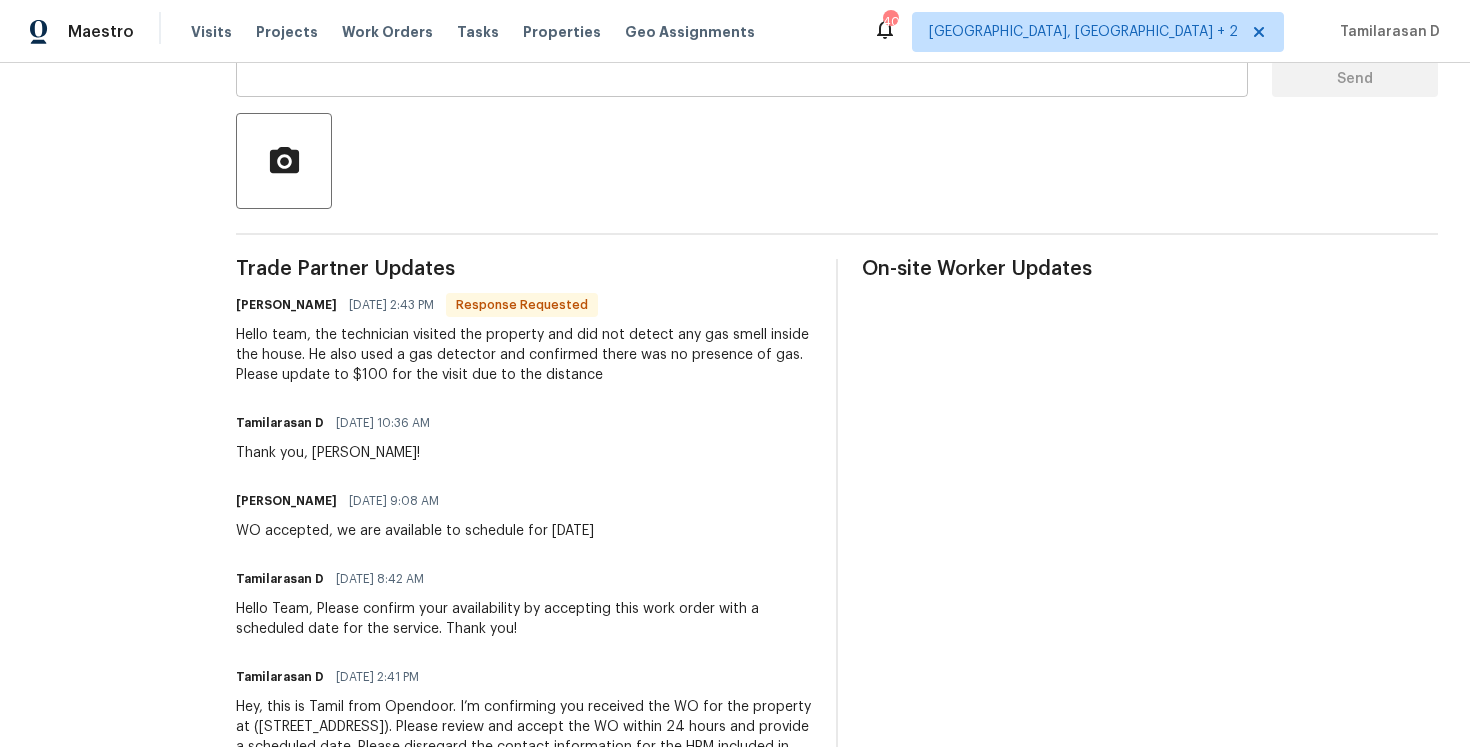 scroll, scrollTop: 0, scrollLeft: 0, axis: both 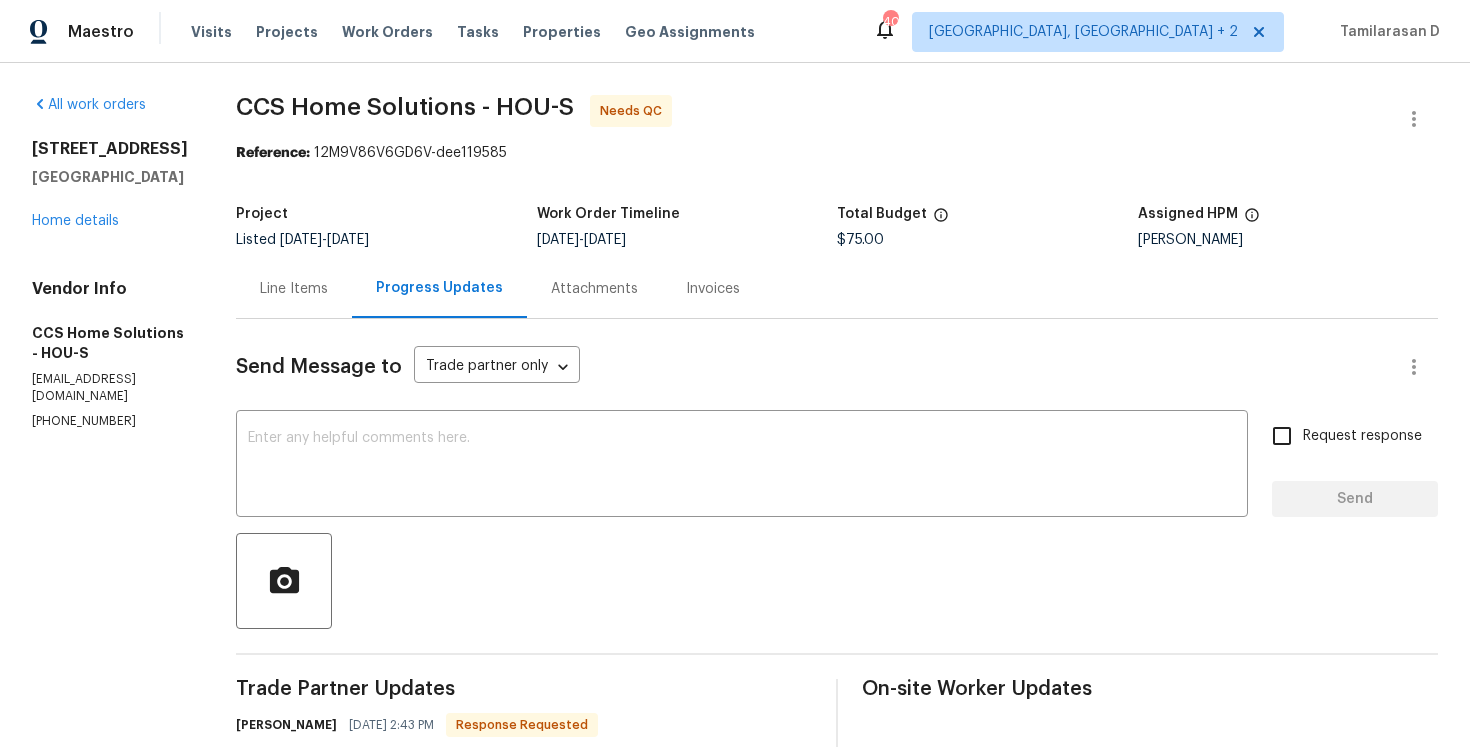 click on "Line Items" at bounding box center [294, 288] 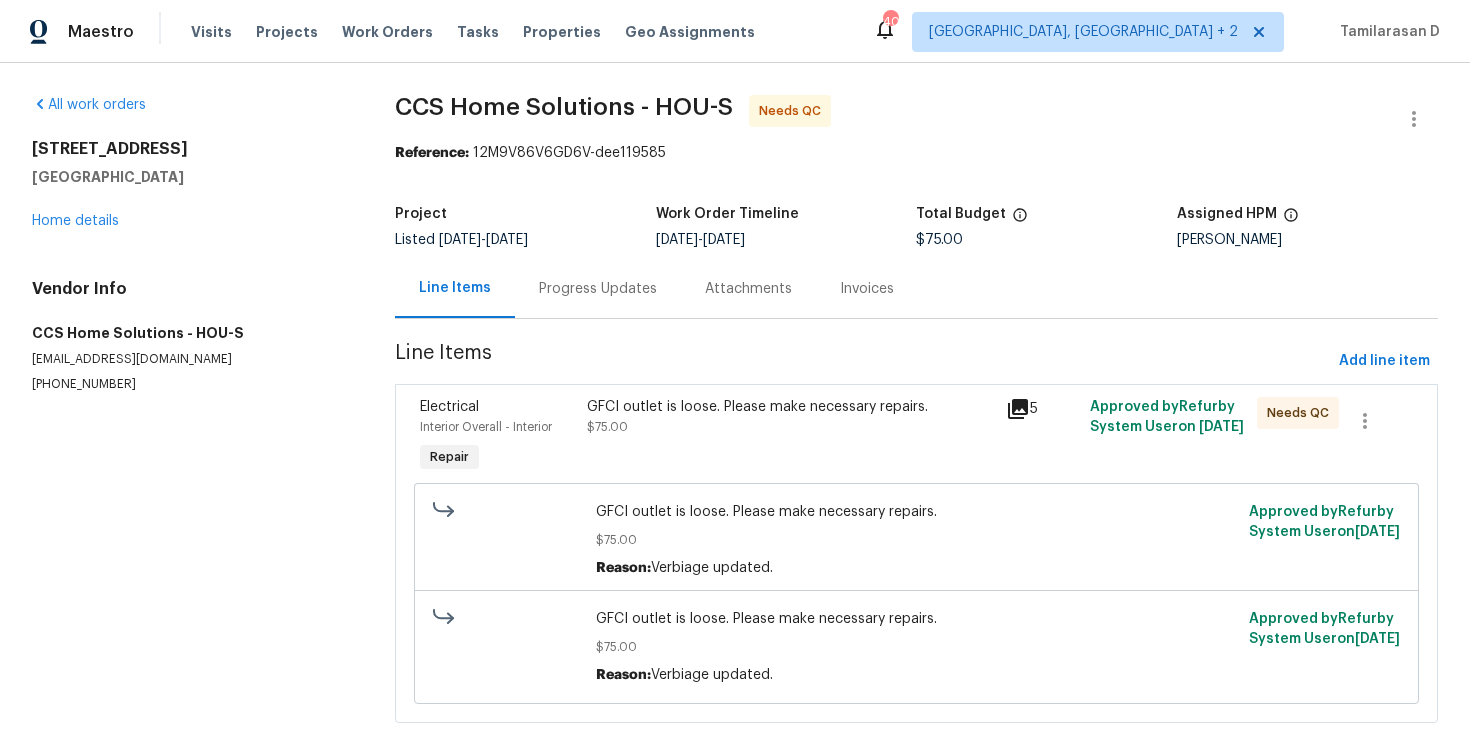 click on "GFCI outlet is loose. Please make necessary repairs. $75.00" at bounding box center (790, 437) 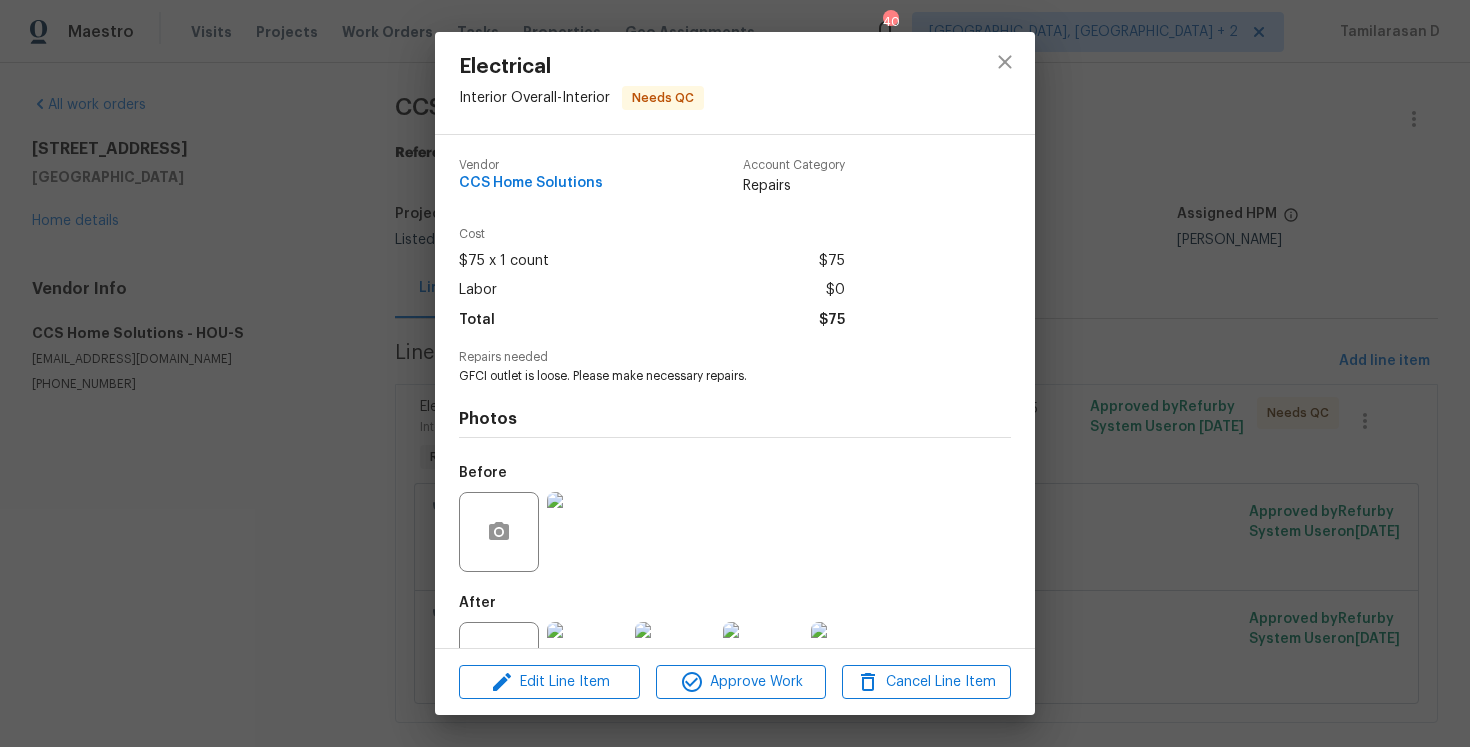 scroll, scrollTop: 74, scrollLeft: 0, axis: vertical 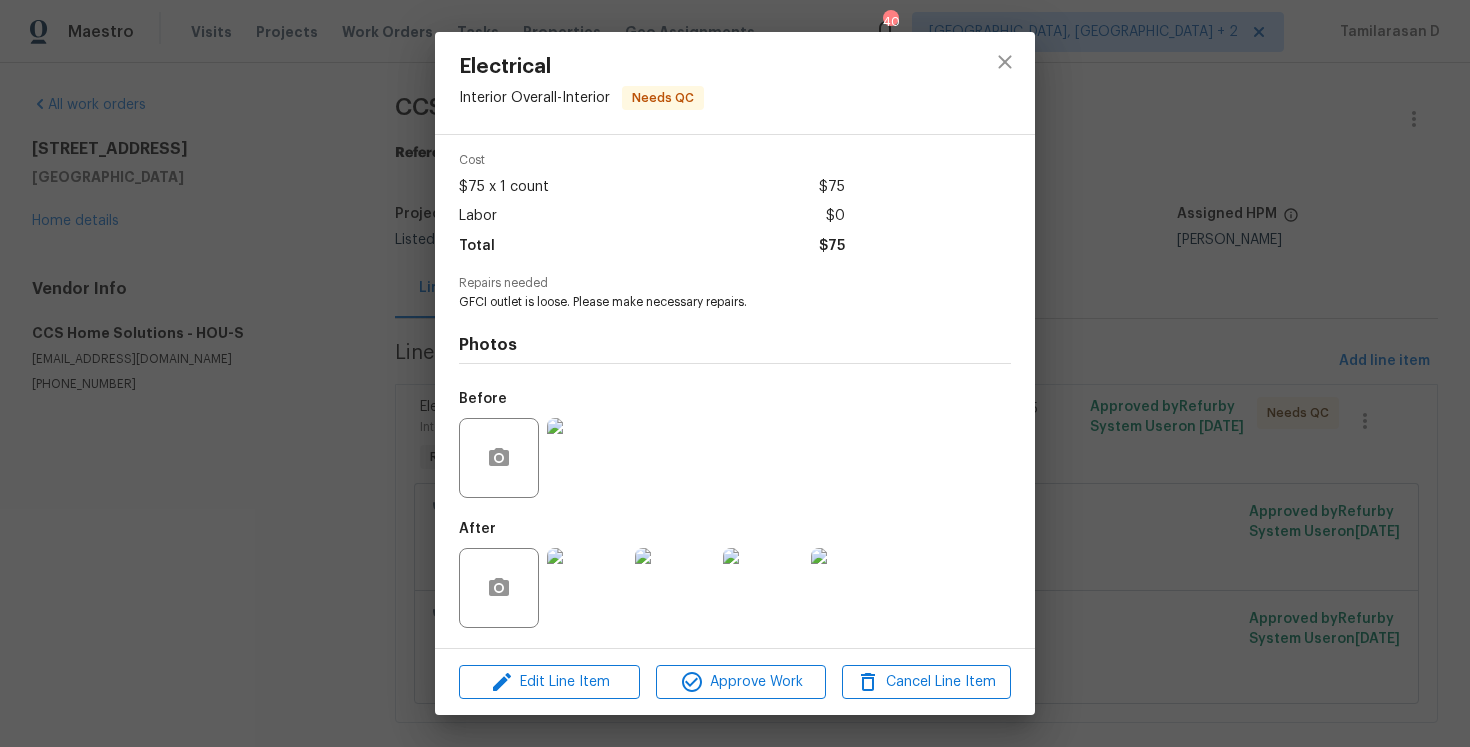 click at bounding box center [587, 588] 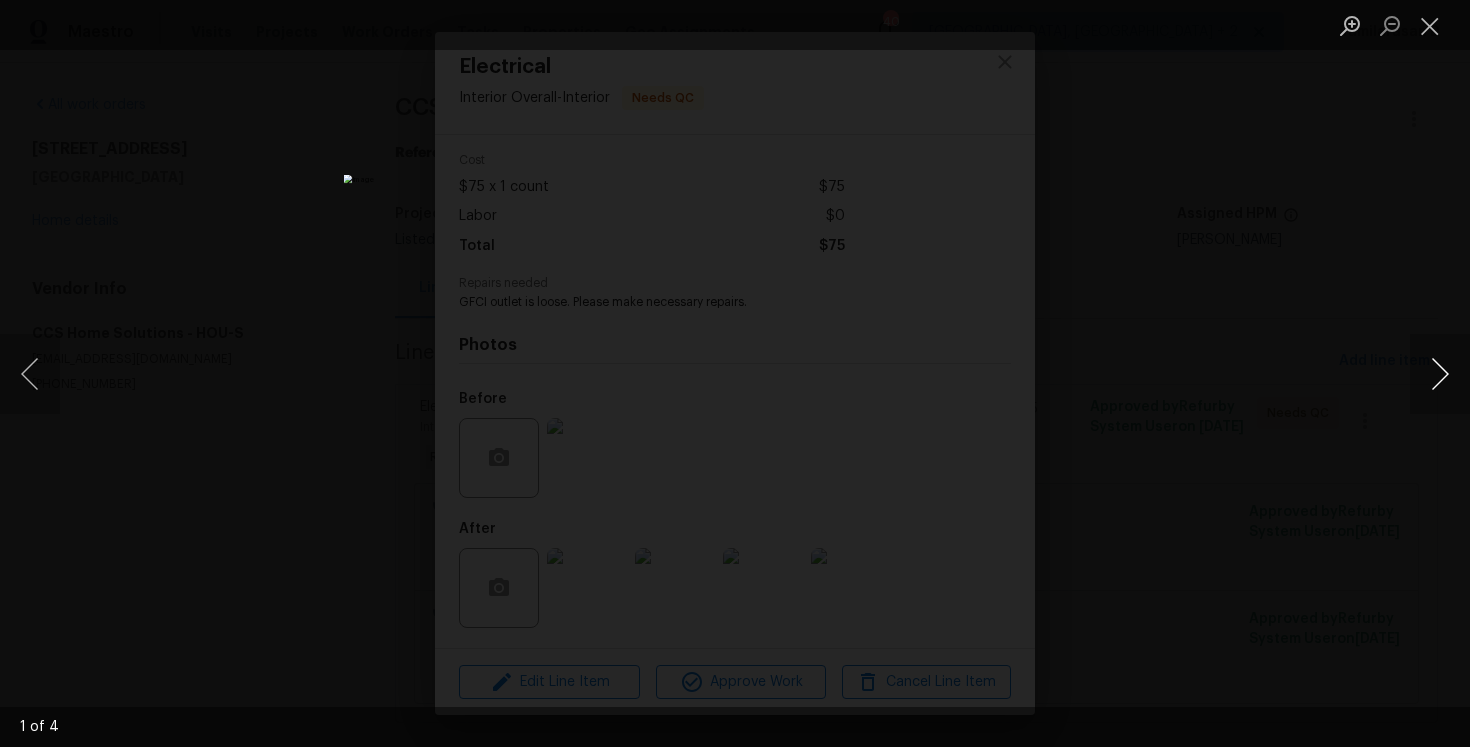click at bounding box center [1440, 374] 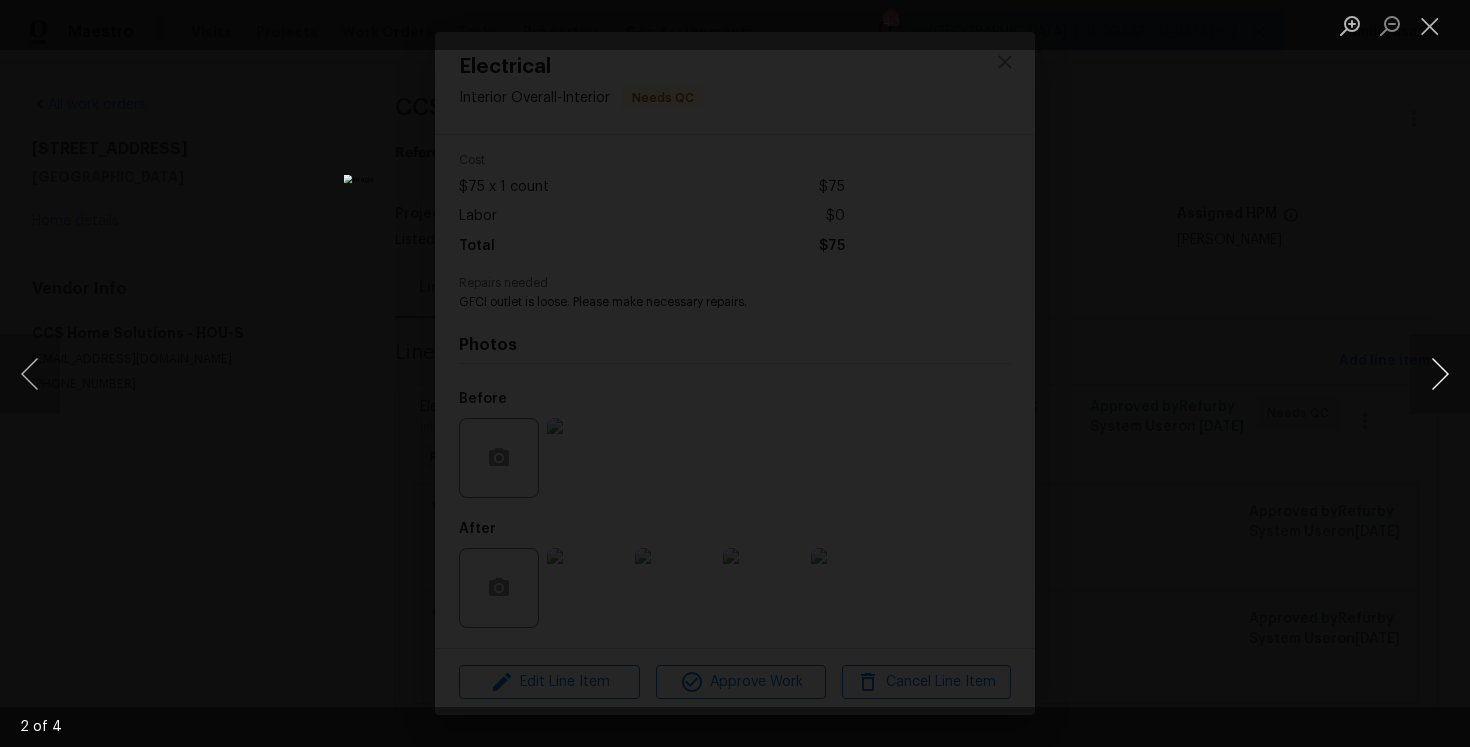 click at bounding box center [1440, 374] 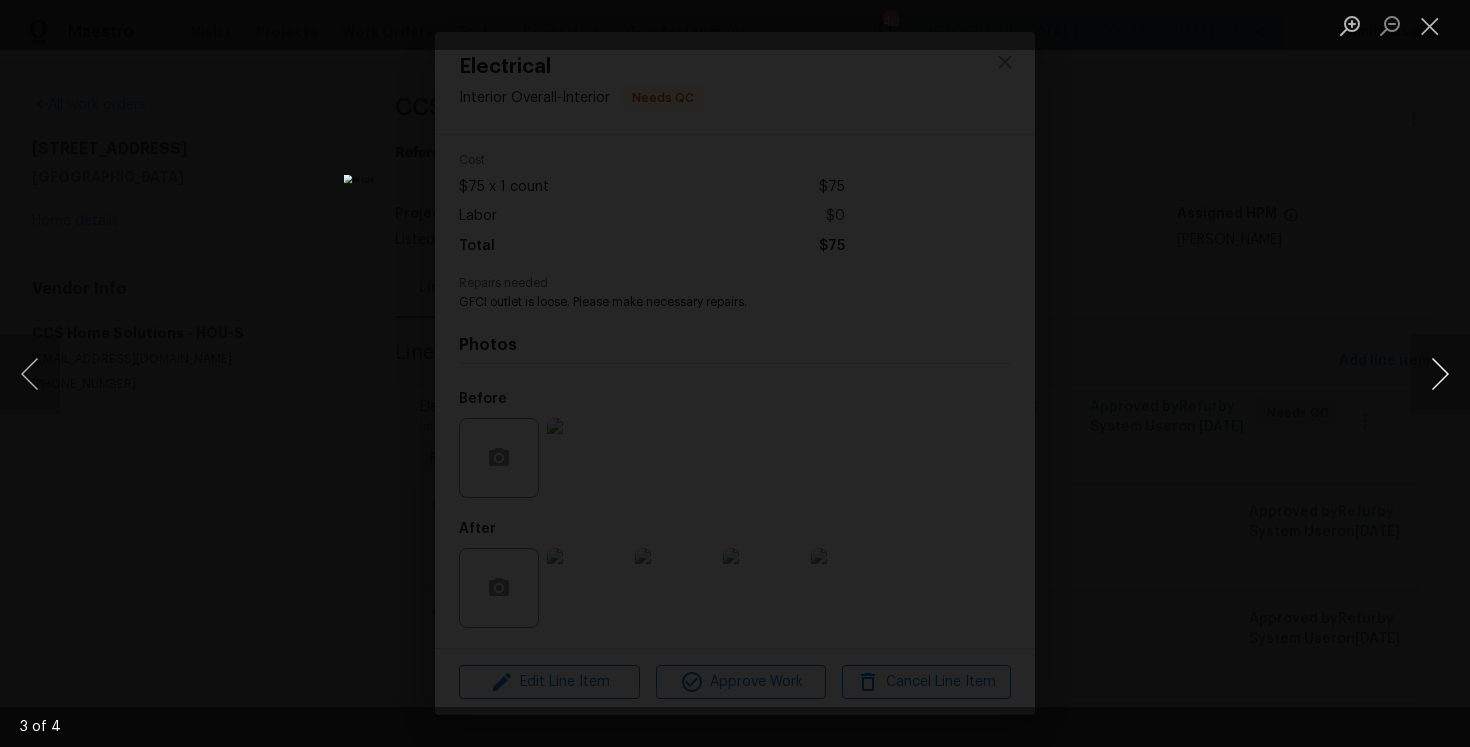 click at bounding box center [1440, 374] 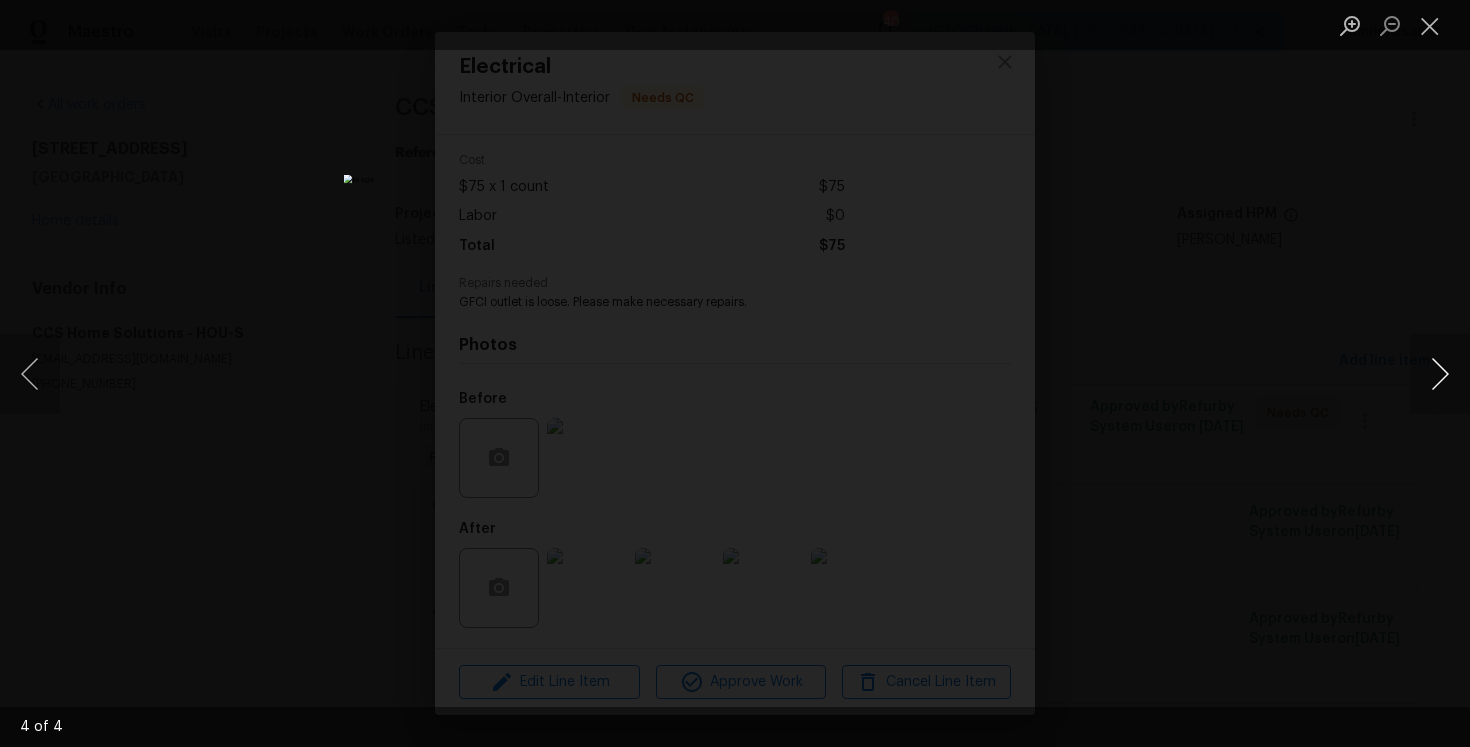 click at bounding box center [1440, 374] 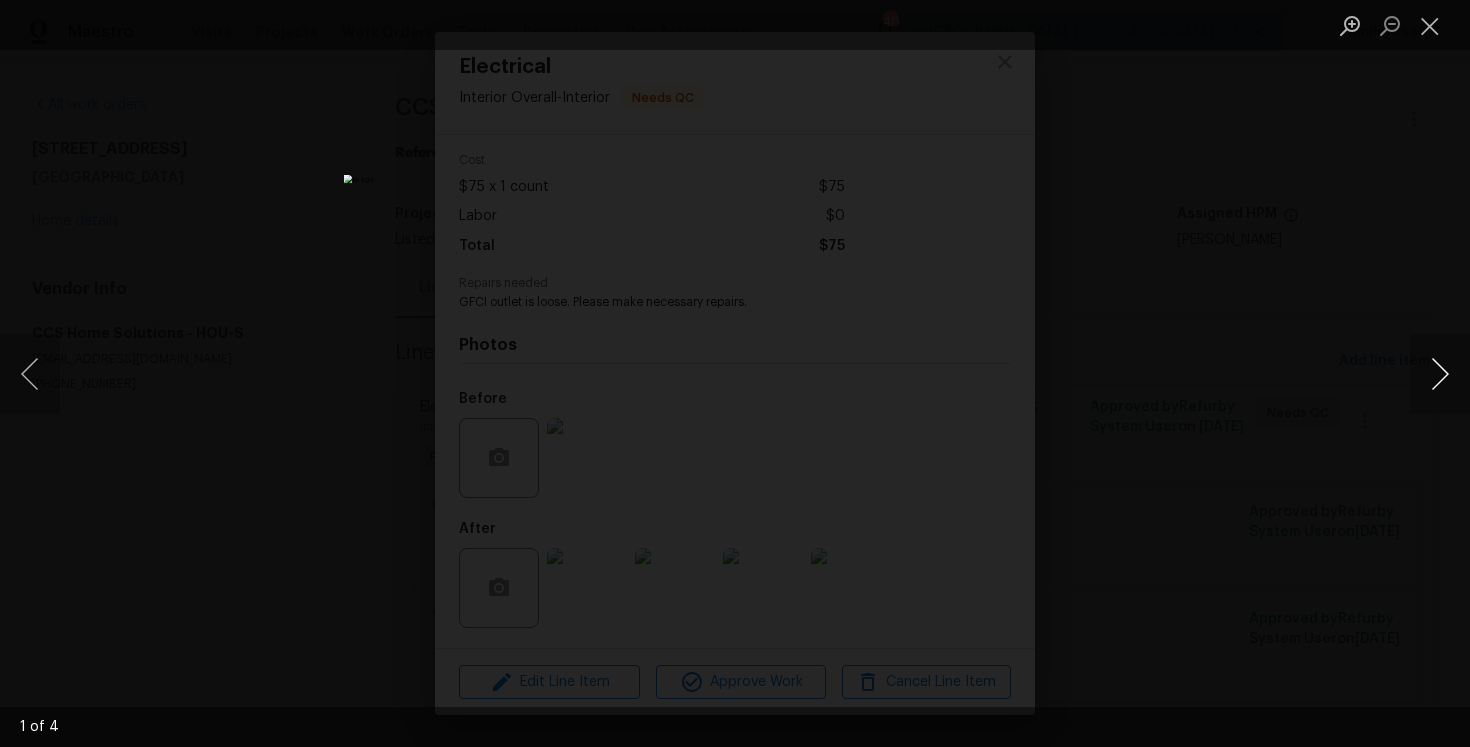 click at bounding box center (1440, 374) 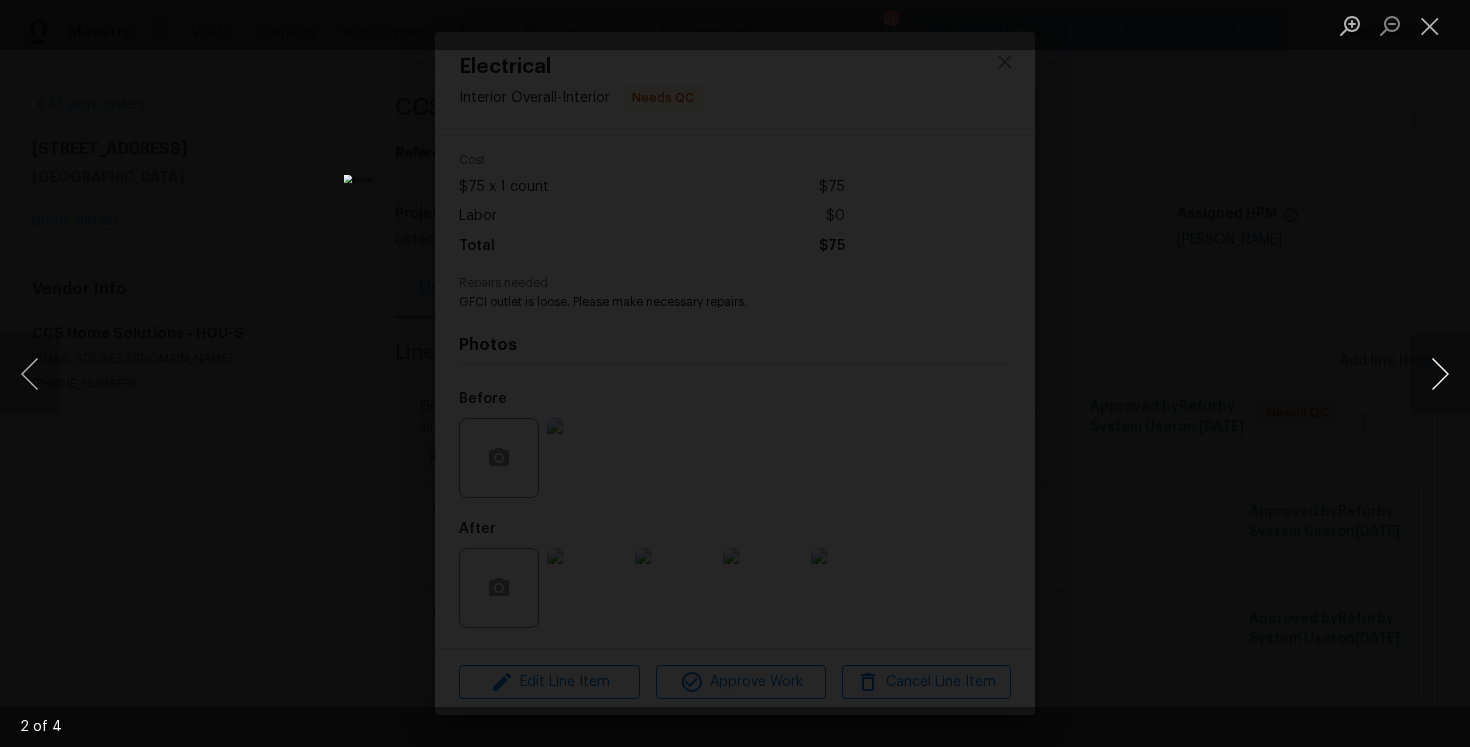 click at bounding box center (1440, 374) 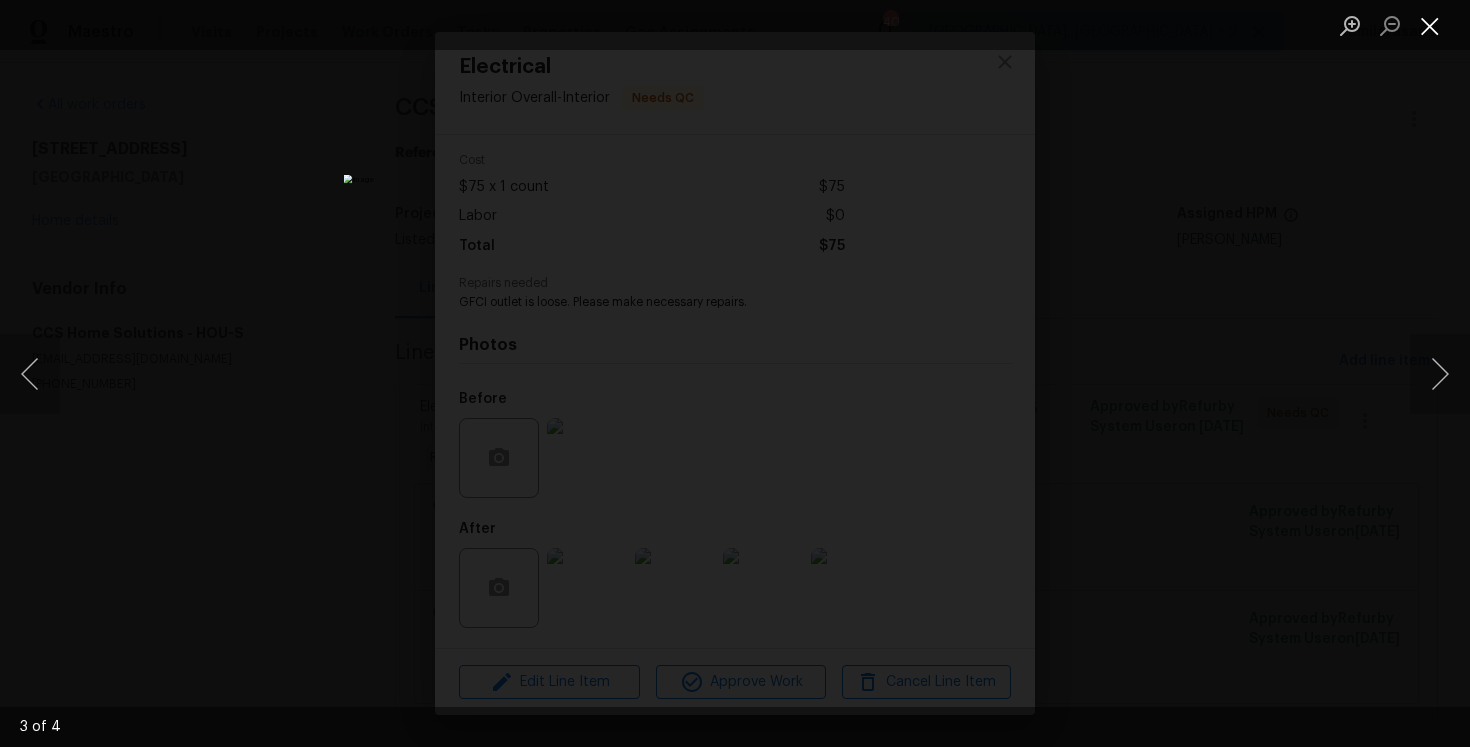 click at bounding box center (1430, 25) 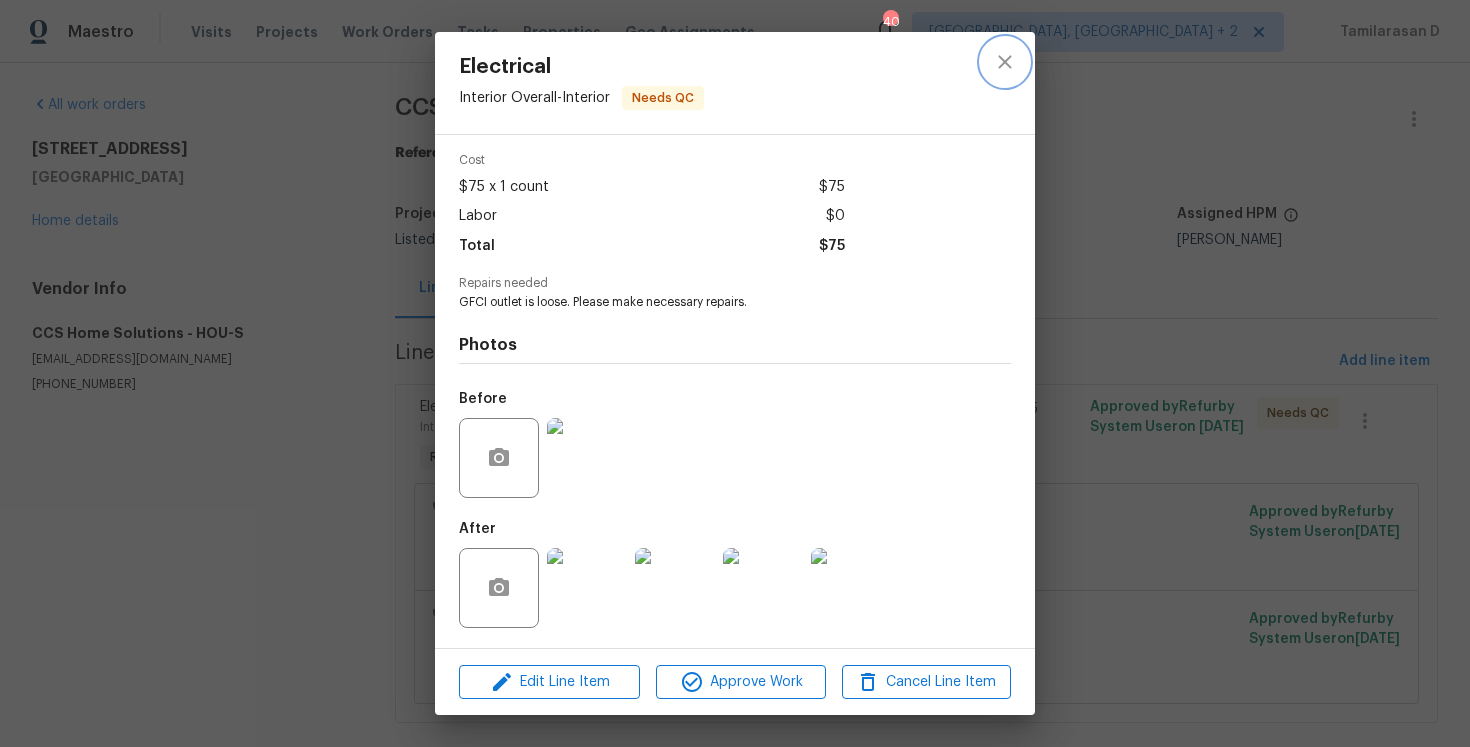 click 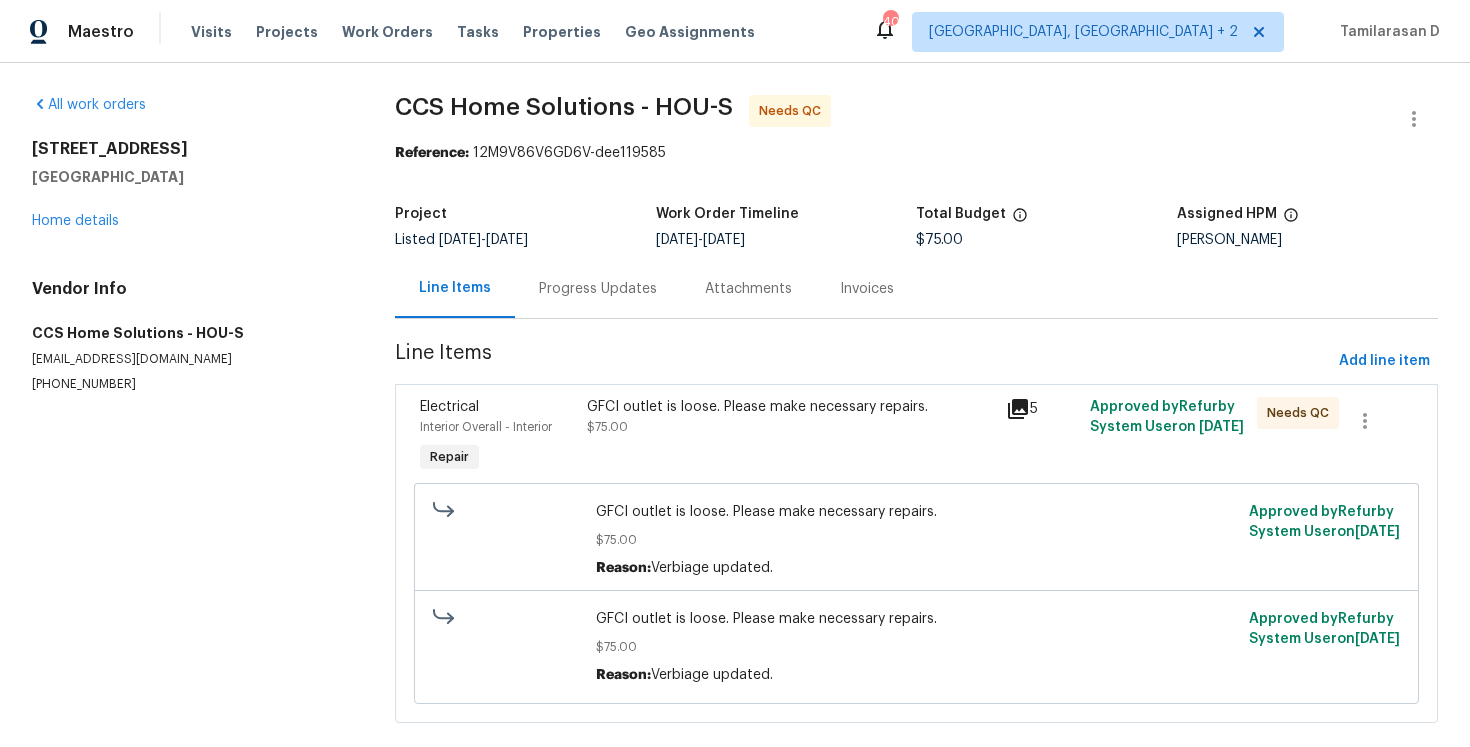 click on "GFCI outlet is loose. Please make necessary repairs. $75.00" at bounding box center (790, 417) 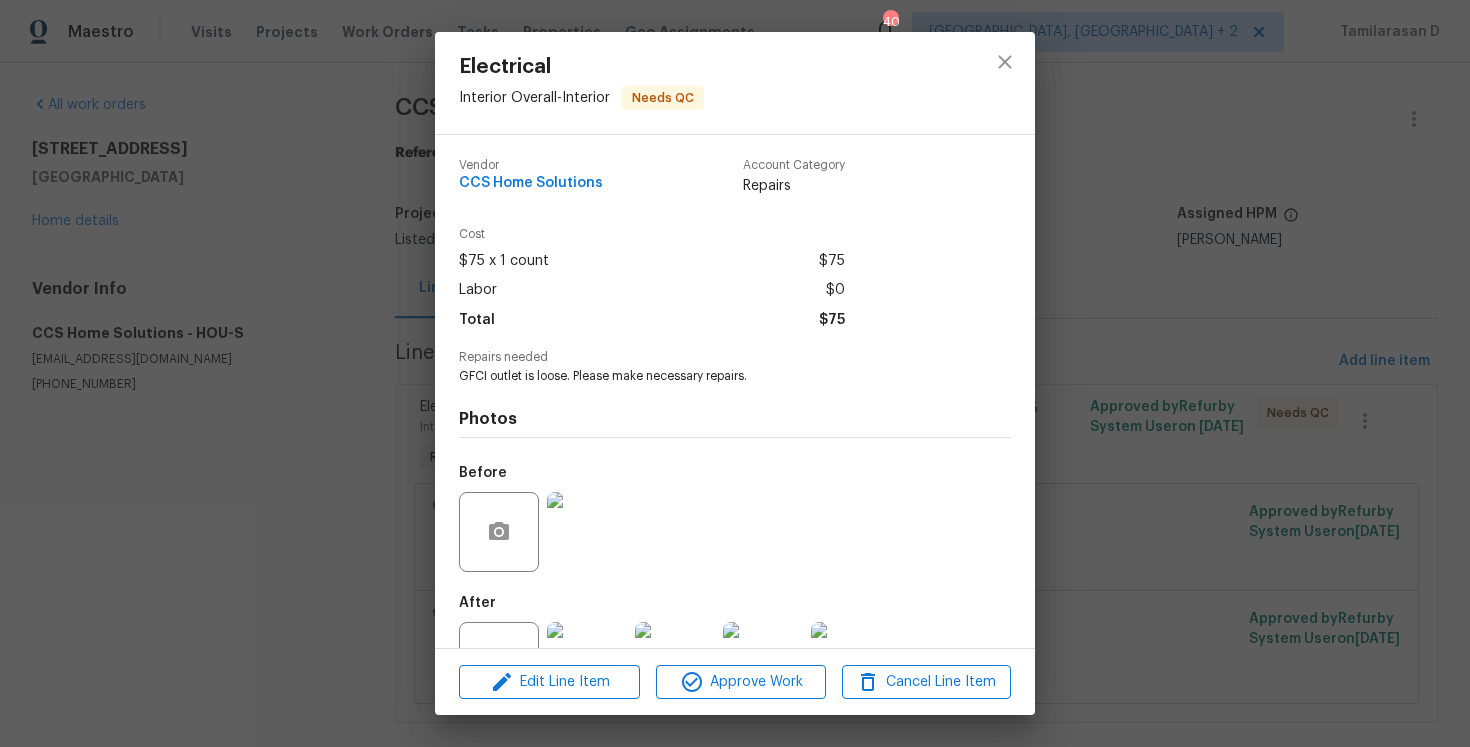 scroll, scrollTop: 74, scrollLeft: 0, axis: vertical 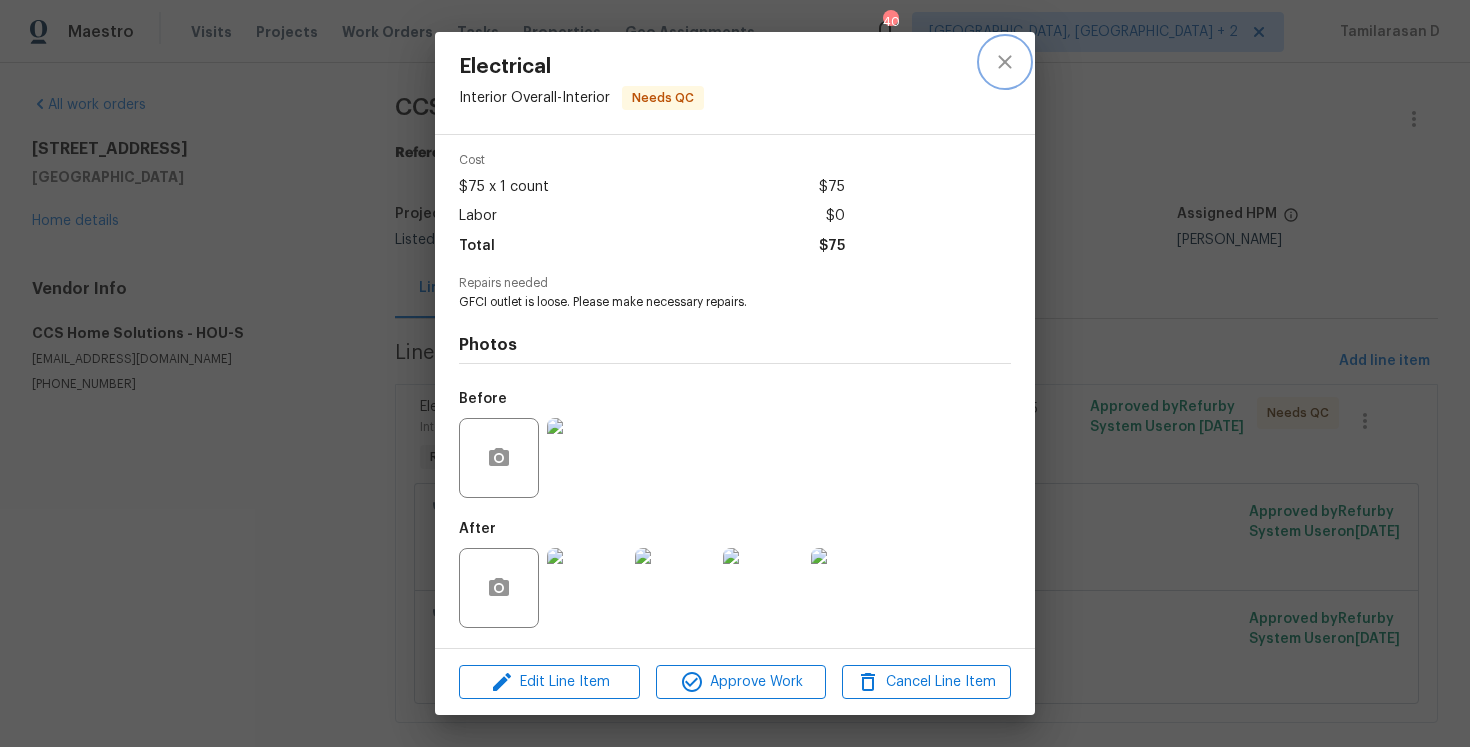 click 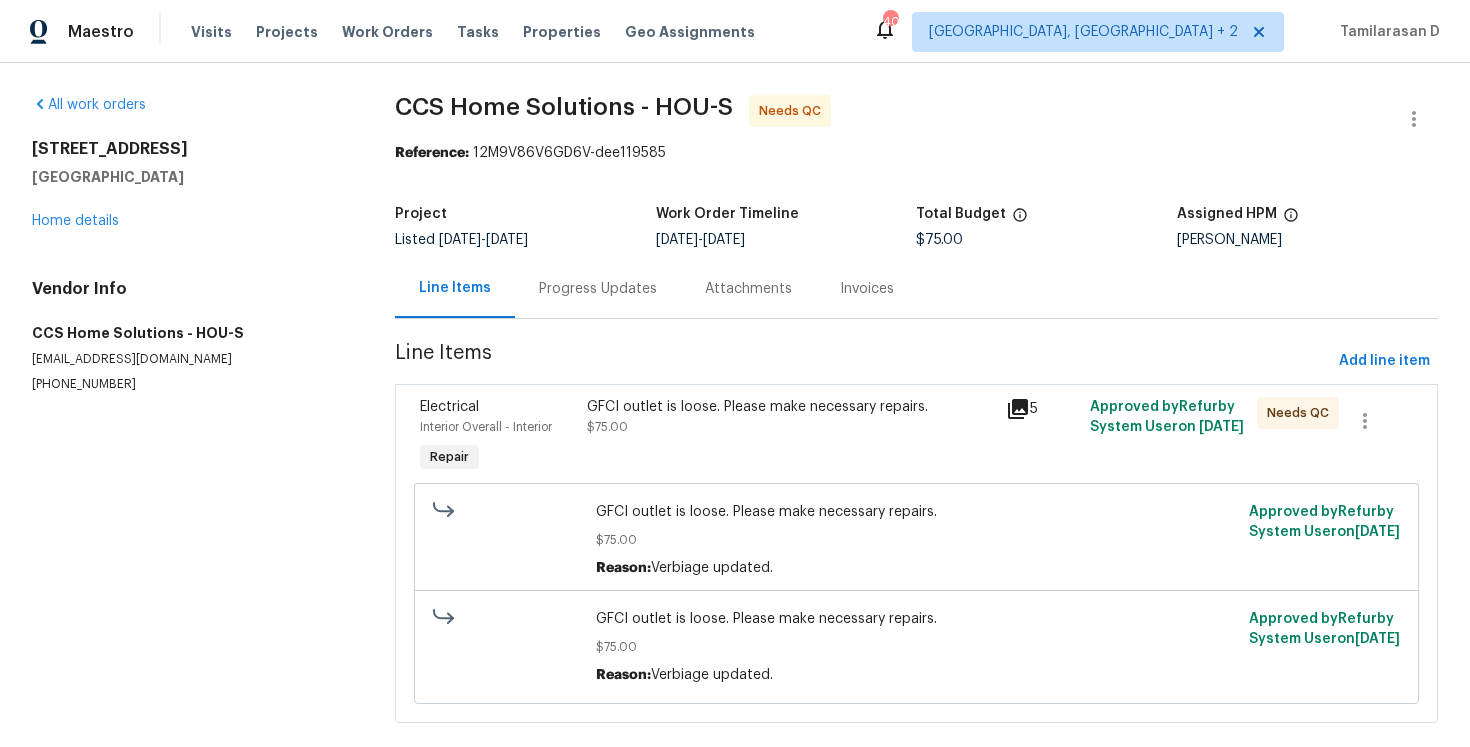 click on "Progress Updates" at bounding box center (598, 288) 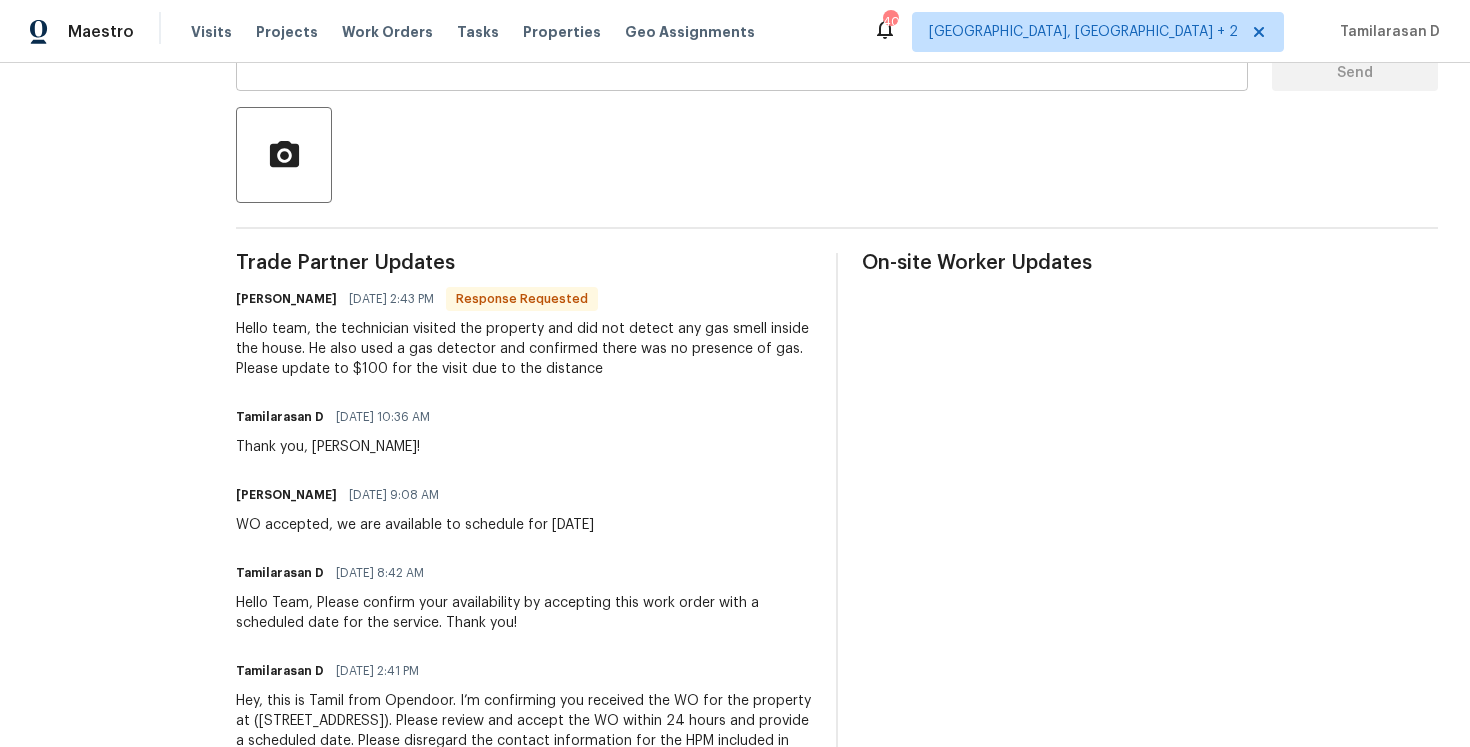 scroll, scrollTop: 506, scrollLeft: 0, axis: vertical 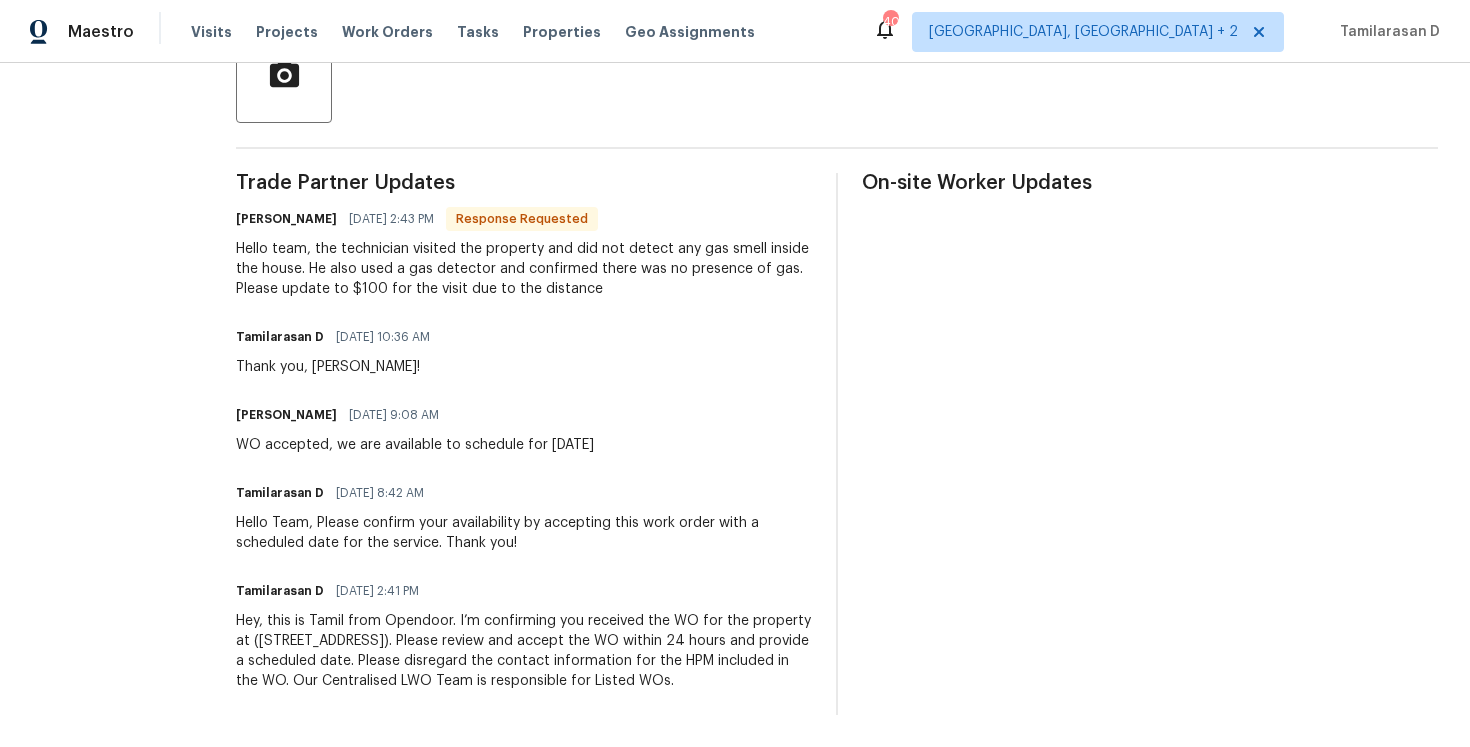 click on "Trade Partner Updates Julice Millan 07/10/2025 2:43 PM Response Requested Hello team, the technician visited the property and did not detect any gas smell inside the house. He also used a gas detector and confirmed there was no presence of gas. Please update to $100 for the visit due to the distance Tamilarasan D 07/09/2025 10:36 AM Thank you, Julice! Julice Millan 07/08/2025 9:08 AM WO accepted, we are available to schedule for Thursday 7/10 Tamilarasan D 07/08/2025 8:42 AM Hello Team, Please confirm your availability by accepting this work order with a scheduled date for the service. Thank you! Tamilarasan D 07/07/2025 2:41 PM Hey, this is Tamil from Opendoor. I’m confirming you received the WO for the property at (9422 Union St, Needville, TX 77461). Please review and accept the WO within 24 hours and provide a scheduled date. Please disregard the contact information for the HPM included in the WO. Our Centralised LWO Team is responsible for Listed WOs." at bounding box center (524, 444) 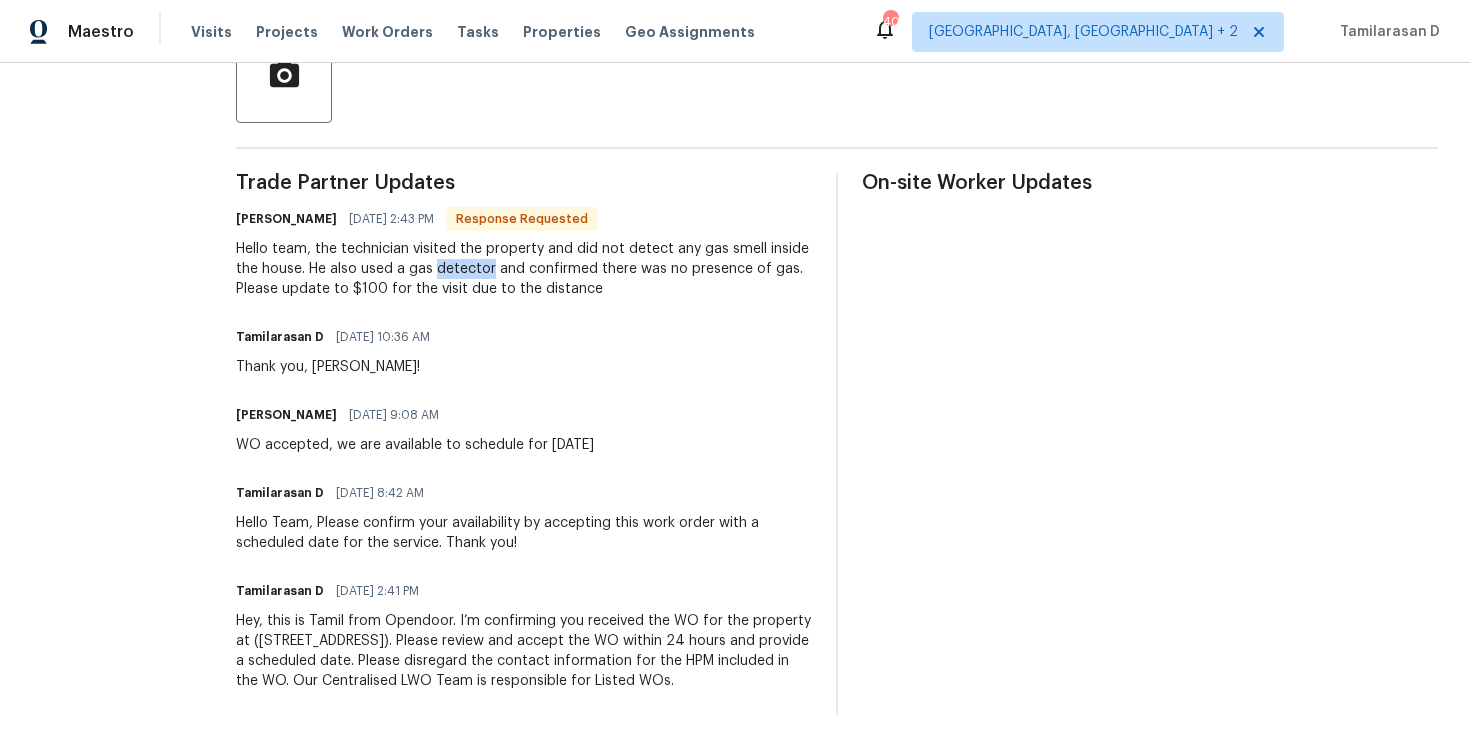 click on "Hello team, the technician visited the property and did not detect any gas smell inside the house. He also used a gas detector and confirmed there was no presence of gas. Please update to $100 for the visit due to the distance" at bounding box center [524, 269] 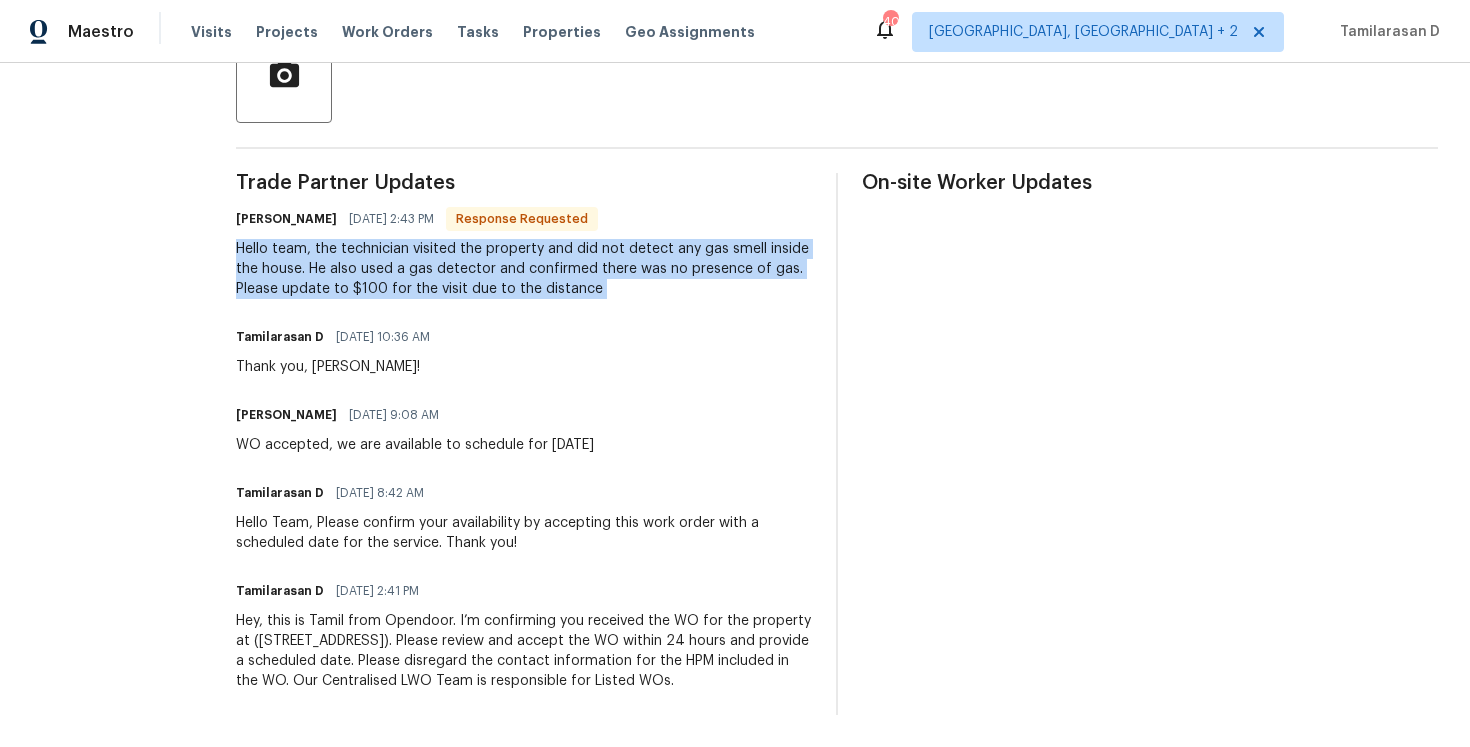 click on "Trade Partner Updates Julice Millan 07/10/2025 2:43 PM Response Requested Hello team, the technician visited the property and did not detect any gas smell inside the house. He also used a gas detector and confirmed there was no presence of gas. Please update to $100 for the visit due to the distance Tamilarasan D 07/09/2025 10:36 AM Thank you, Julice! Julice Millan 07/08/2025 9:08 AM WO accepted, we are available to schedule for Thursday 7/10 Tamilarasan D 07/08/2025 8:42 AM Hello Team, Please confirm your availability by accepting this work order with a scheduled date for the service. Thank you! Tamilarasan D 07/07/2025 2:41 PM Hey, this is Tamil from Opendoor. I’m confirming you received the WO for the property at (9422 Union St, Needville, TX 77461). Please review and accept the WO within 24 hours and provide a scheduled date. Please disregard the contact information for the HPM included in the WO. Our Centralised LWO Team is responsible for Listed WOs." at bounding box center [524, 444] 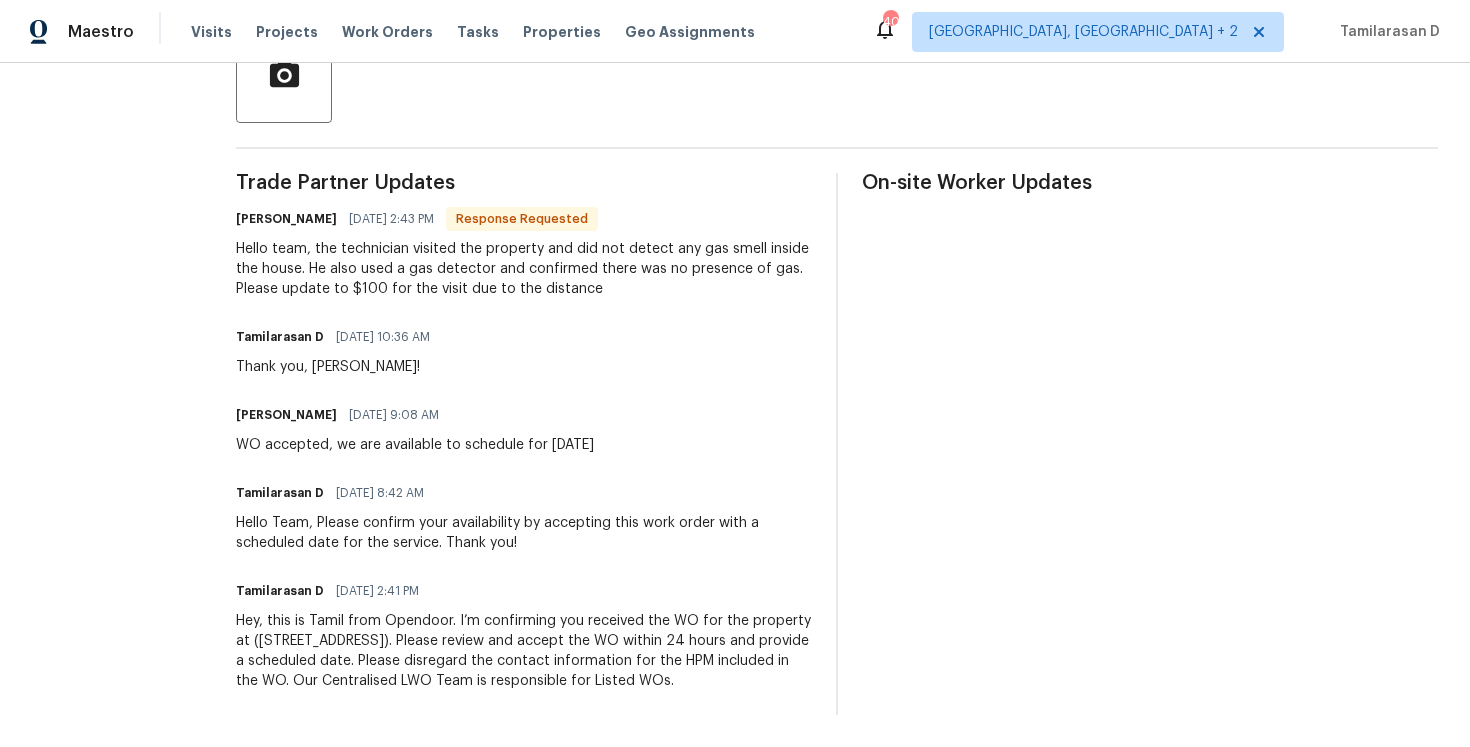 click on "Trade Partner Updates Julice Millan 07/10/2025 2:43 PM Response Requested Hello team, the technician visited the property and did not detect any gas smell inside the house. He also used a gas detector and confirmed there was no presence of gas. Please update to $100 for the visit due to the distance Tamilarasan D 07/09/2025 10:36 AM Thank you, Julice! Julice Millan 07/08/2025 9:08 AM WO accepted, we are available to schedule for Thursday 7/10 Tamilarasan D 07/08/2025 8:42 AM Hello Team, Please confirm your availability by accepting this work order with a scheduled date for the service. Thank you! Tamilarasan D 07/07/2025 2:41 PM Hey, this is Tamil from Opendoor. I’m confirming you received the WO for the property at (9422 Union St, Needville, TX 77461). Please review and accept the WO within 24 hours and provide a scheduled date. Please disregard the contact information for the HPM included in the WO. Our Centralised LWO Team is responsible for Listed WOs." at bounding box center (524, 444) 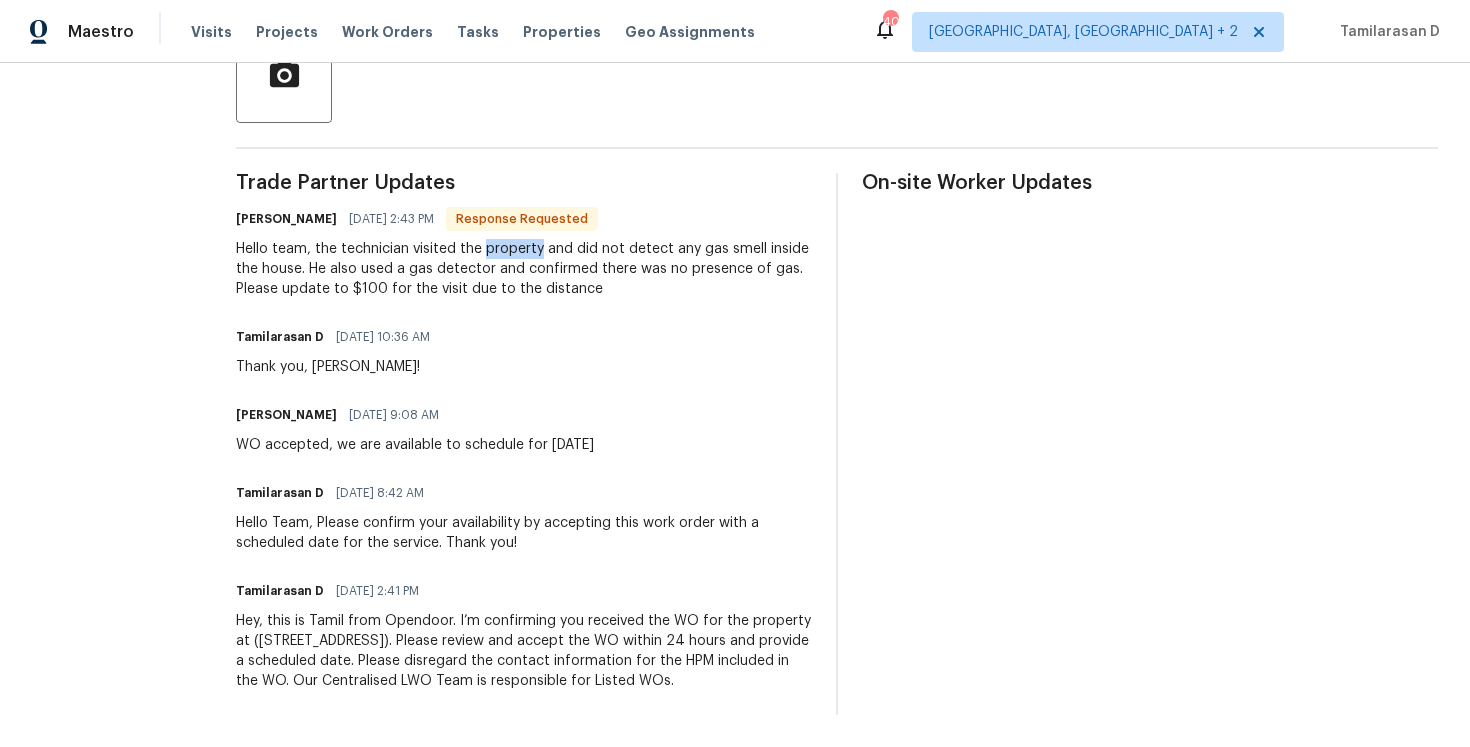 click on "Hello team, the technician visited the property and did not detect any gas smell inside the house. He also used a gas detector and confirmed there was no presence of gas. Please update to $100 for the visit due to the distance" at bounding box center [524, 269] 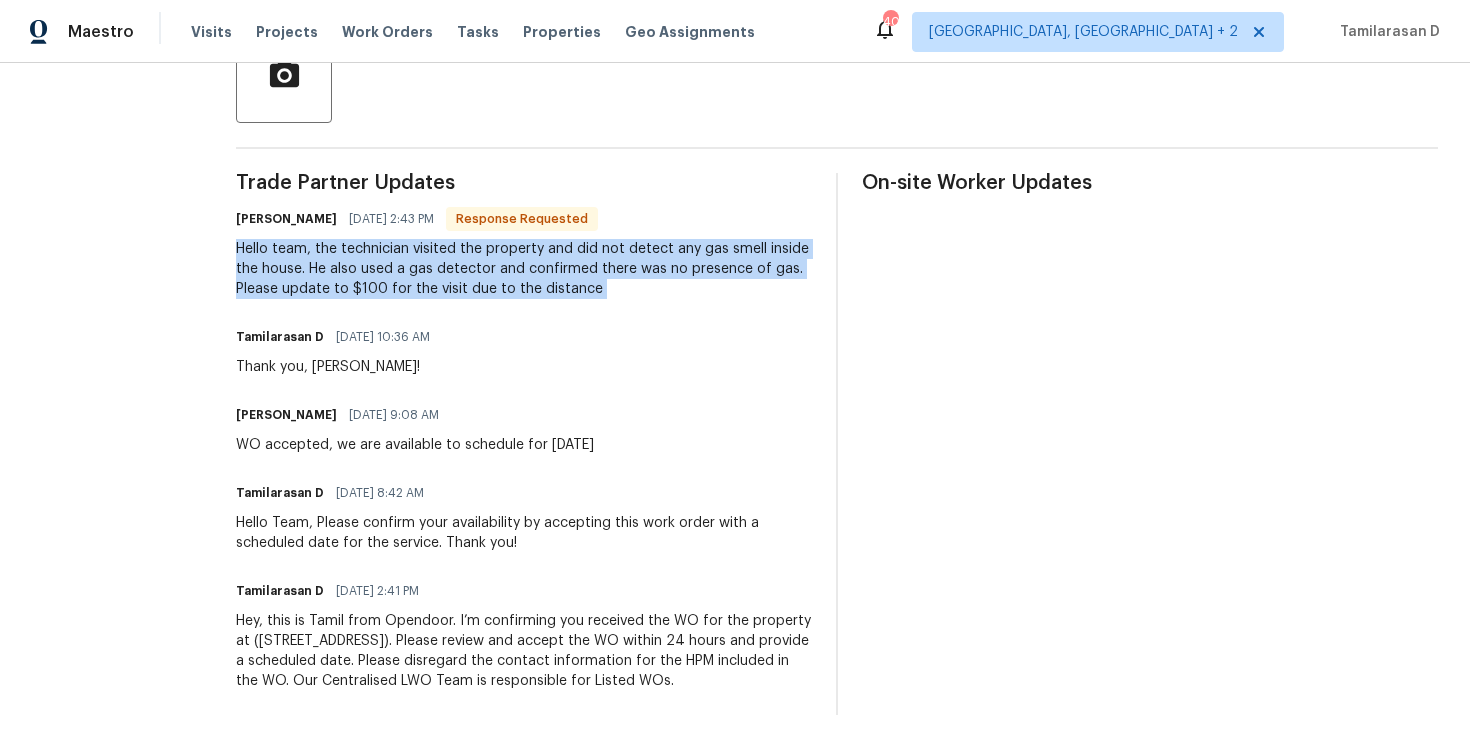 click on "Hello team, the technician visited the property and did not detect any gas smell inside the house. He also used a gas detector and confirmed there was no presence of gas. Please update to $100 for the visit due to the distance" at bounding box center (524, 269) 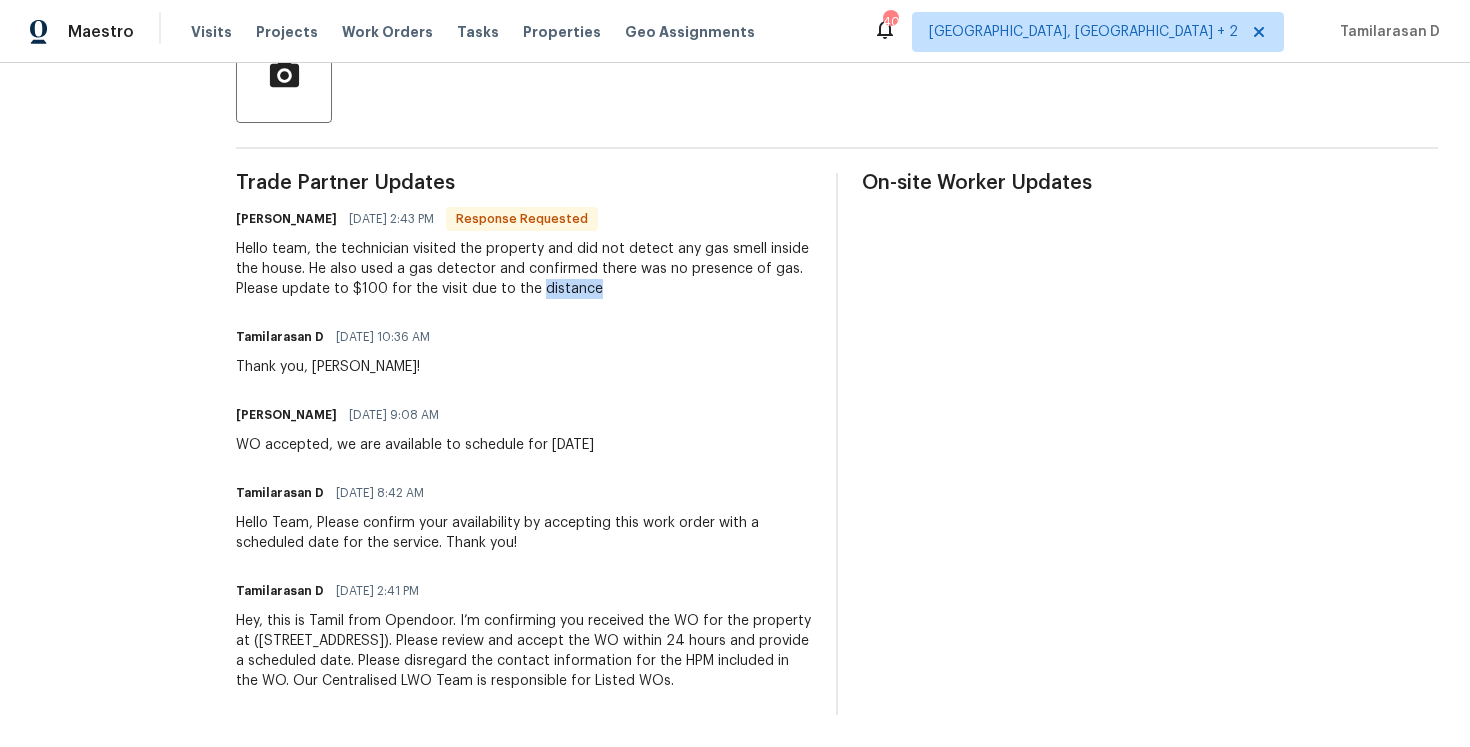 click on "Hello team, the technician visited the property and did not detect any gas smell inside the house. He also used a gas detector and confirmed there was no presence of gas. Please update to $100 for the visit due to the distance" at bounding box center (524, 269) 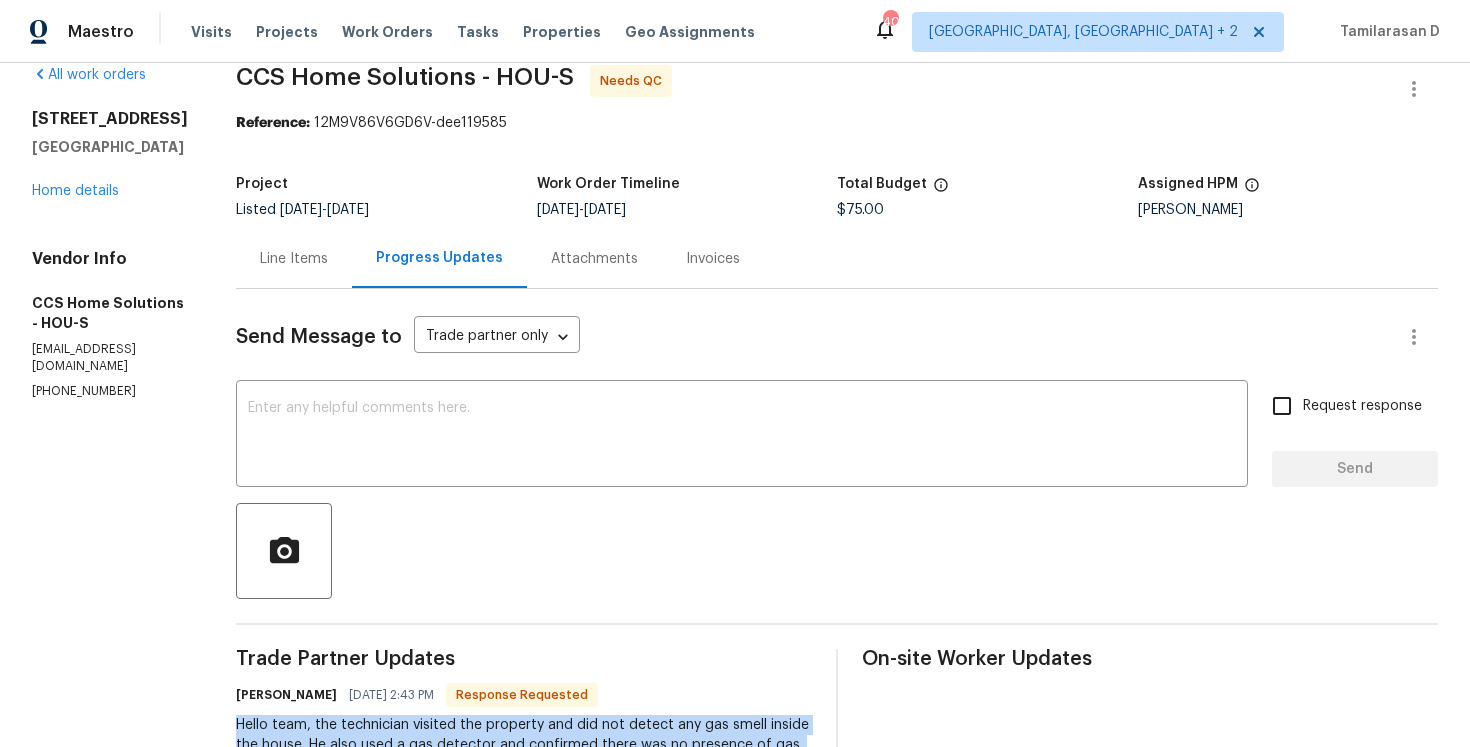 scroll, scrollTop: 0, scrollLeft: 0, axis: both 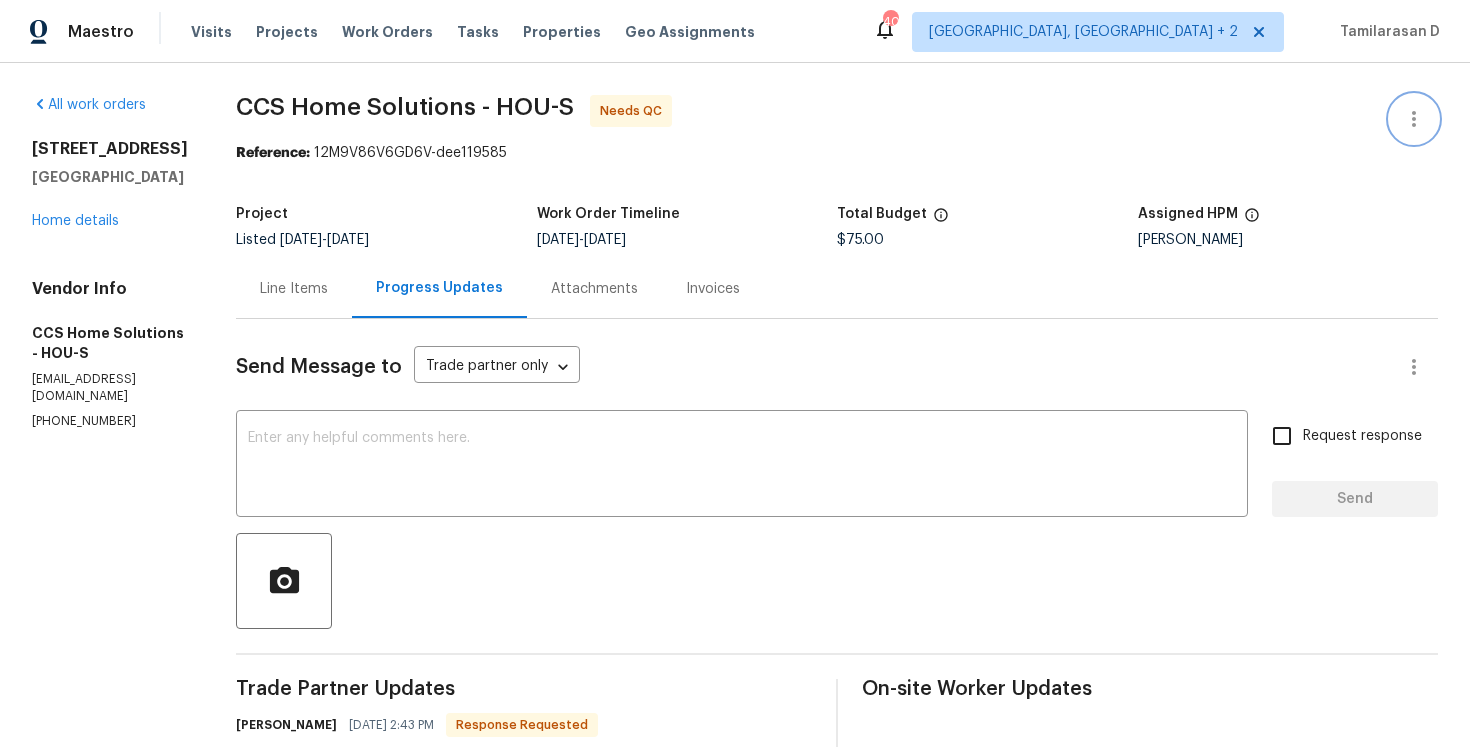 click at bounding box center (1414, 119) 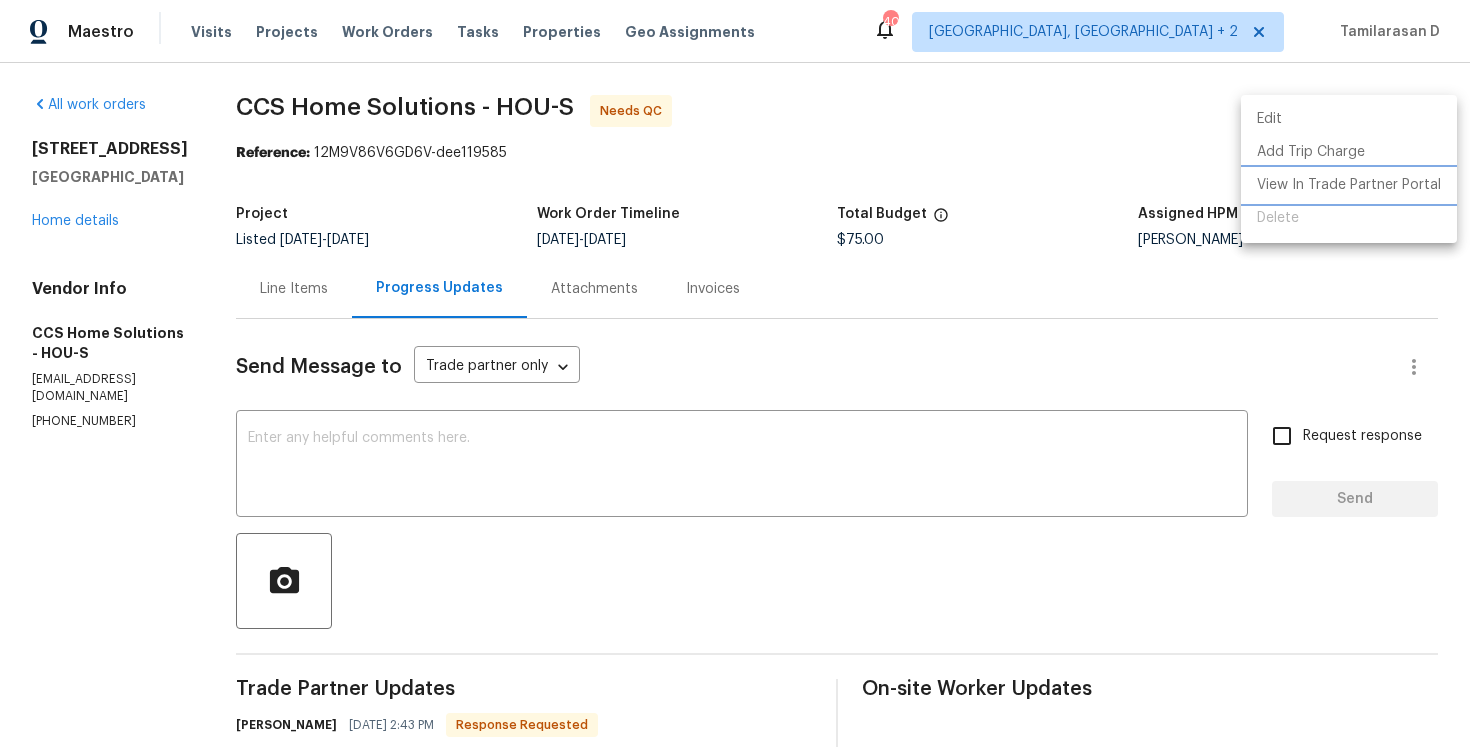 click on "View In Trade Partner Portal" at bounding box center [1349, 185] 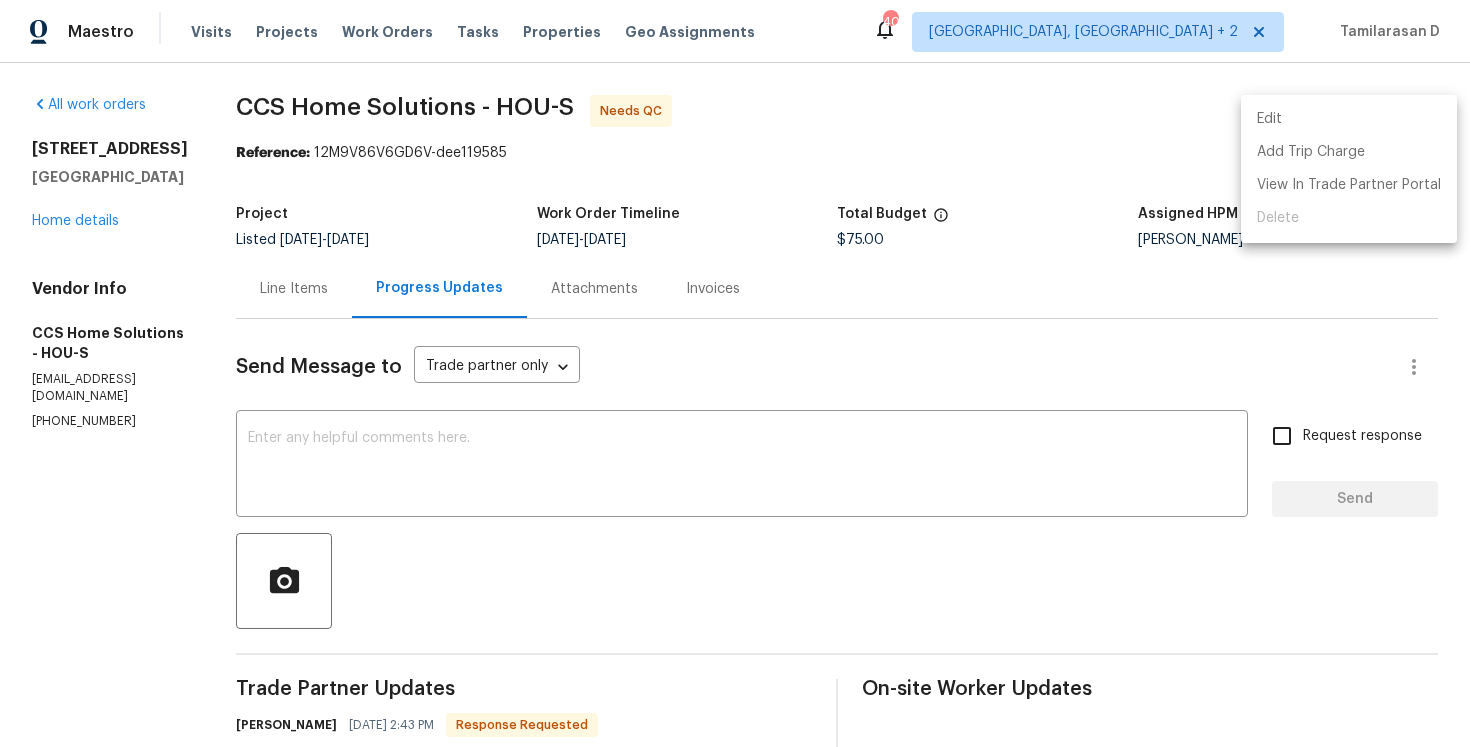 click at bounding box center [735, 373] 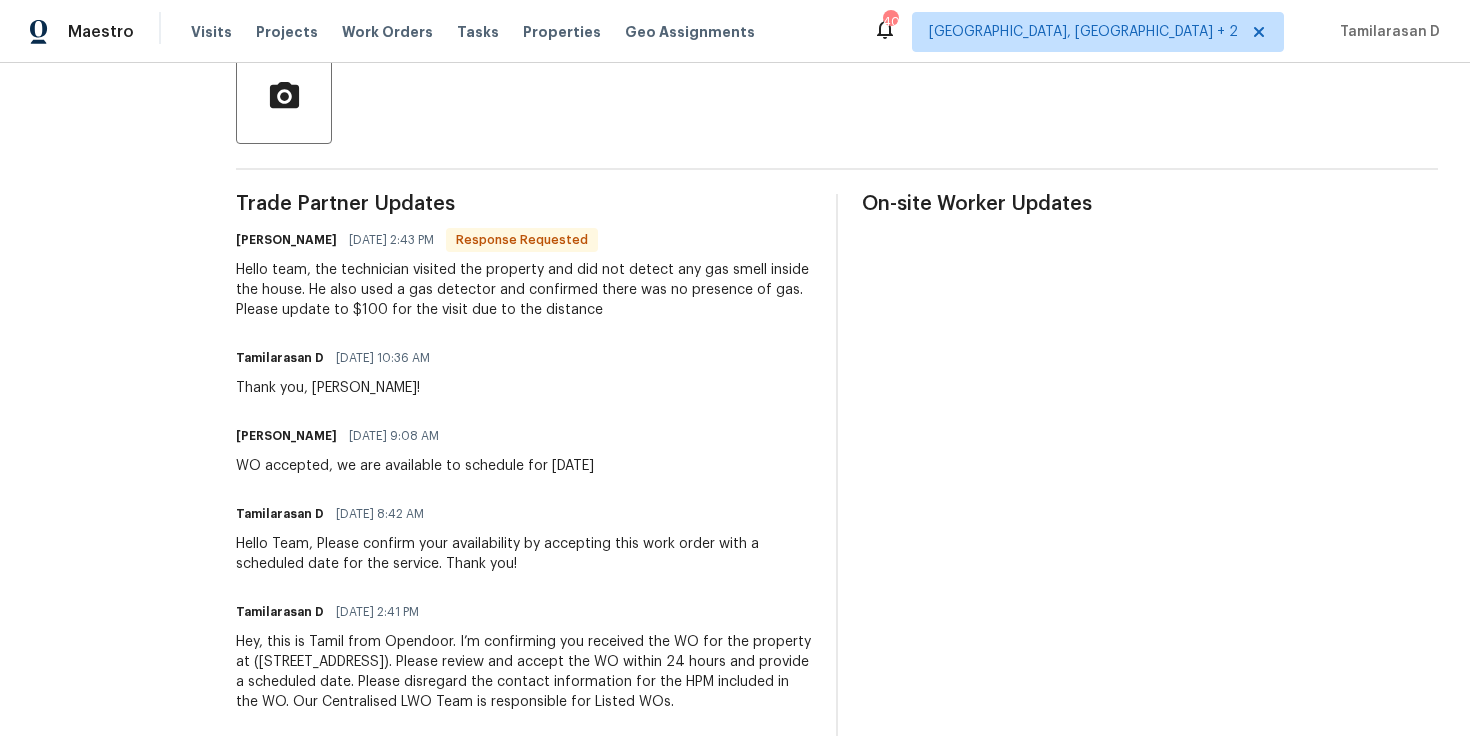 scroll, scrollTop: 0, scrollLeft: 0, axis: both 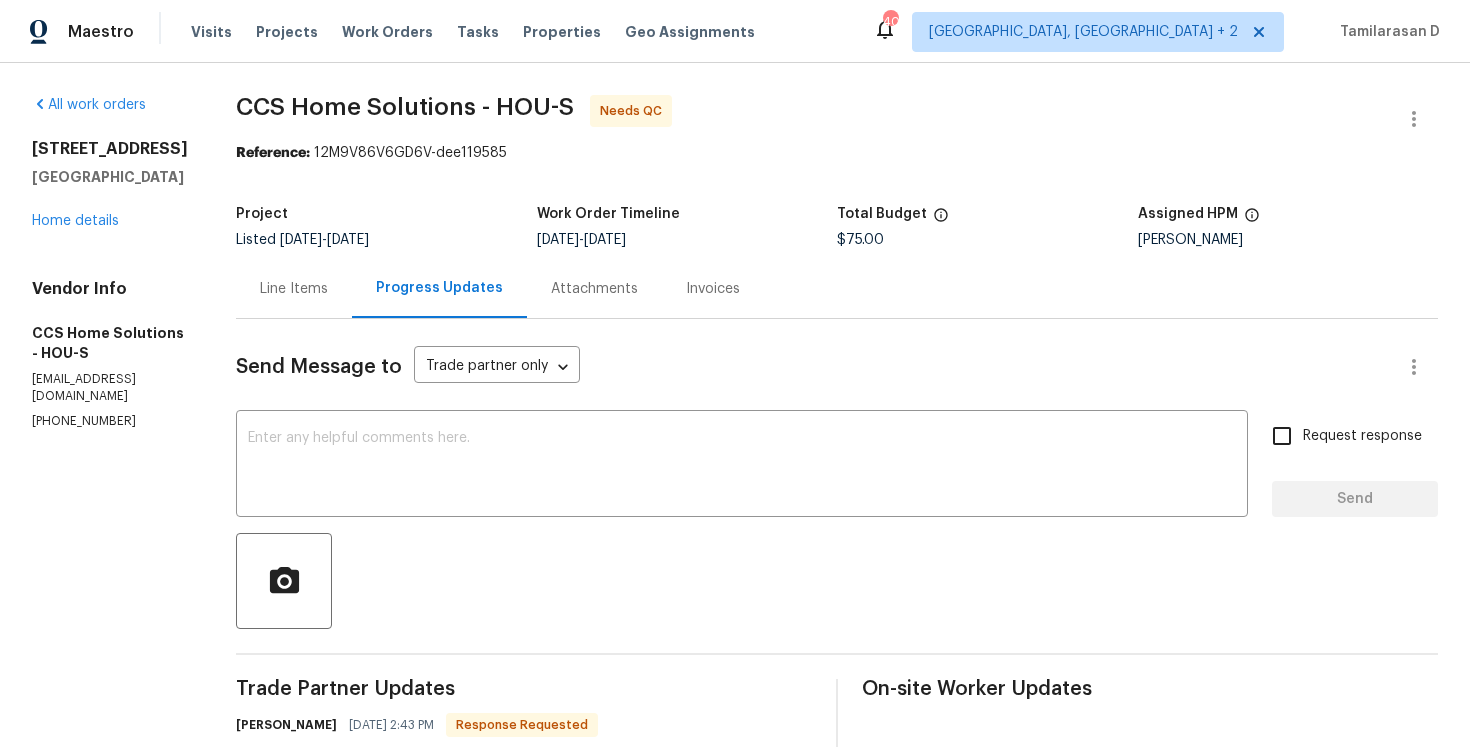 click on "Line Items" at bounding box center (294, 289) 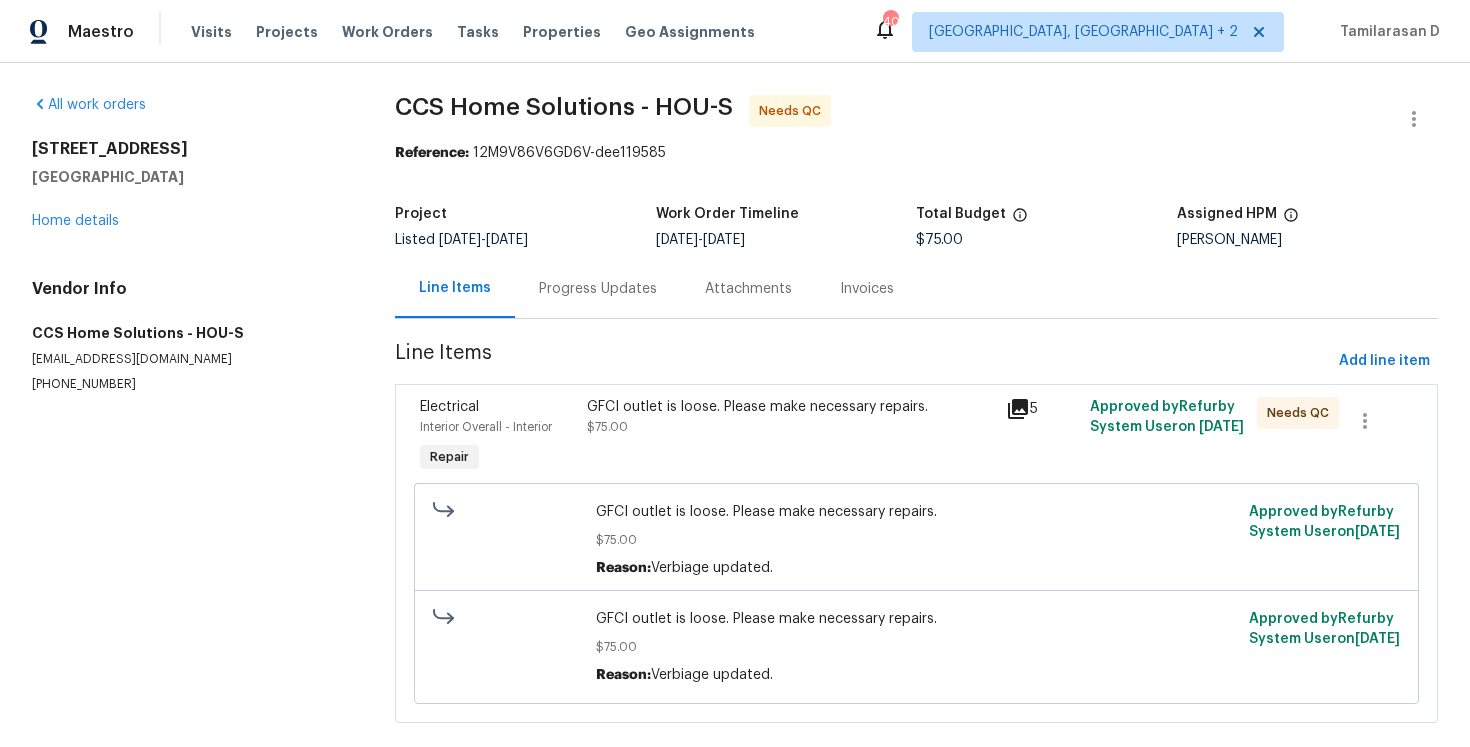 click on "GFCI outlet is loose. Please make necessary repairs." at bounding box center [790, 407] 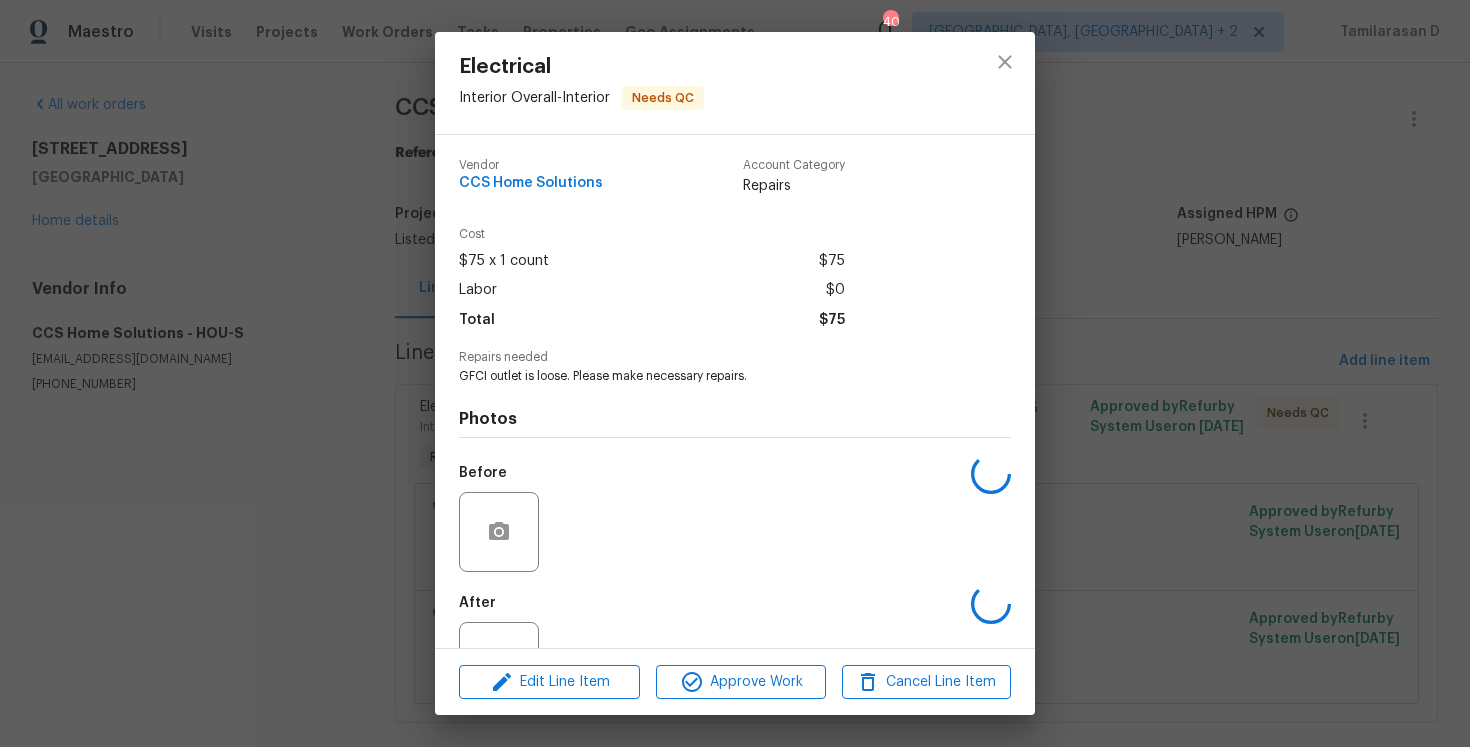 scroll, scrollTop: 74, scrollLeft: 0, axis: vertical 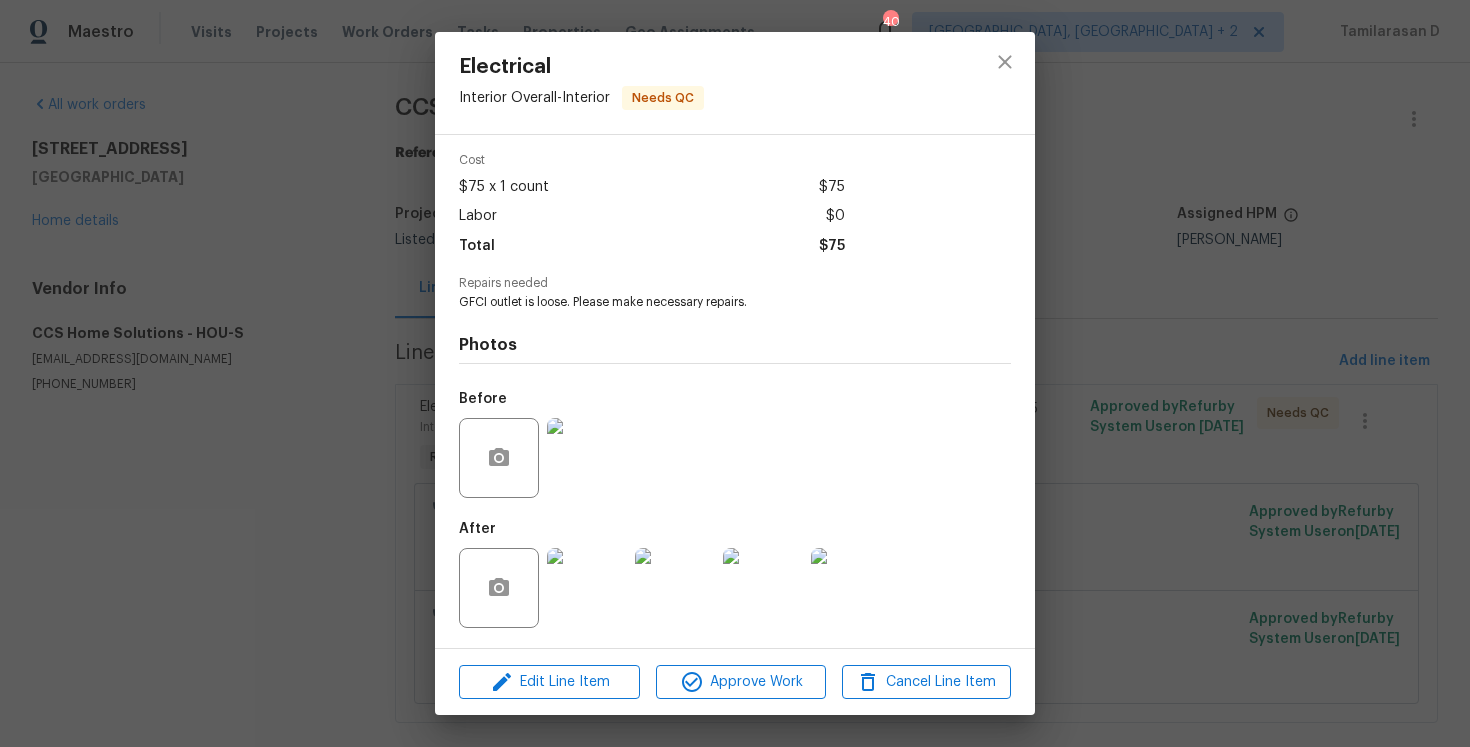 click at bounding box center (587, 588) 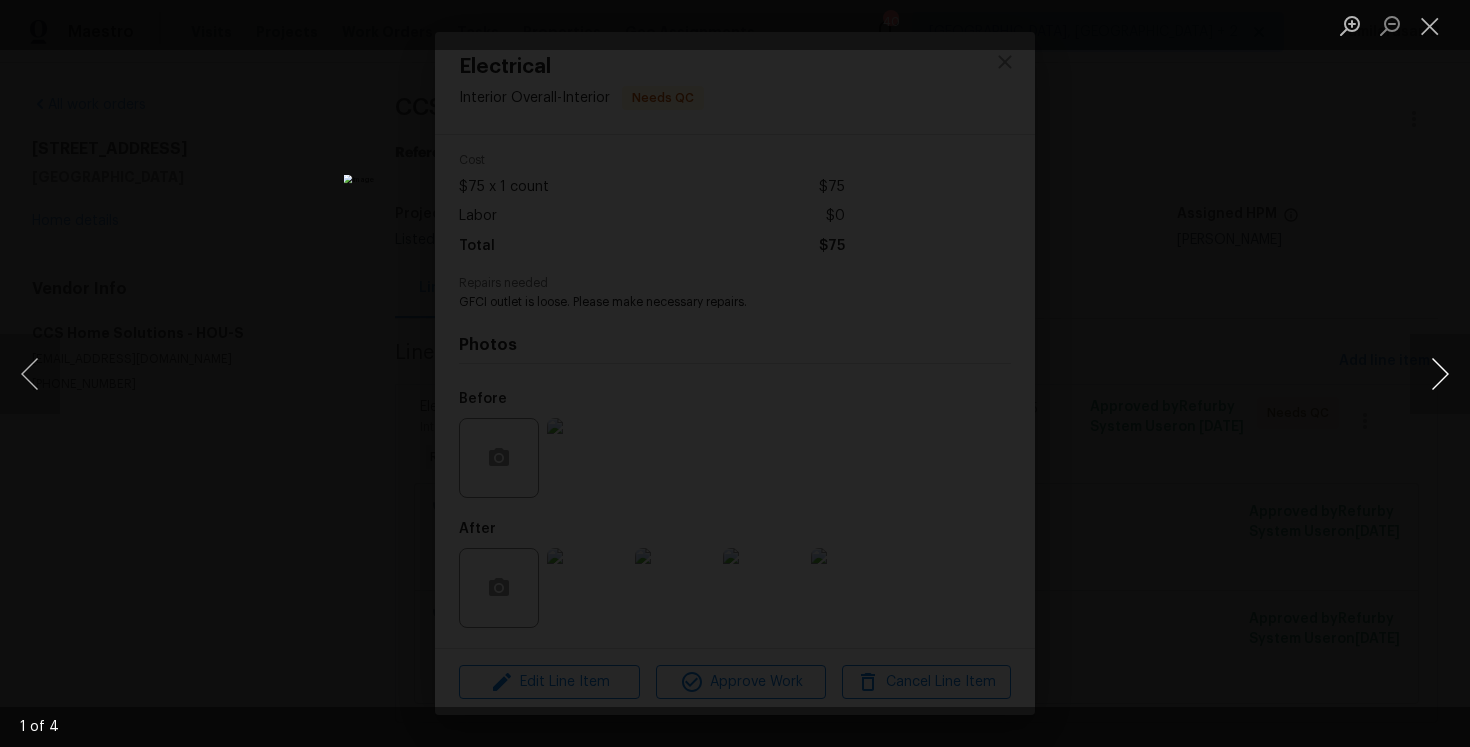 click at bounding box center (1440, 374) 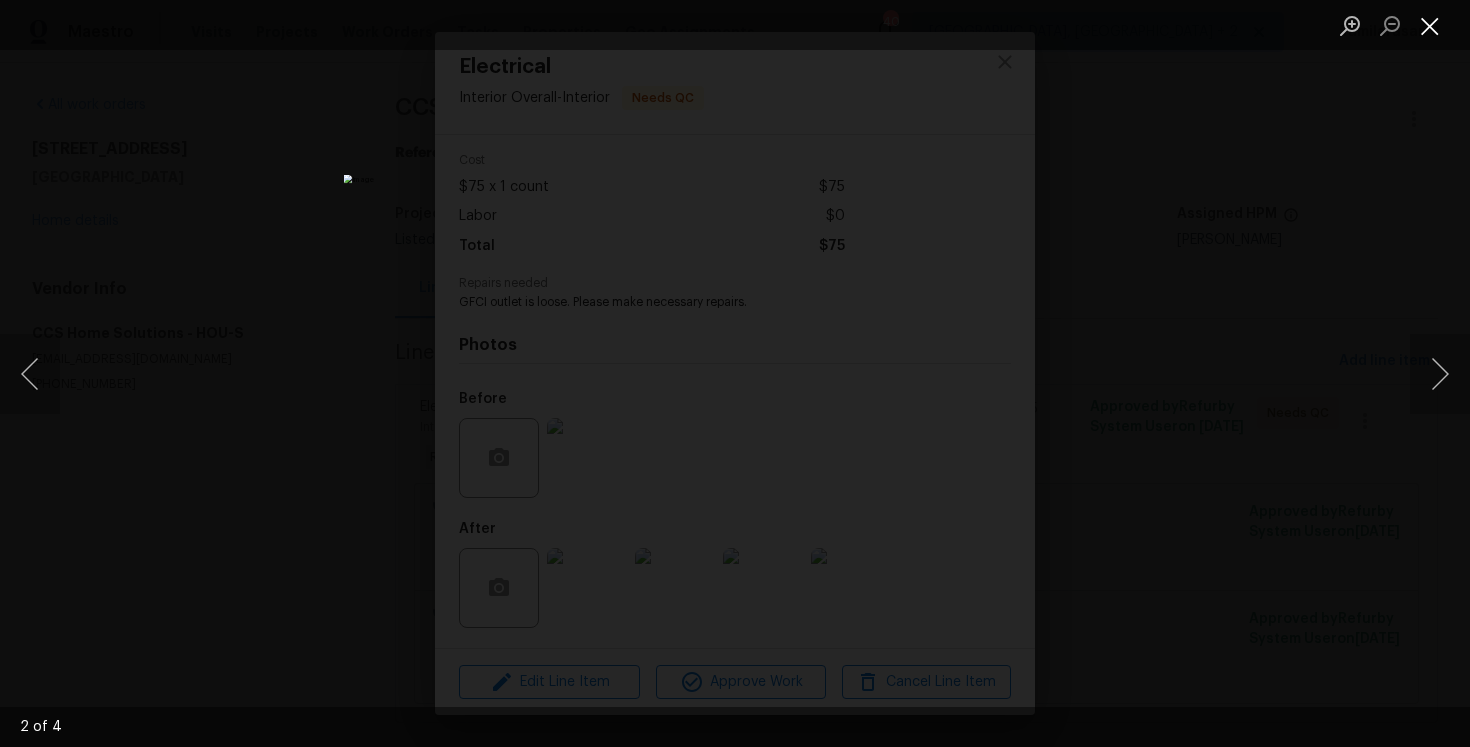 click at bounding box center [1430, 25] 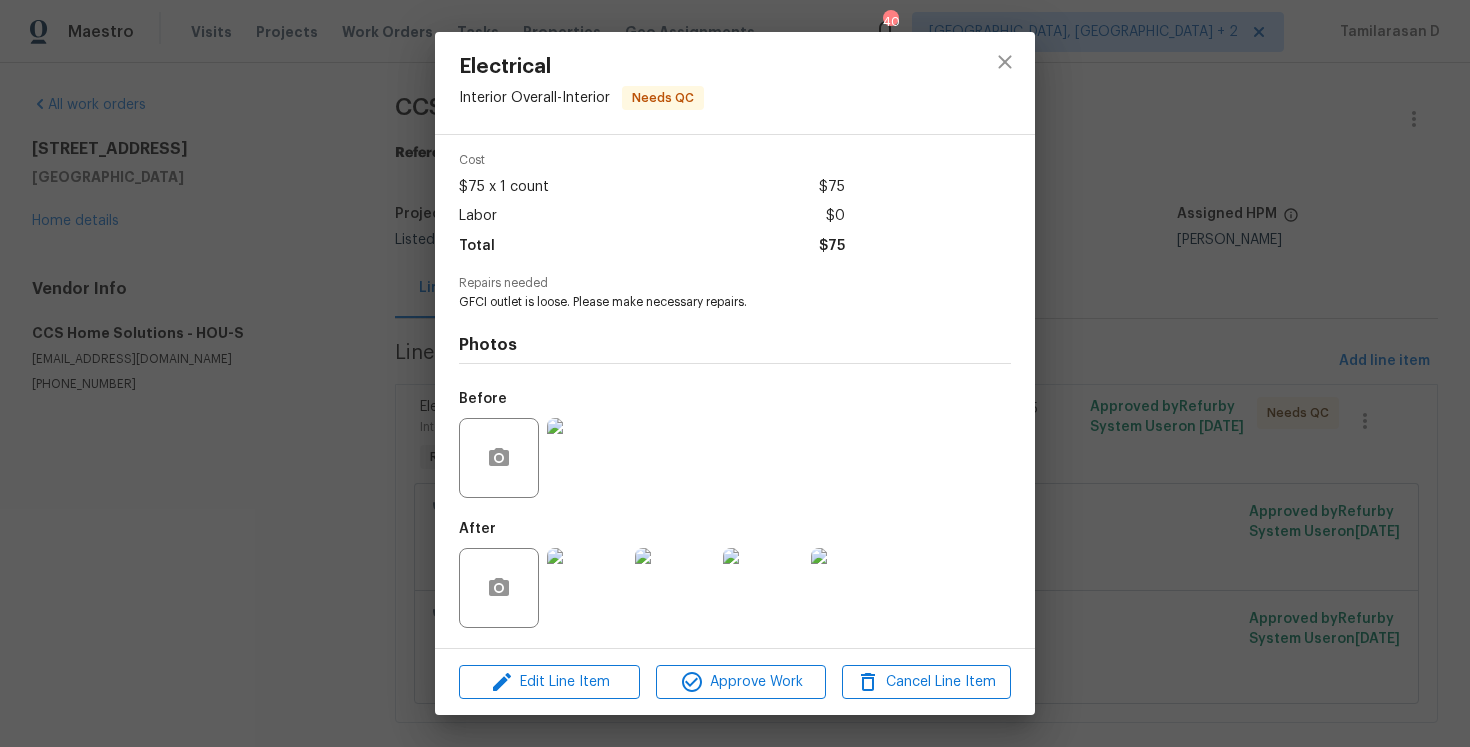 scroll, scrollTop: 27, scrollLeft: 0, axis: vertical 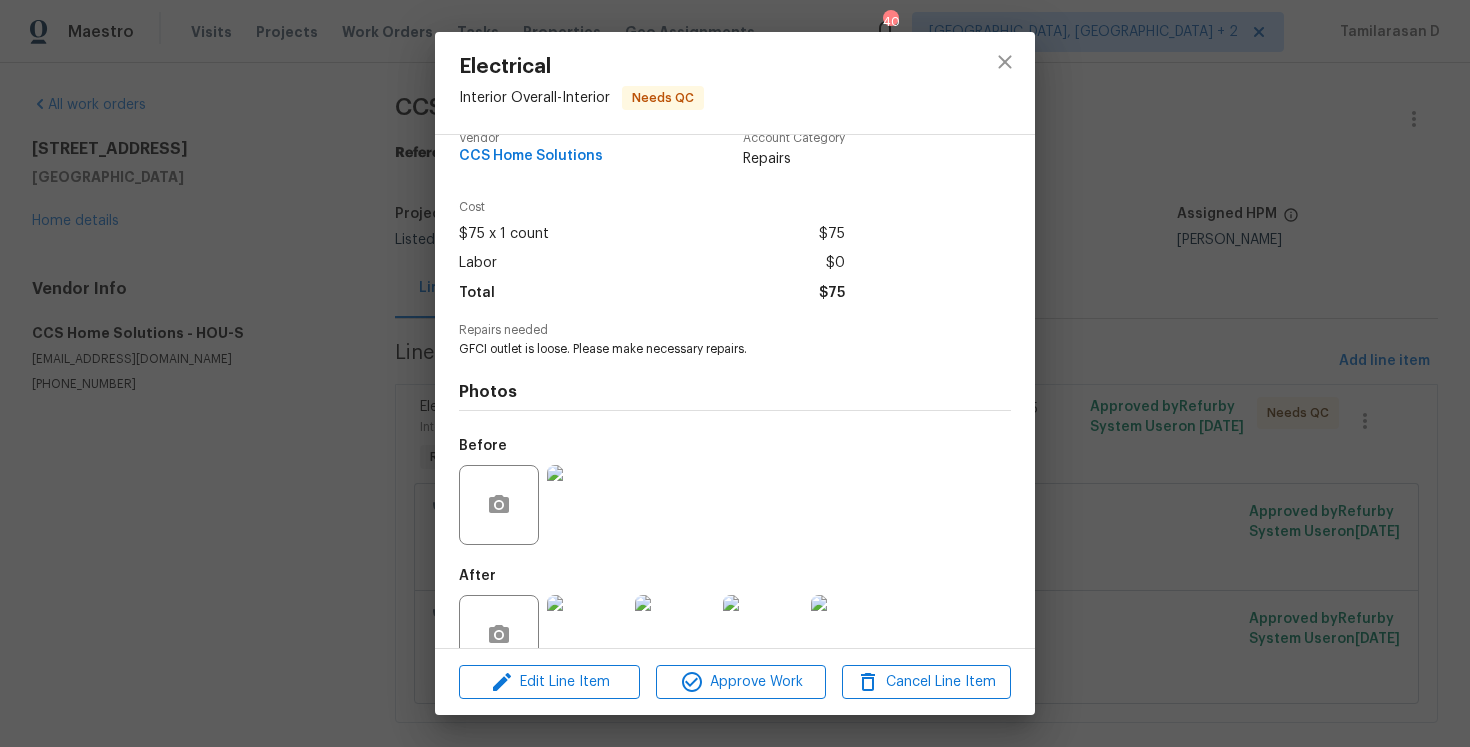 click on "Electrical Interior Overall  -  Interior Needs QC Vendor CCS Home Solutions Account Category Repairs Cost $75 x 1 count $75 Labor $0 Total $75 Repairs needed GFCI outlet is loose. Please make necessary repairs. Photos Before After  Edit Line Item  Approve Work  Cancel Line Item" at bounding box center (735, 373) 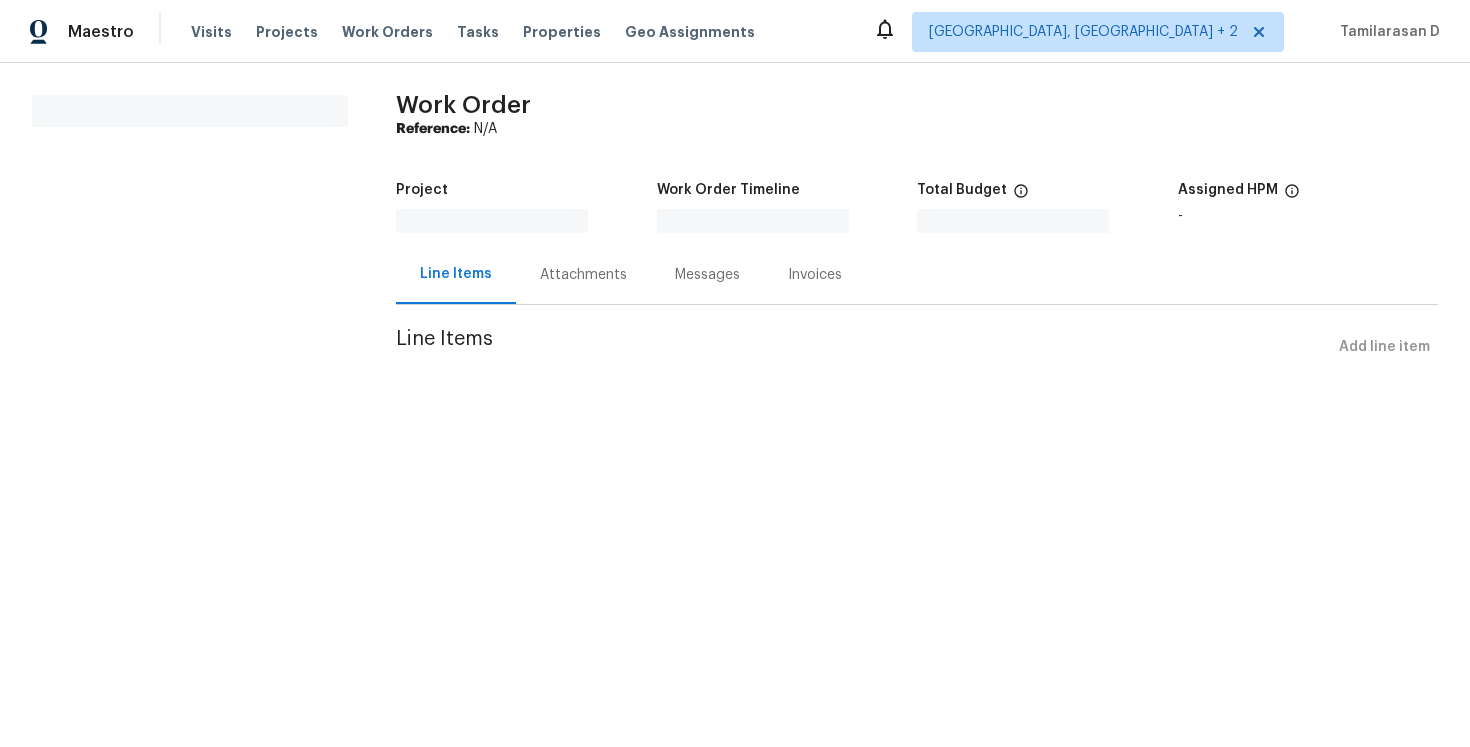 scroll, scrollTop: 0, scrollLeft: 0, axis: both 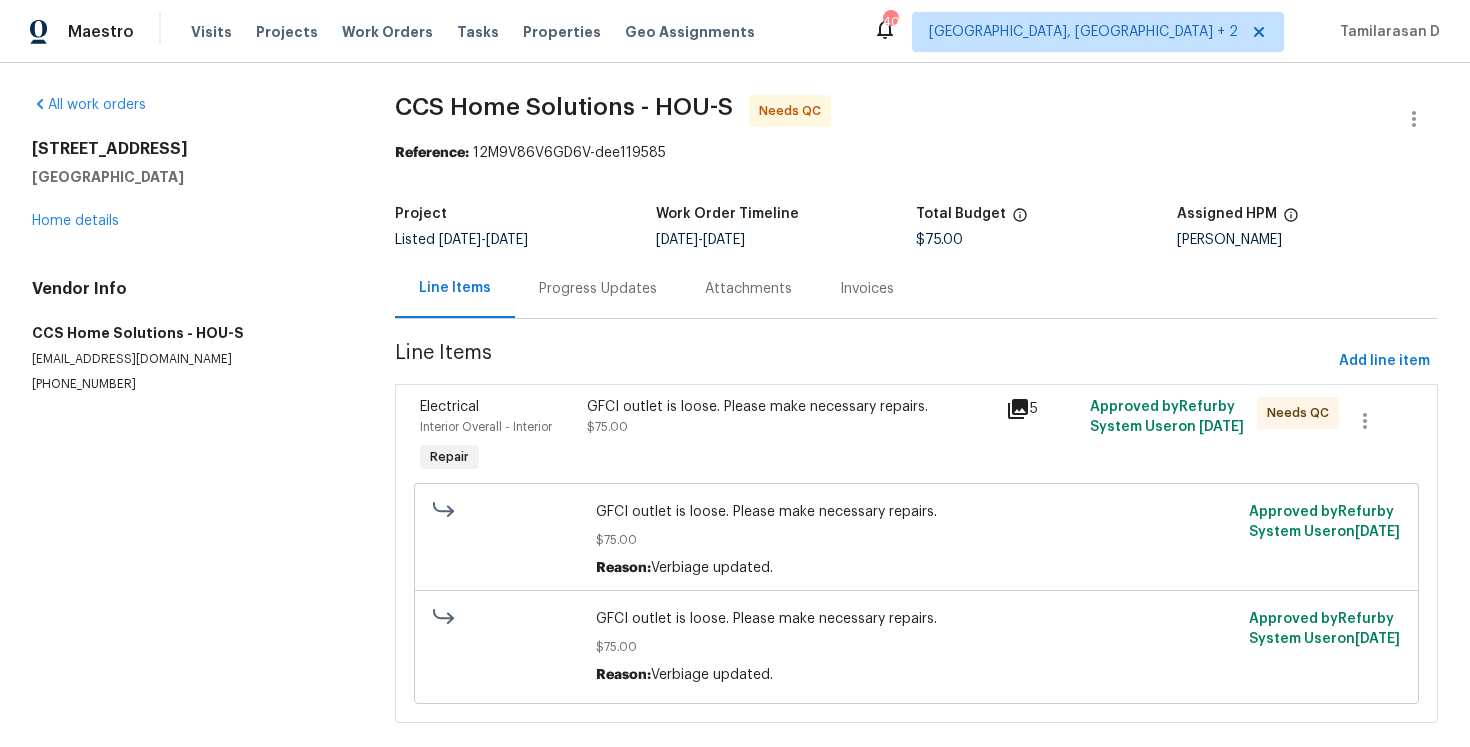 click on "Progress Updates" at bounding box center [598, 289] 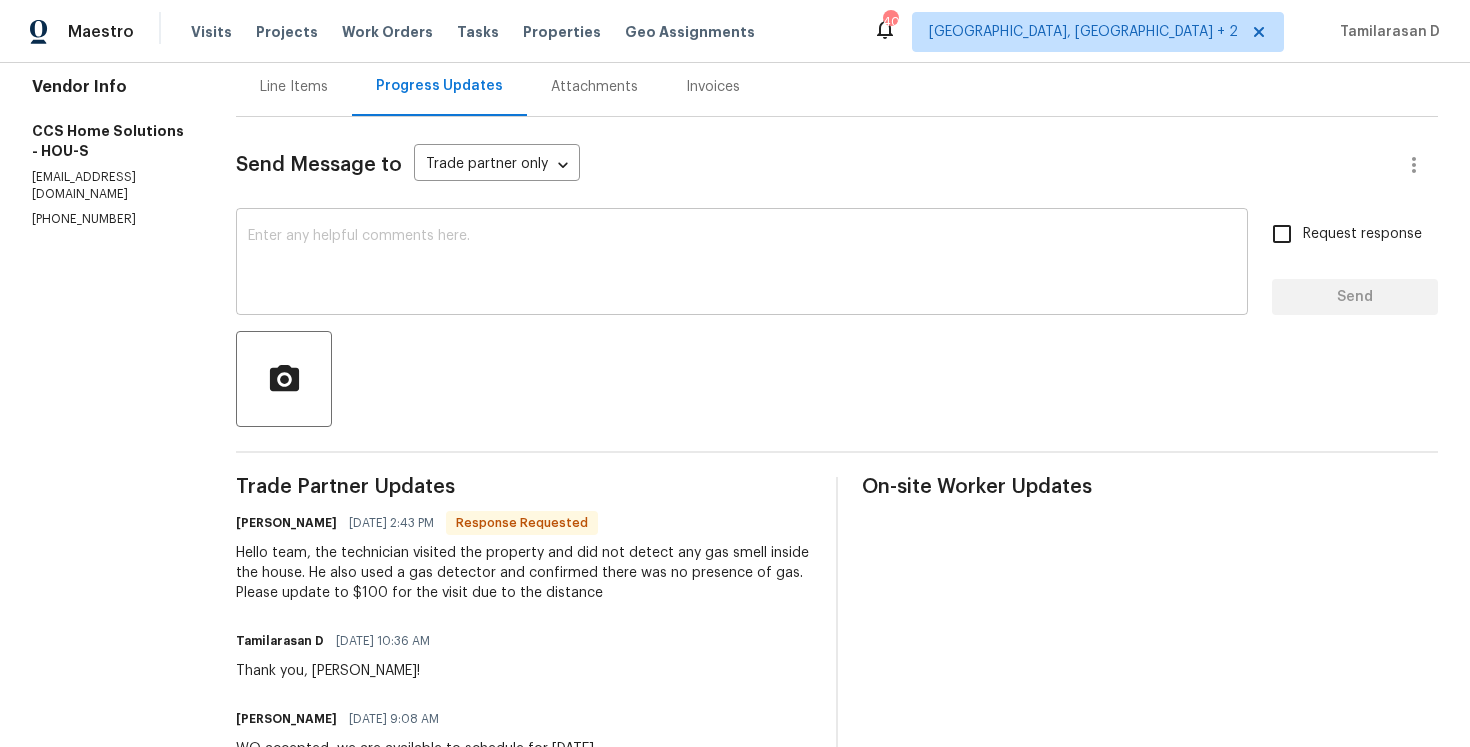 scroll, scrollTop: 0, scrollLeft: 0, axis: both 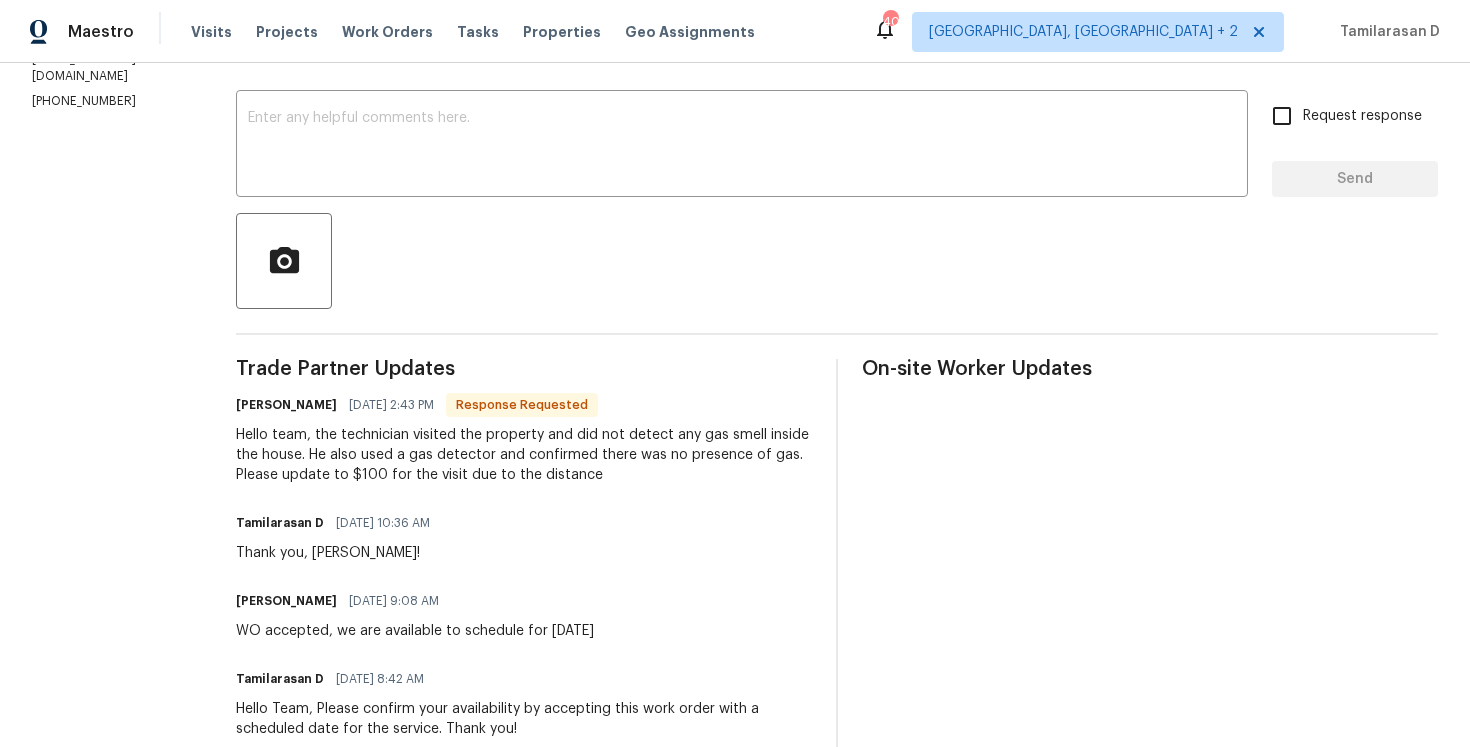click on "Response Requested" at bounding box center [522, 405] 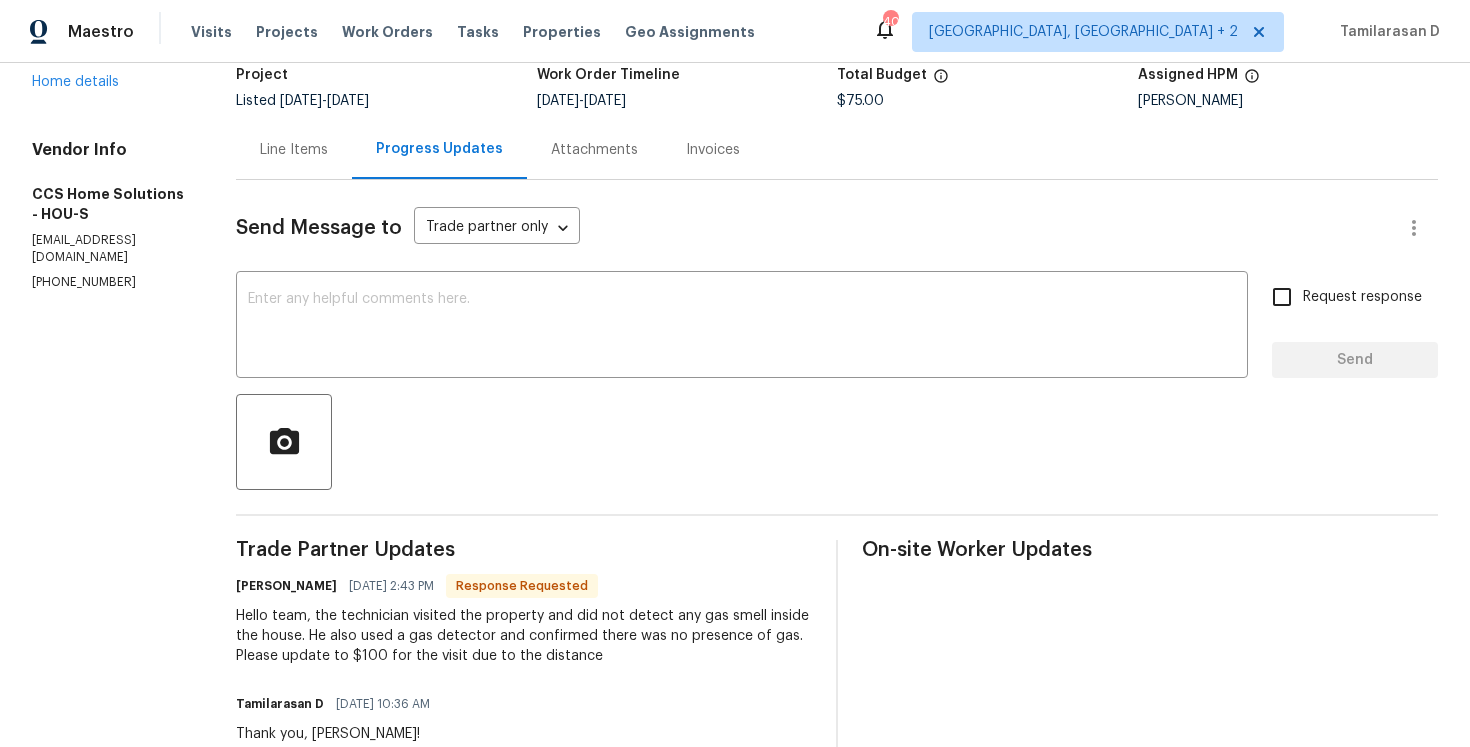 scroll, scrollTop: 134, scrollLeft: 0, axis: vertical 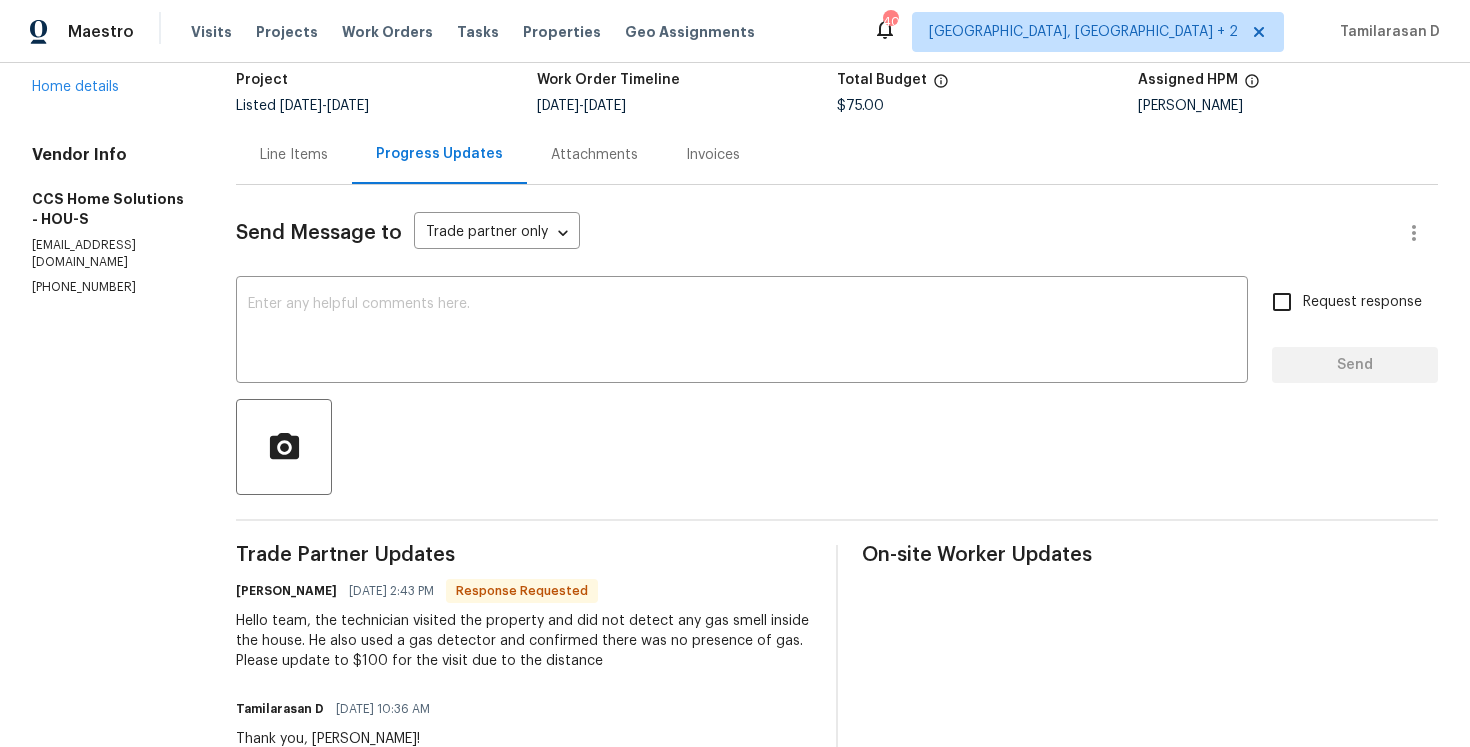 click on "Line Items" at bounding box center [294, 155] 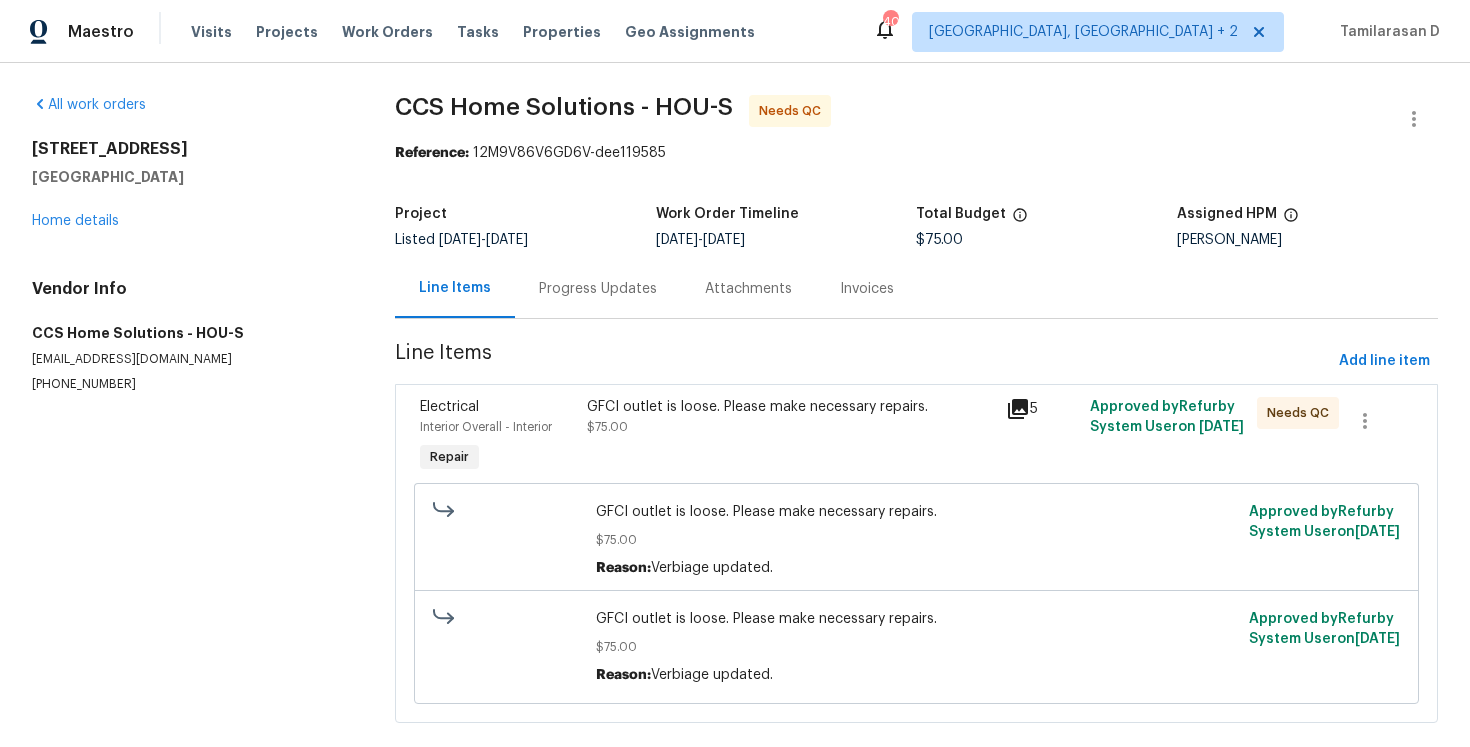 scroll, scrollTop: 33, scrollLeft: 0, axis: vertical 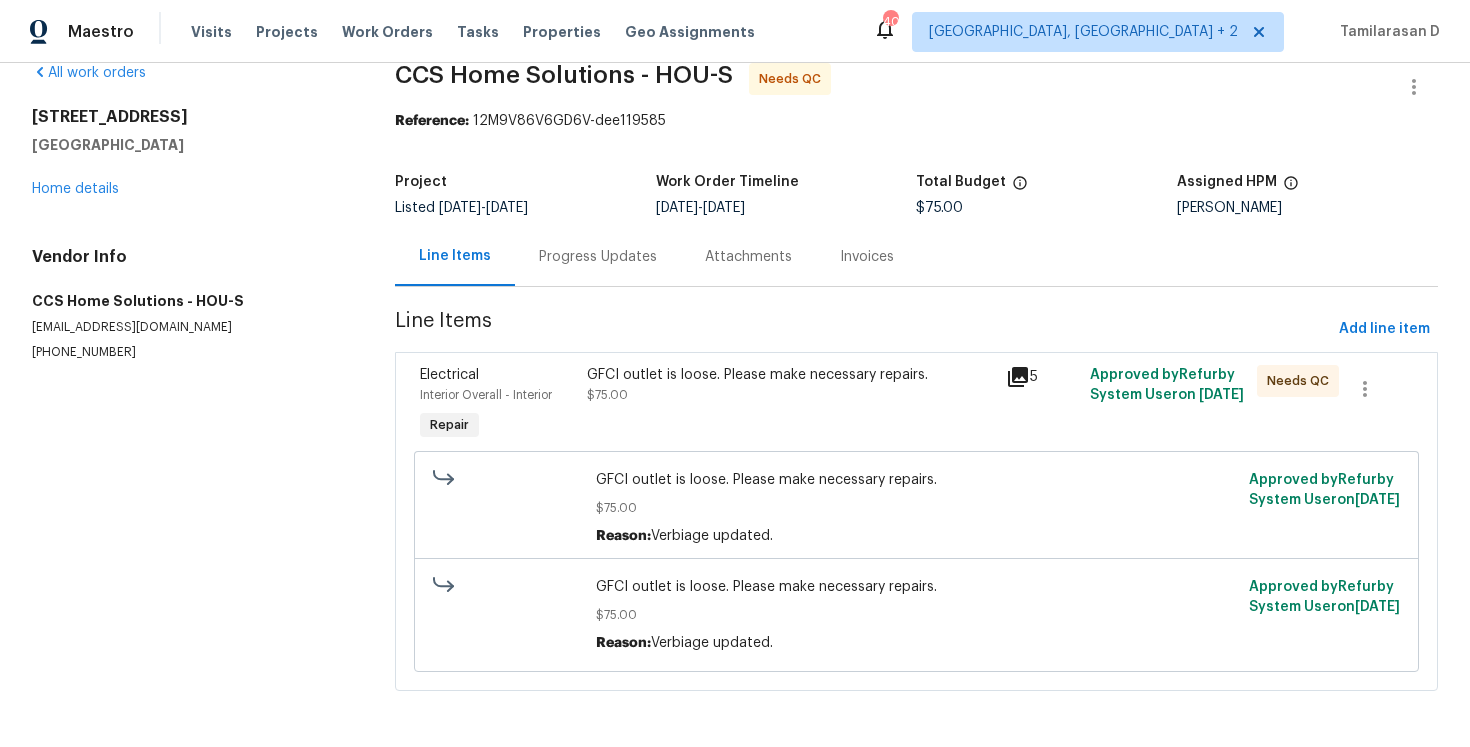 click on "GFCI outlet is loose. Please make necessary repairs. $75.00" at bounding box center (790, 385) 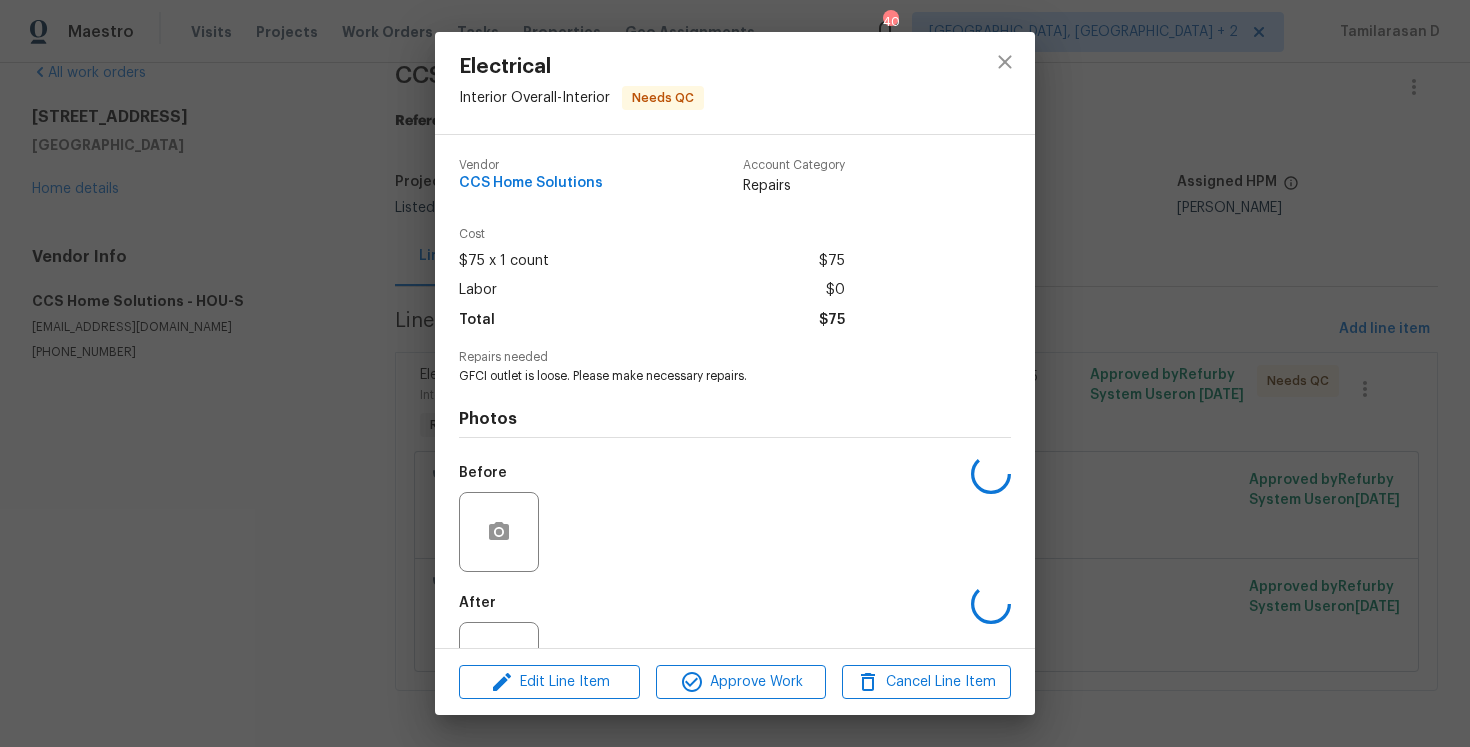 scroll, scrollTop: 74, scrollLeft: 0, axis: vertical 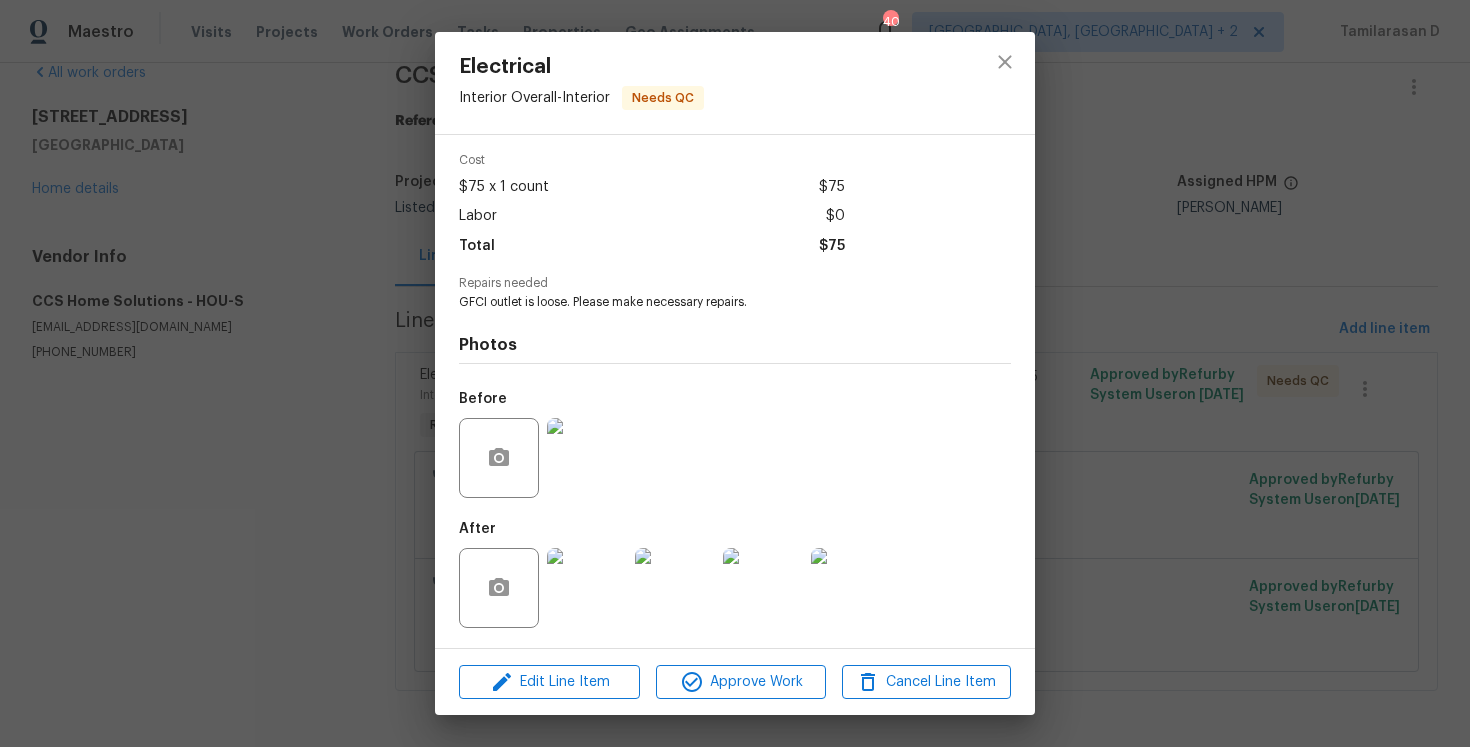 click at bounding box center (587, 458) 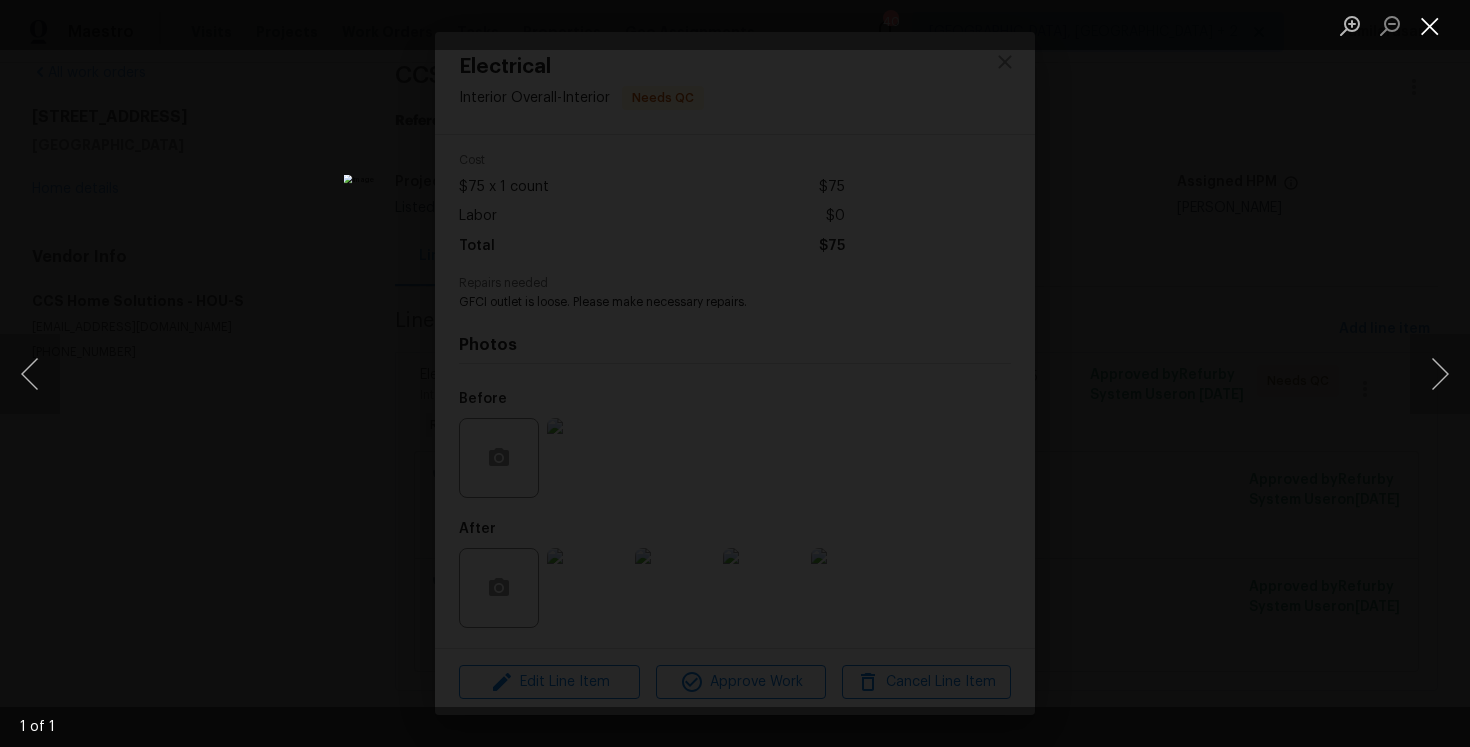 click at bounding box center (1430, 25) 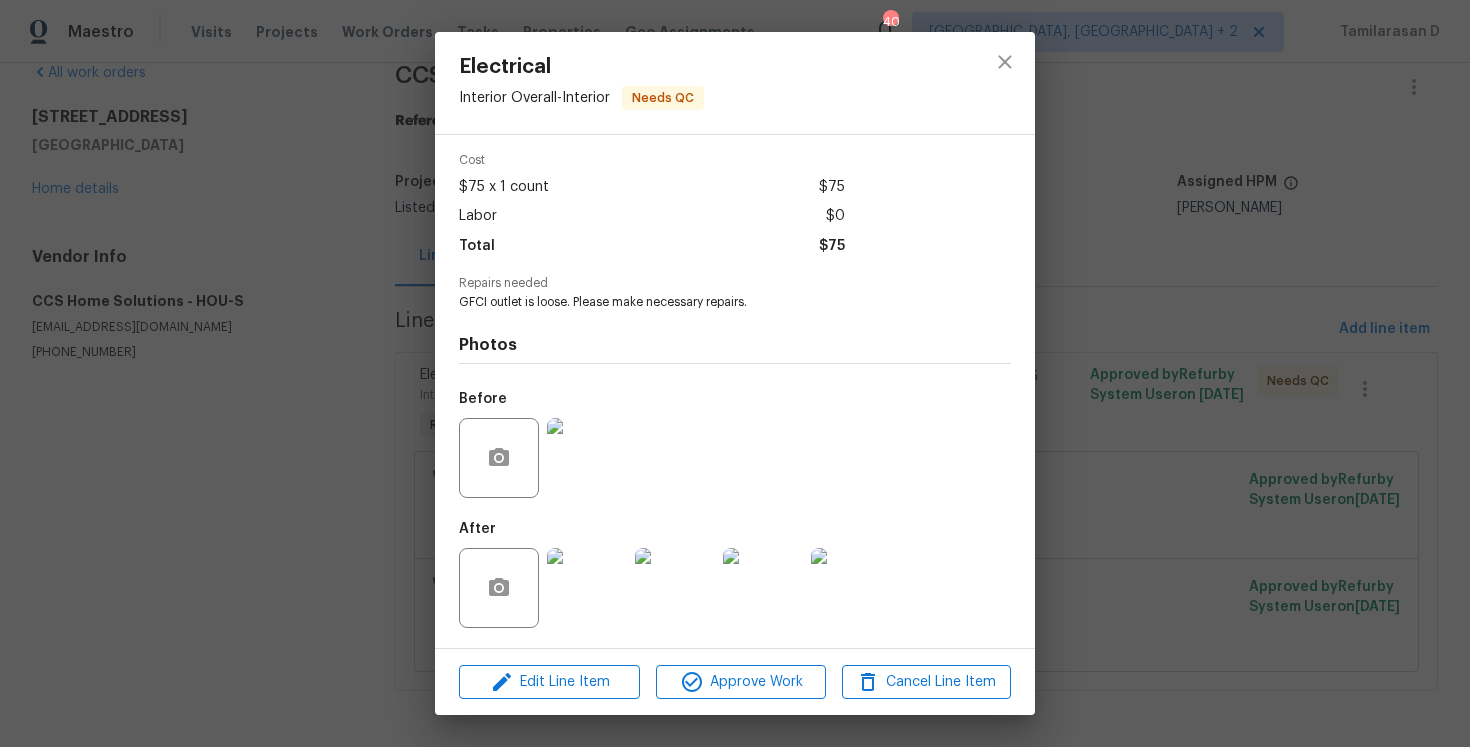 click on "Electrical Interior Overall  -  Interior Needs QC Vendor CCS Home Solutions Account Category Repairs Cost $75 x 1 count $75 Labor $0 Total $75 Repairs needed GFCI outlet is loose. Please make necessary repairs. Photos Before After  Edit Line Item  Approve Work  Cancel Line Item" at bounding box center (735, 373) 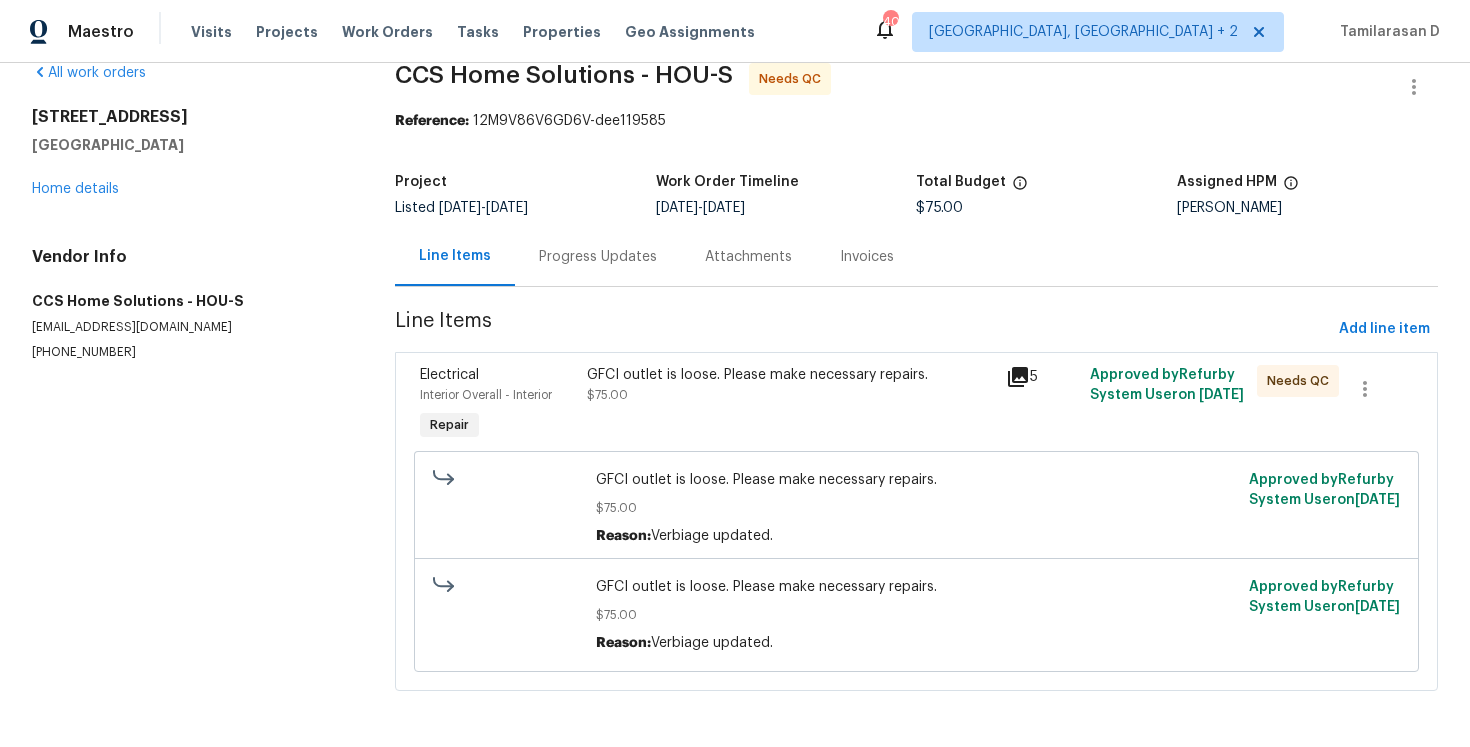 click on "$75.00" at bounding box center [916, 508] 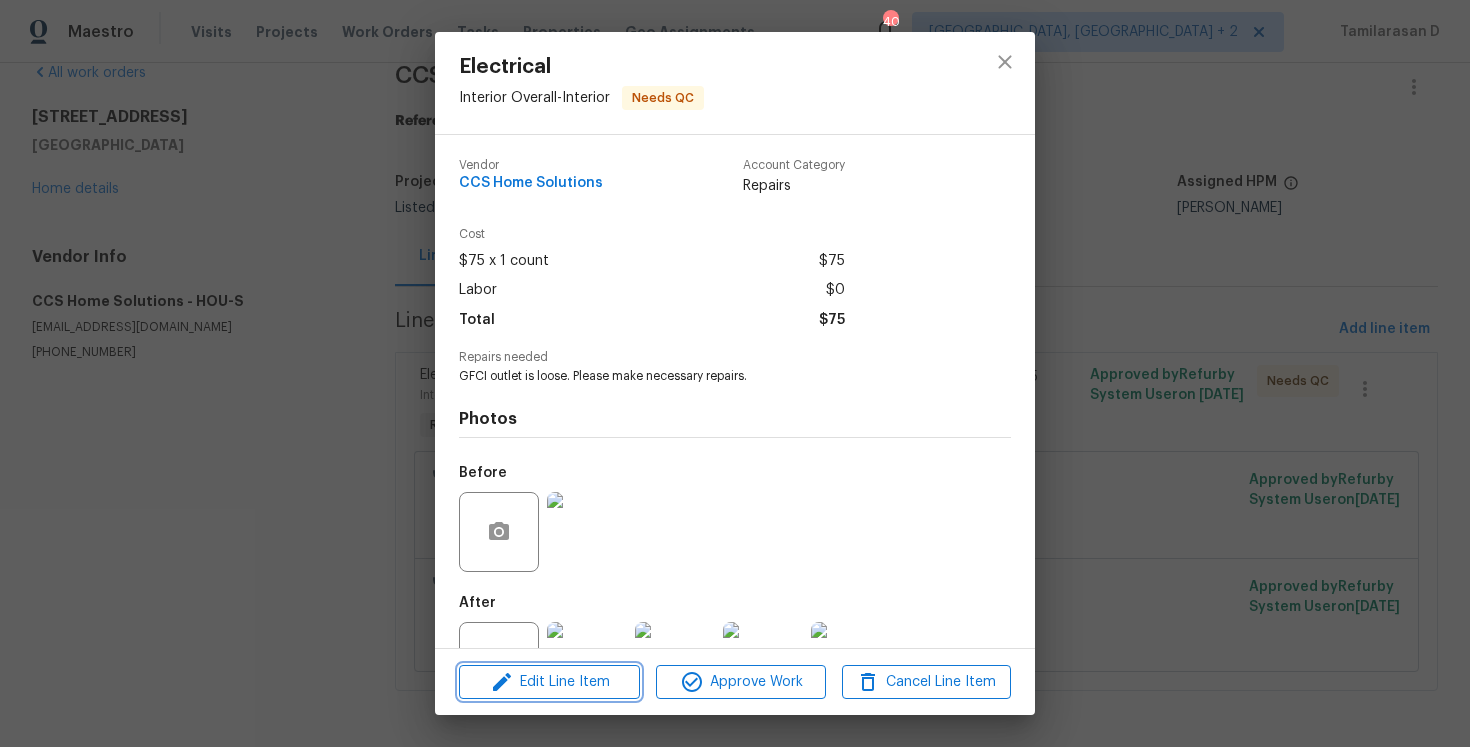 click on "Edit Line Item" at bounding box center [549, 682] 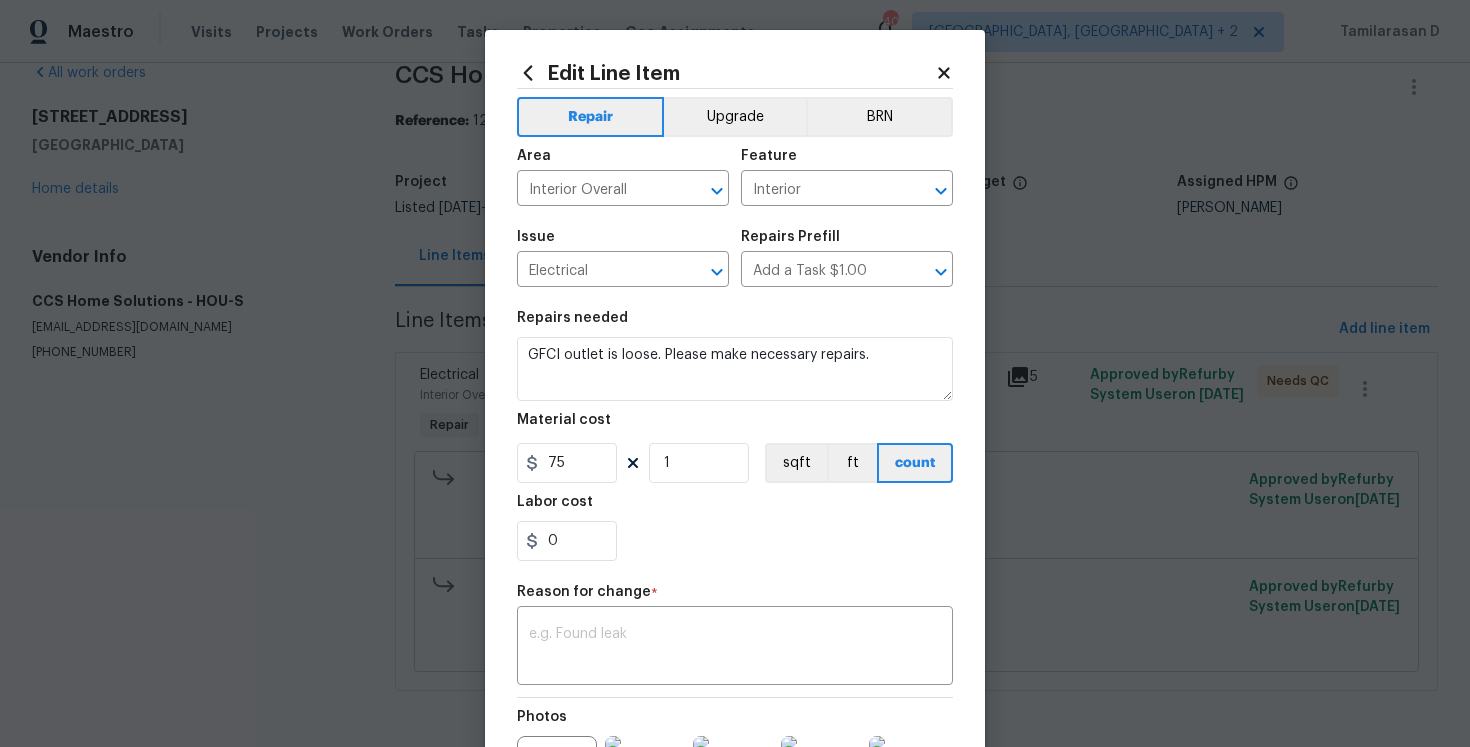 click 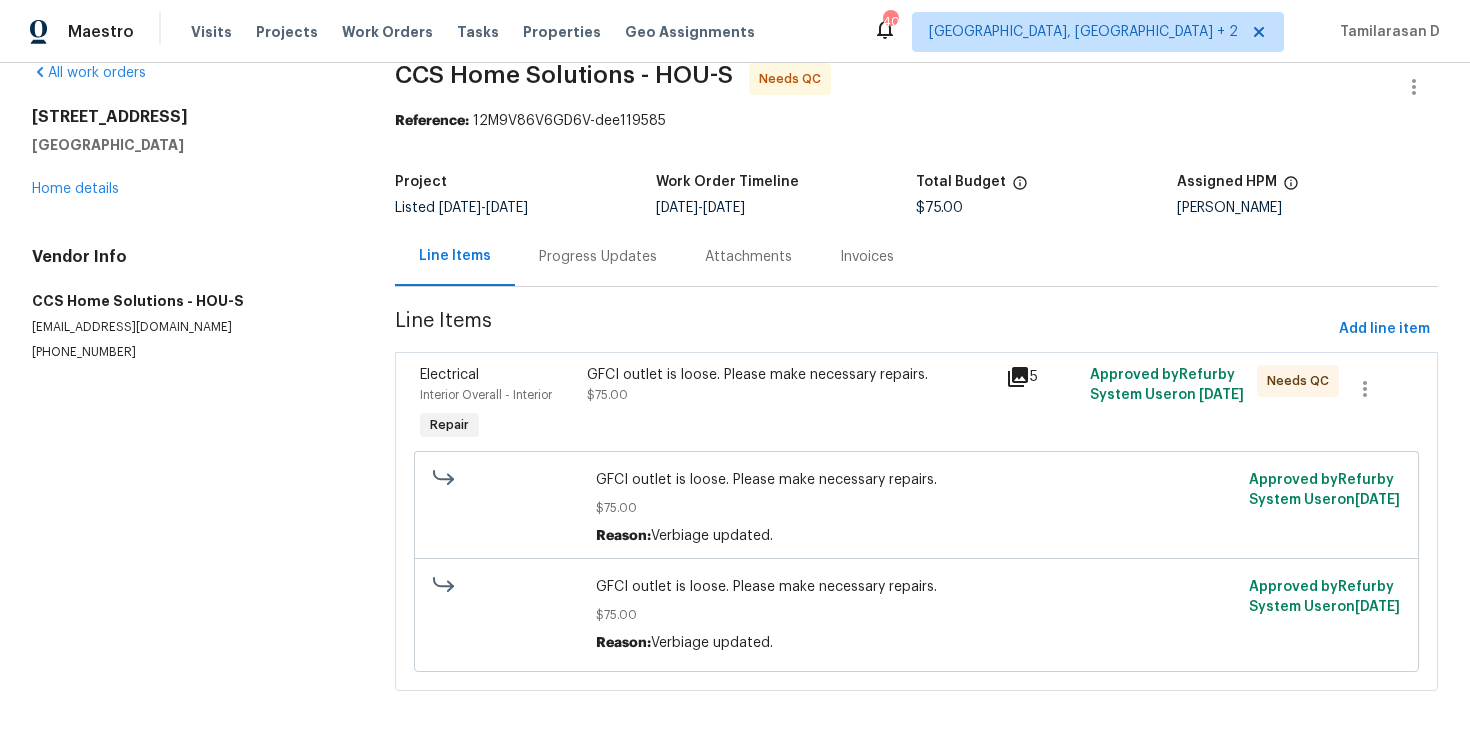 click on "GFCI outlet is loose. Please make necessary repairs." at bounding box center [790, 375] 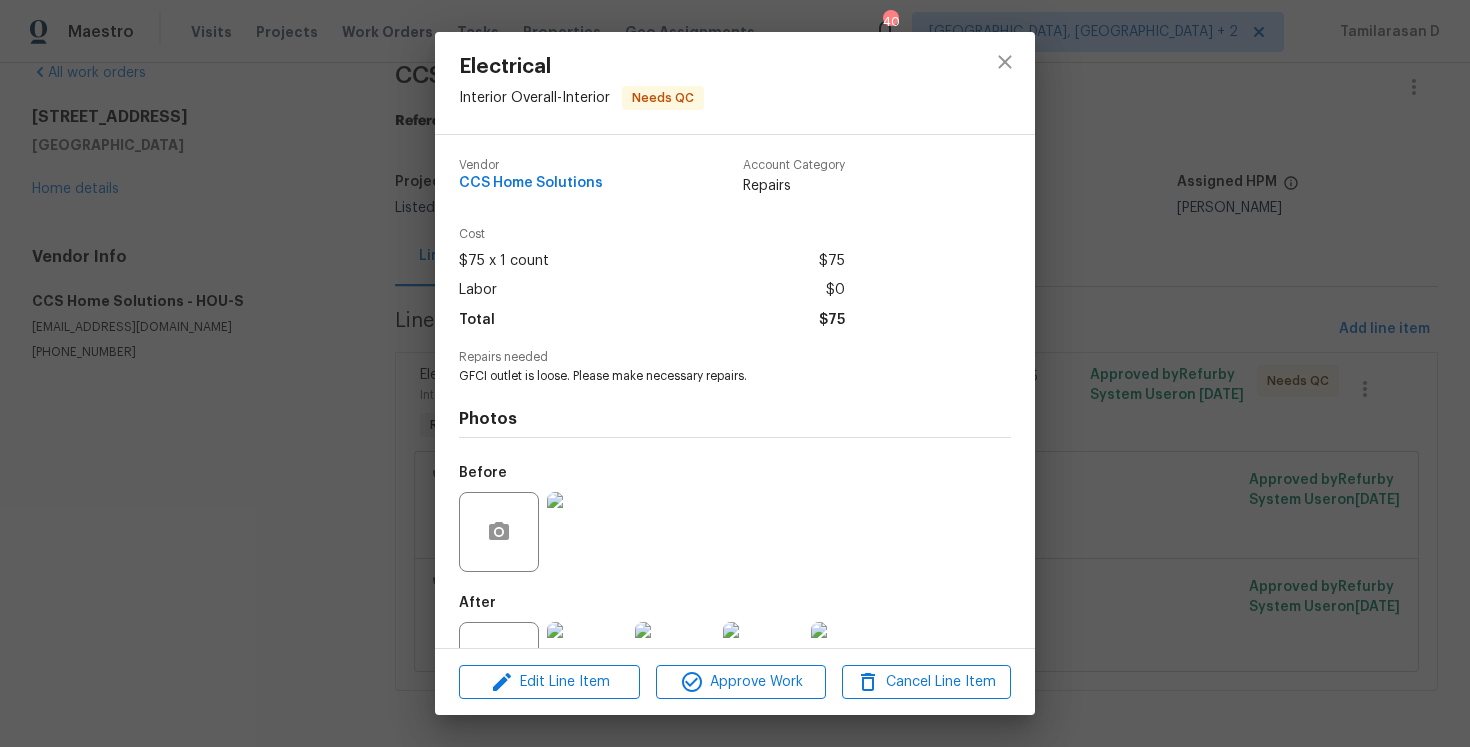 scroll, scrollTop: 74, scrollLeft: 0, axis: vertical 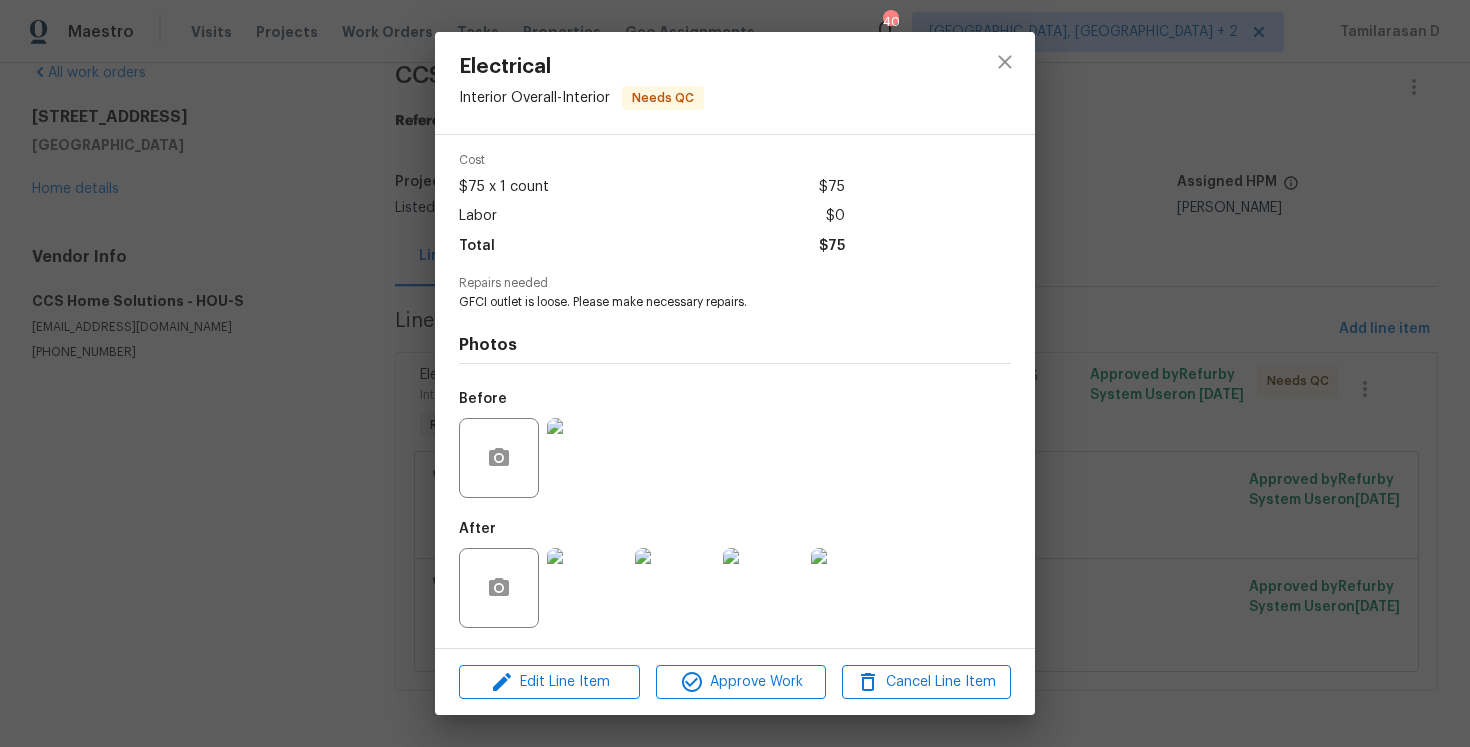 click on "Electrical Interior Overall  -  Interior Needs QC Vendor CCS Home Solutions Account Category Repairs Cost $75 x 1 count $75 Labor $0 Total $75 Repairs needed GFCI outlet is loose. Please make necessary repairs. Photos Before After  Edit Line Item  Approve Work  Cancel Line Item" at bounding box center [735, 373] 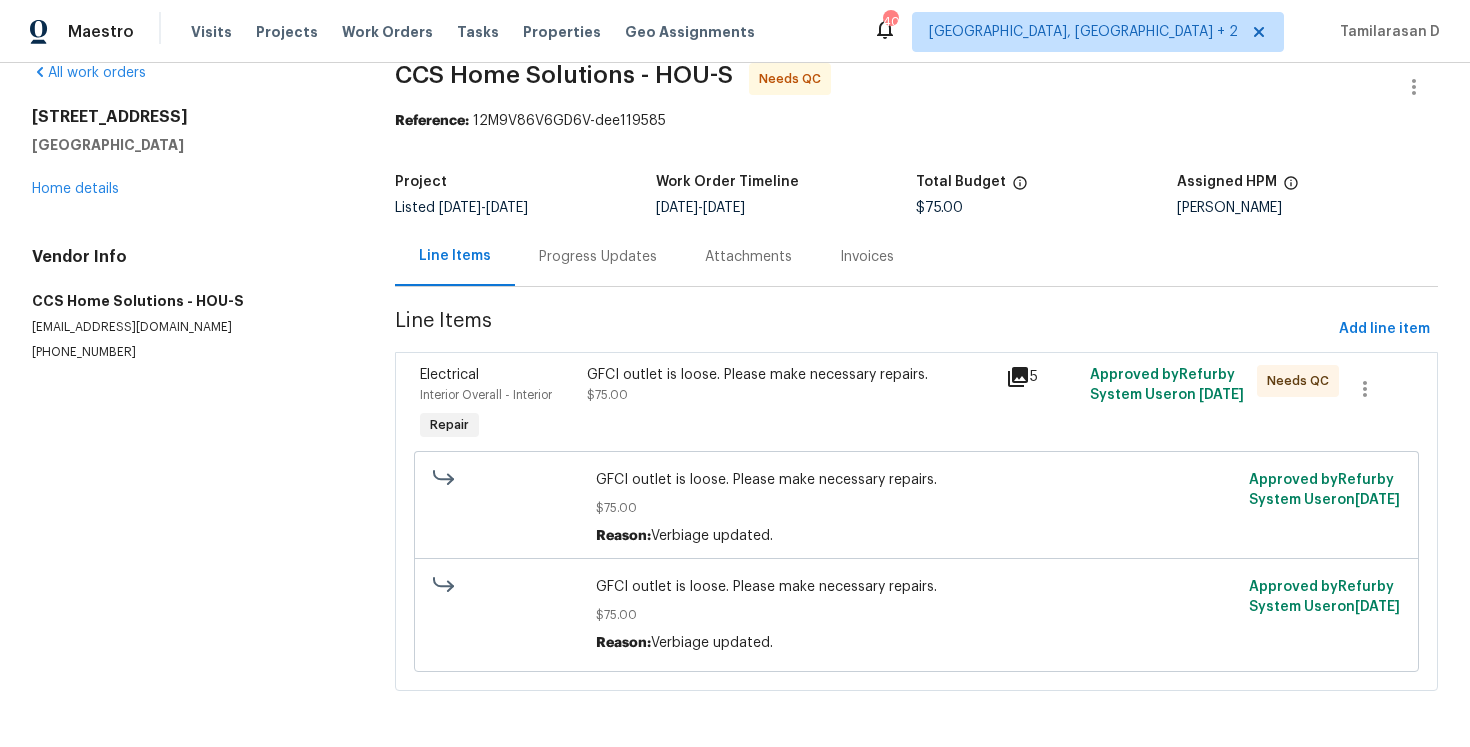 click on "GFCI outlet is loose. Please make necessary repairs." at bounding box center [790, 375] 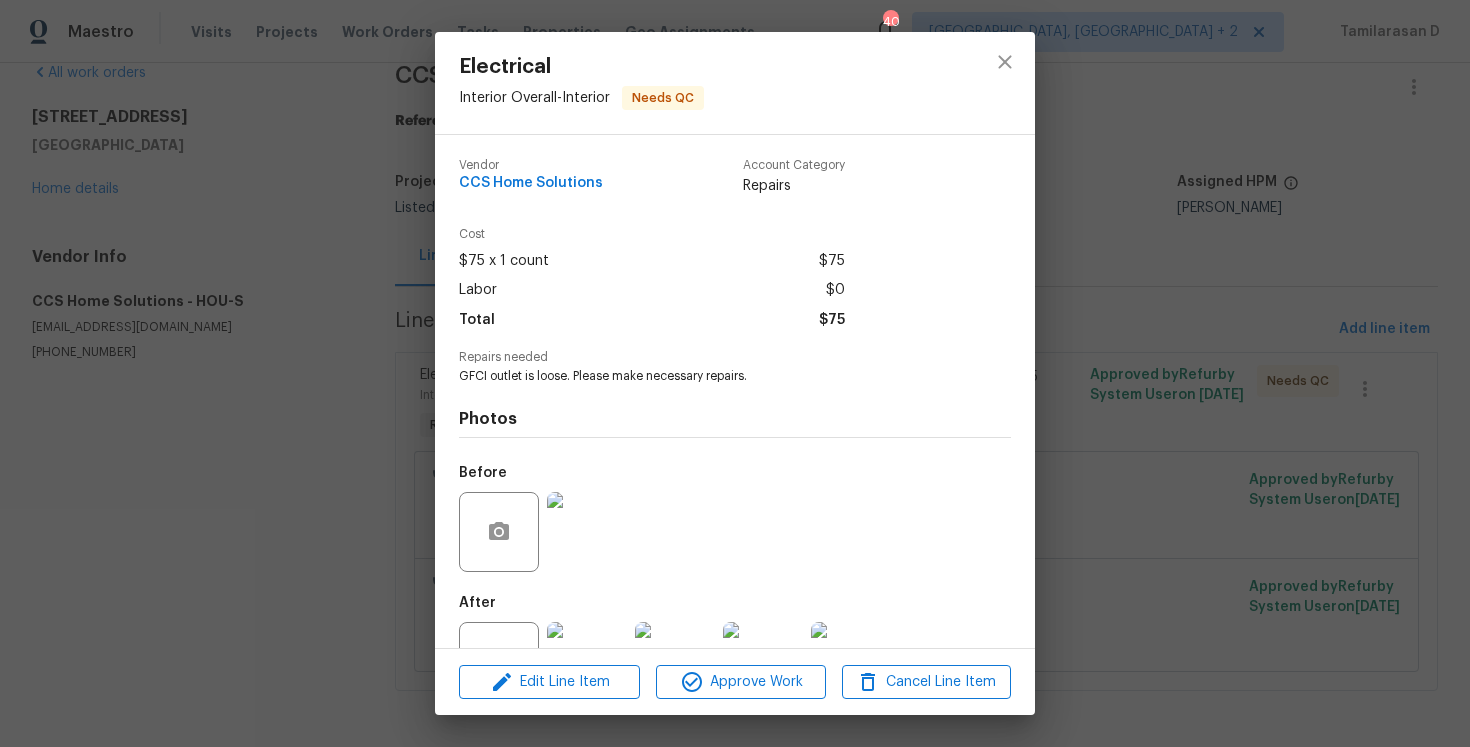 scroll, scrollTop: 74, scrollLeft: 0, axis: vertical 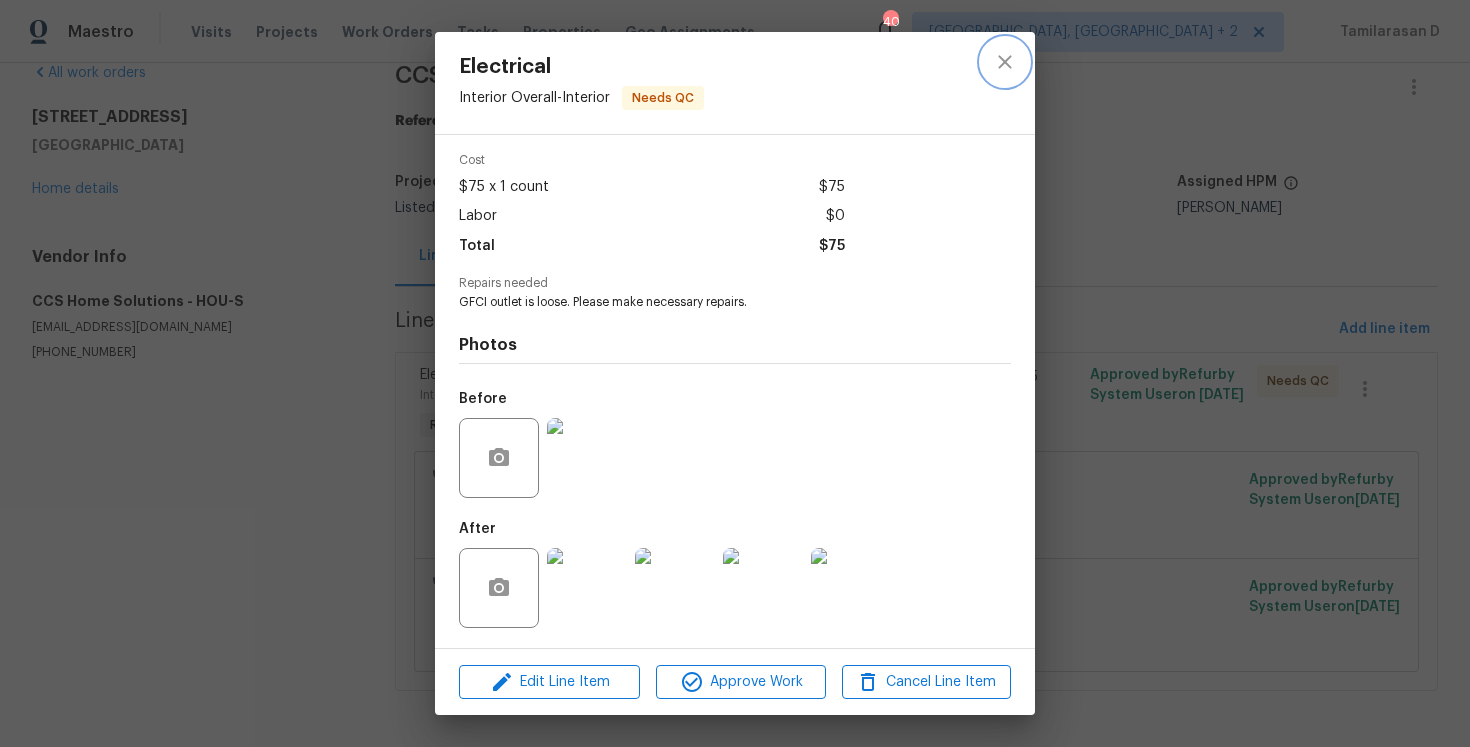 click 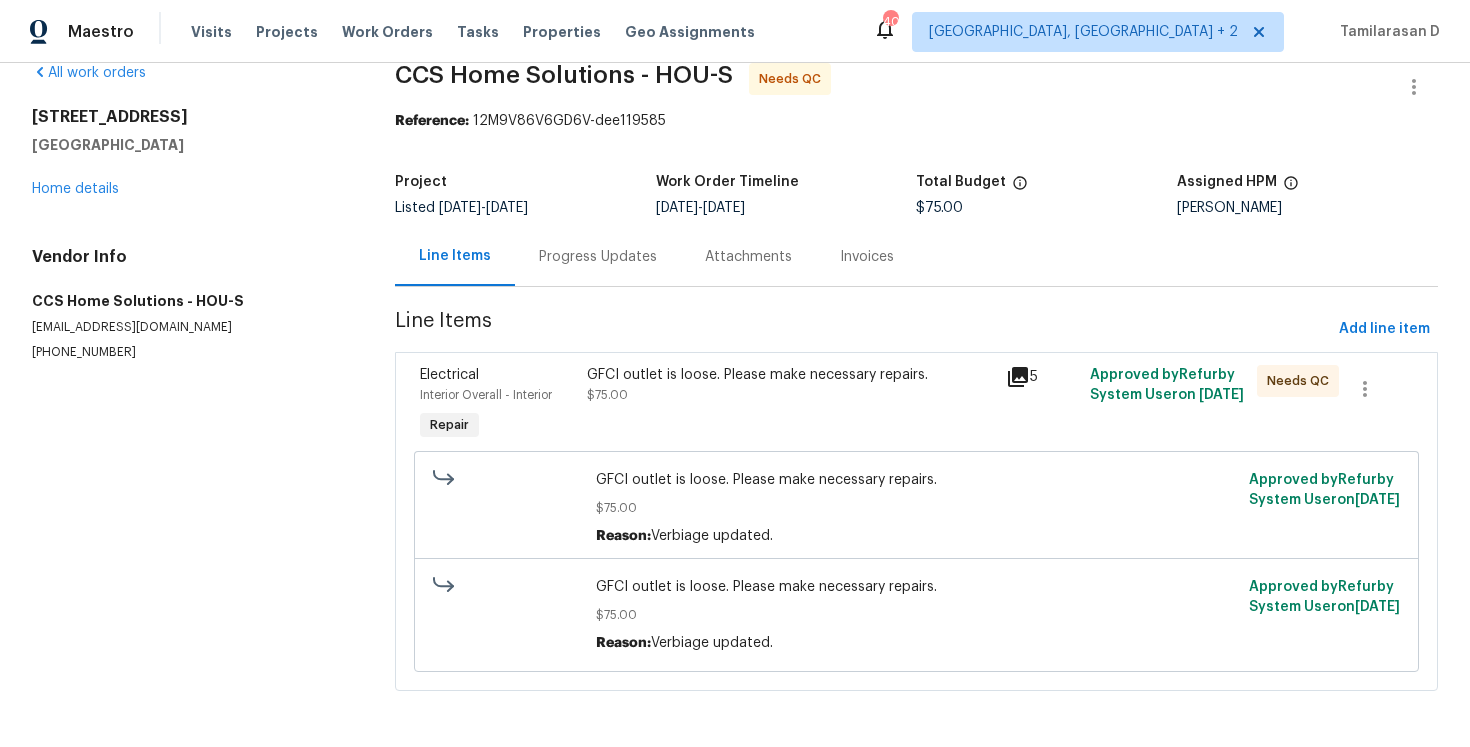 click on "GFCI outlet is loose. Please make necessary repairs." at bounding box center [790, 375] 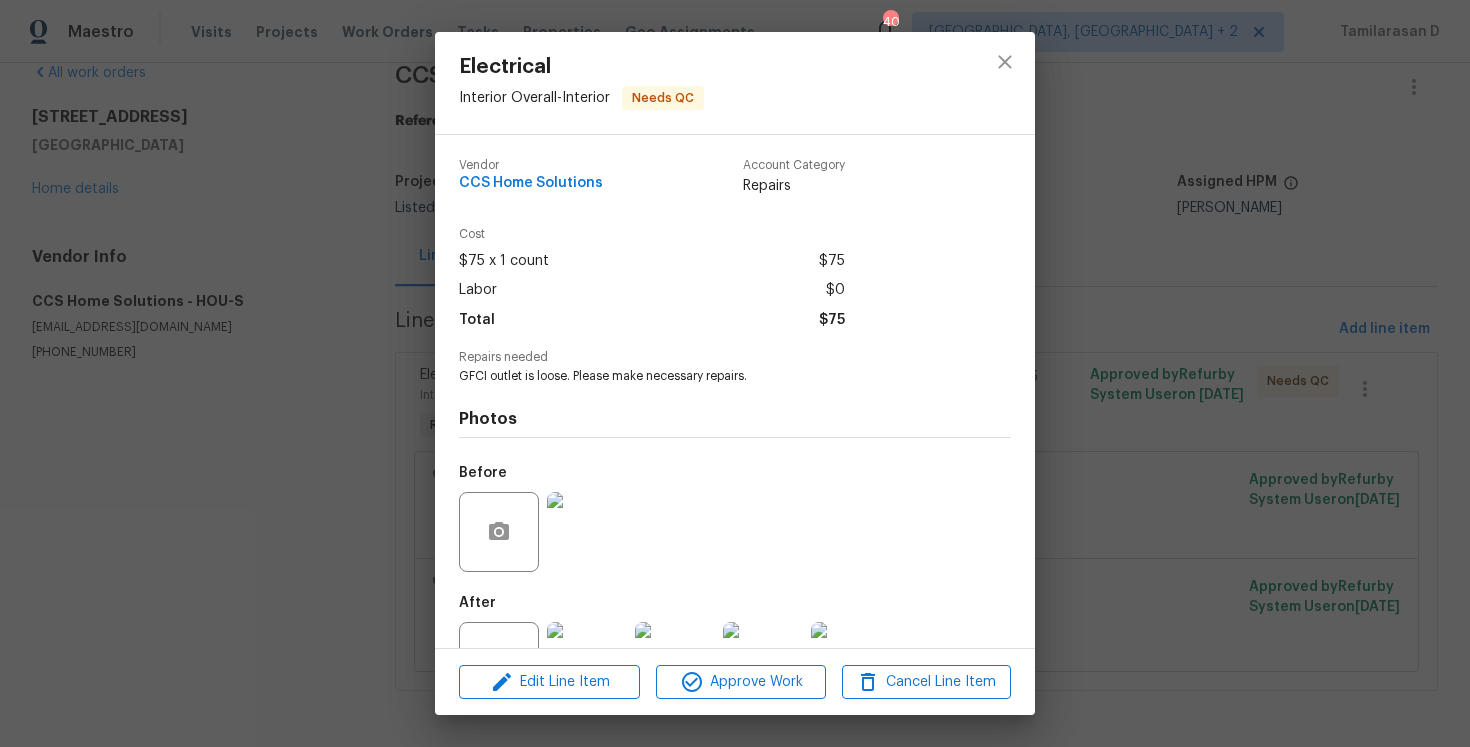 scroll, scrollTop: 74, scrollLeft: 0, axis: vertical 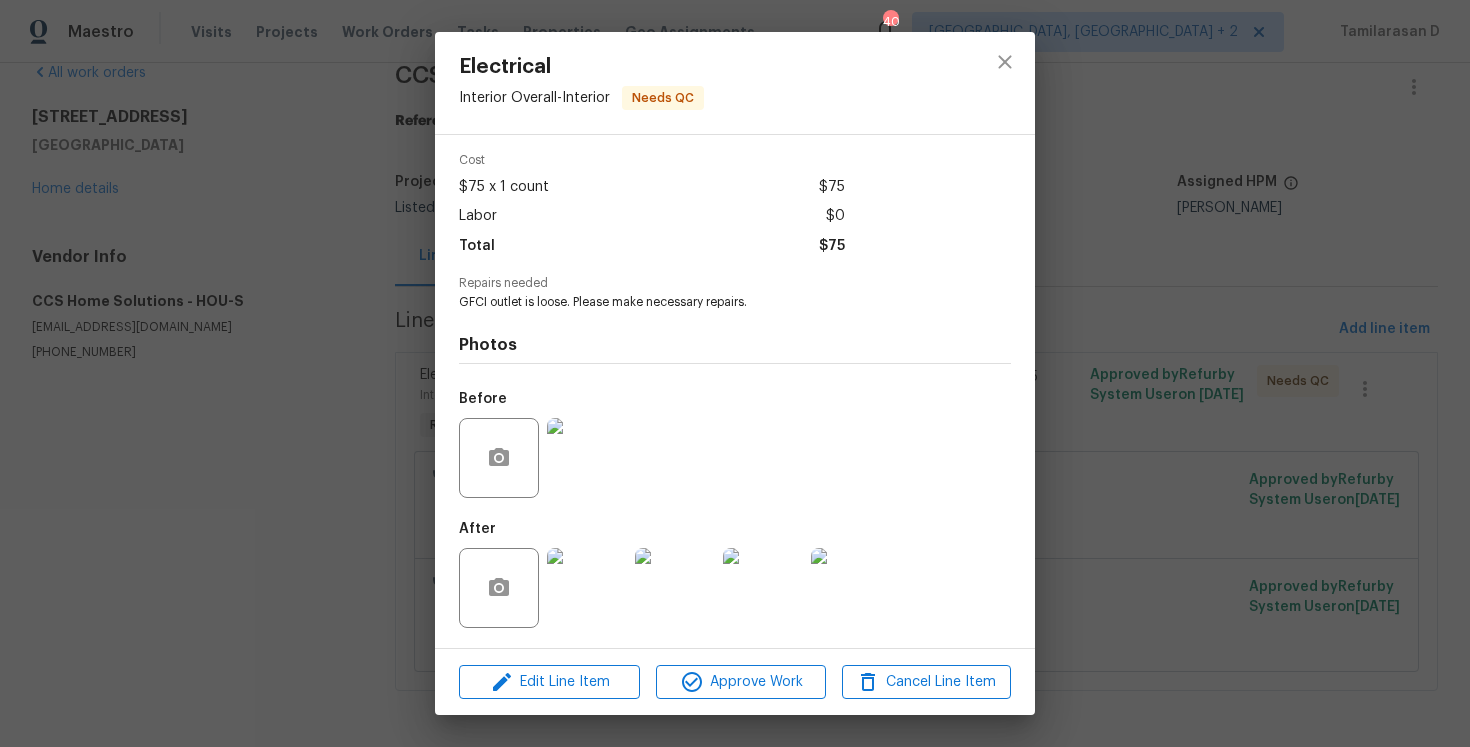 click on "Electrical Interior Overall  -  Interior Needs QC Vendor CCS Home Solutions Account Category Repairs Cost $75 x 1 count $75 Labor $0 Total $75 Repairs needed GFCI outlet is loose. Please make necessary repairs. Photos Before After  Edit Line Item  Approve Work  Cancel Line Item" at bounding box center [735, 373] 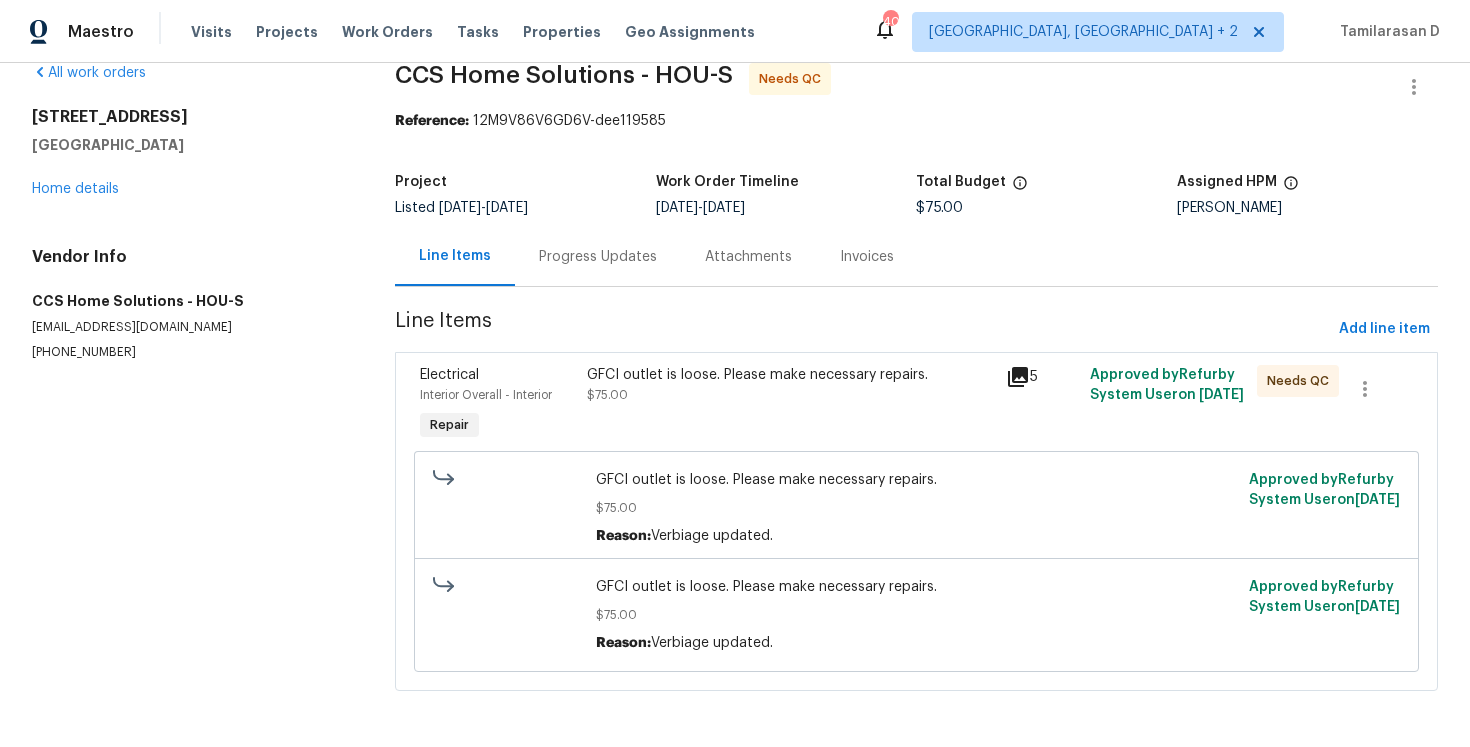 scroll, scrollTop: 0, scrollLeft: 0, axis: both 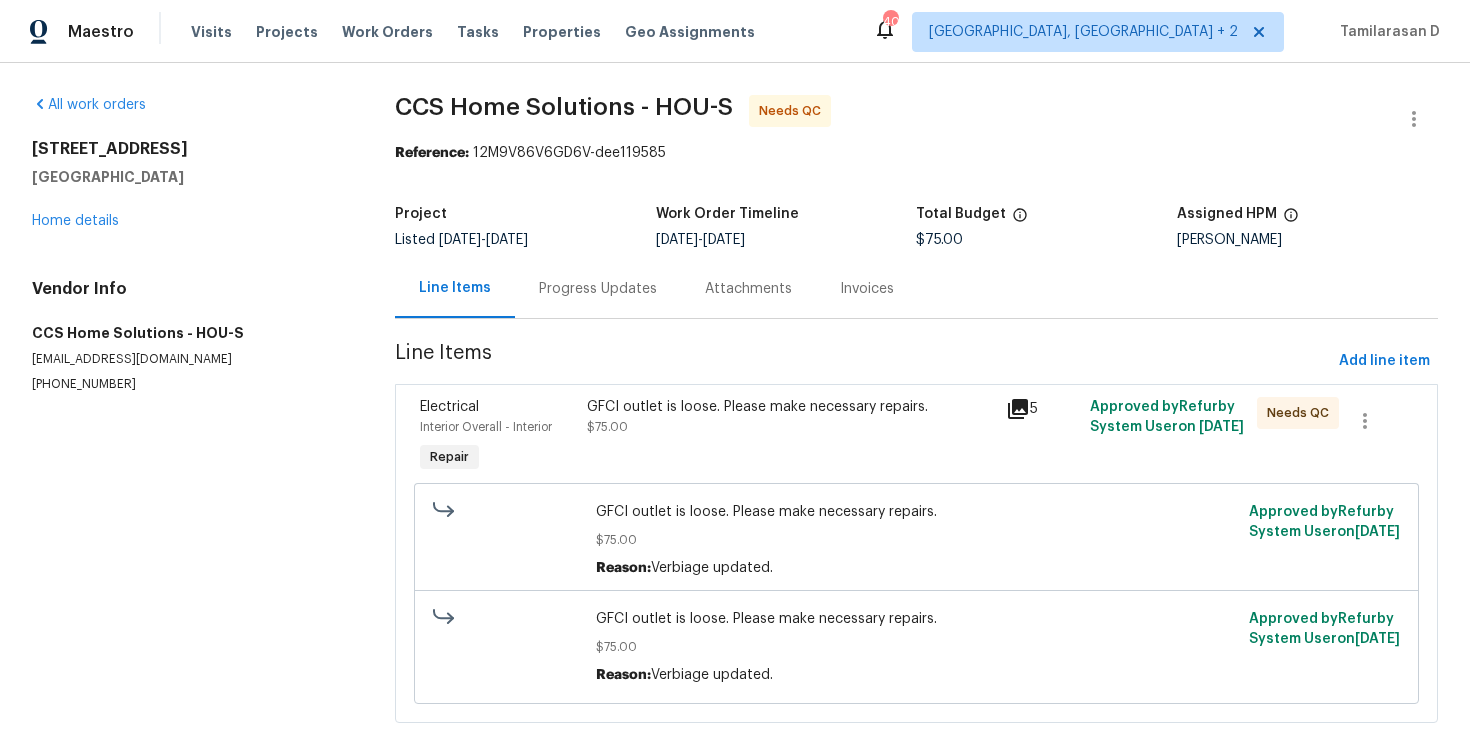 click on "Progress Updates" at bounding box center (598, 289) 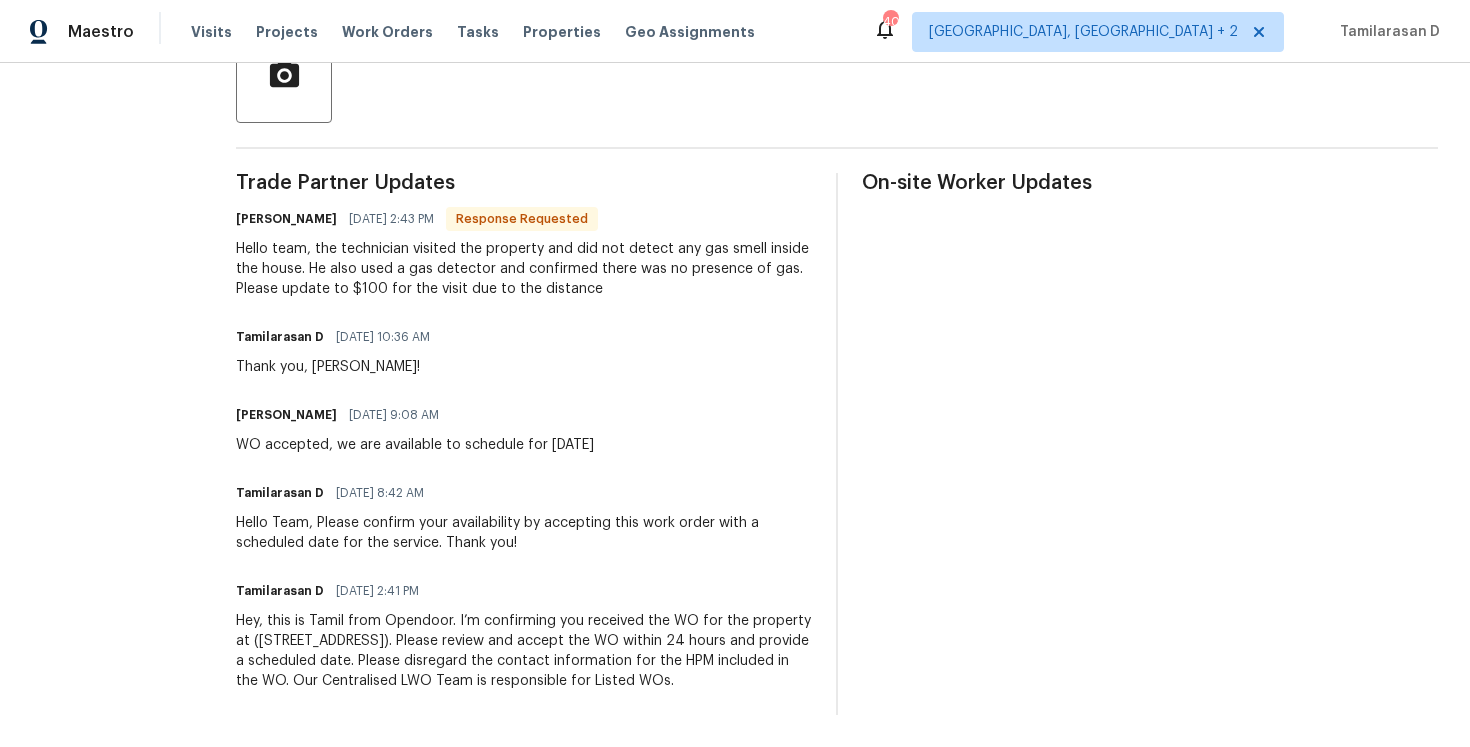 scroll, scrollTop: 0, scrollLeft: 0, axis: both 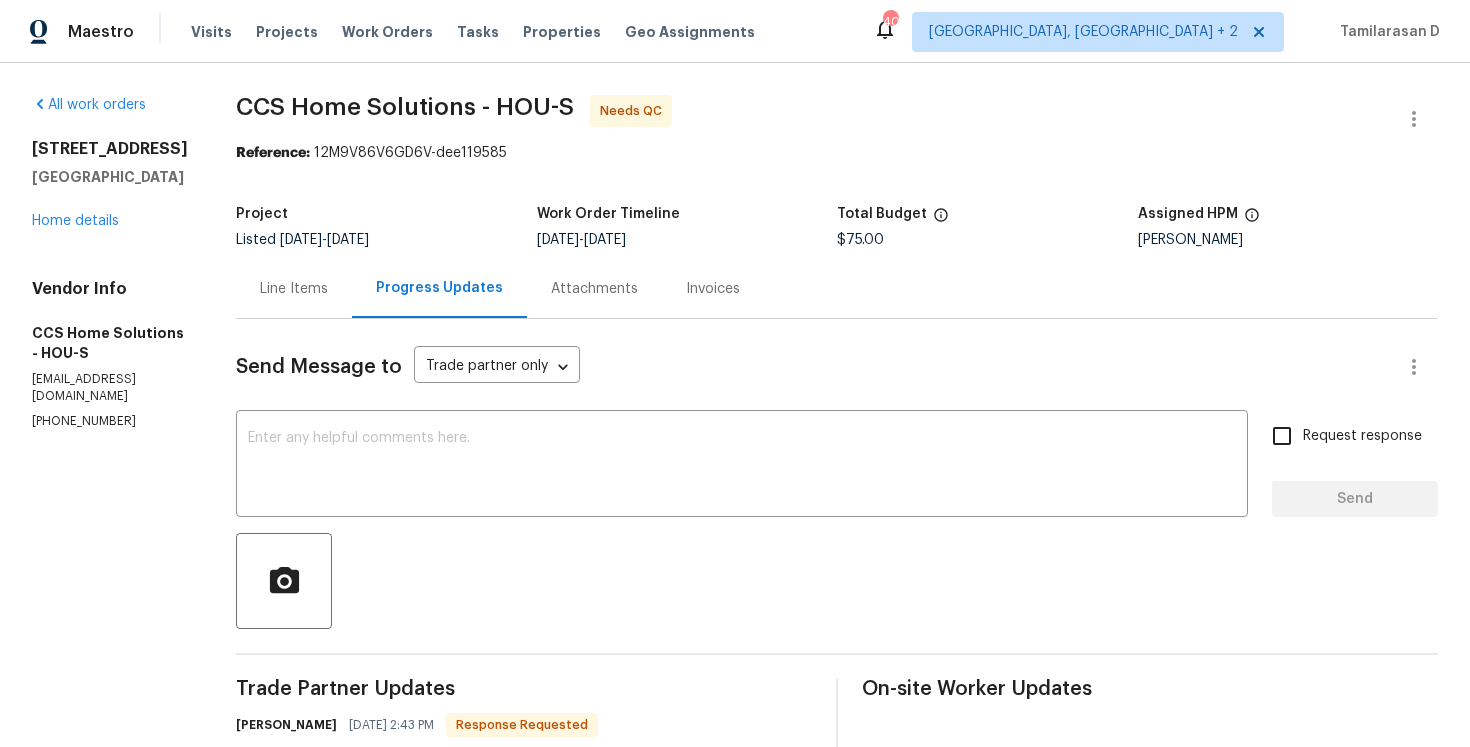 click on "Line Items" at bounding box center (294, 289) 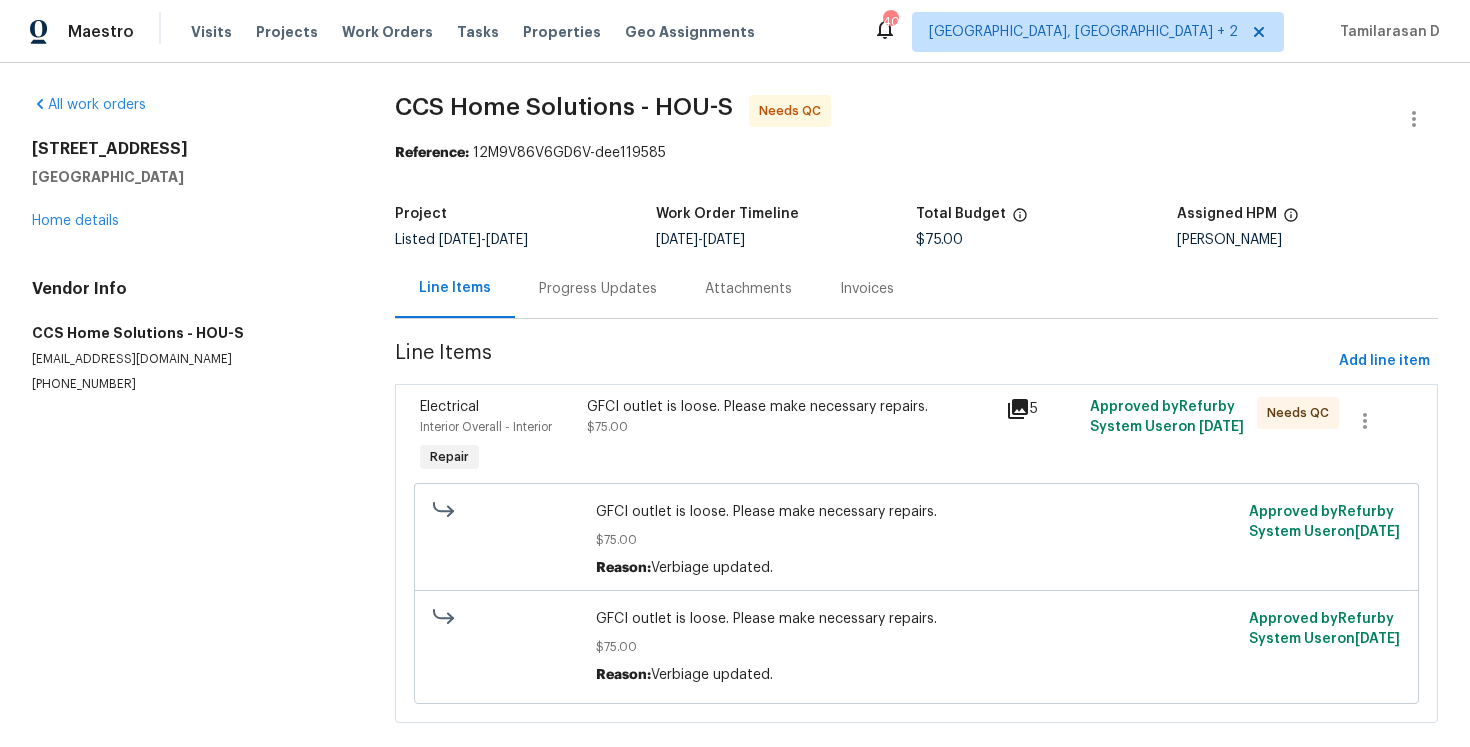 scroll, scrollTop: 33, scrollLeft: 0, axis: vertical 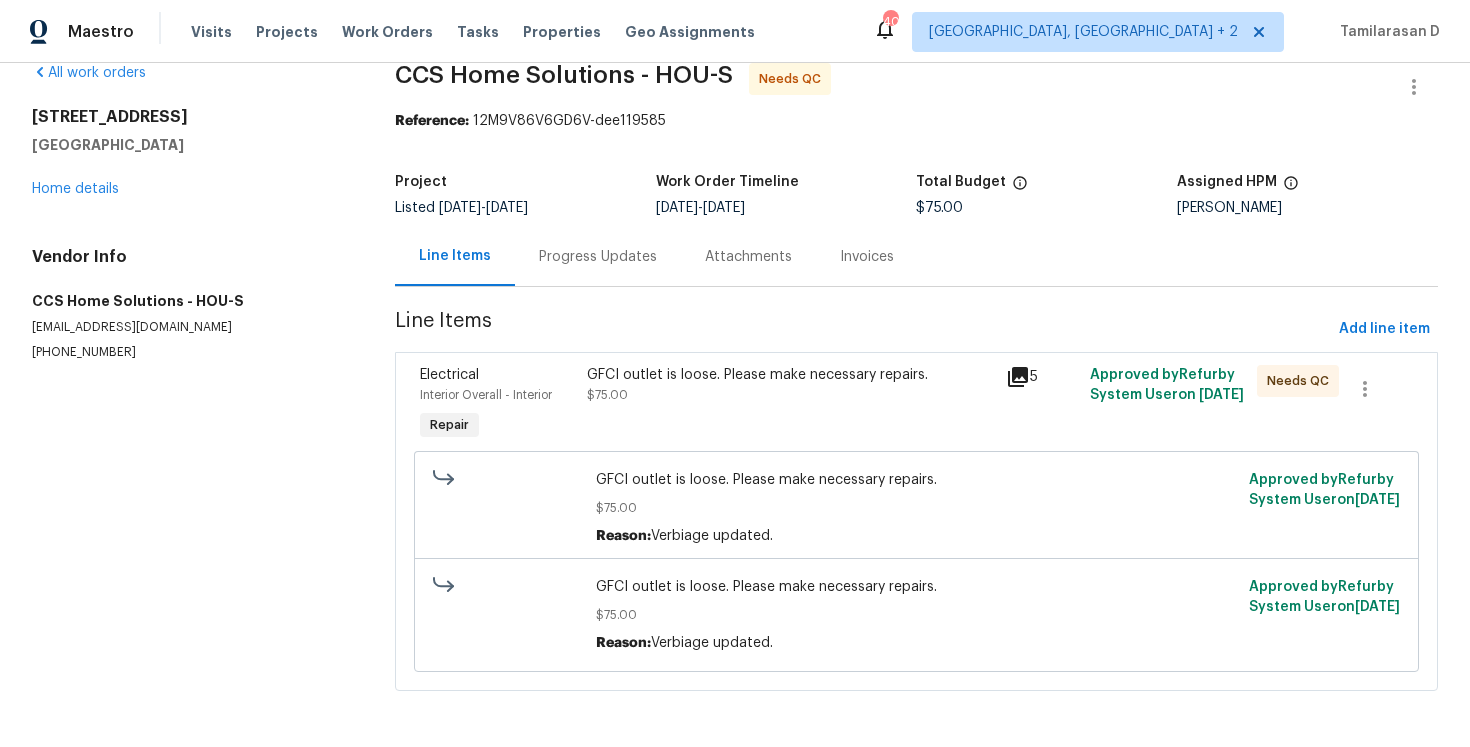 click on "Progress Updates" at bounding box center (598, 256) 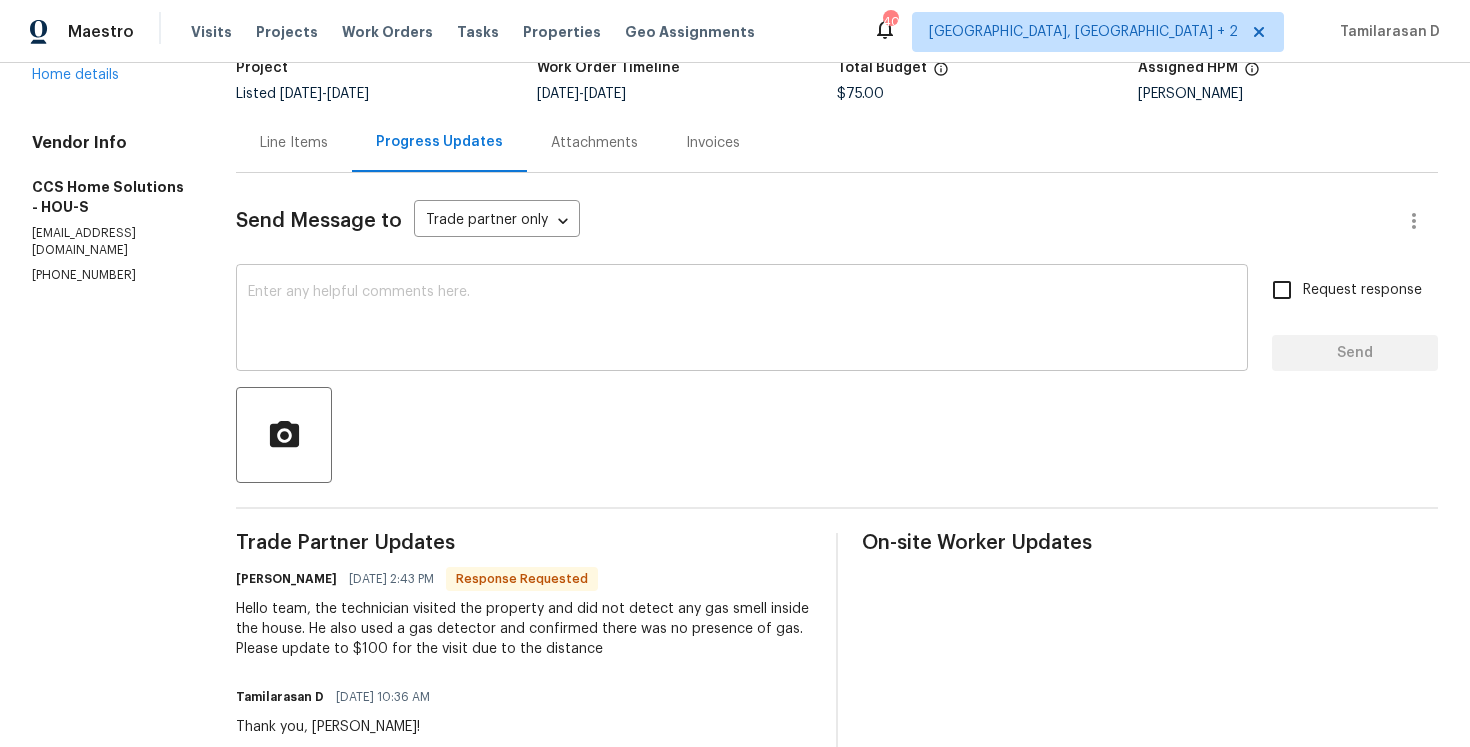 scroll, scrollTop: 0, scrollLeft: 0, axis: both 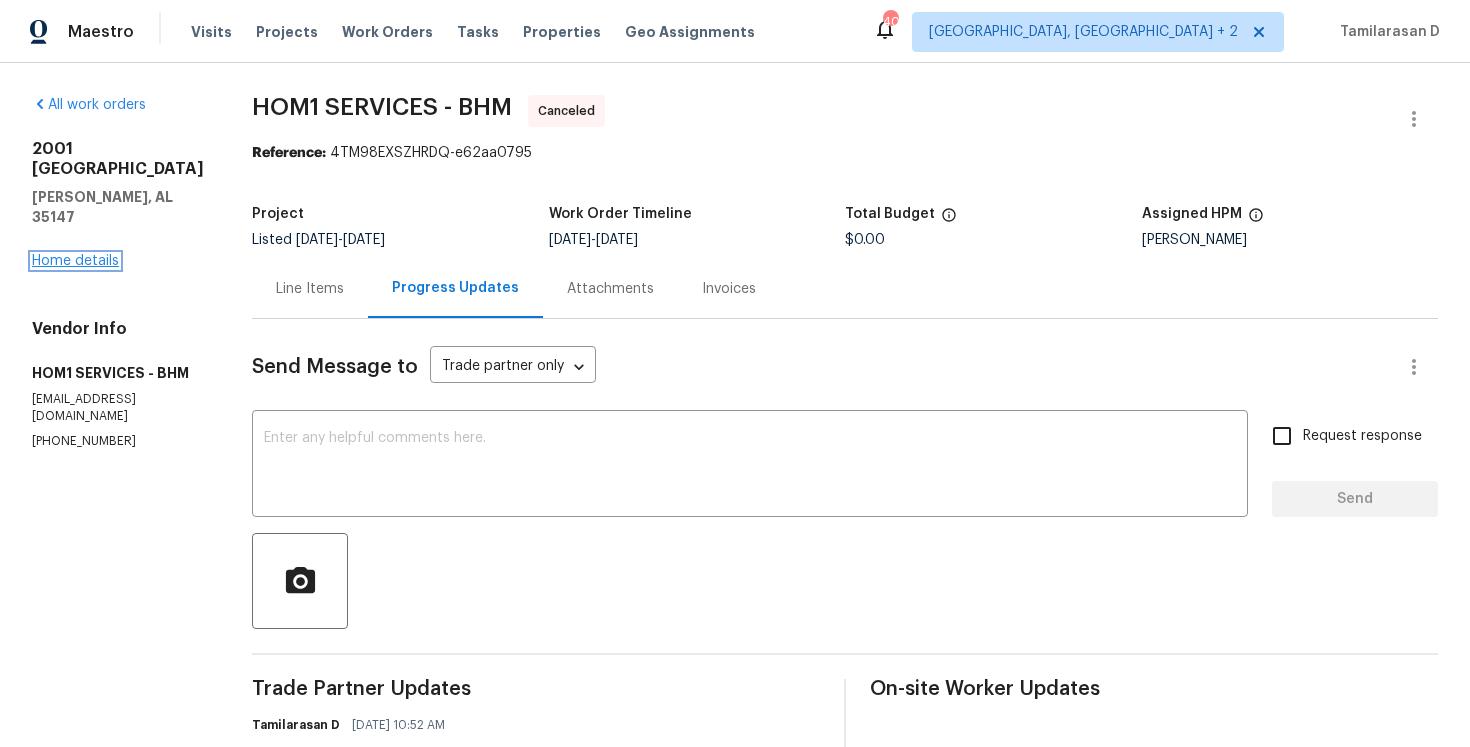 click on "Home details" at bounding box center (75, 261) 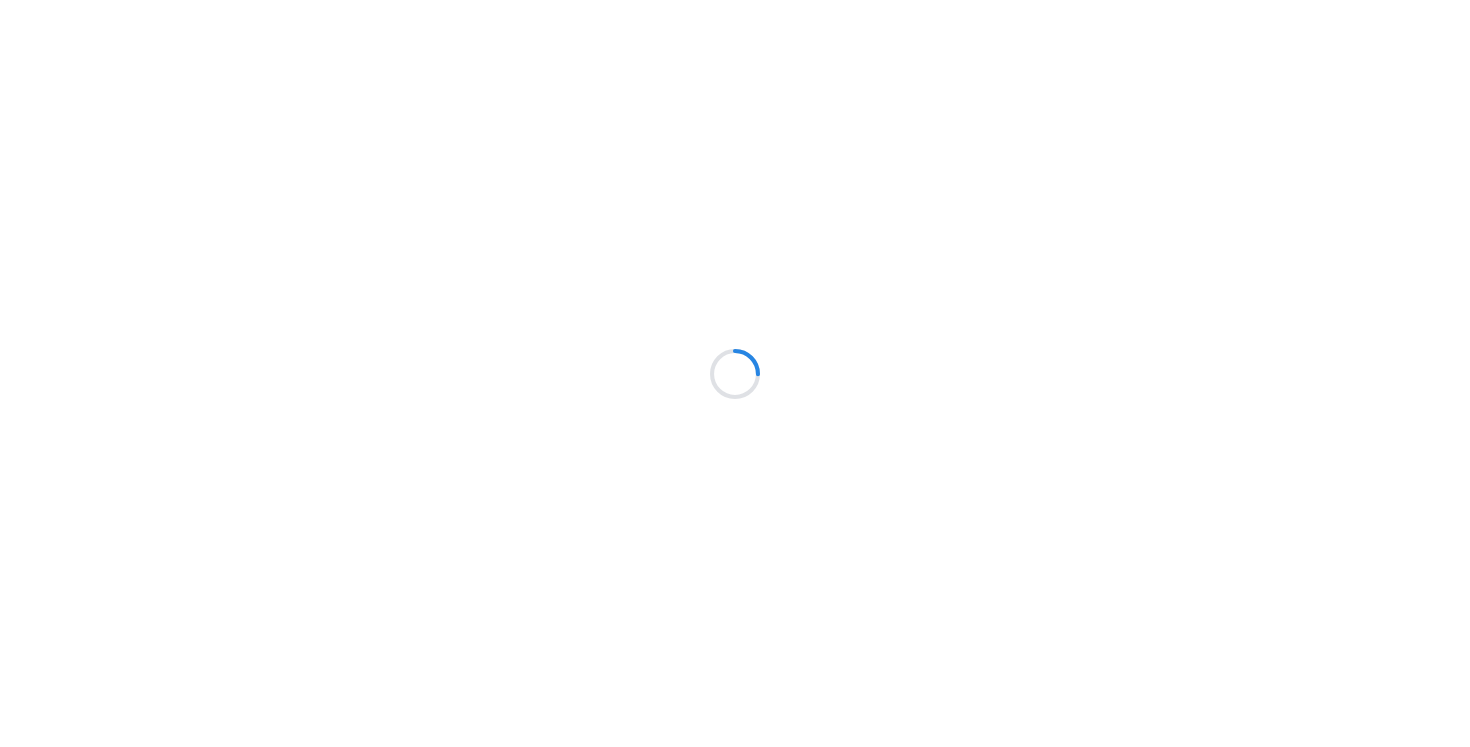 scroll, scrollTop: 0, scrollLeft: 0, axis: both 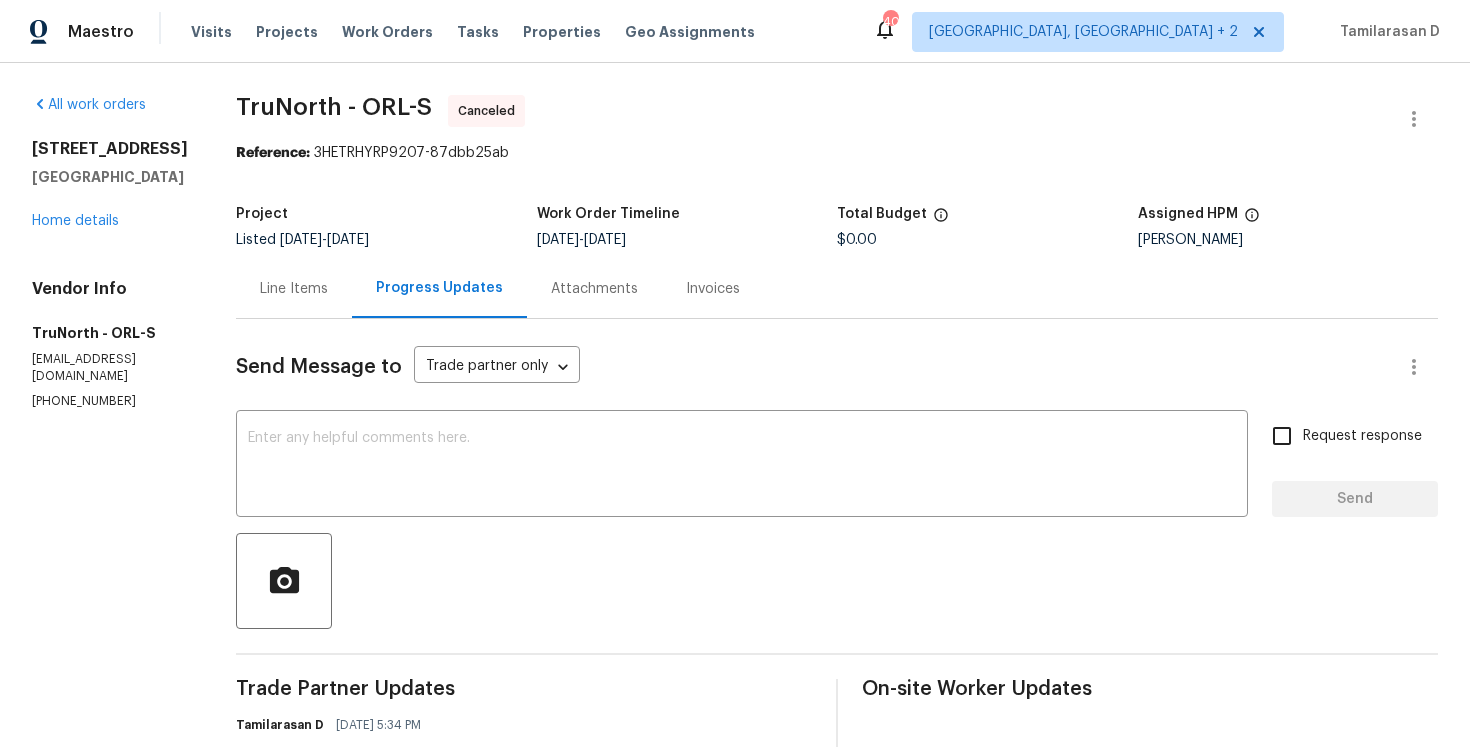 click on "Line Items" at bounding box center (294, 289) 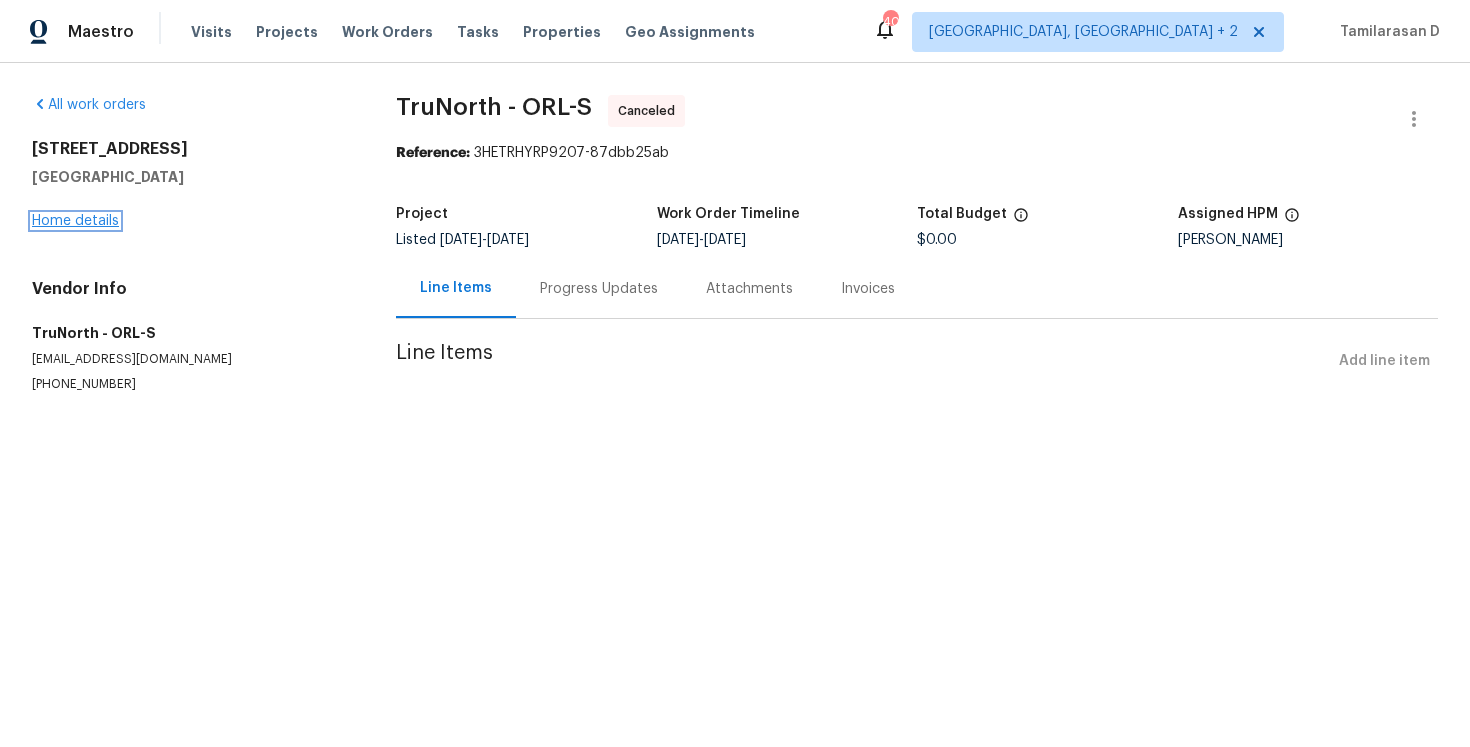click on "Home details" at bounding box center [75, 221] 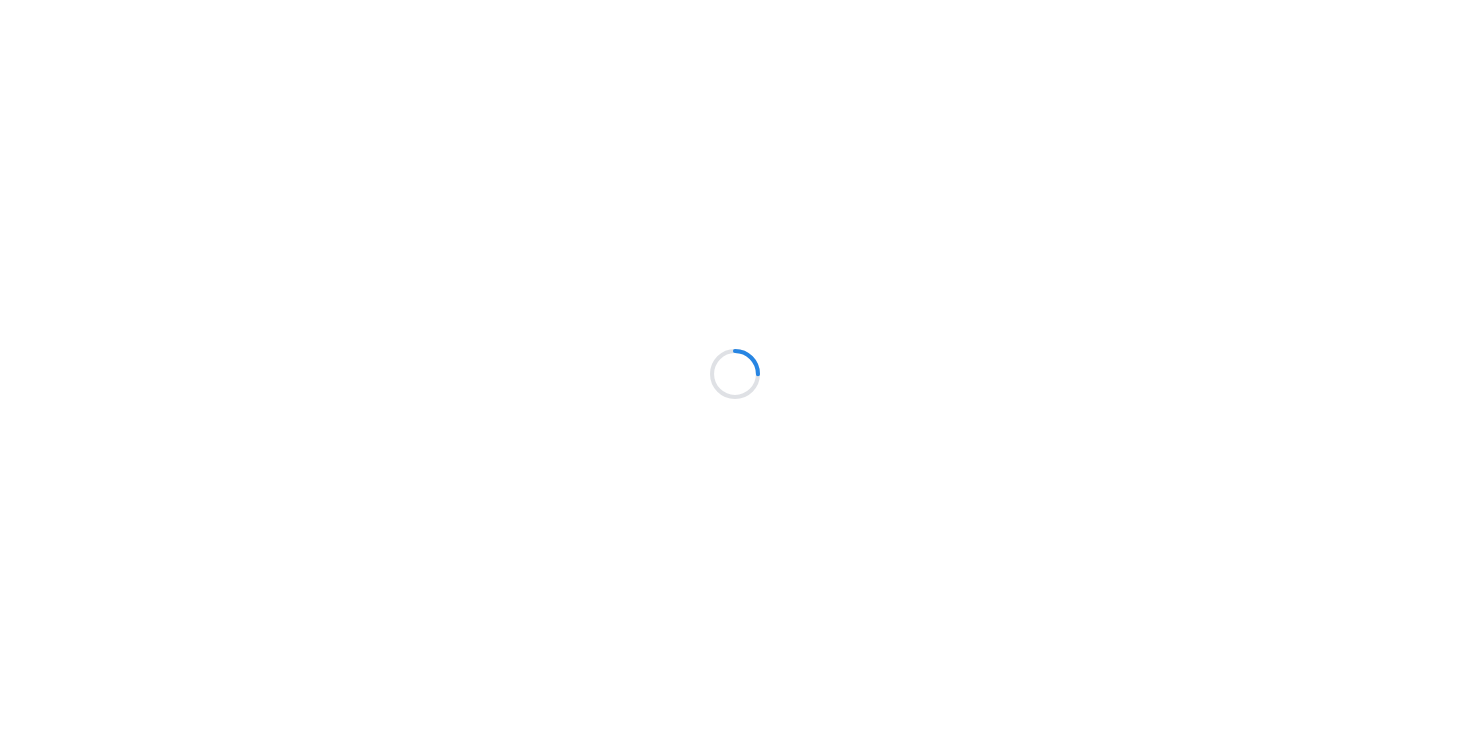 scroll, scrollTop: 0, scrollLeft: 0, axis: both 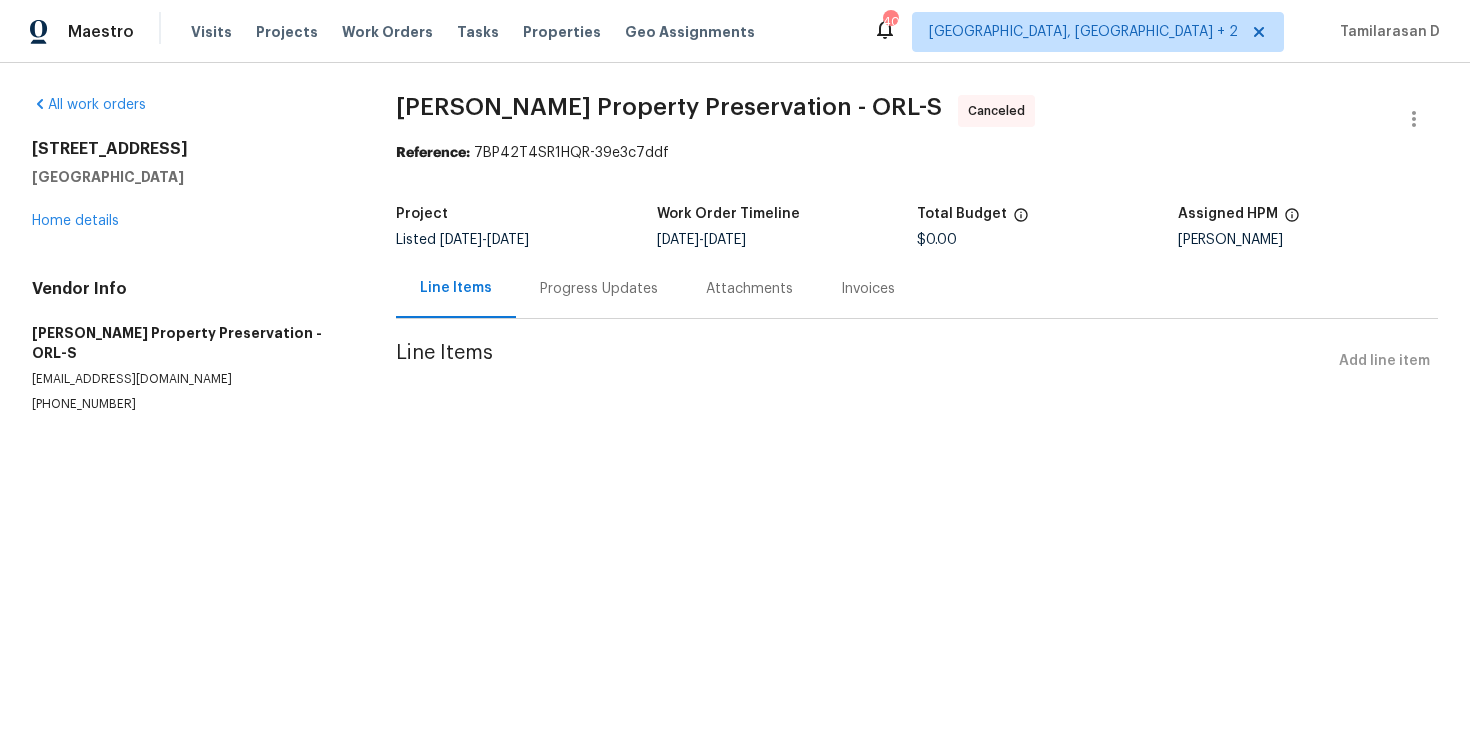 click on "Progress Updates" at bounding box center [599, 288] 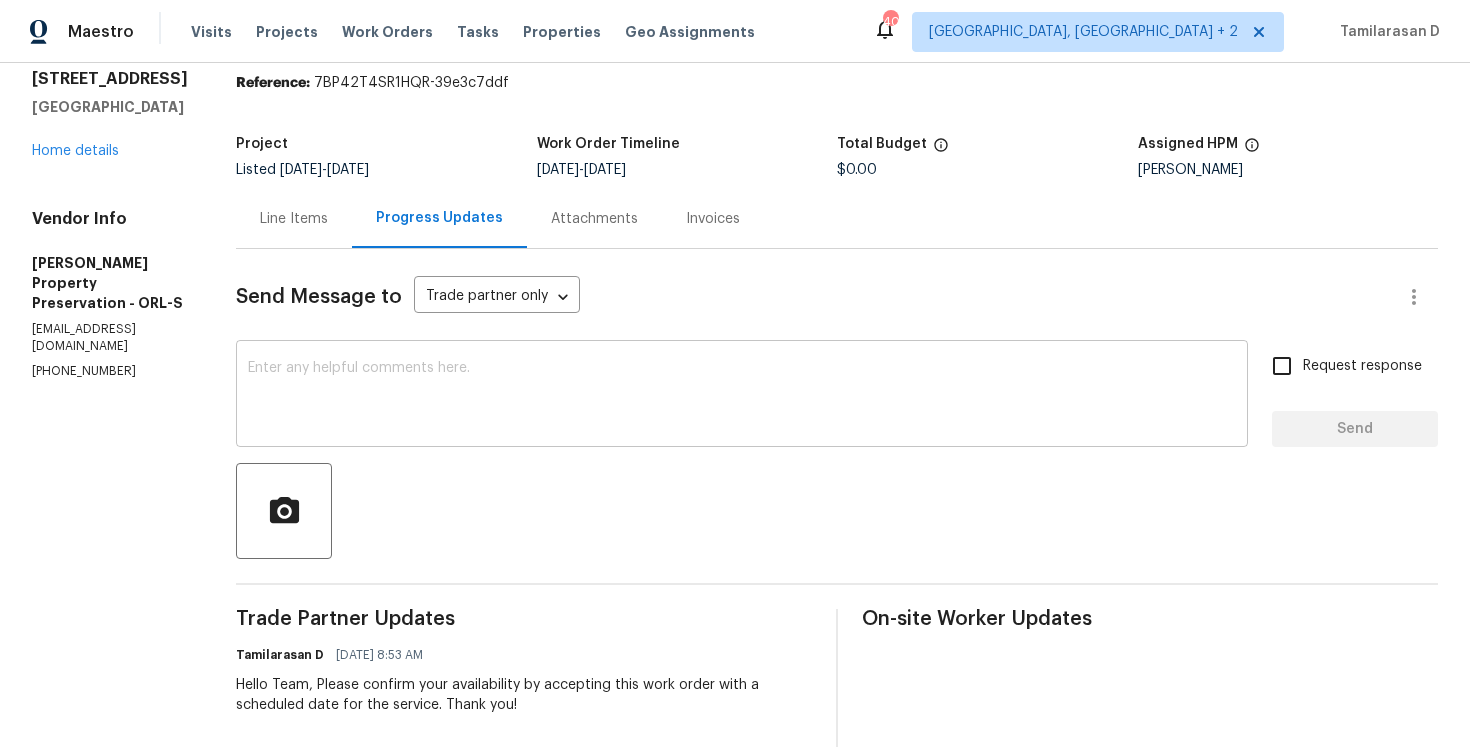 scroll, scrollTop: 0, scrollLeft: 0, axis: both 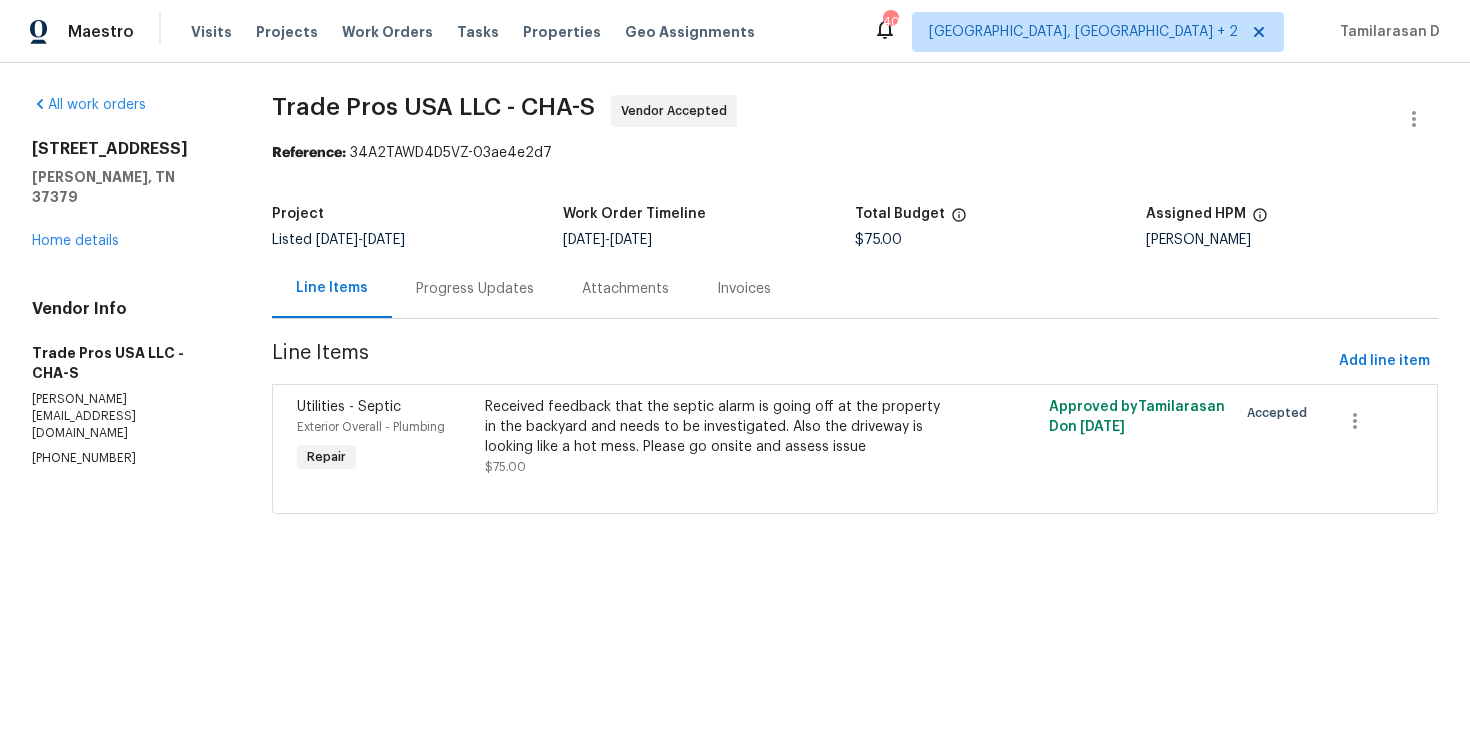 click on "Progress Updates" at bounding box center [475, 289] 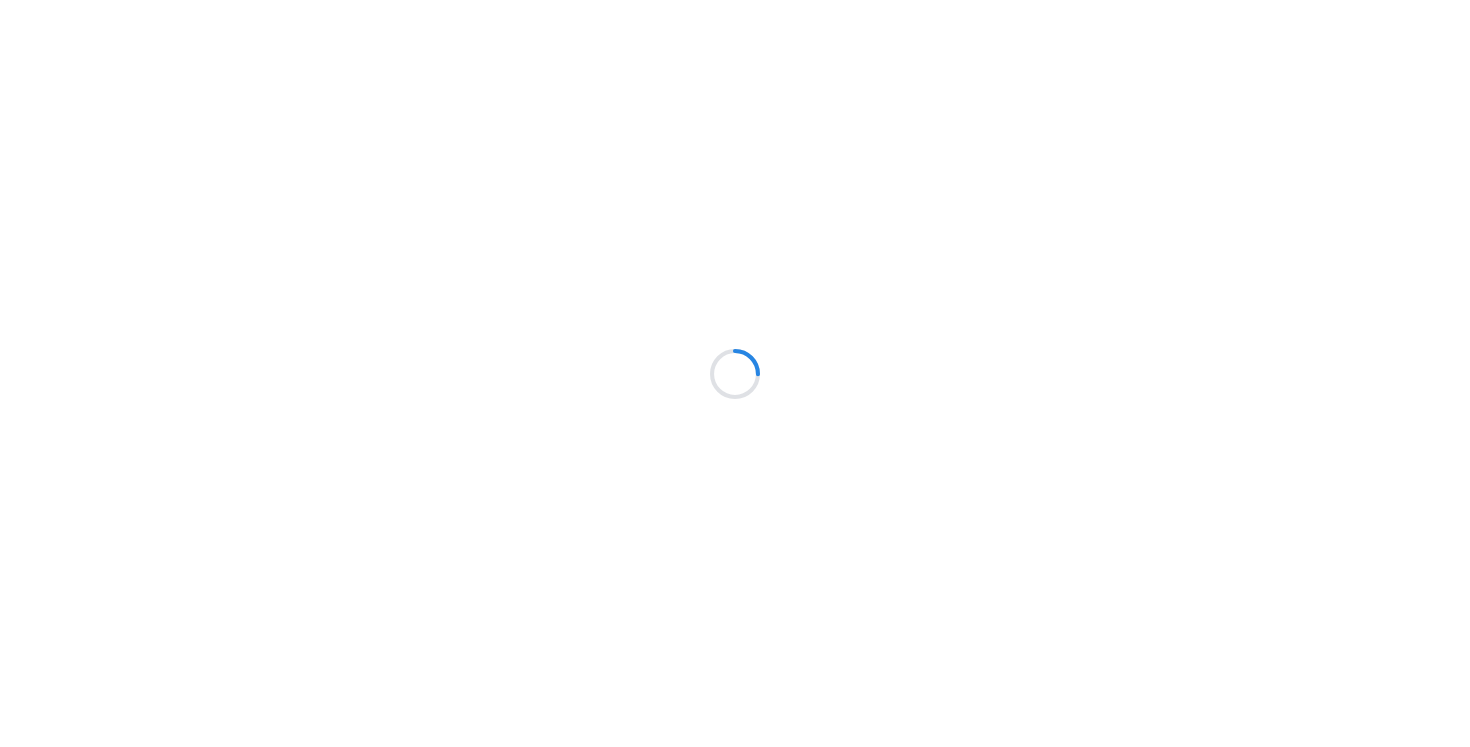 scroll, scrollTop: 0, scrollLeft: 0, axis: both 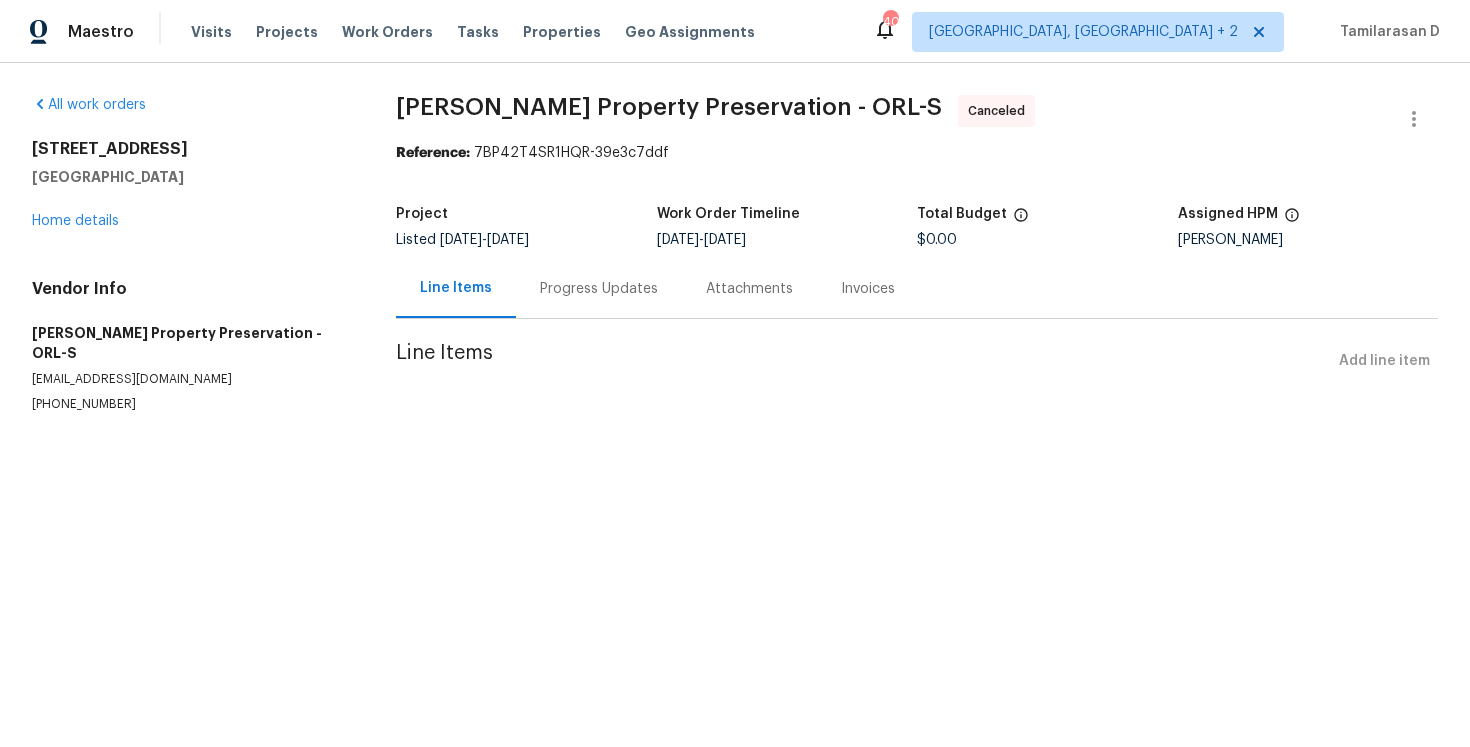 click on "All work orders 156 Heron Dr Palm Coast, FL 32137 Home details Vendor Info Witt's Property Preservation - ORL-S awitt42@yahoo.com (386) 689-1444" at bounding box center (190, 254) 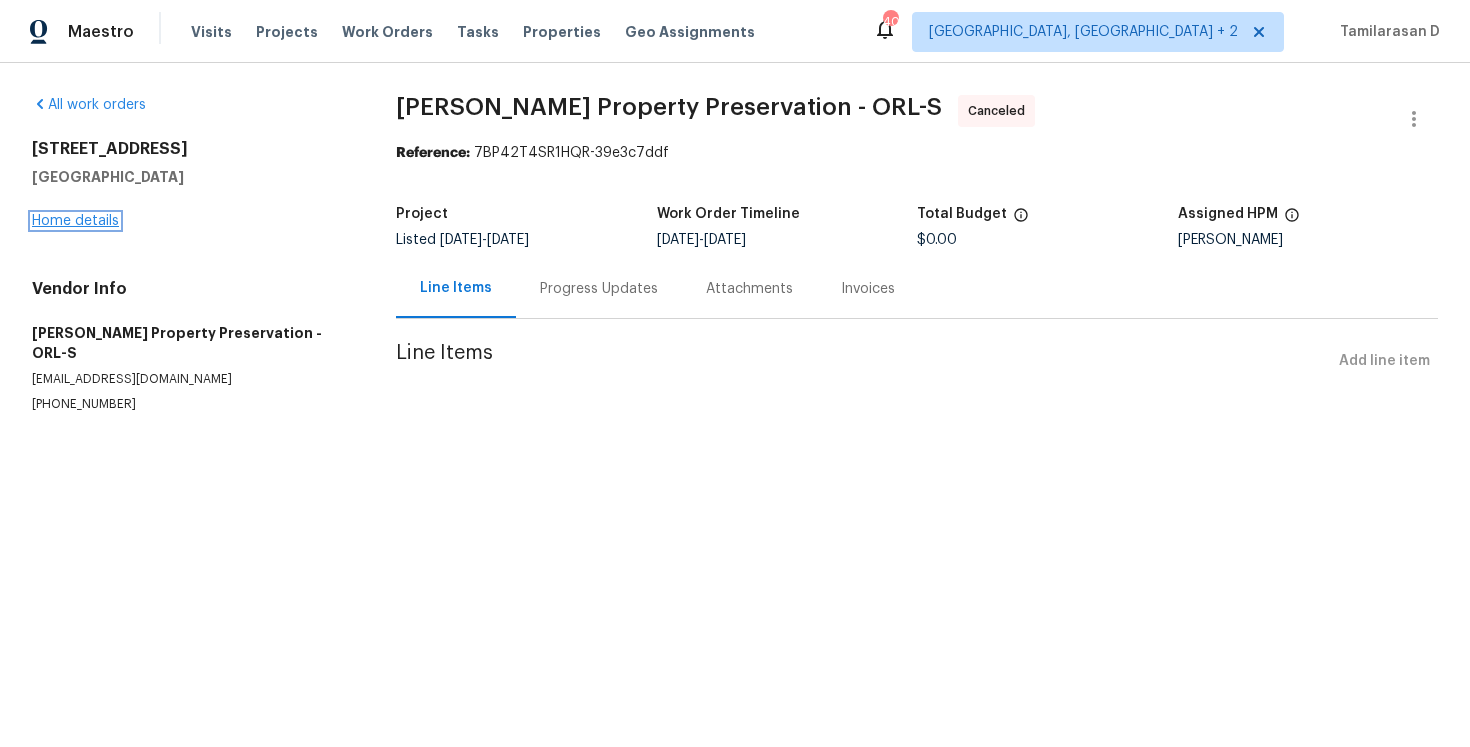 click on "Home details" at bounding box center [75, 221] 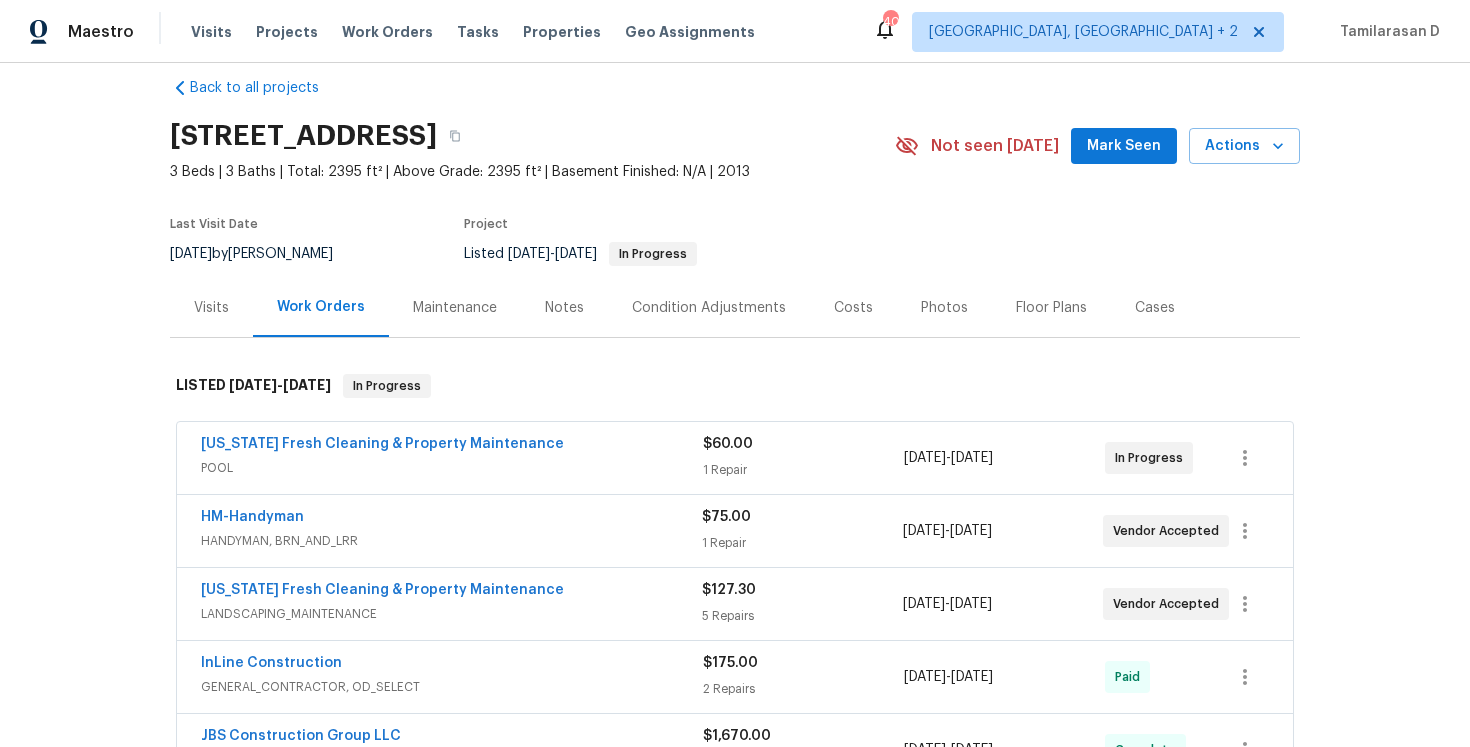 scroll, scrollTop: 0, scrollLeft: 0, axis: both 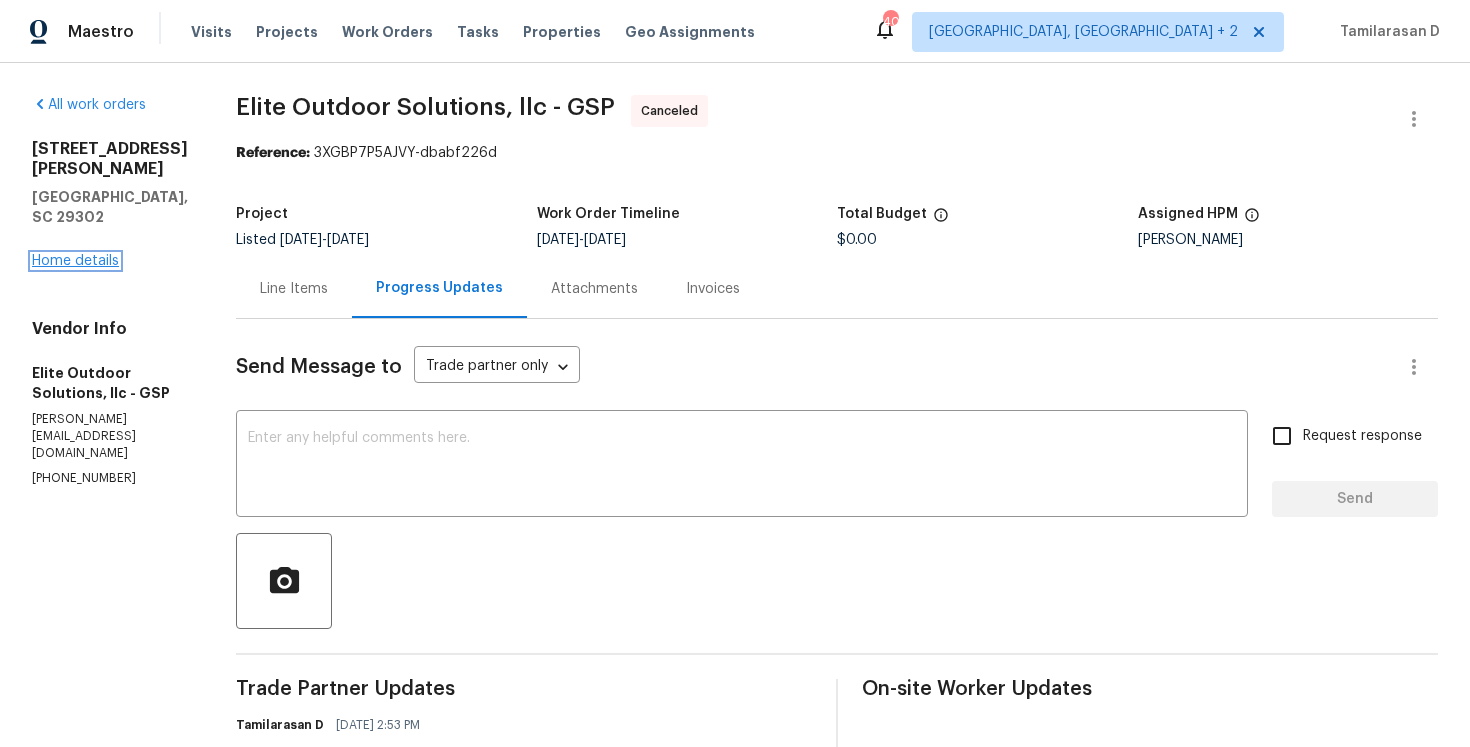 click on "Home details" at bounding box center [75, 261] 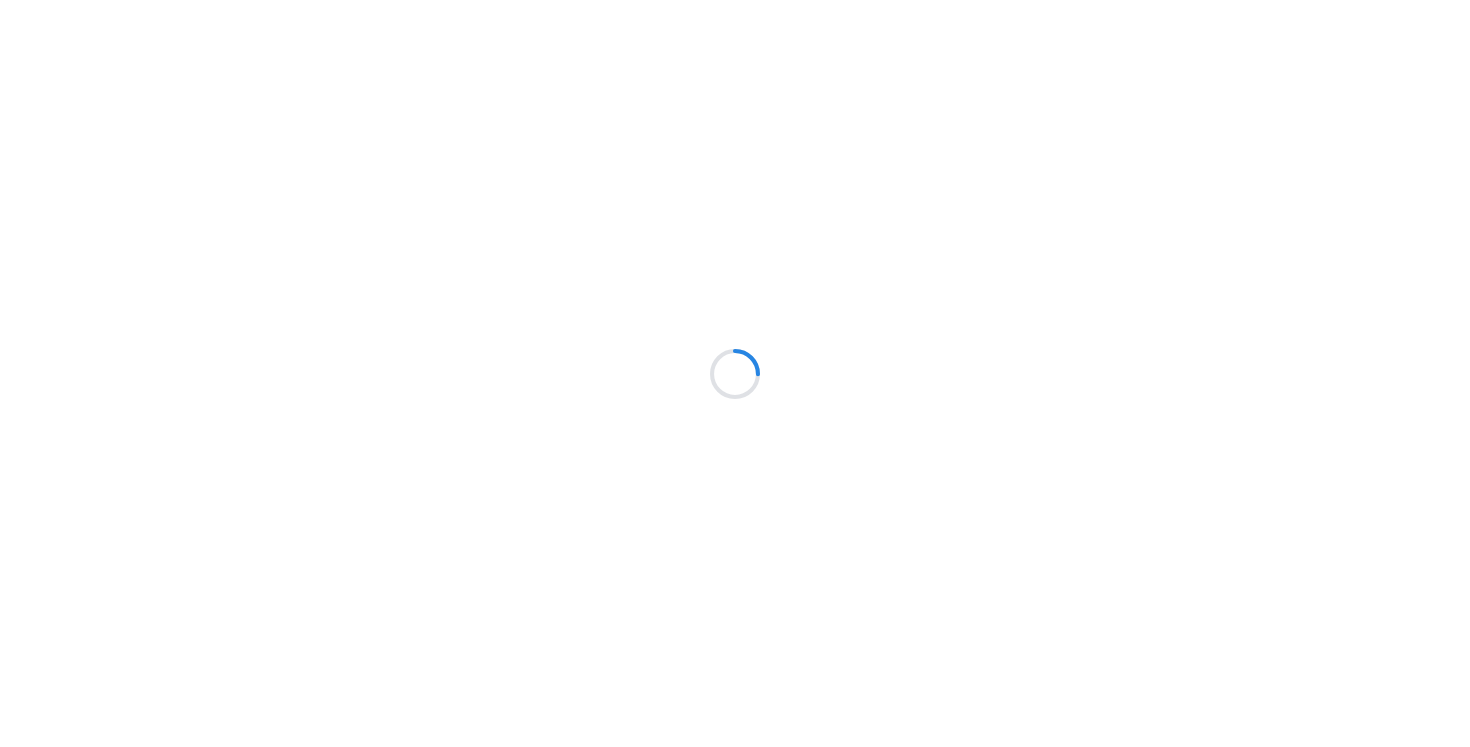 scroll, scrollTop: 0, scrollLeft: 0, axis: both 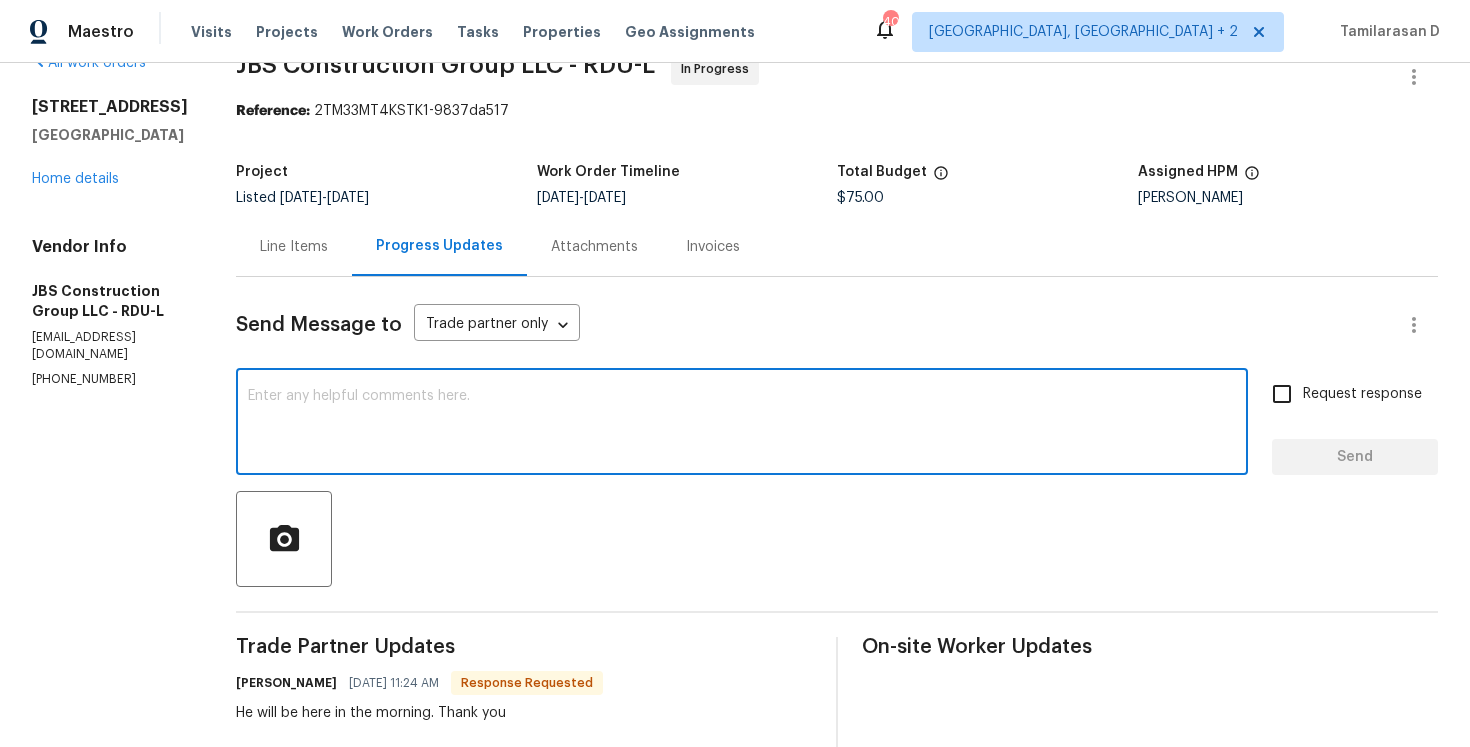 click at bounding box center [742, 424] 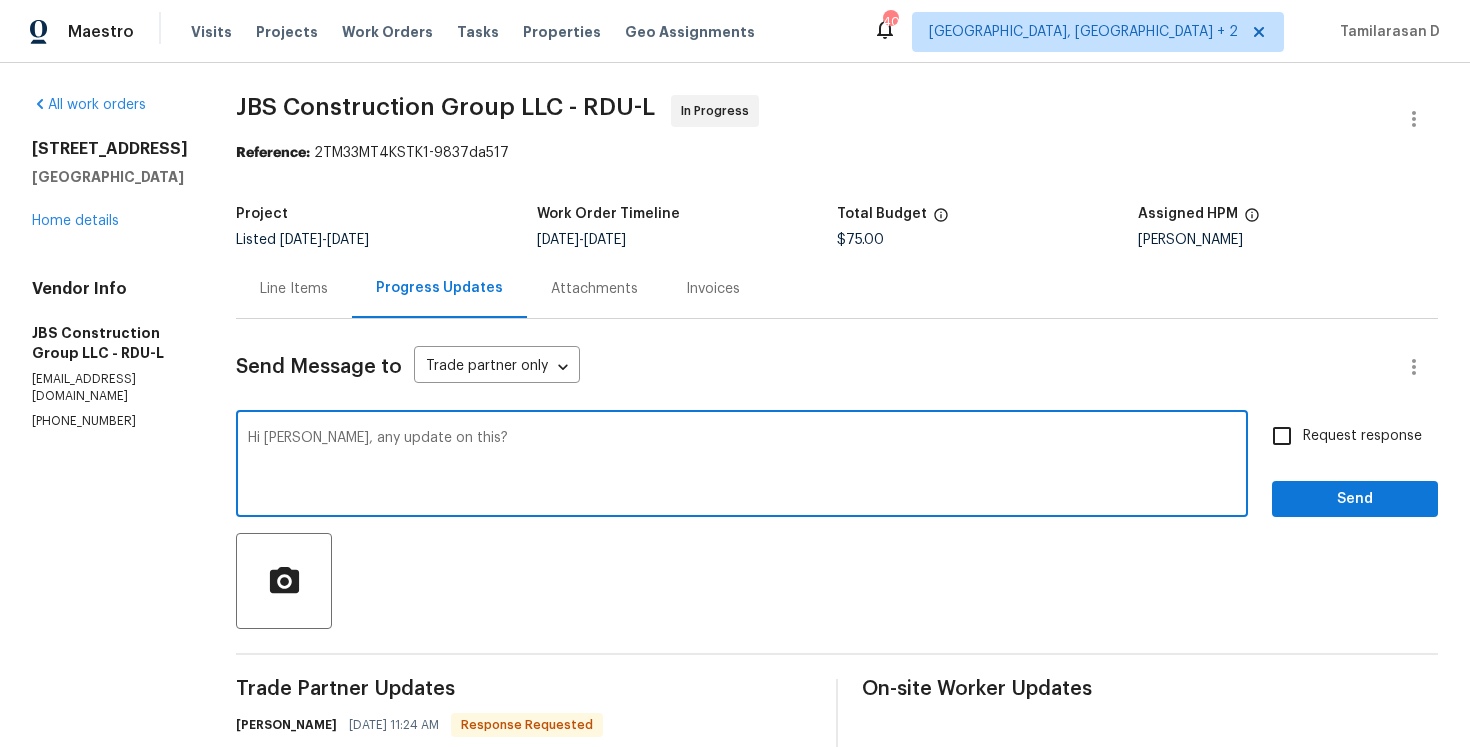 type on "Hi Kevin, any update on this?" 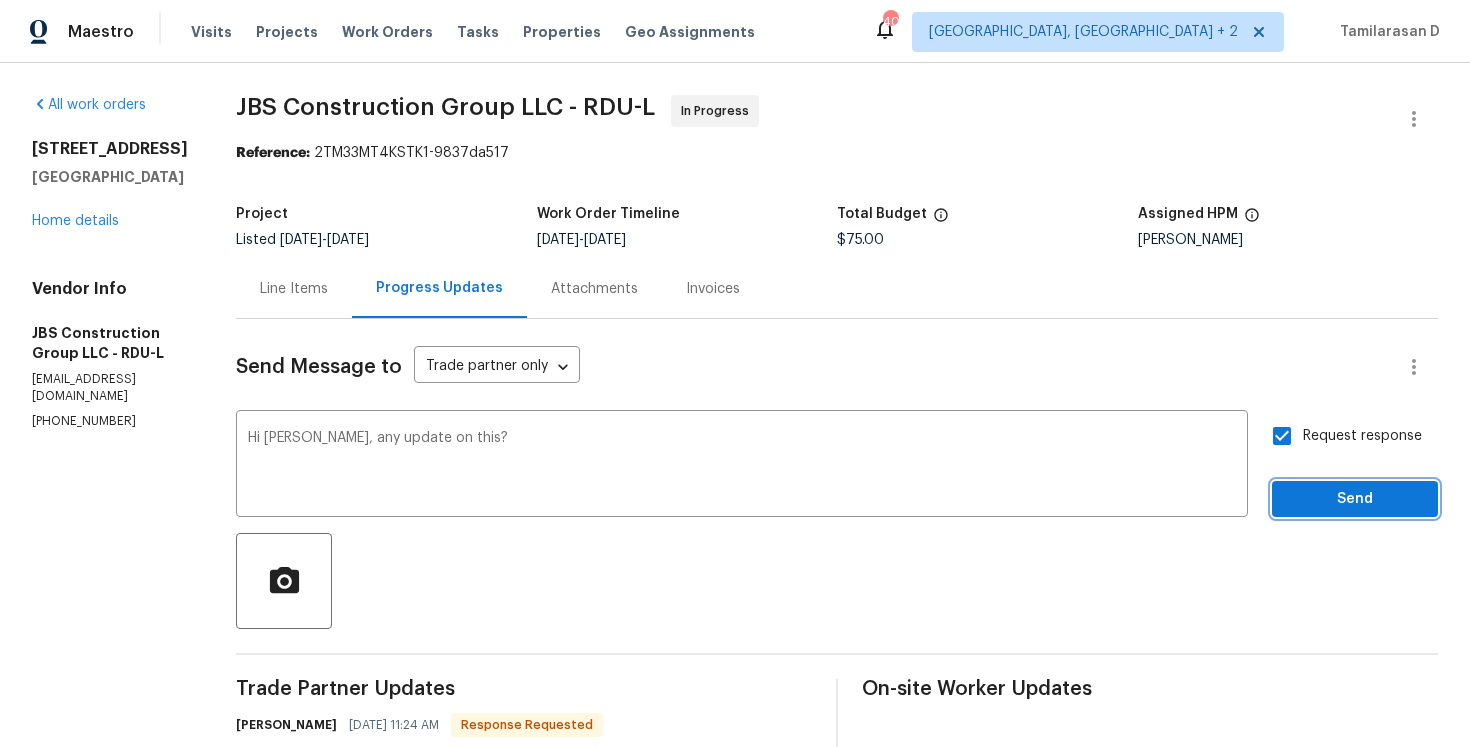 click on "Send" at bounding box center (1355, 499) 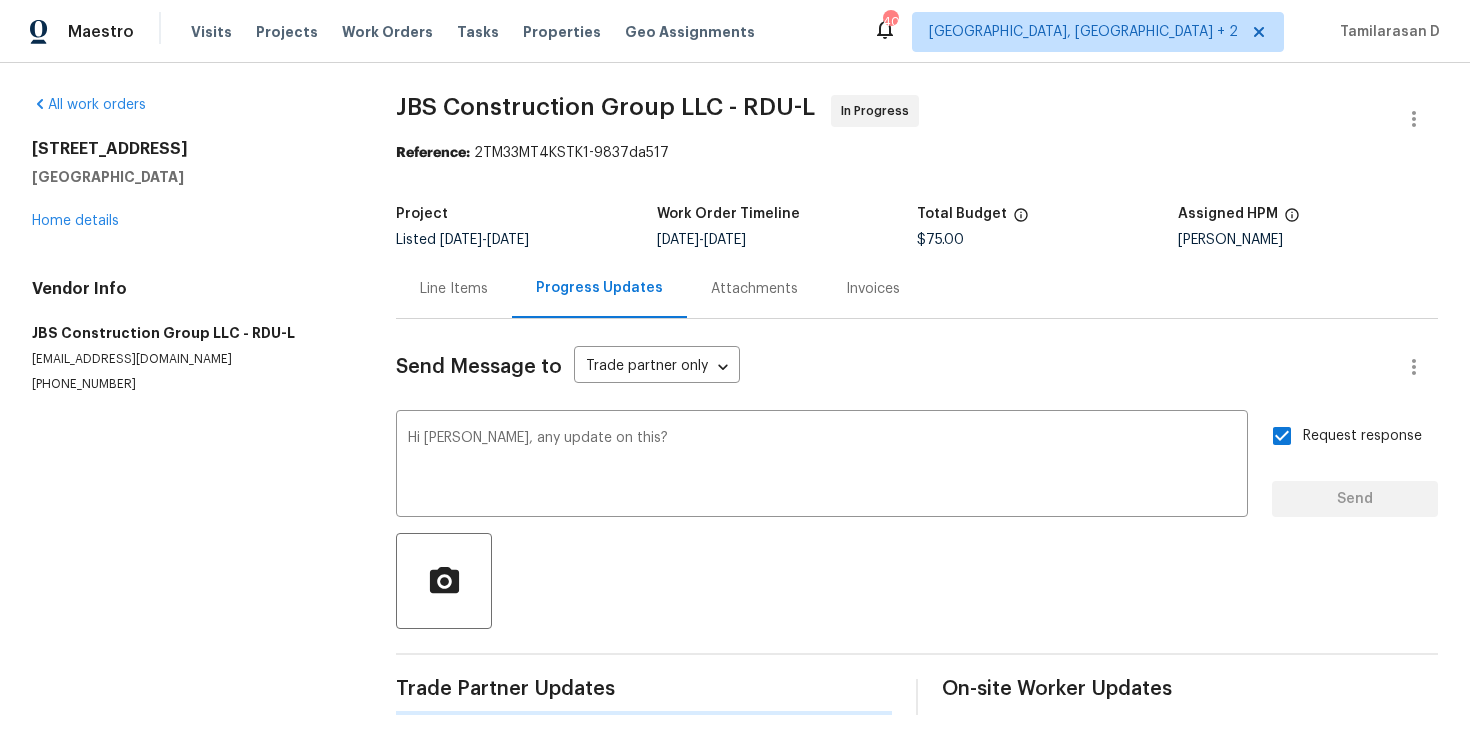 type 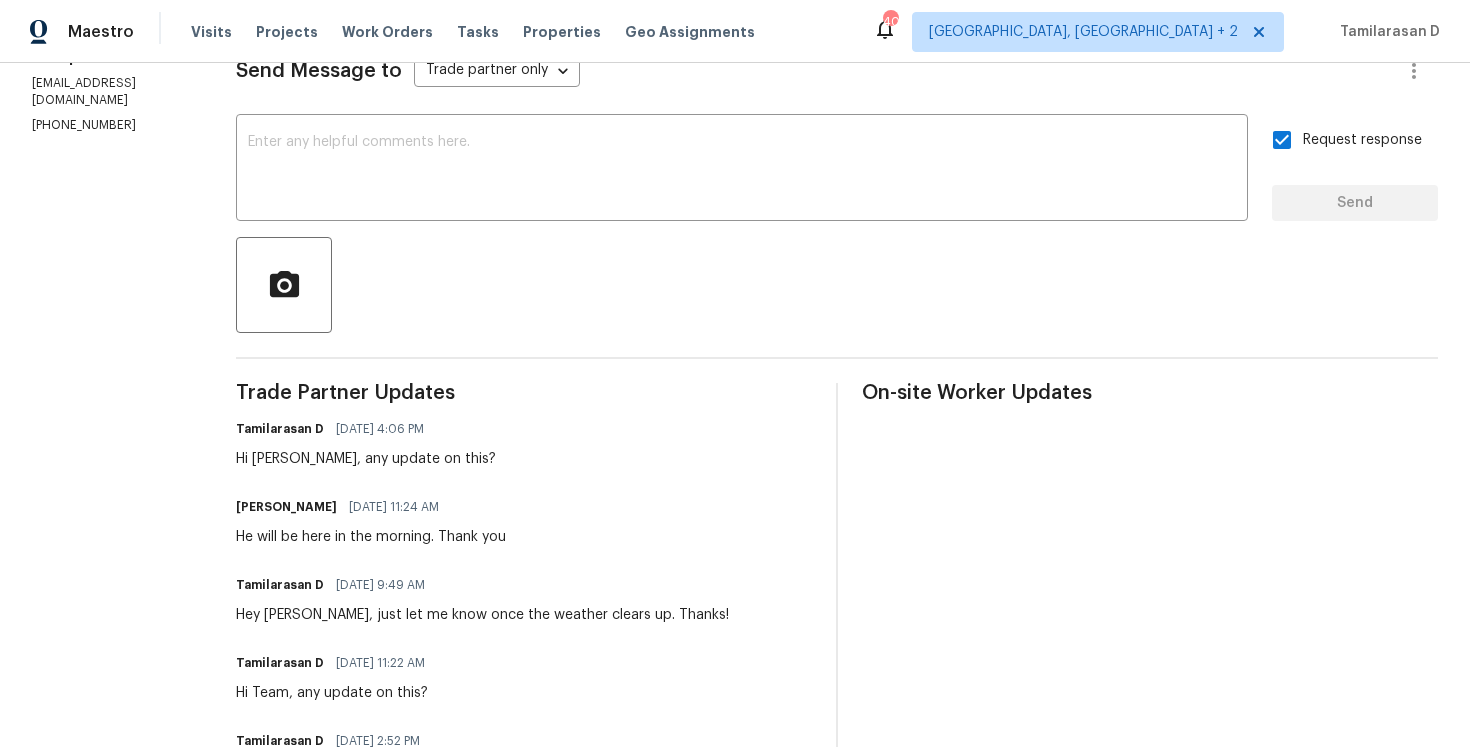 scroll, scrollTop: 318, scrollLeft: 0, axis: vertical 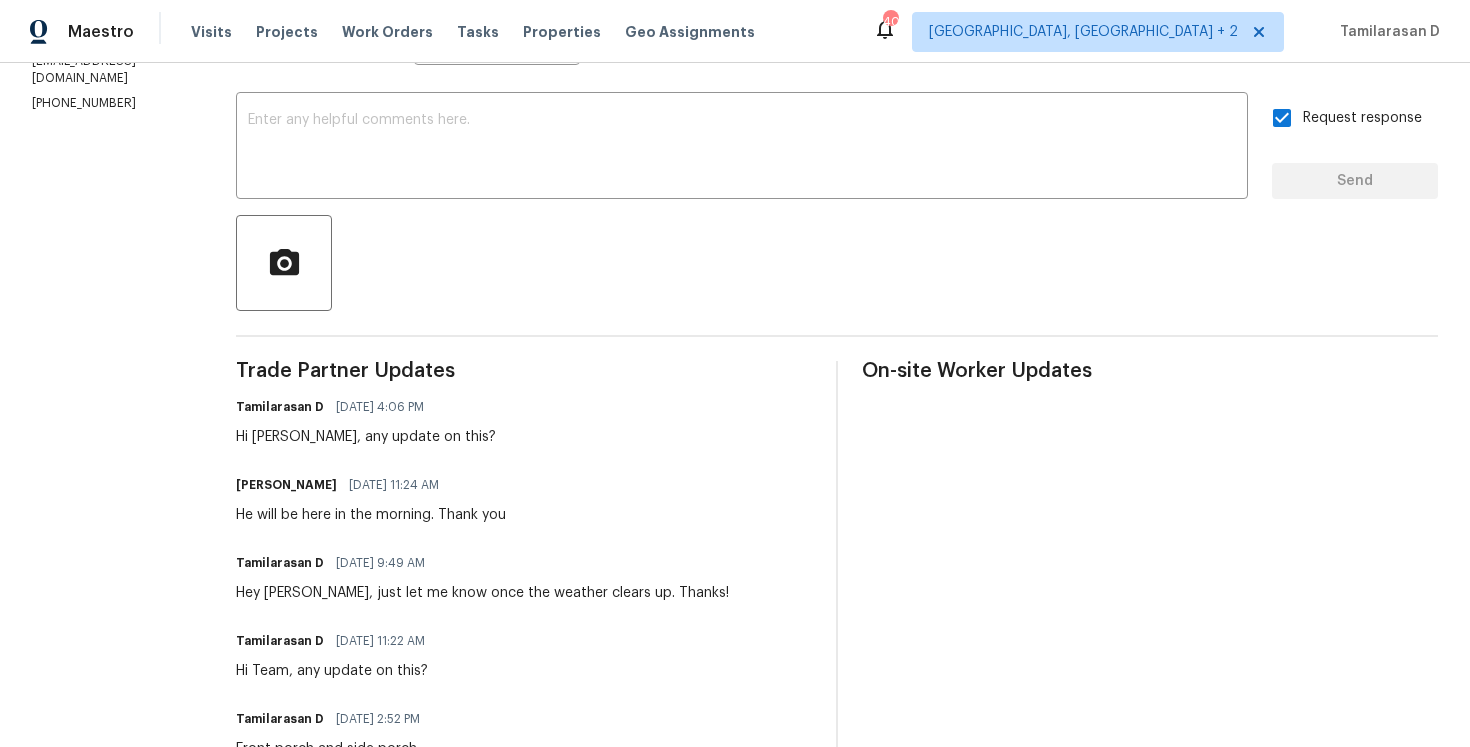 click on "He will be here in the morning. Thank you" at bounding box center (371, 515) 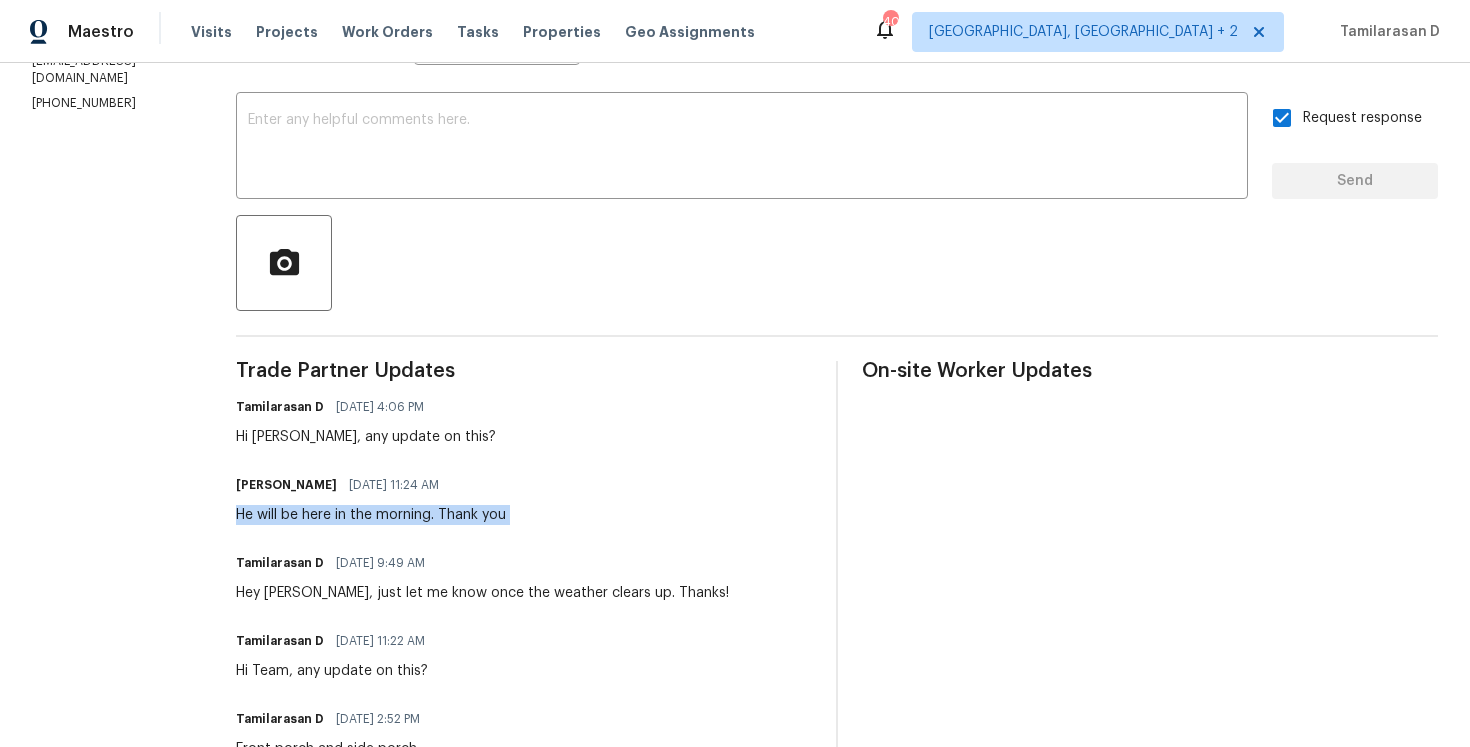 click on "He will be here in the morning. Thank you" at bounding box center (371, 515) 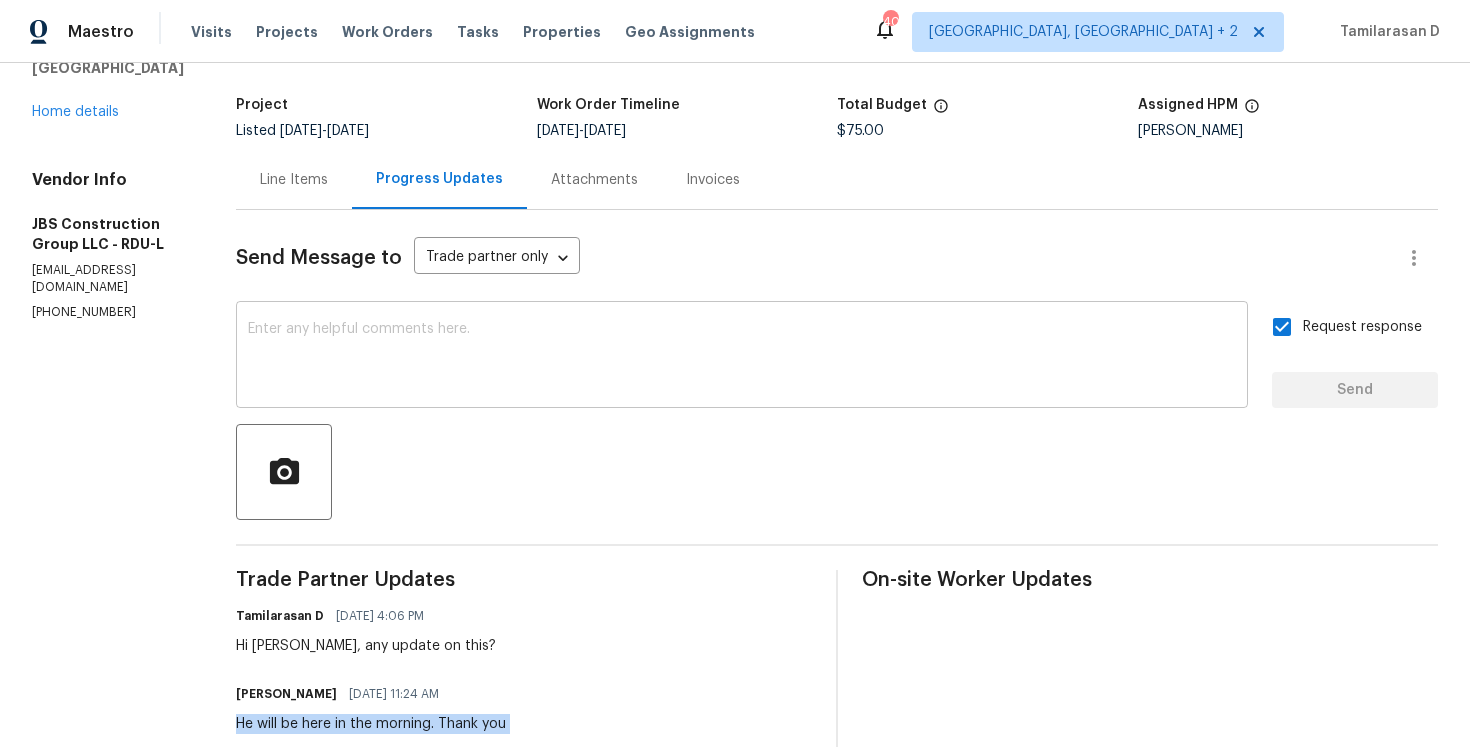 scroll, scrollTop: 0, scrollLeft: 0, axis: both 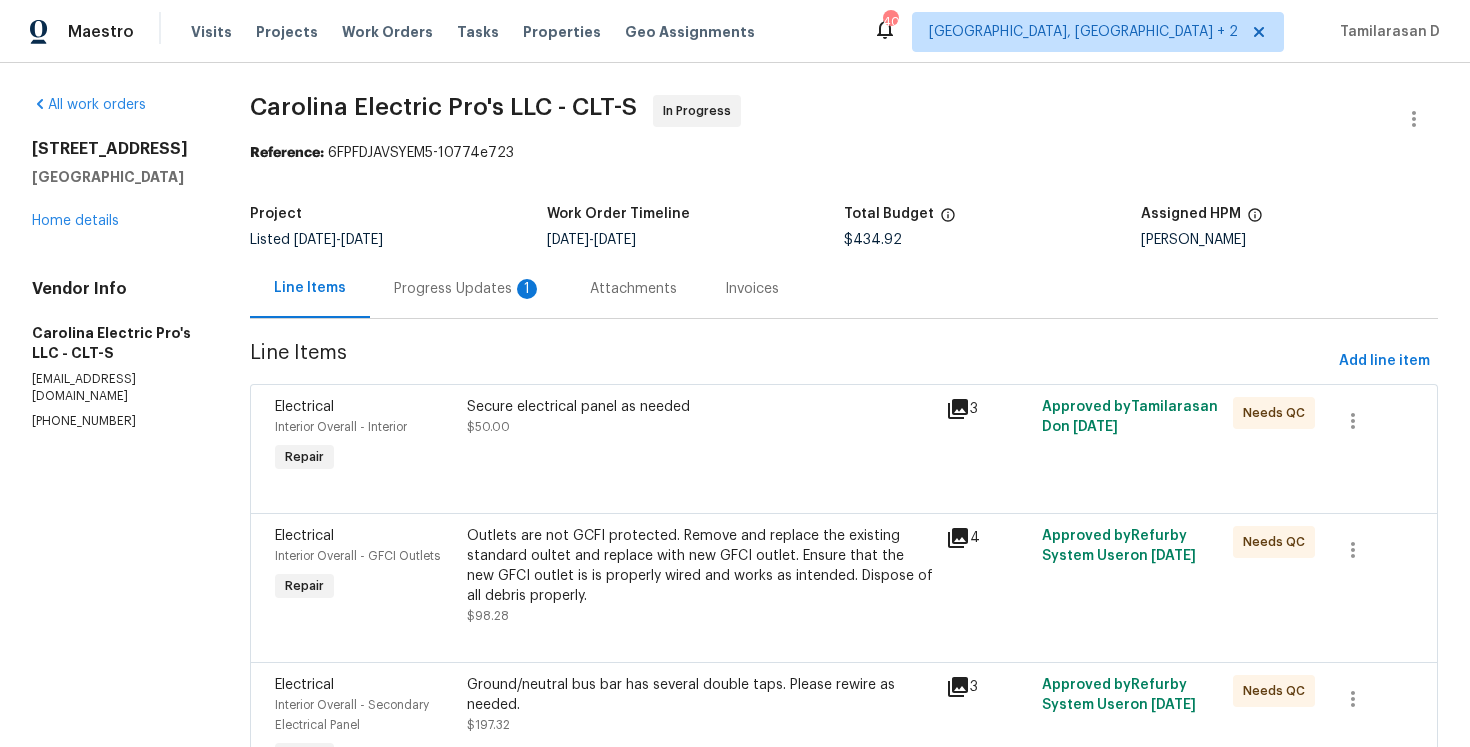 click on "Progress Updates 1" at bounding box center [468, 289] 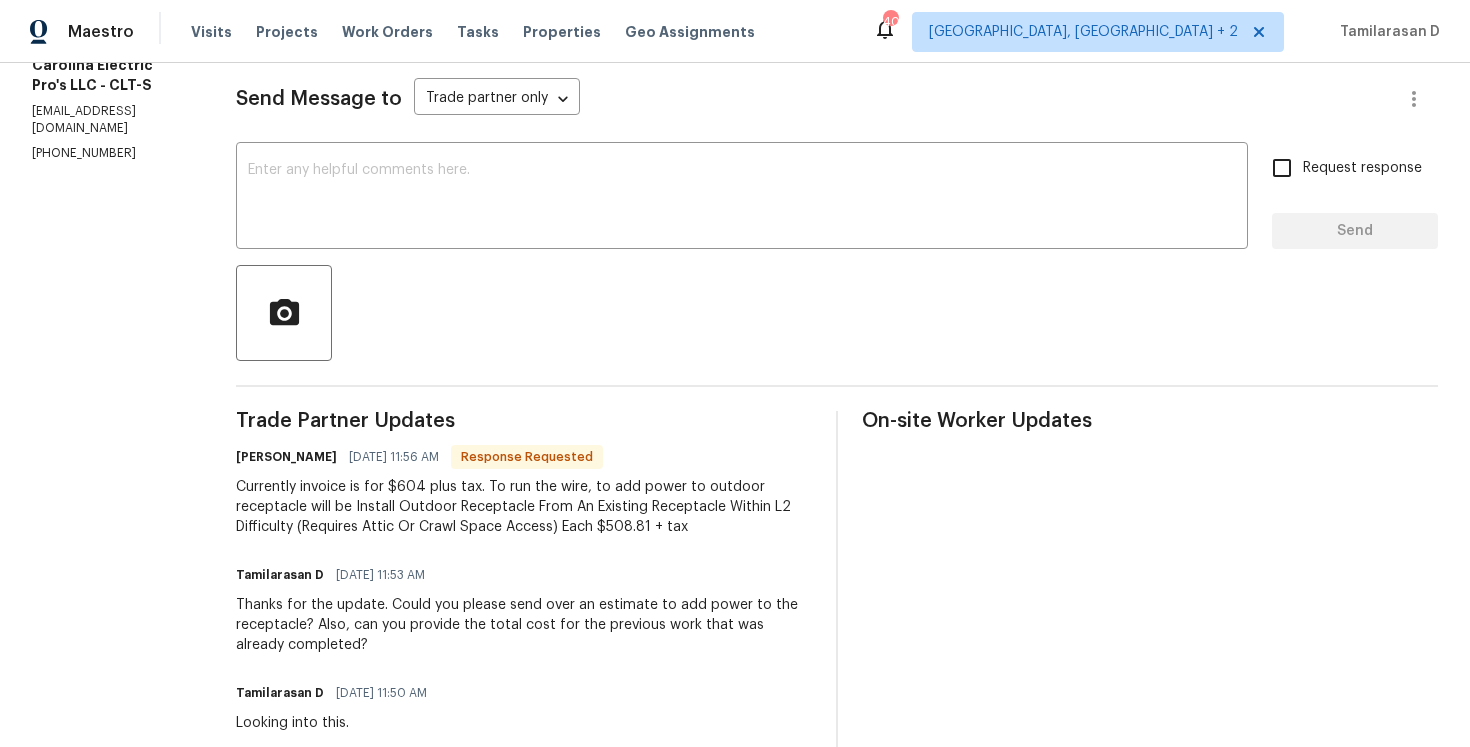 scroll, scrollTop: 272, scrollLeft: 0, axis: vertical 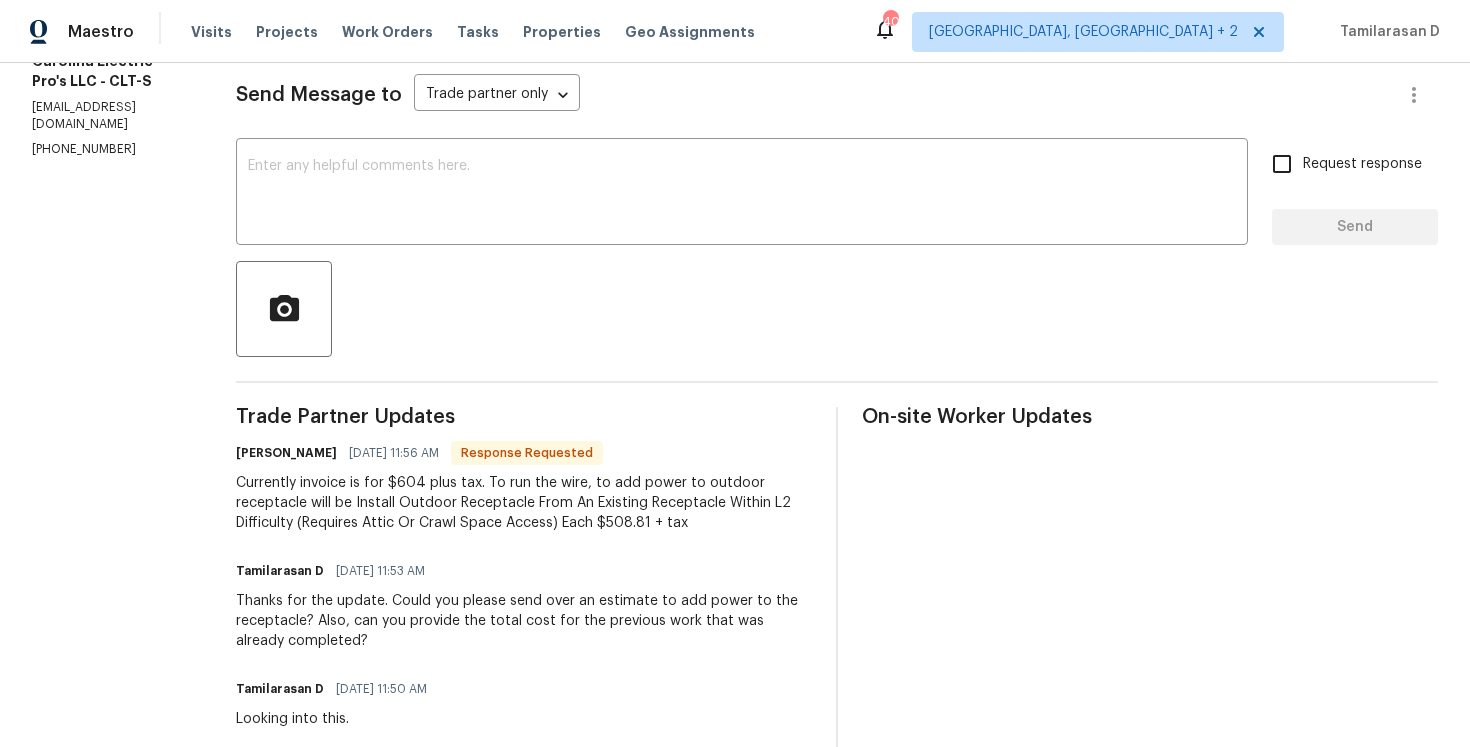 click on "Currently invoice is for $604 plus tax. To run the wire, to add power to outdoor receptacle will be Install Outdoor Receptacle From An Existing Receptacle Within L2 Difficulty (Requires Attic Or Crawl Space Access)	Each	 $508.81 + tax" at bounding box center (524, 503) 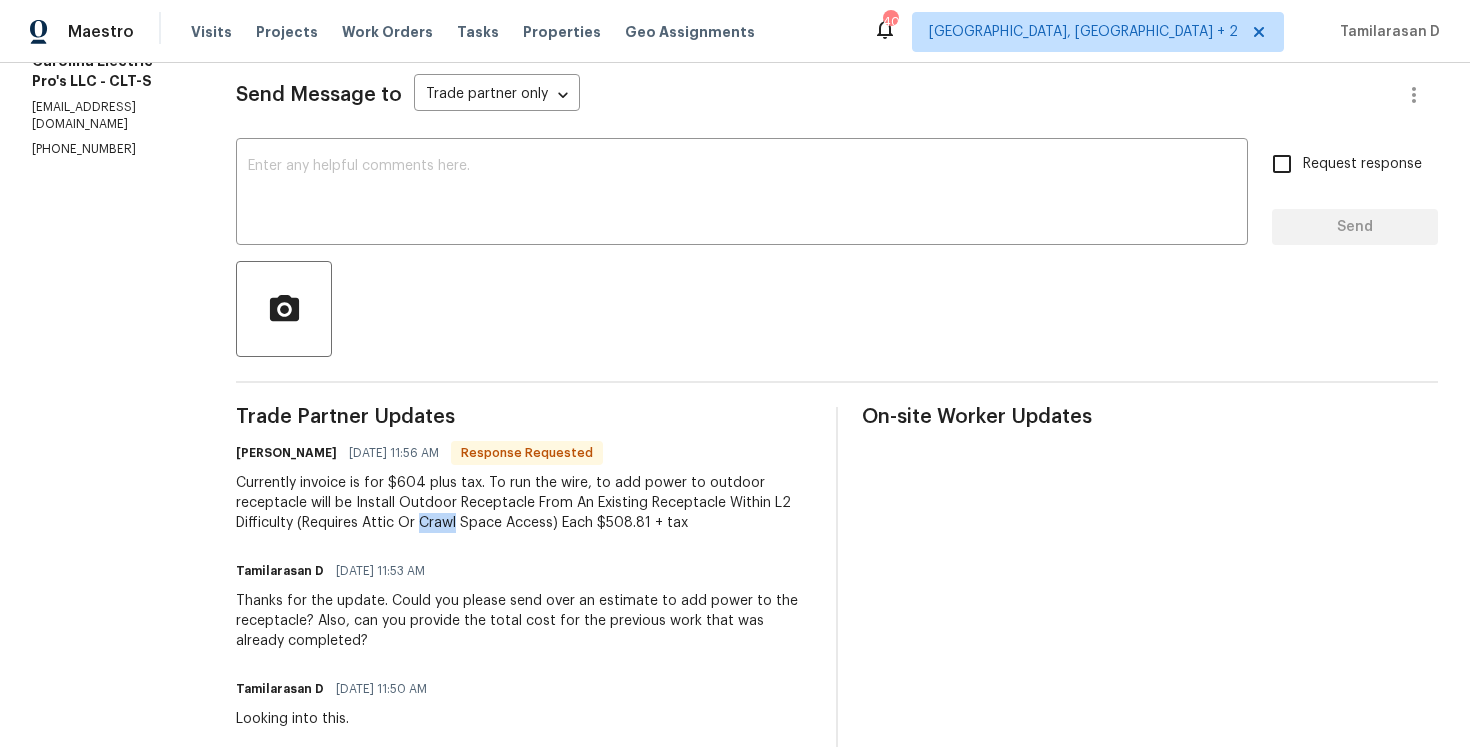 click on "Currently invoice is for $604 plus tax. To run the wire, to add power to outdoor receptacle will be Install Outdoor Receptacle From An Existing Receptacle Within L2 Difficulty (Requires Attic Or Crawl Space Access)	Each	 $508.81 + tax" at bounding box center [524, 503] 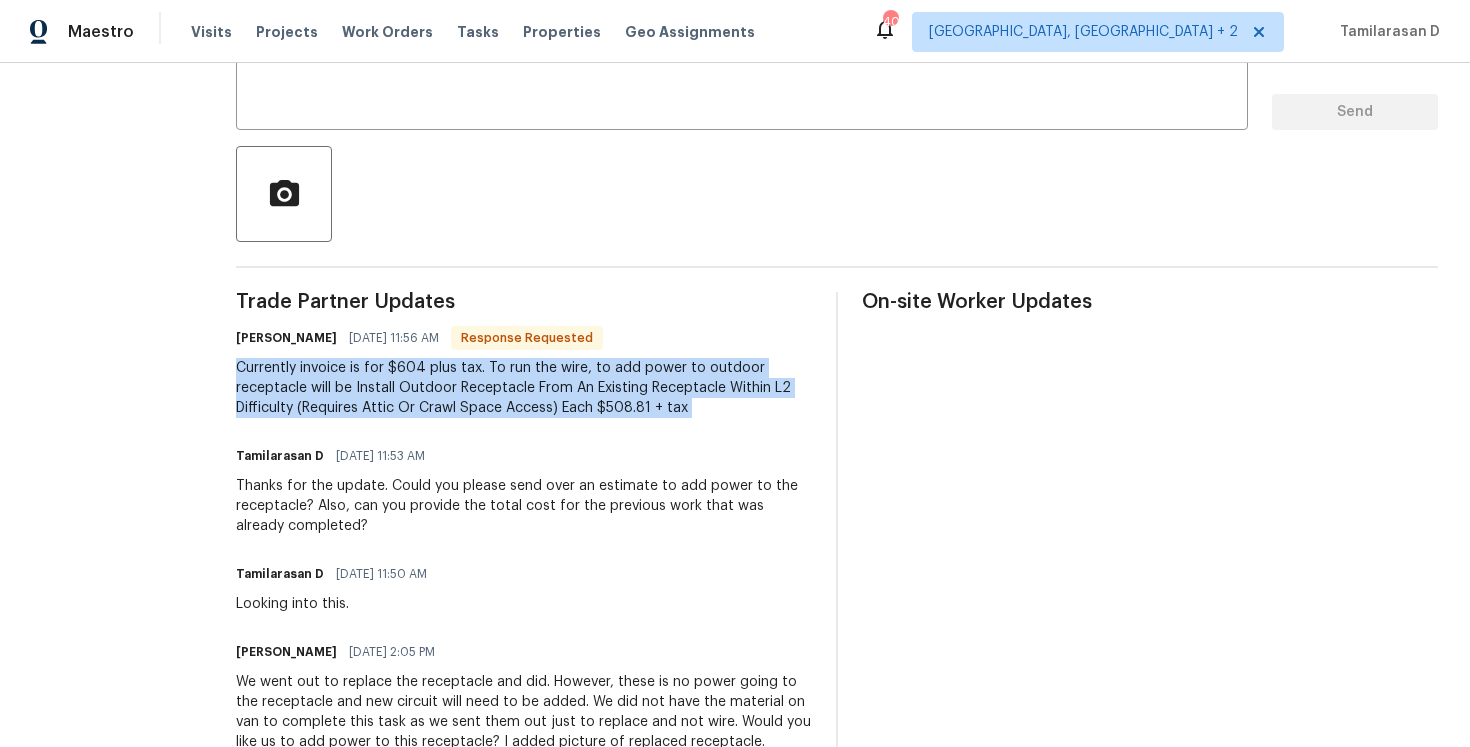 scroll, scrollTop: 374, scrollLeft: 0, axis: vertical 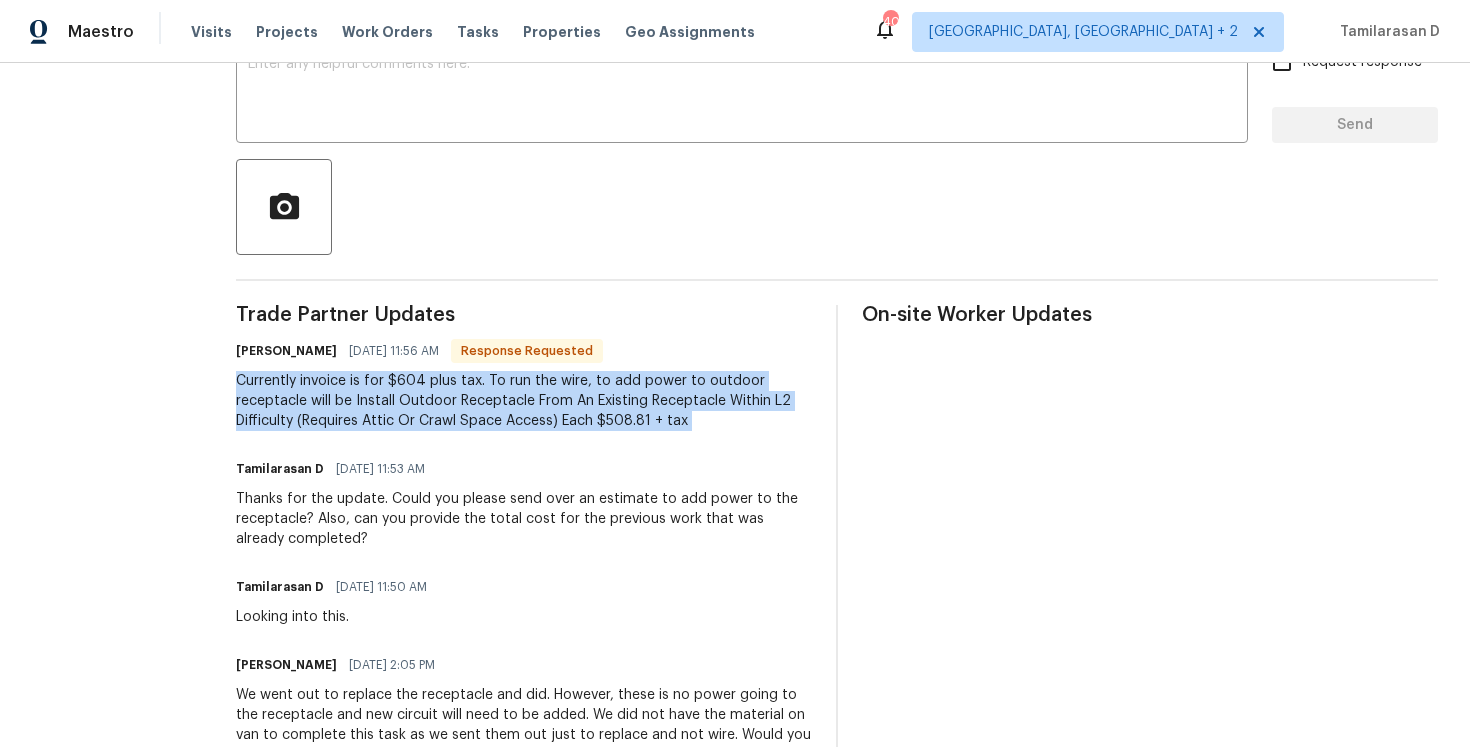click on "Currently invoice is for $604 plus tax. To run the wire, to add power to outdoor receptacle will be Install Outdoor Receptacle From An Existing Receptacle Within L2 Difficulty (Requires Attic Or Crawl Space Access)	Each	 $508.81 + tax" at bounding box center [524, 401] 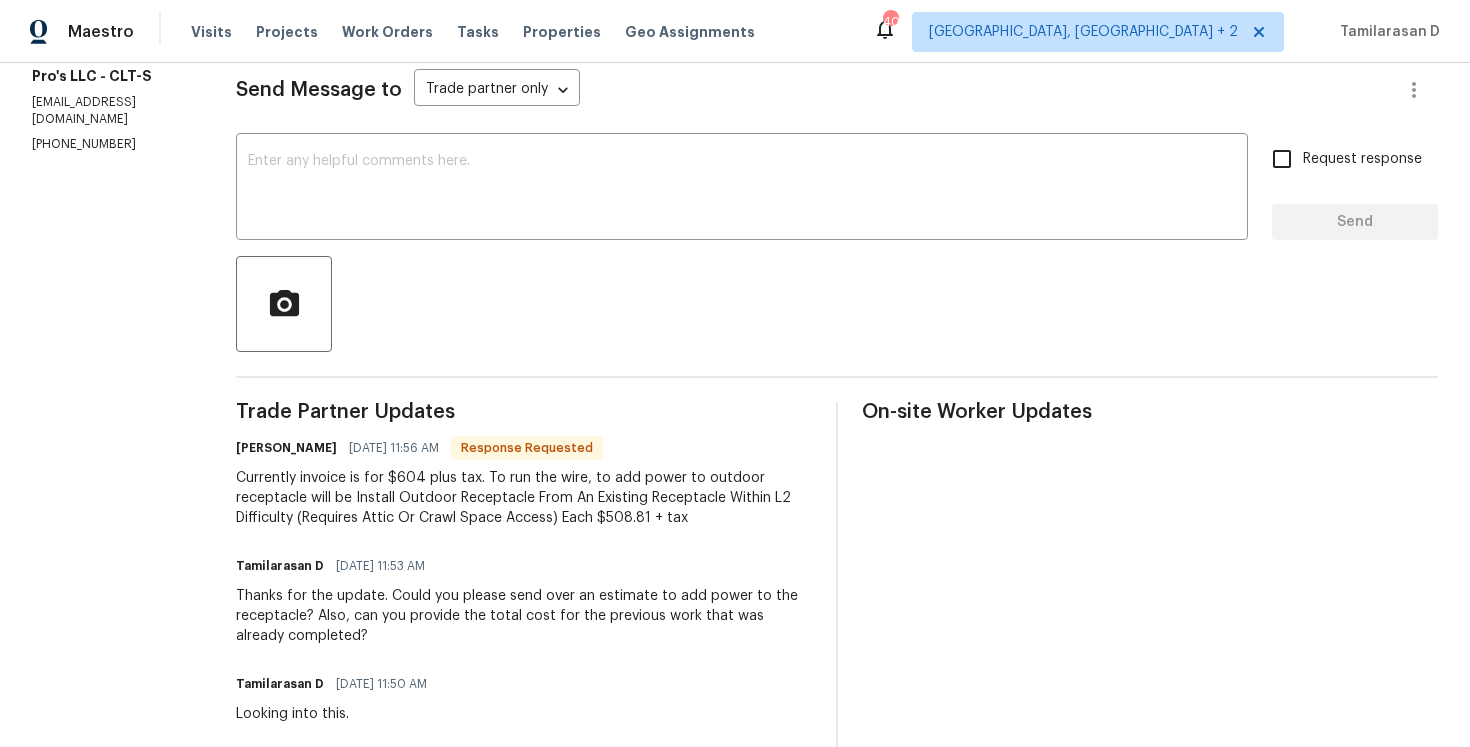 scroll, scrollTop: 0, scrollLeft: 0, axis: both 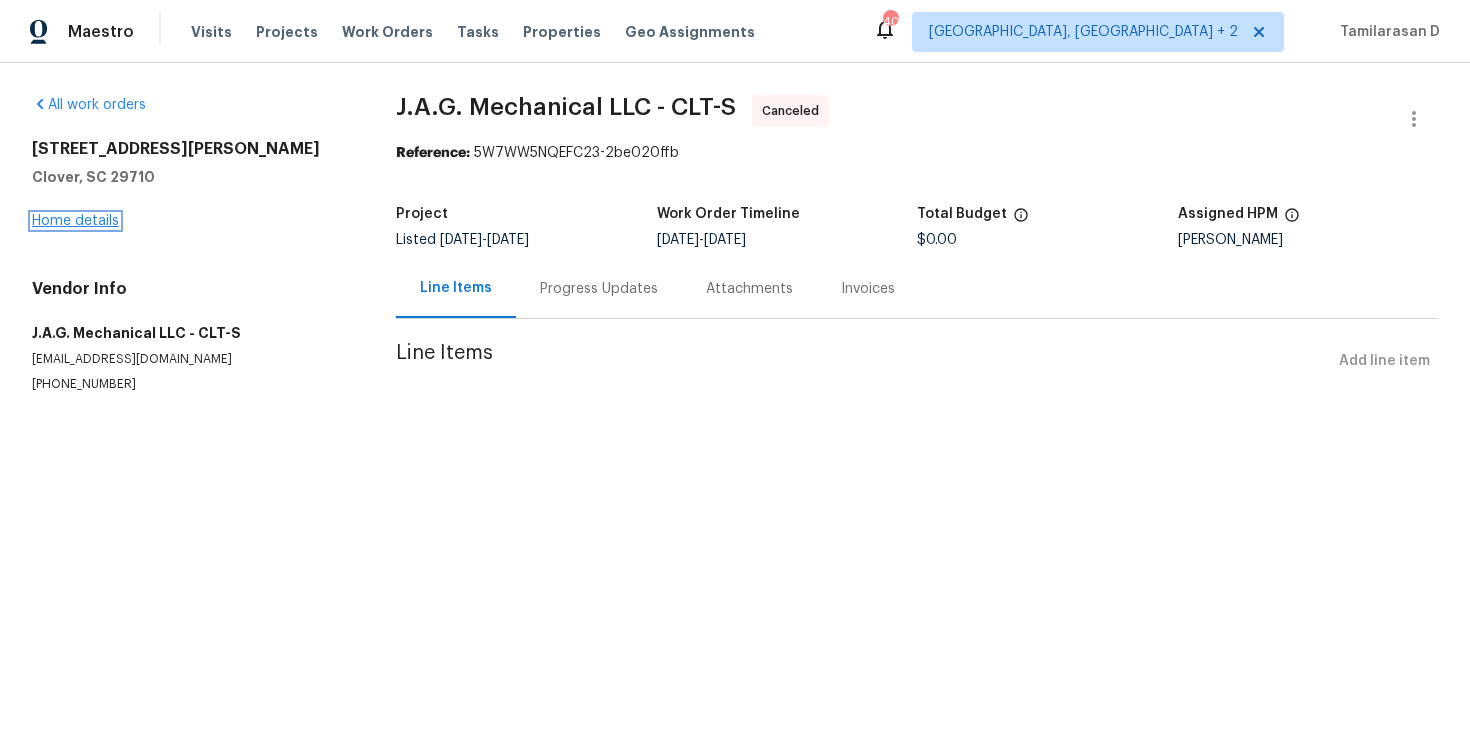 click on "Home details" at bounding box center [75, 221] 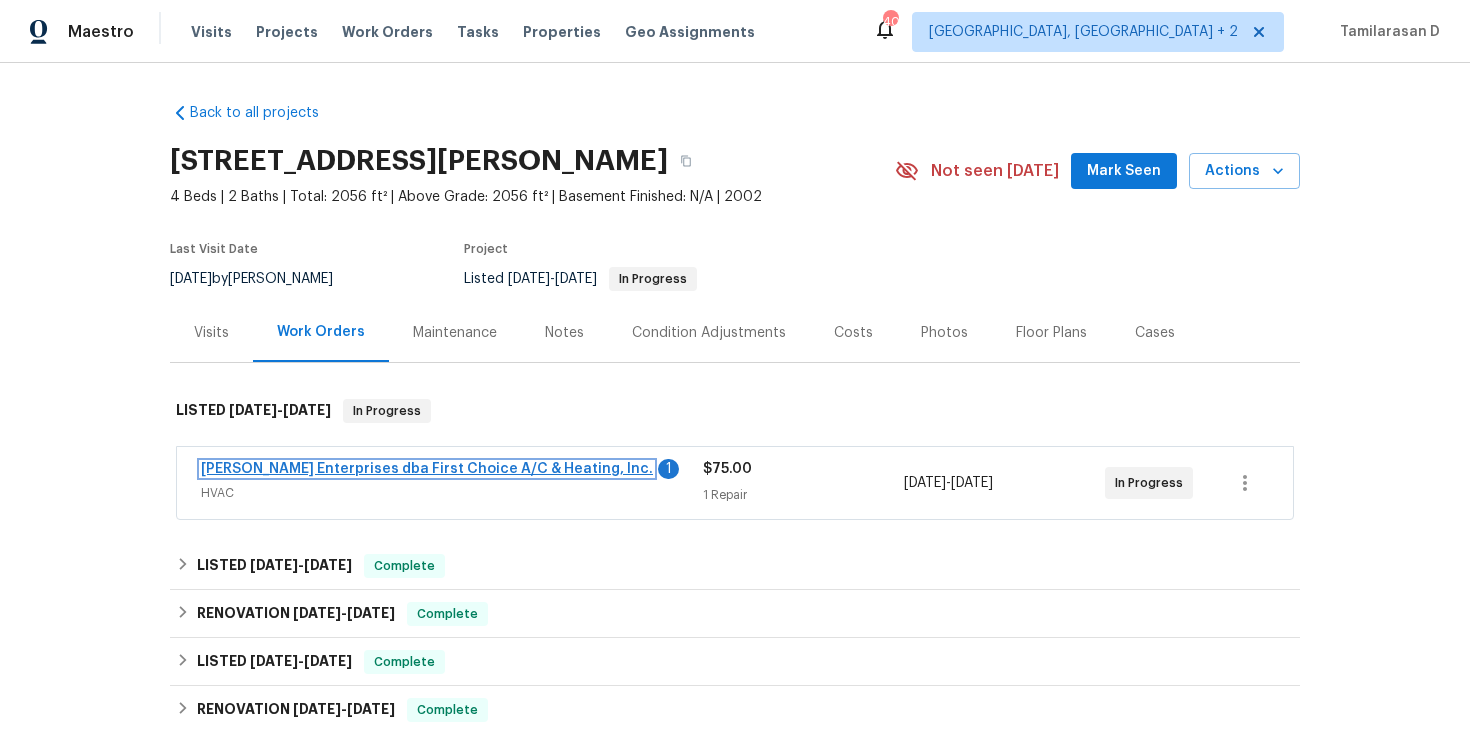 click on "[PERSON_NAME] Enterprises dba First Choice A/C & Heating, Inc." at bounding box center [427, 469] 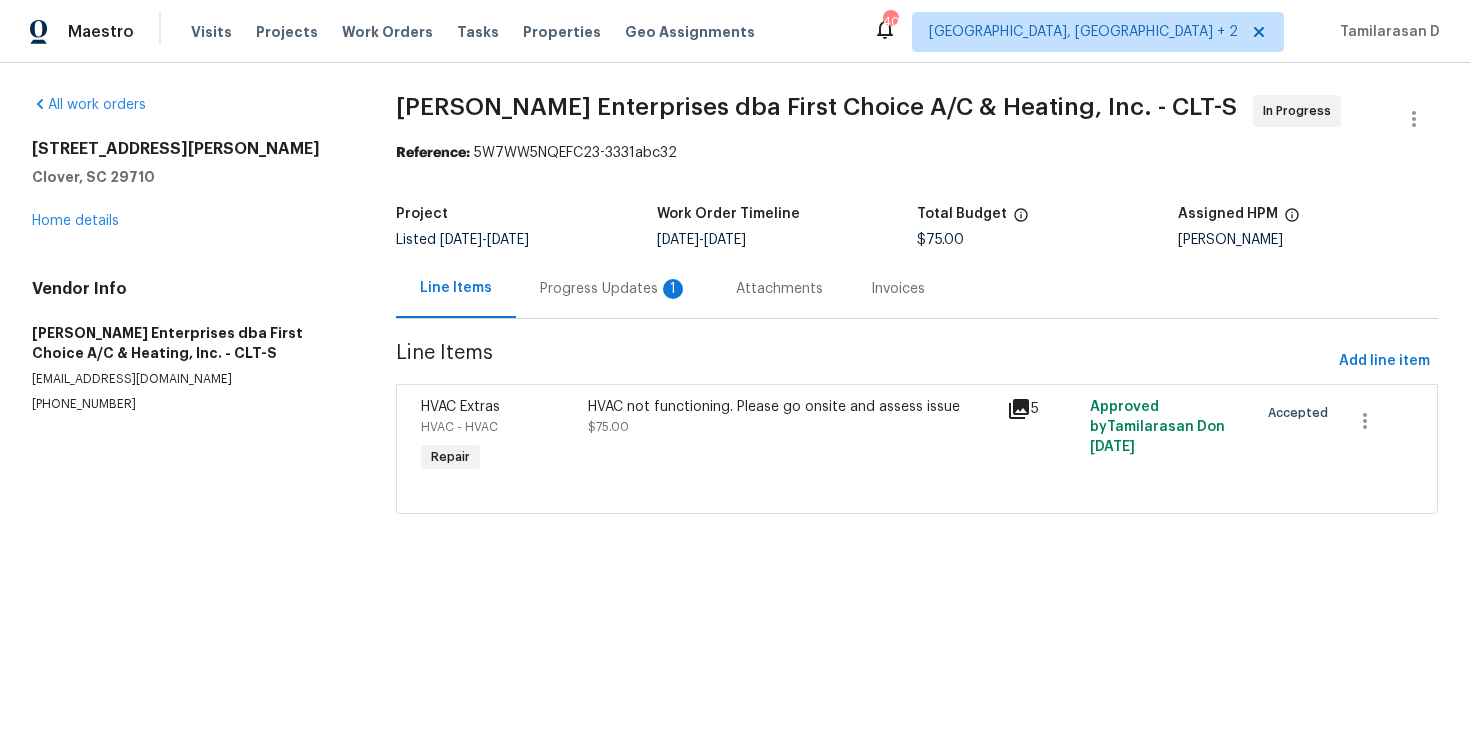 click on "Progress Updates 1" at bounding box center [614, 289] 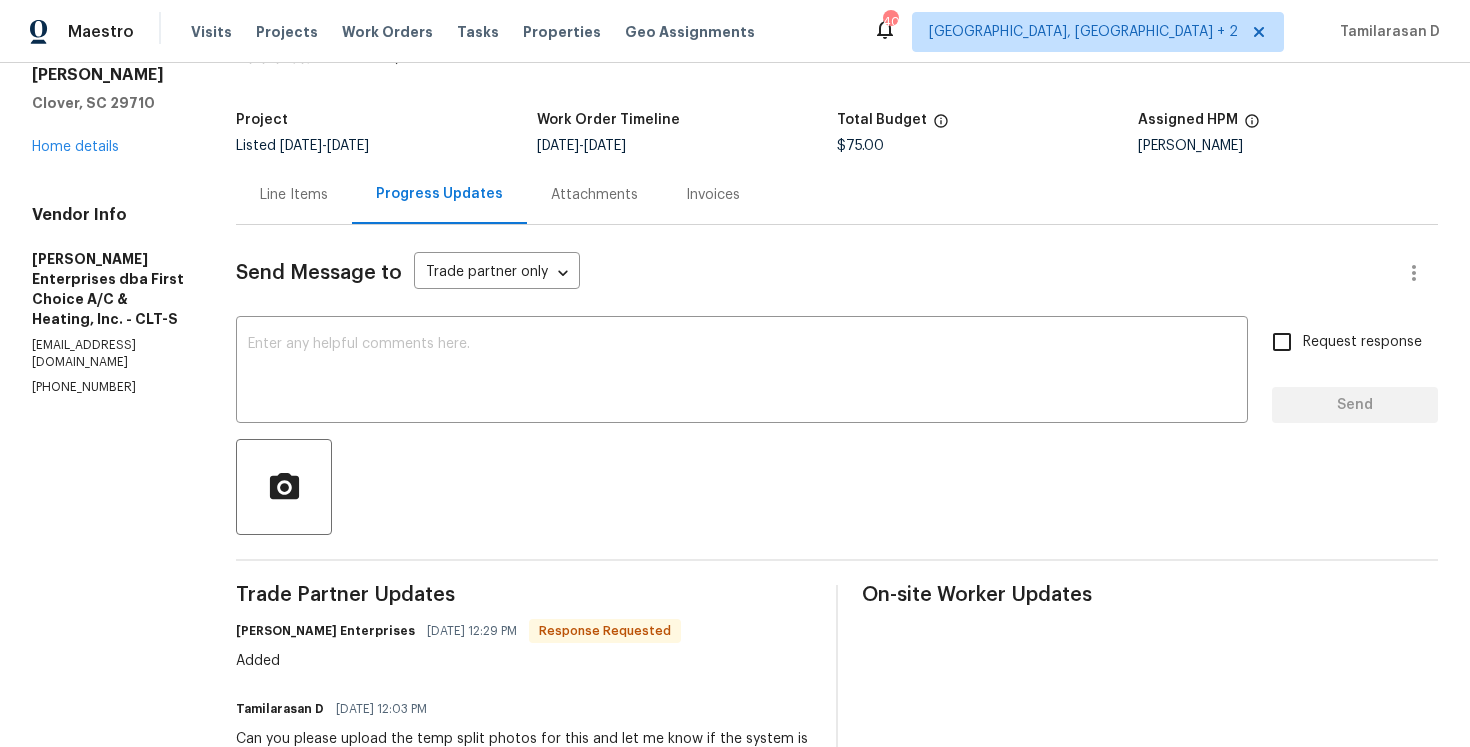 scroll, scrollTop: 34, scrollLeft: 0, axis: vertical 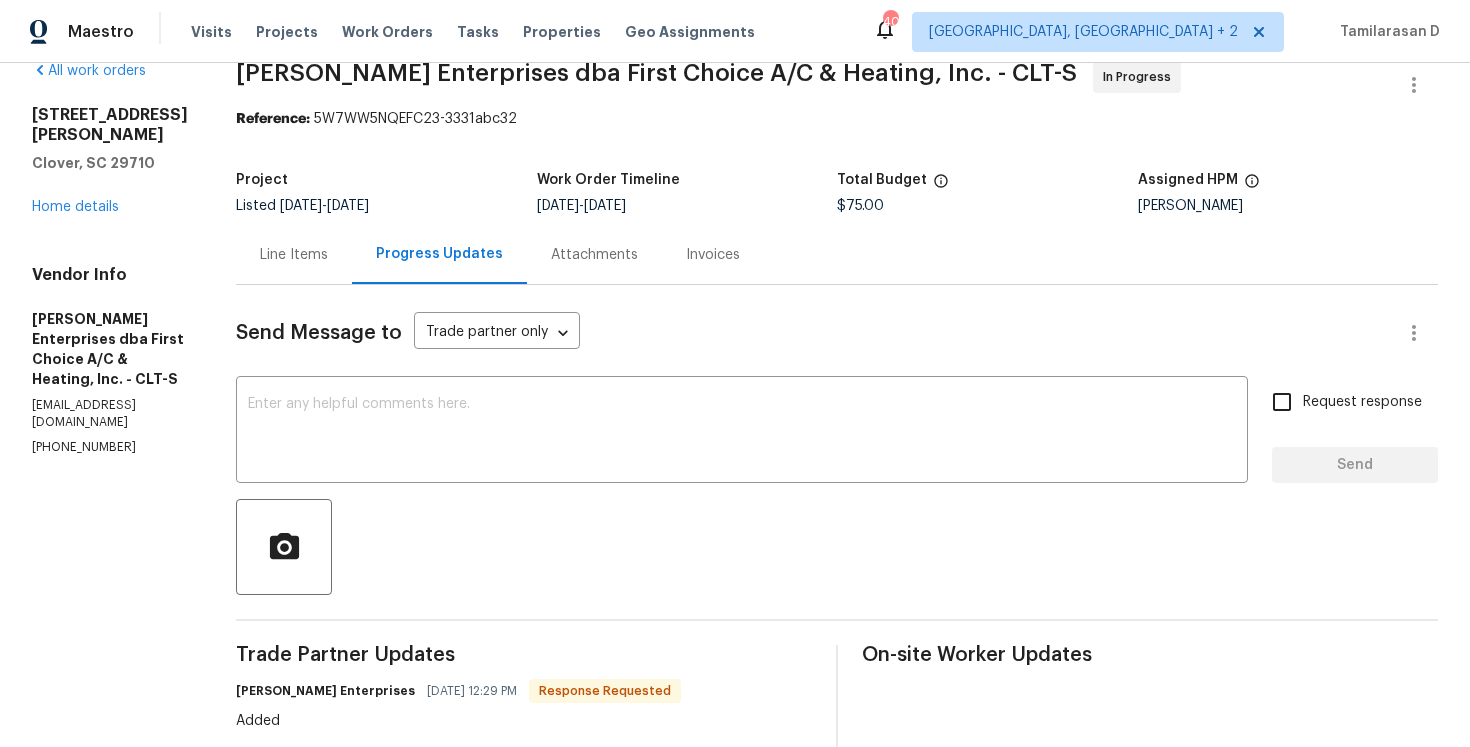 click on "Line Items" at bounding box center [294, 255] 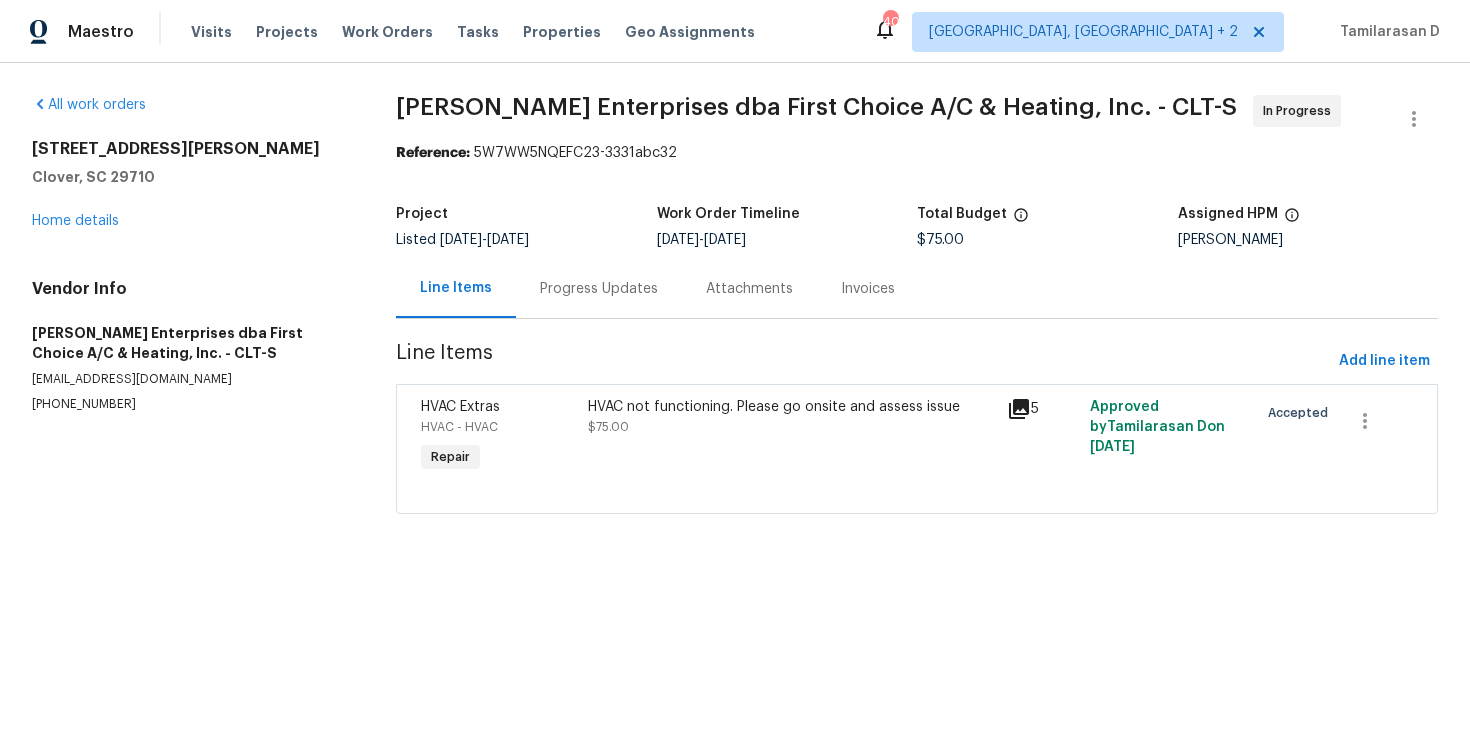 click on "HVAC not functioning. Please go onsite and assess issue $75.00" at bounding box center [791, 437] 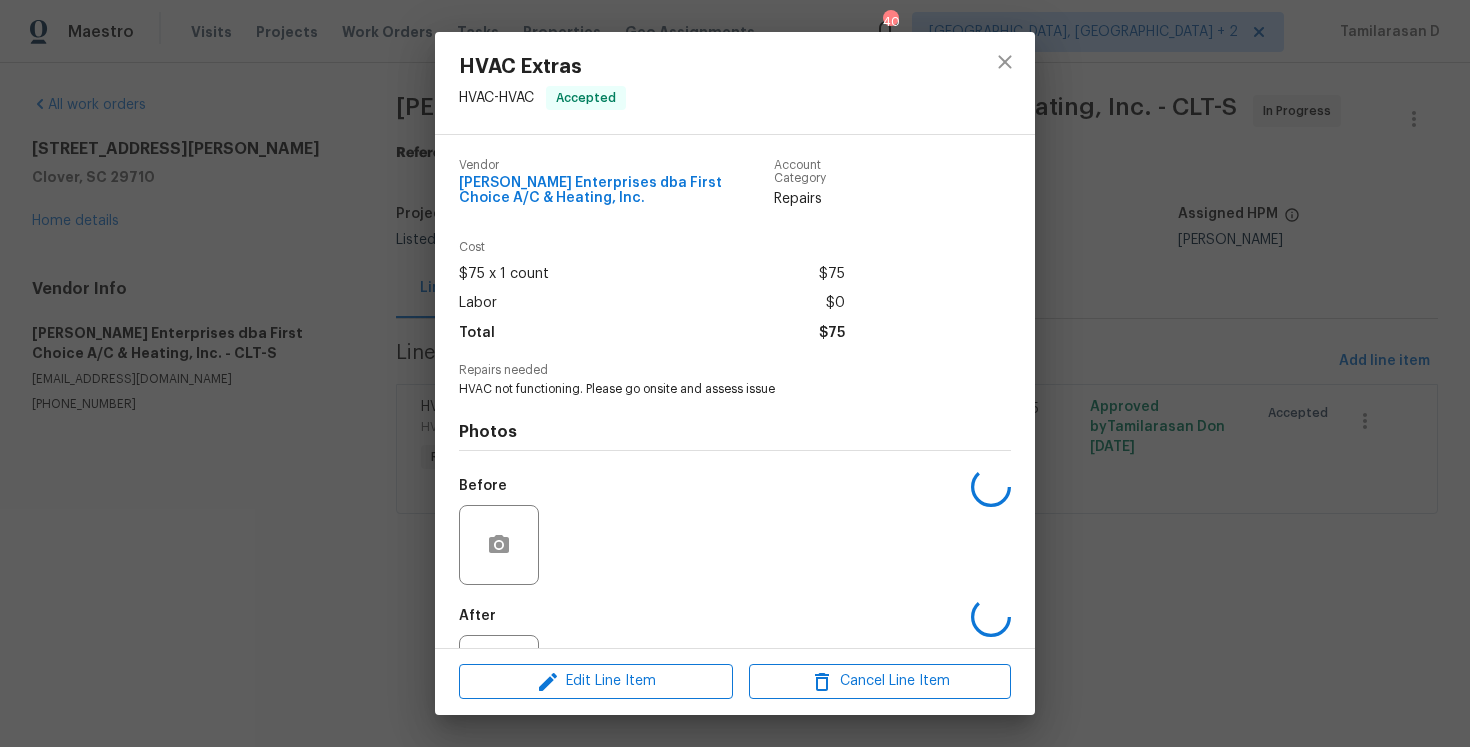 scroll, scrollTop: 87, scrollLeft: 0, axis: vertical 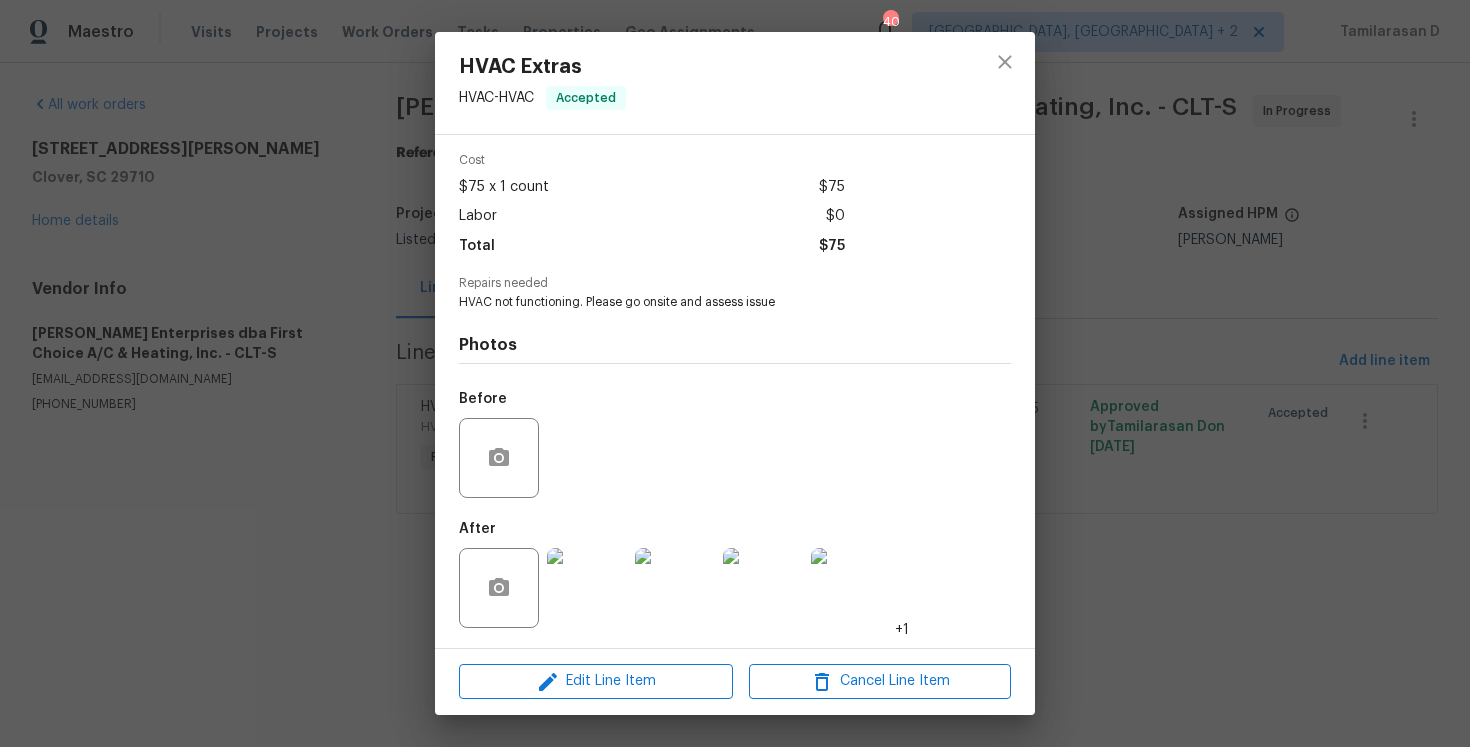 click at bounding box center [587, 588] 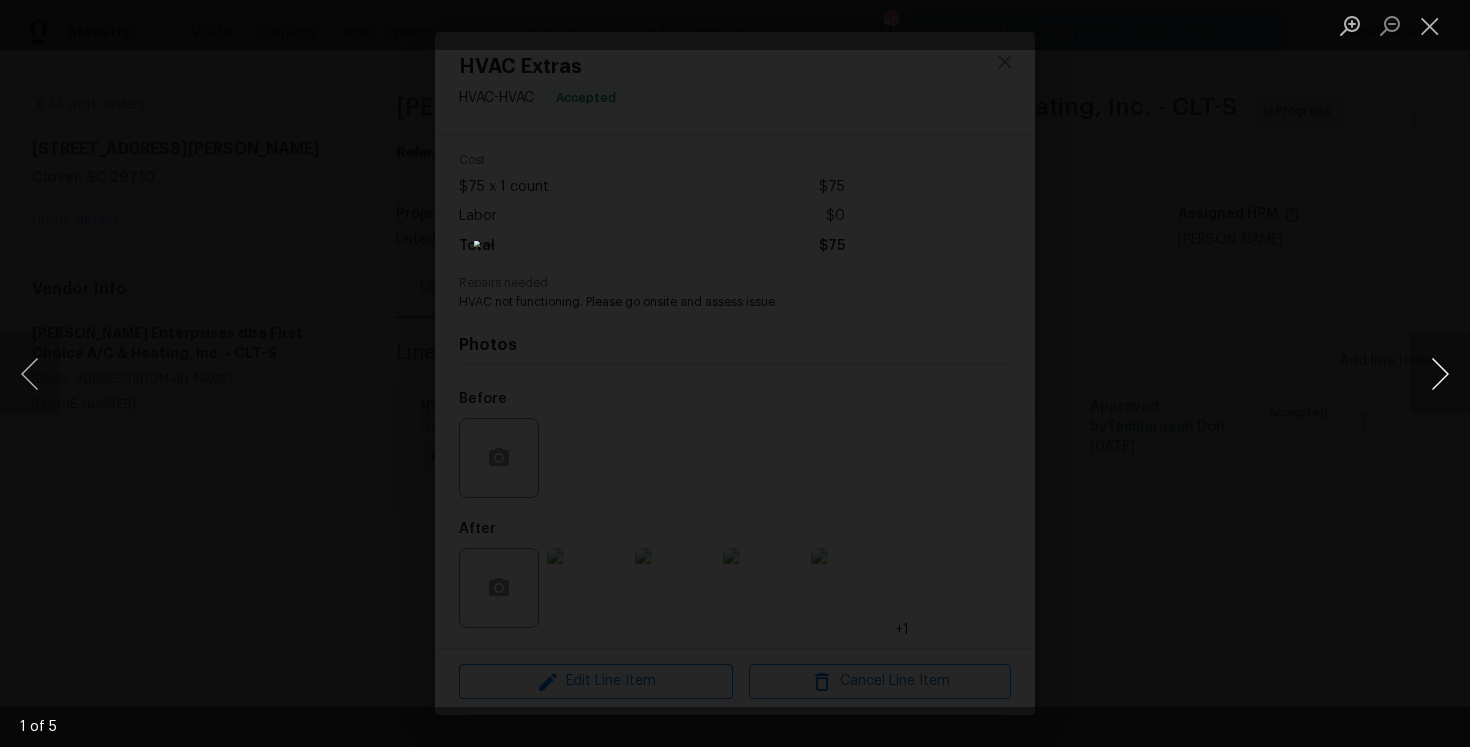 click at bounding box center (1440, 374) 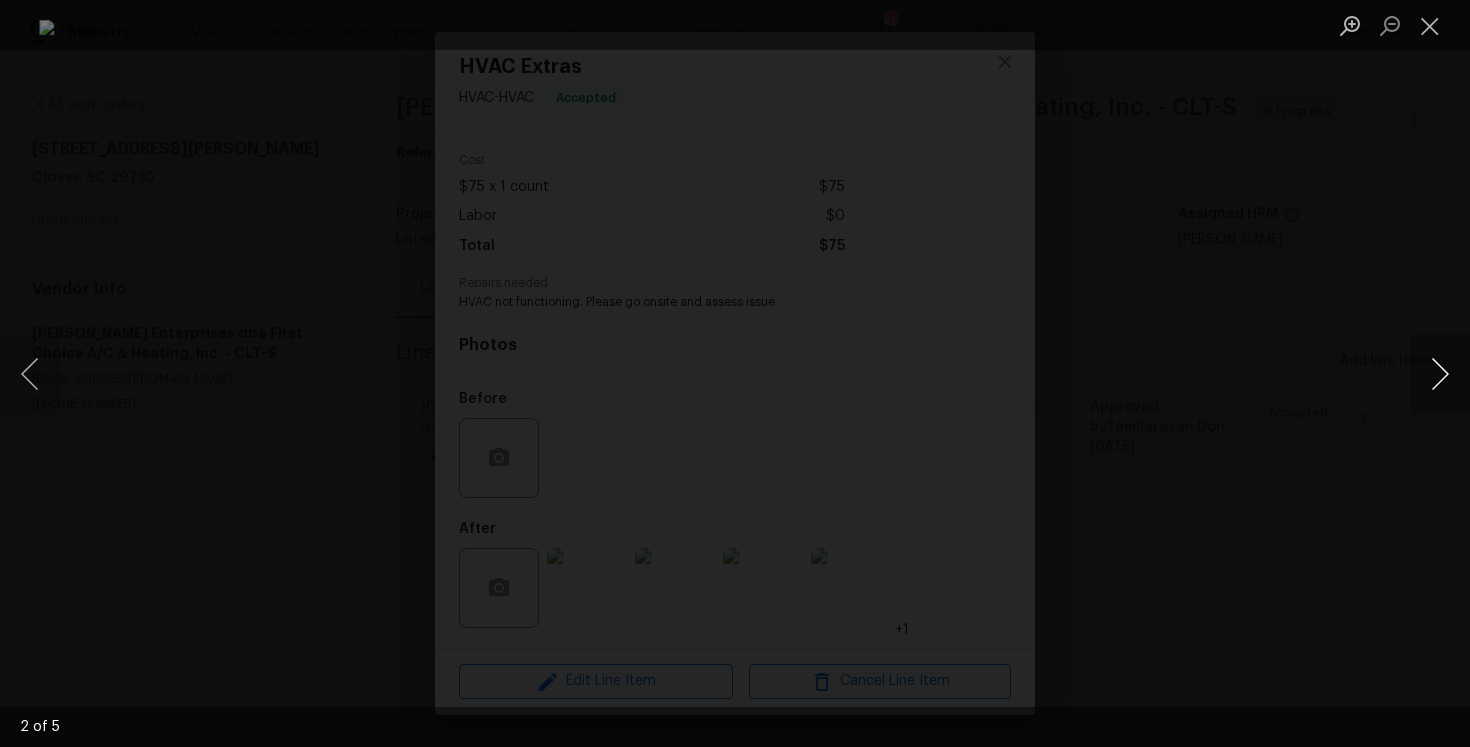 click at bounding box center (1440, 374) 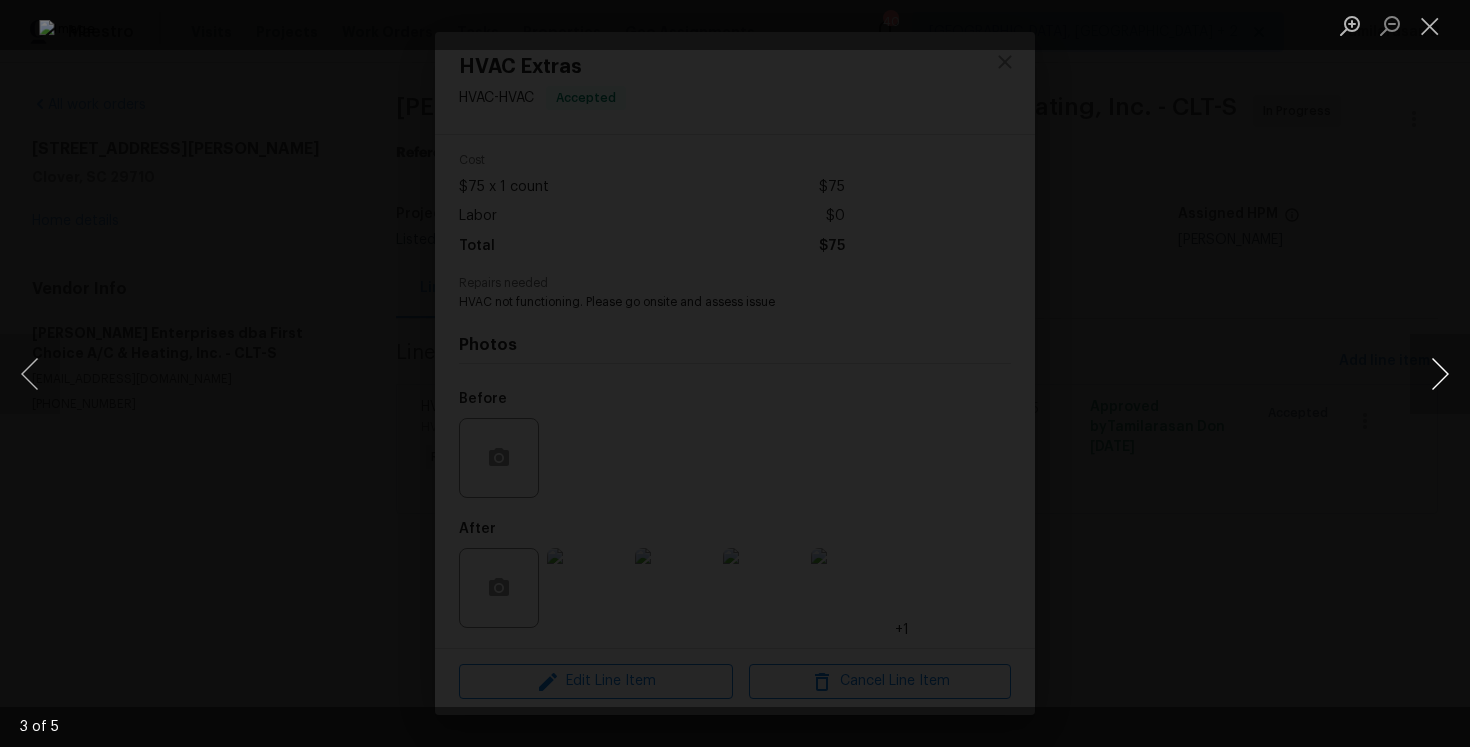 click at bounding box center (1440, 374) 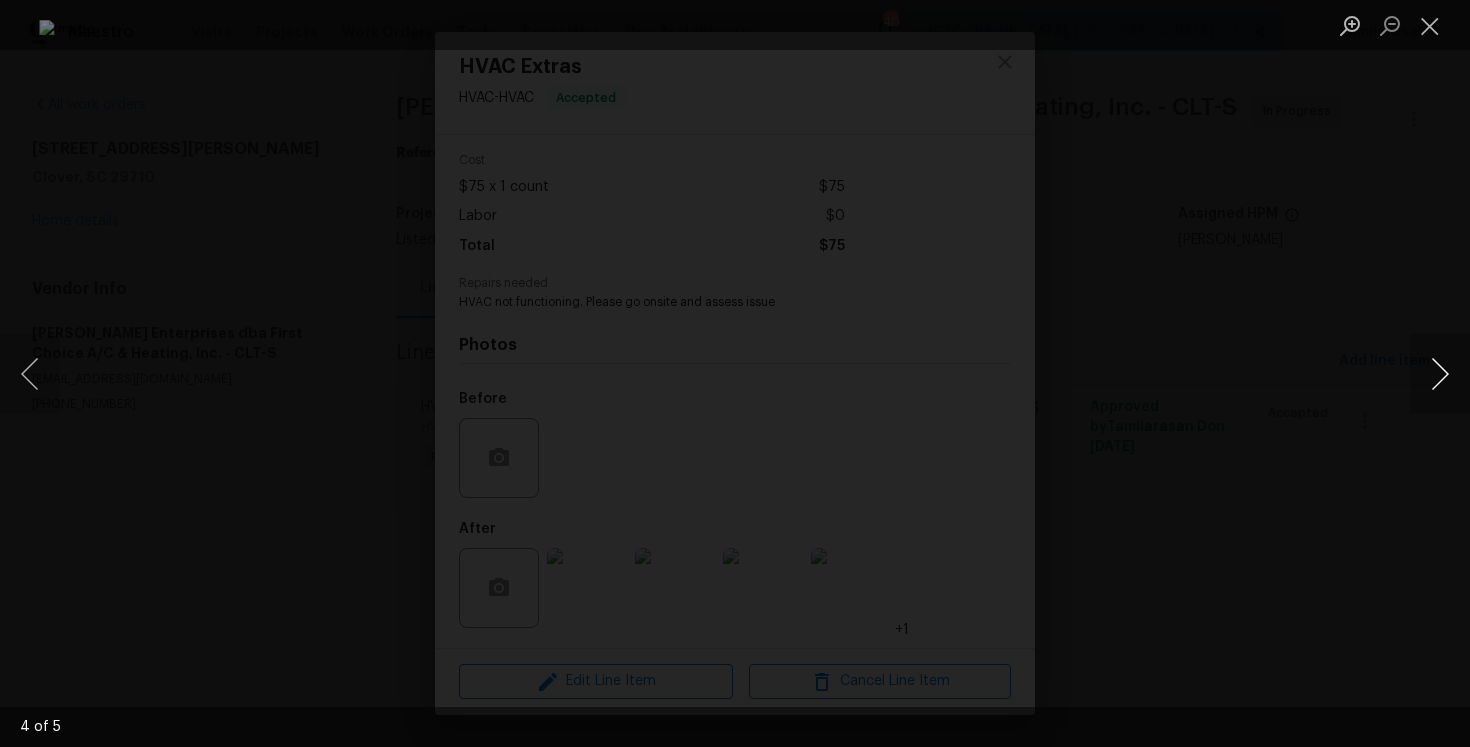 click at bounding box center [1440, 374] 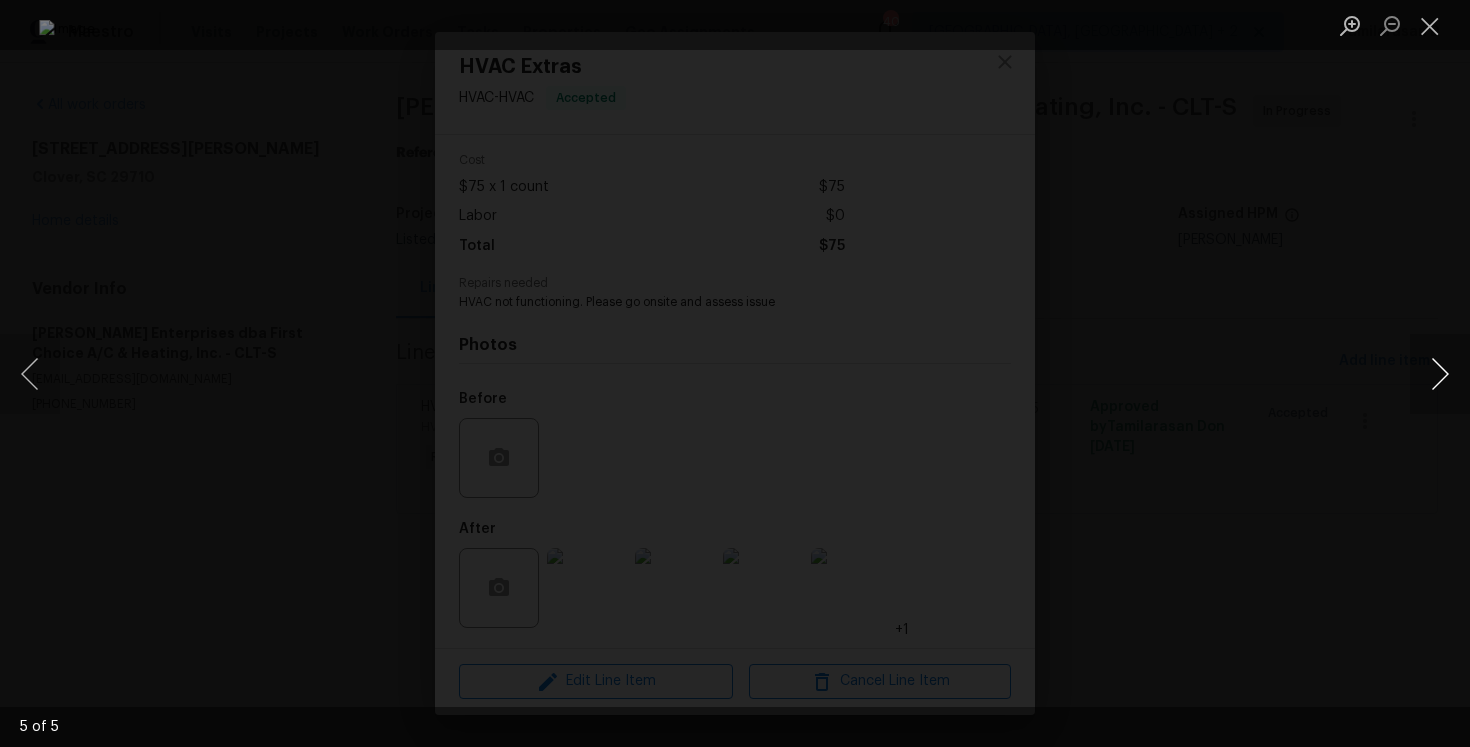 click at bounding box center (1440, 374) 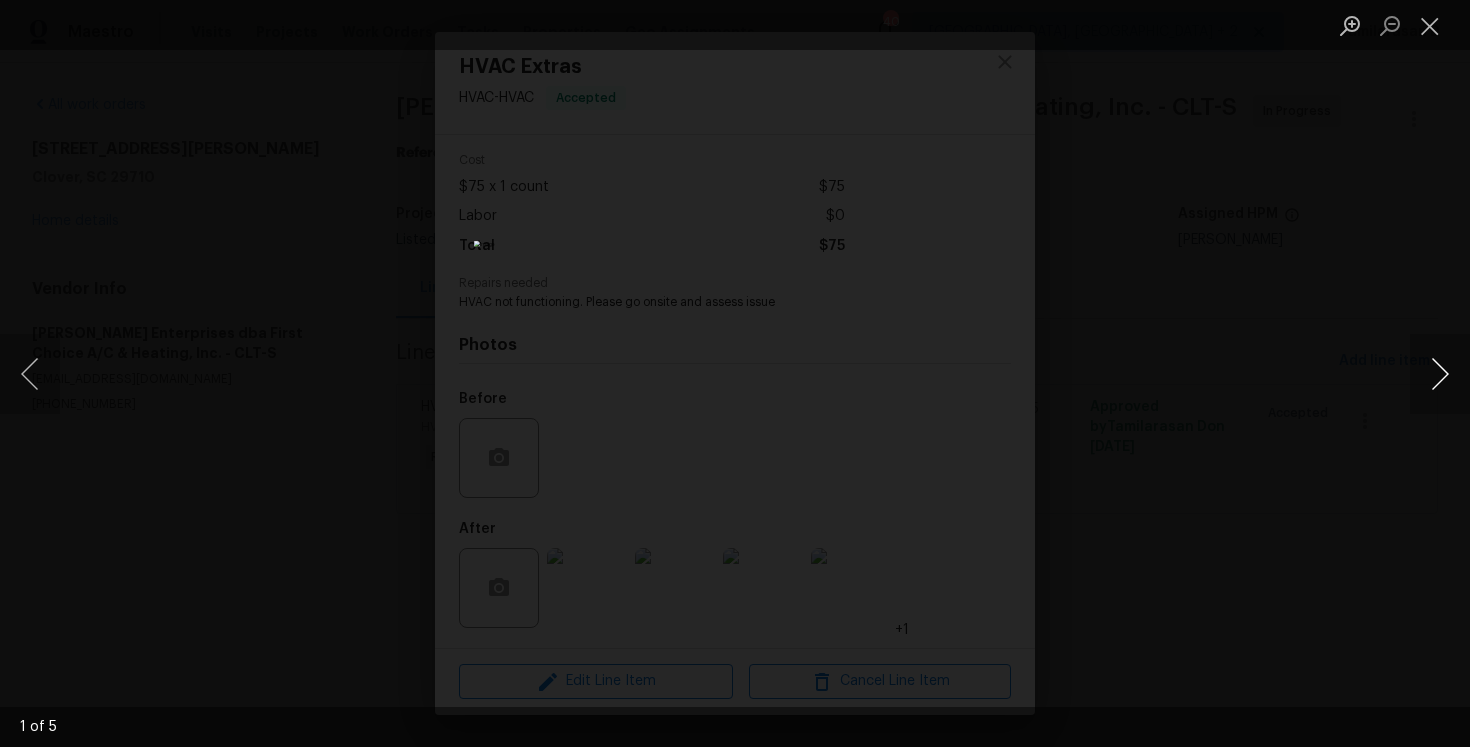 click at bounding box center (1440, 374) 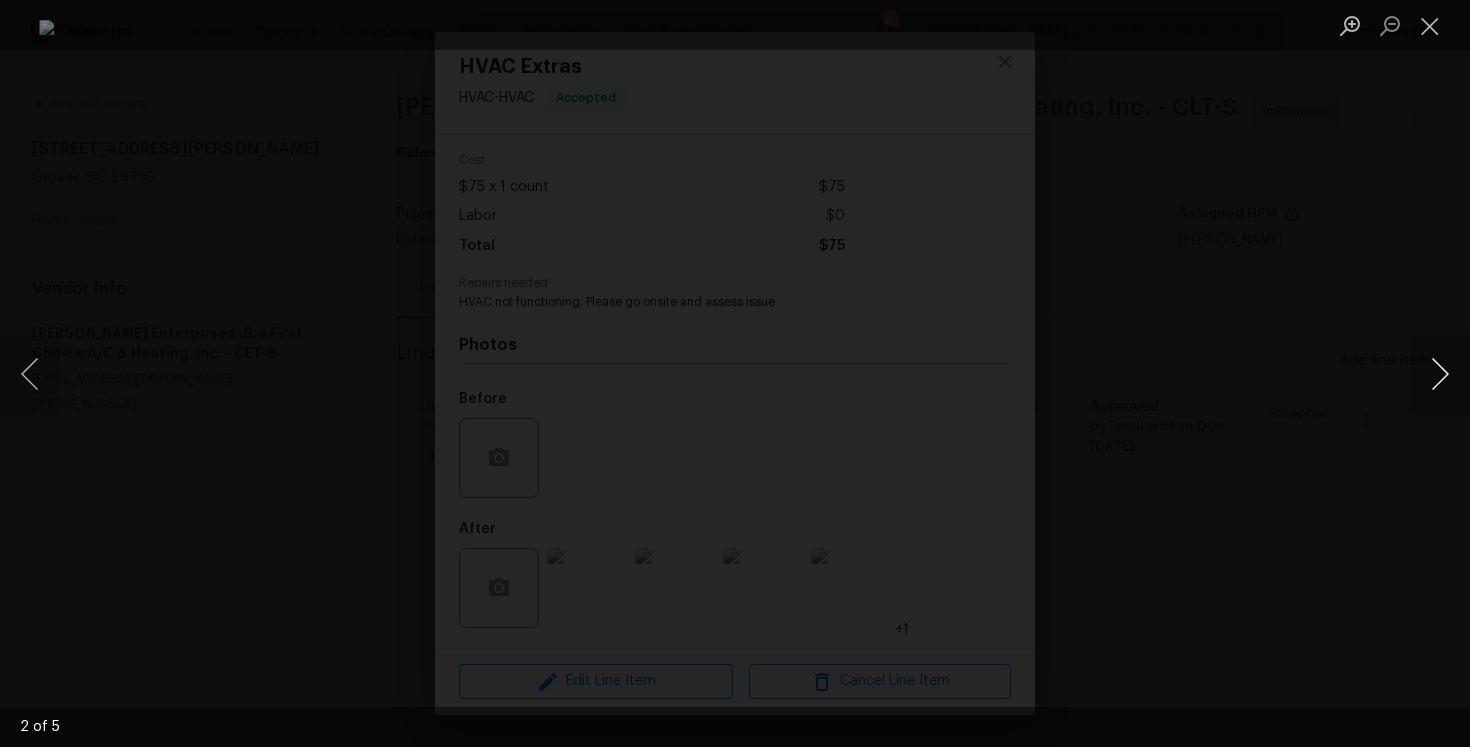 click at bounding box center (1440, 374) 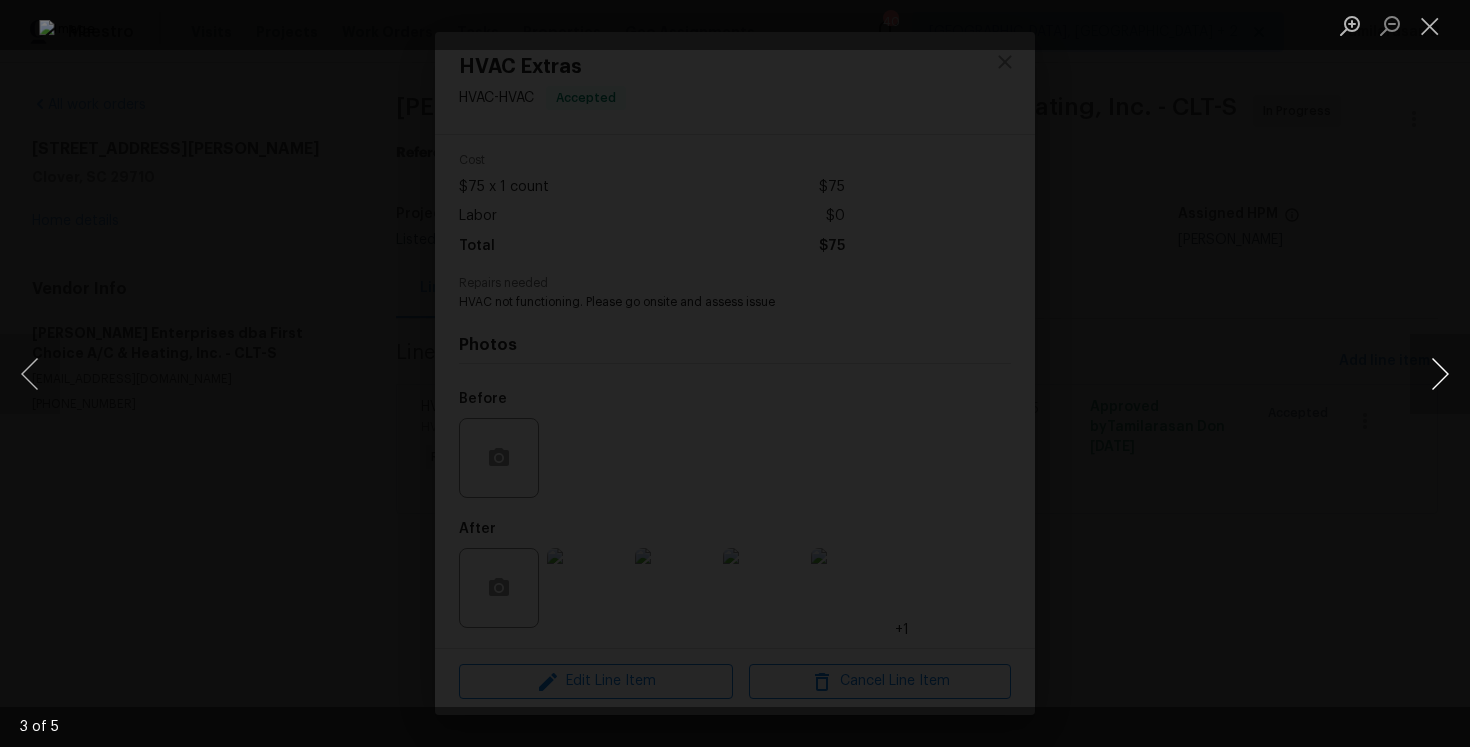 click at bounding box center [1440, 374] 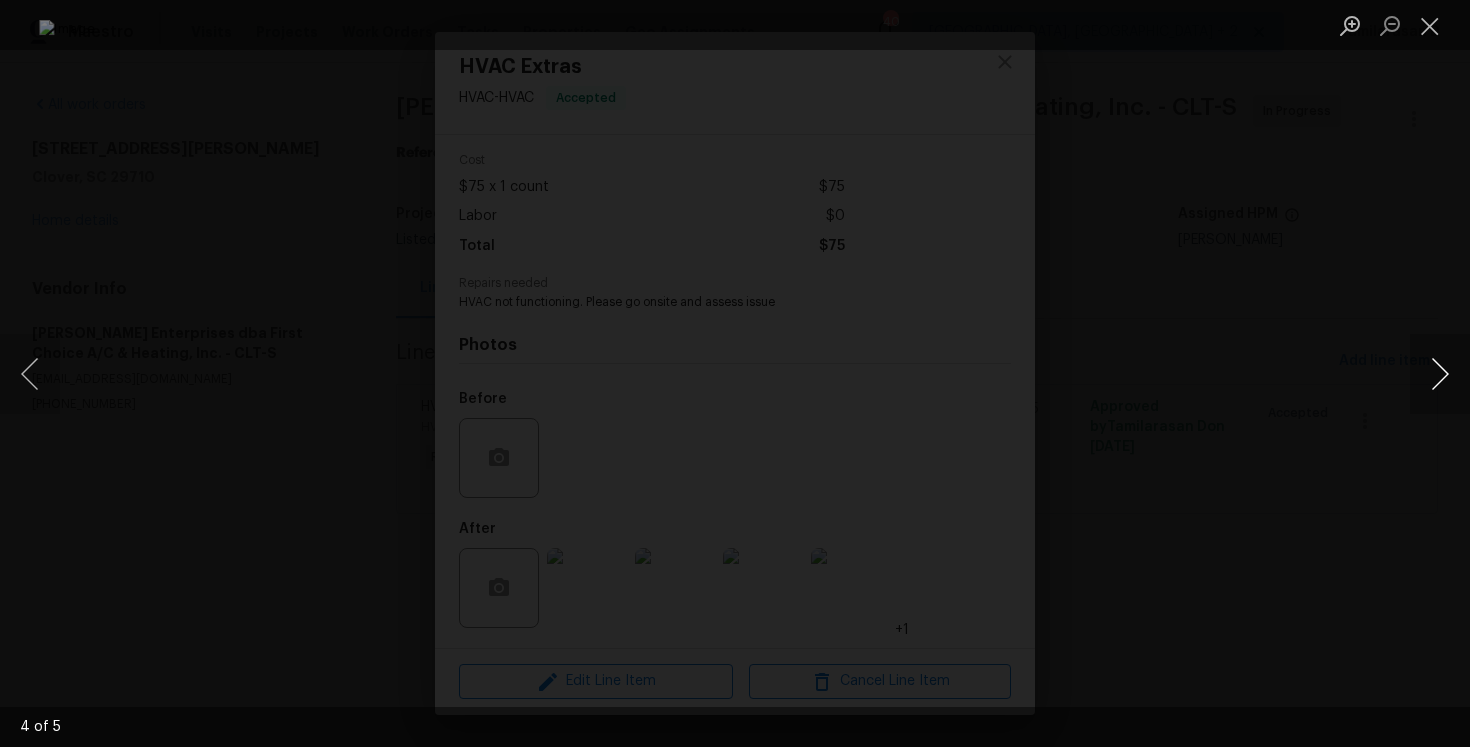 click at bounding box center (1440, 374) 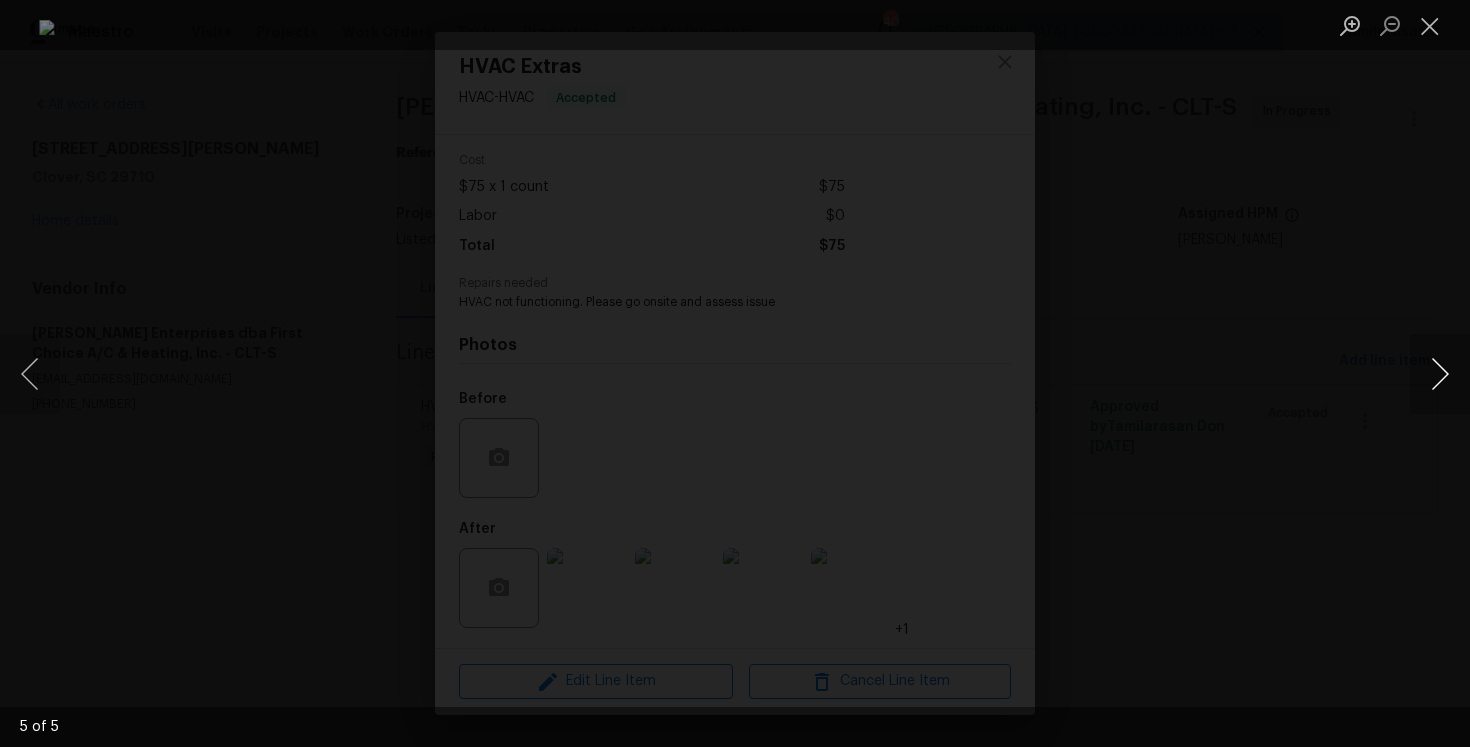 click at bounding box center (1440, 374) 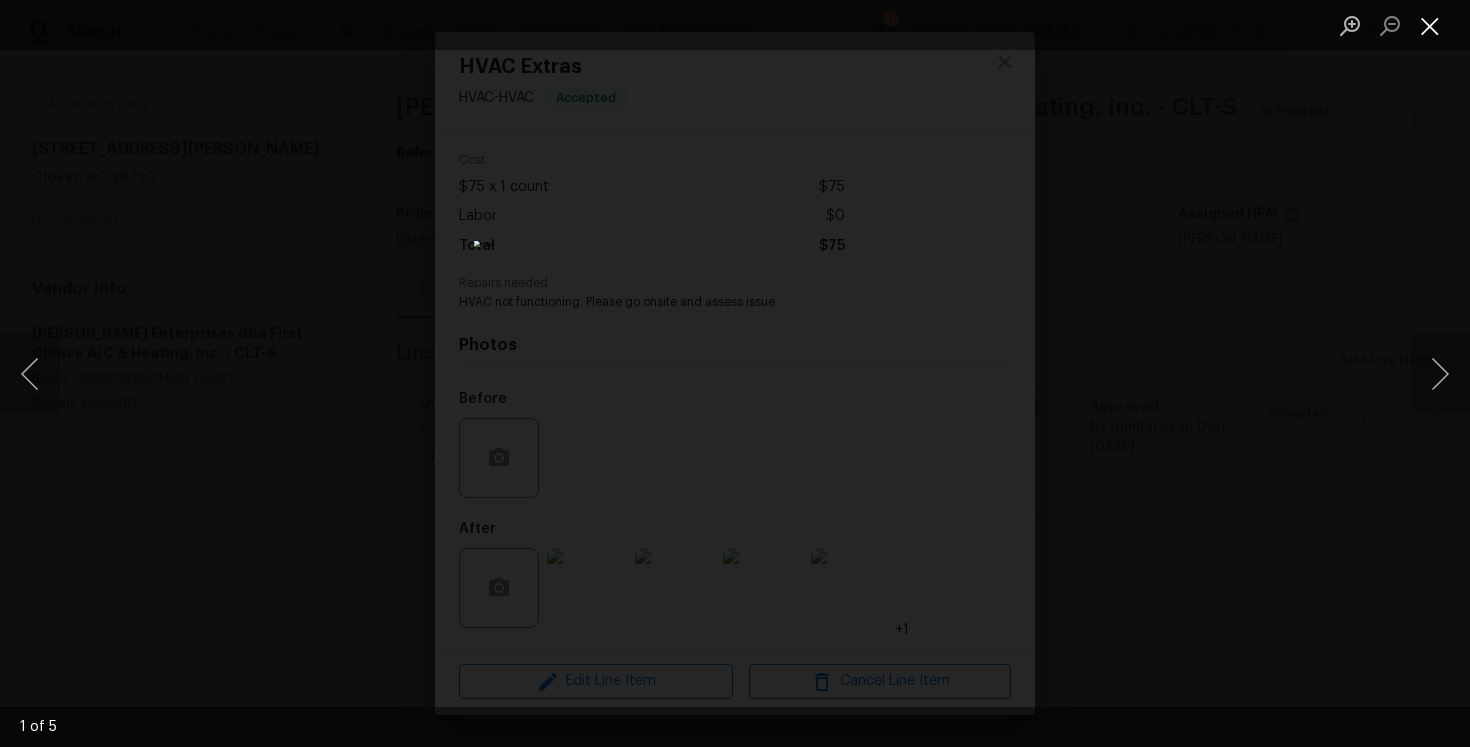 click at bounding box center (1430, 25) 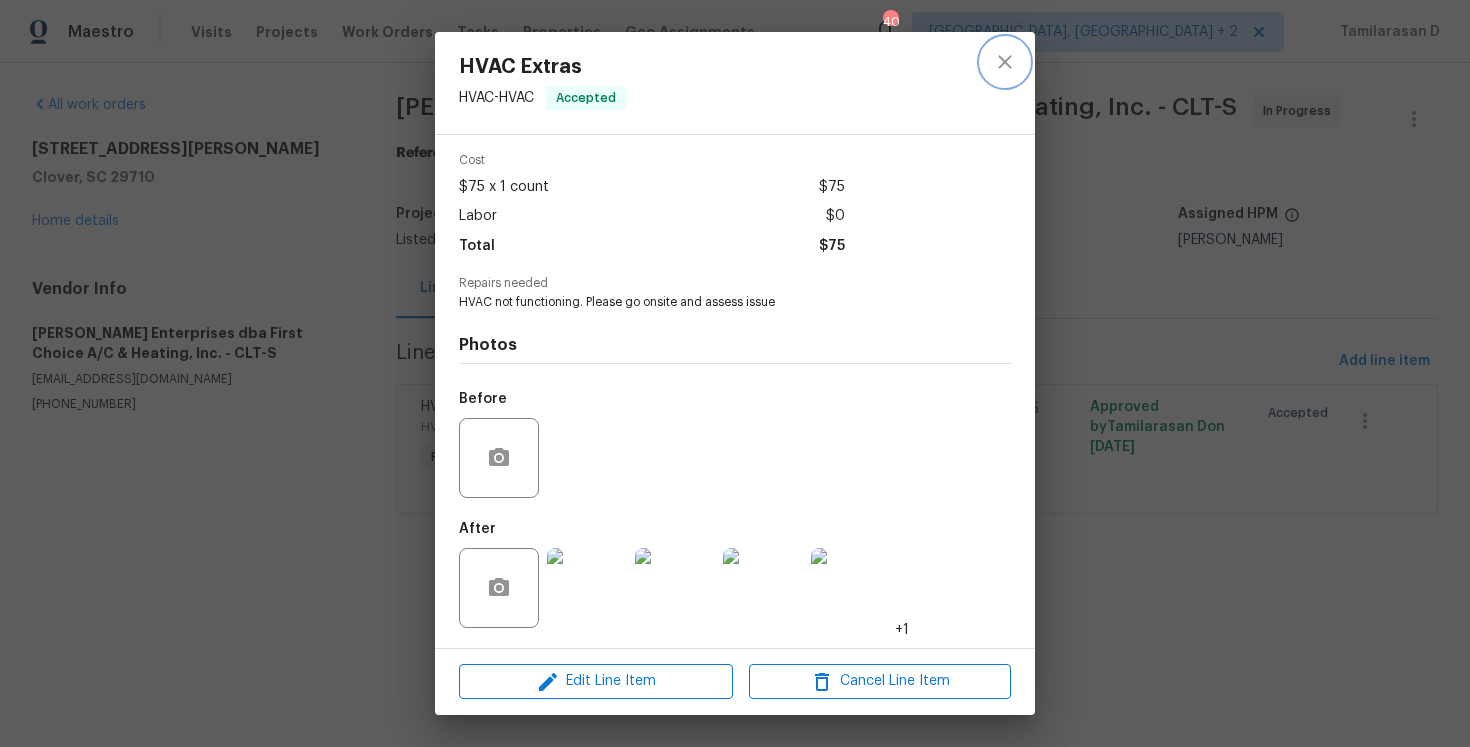 click 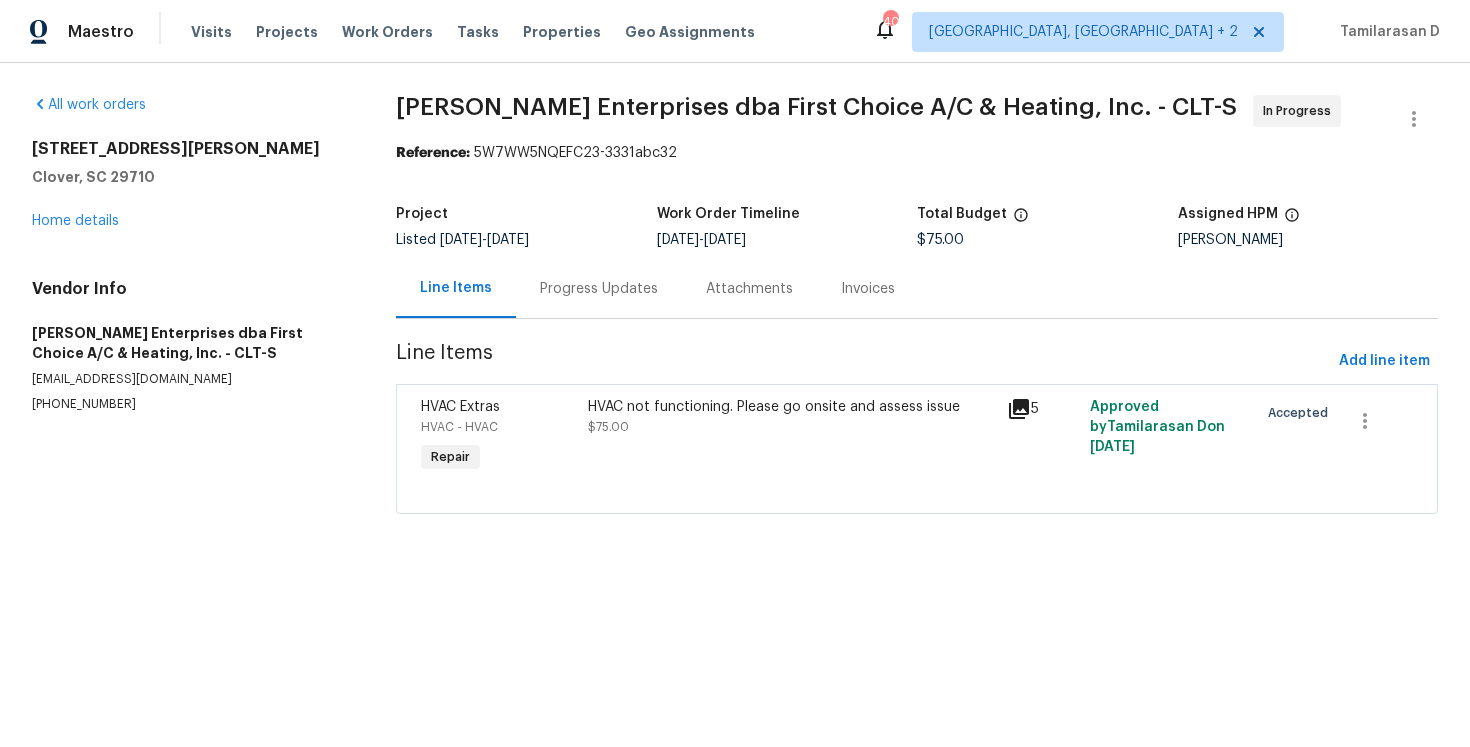 click on "Progress Updates" at bounding box center (599, 289) 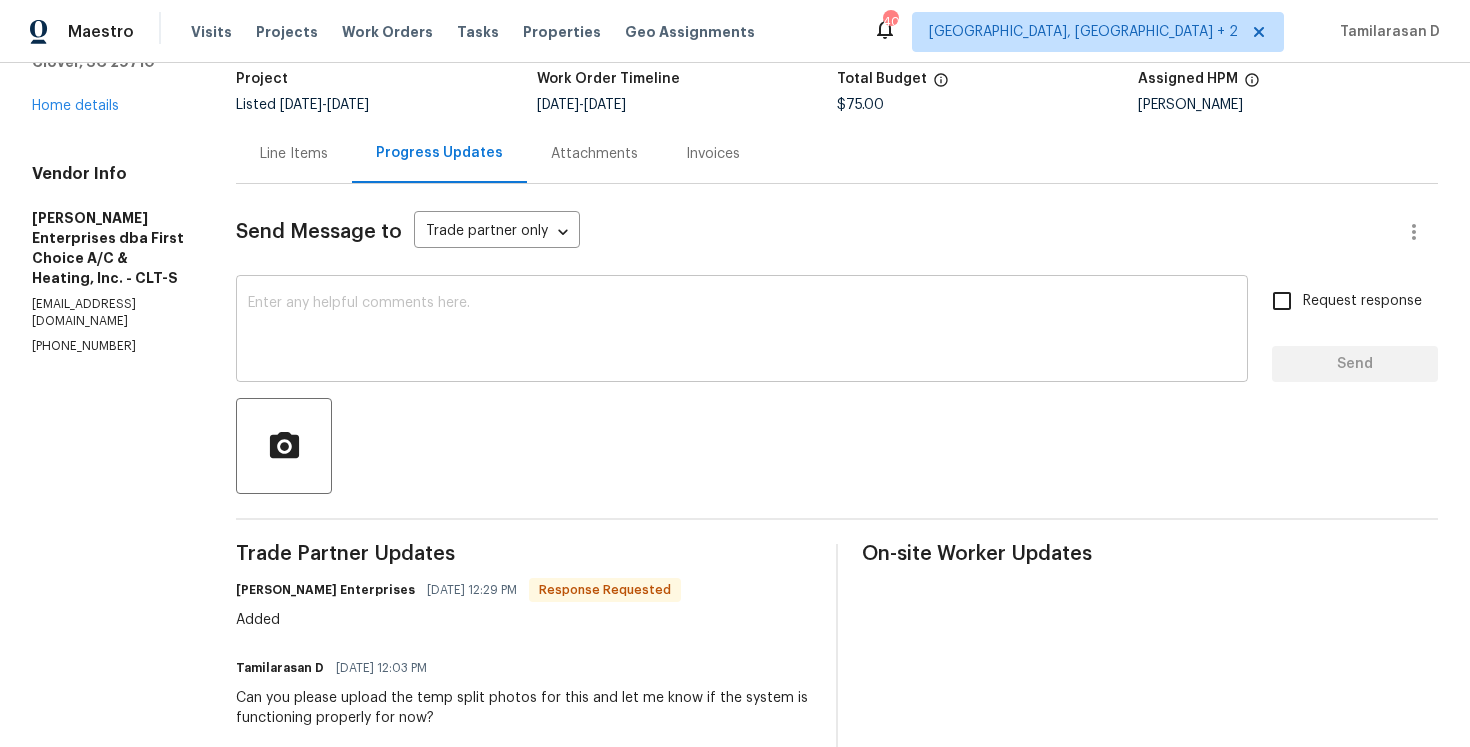 scroll, scrollTop: 0, scrollLeft: 0, axis: both 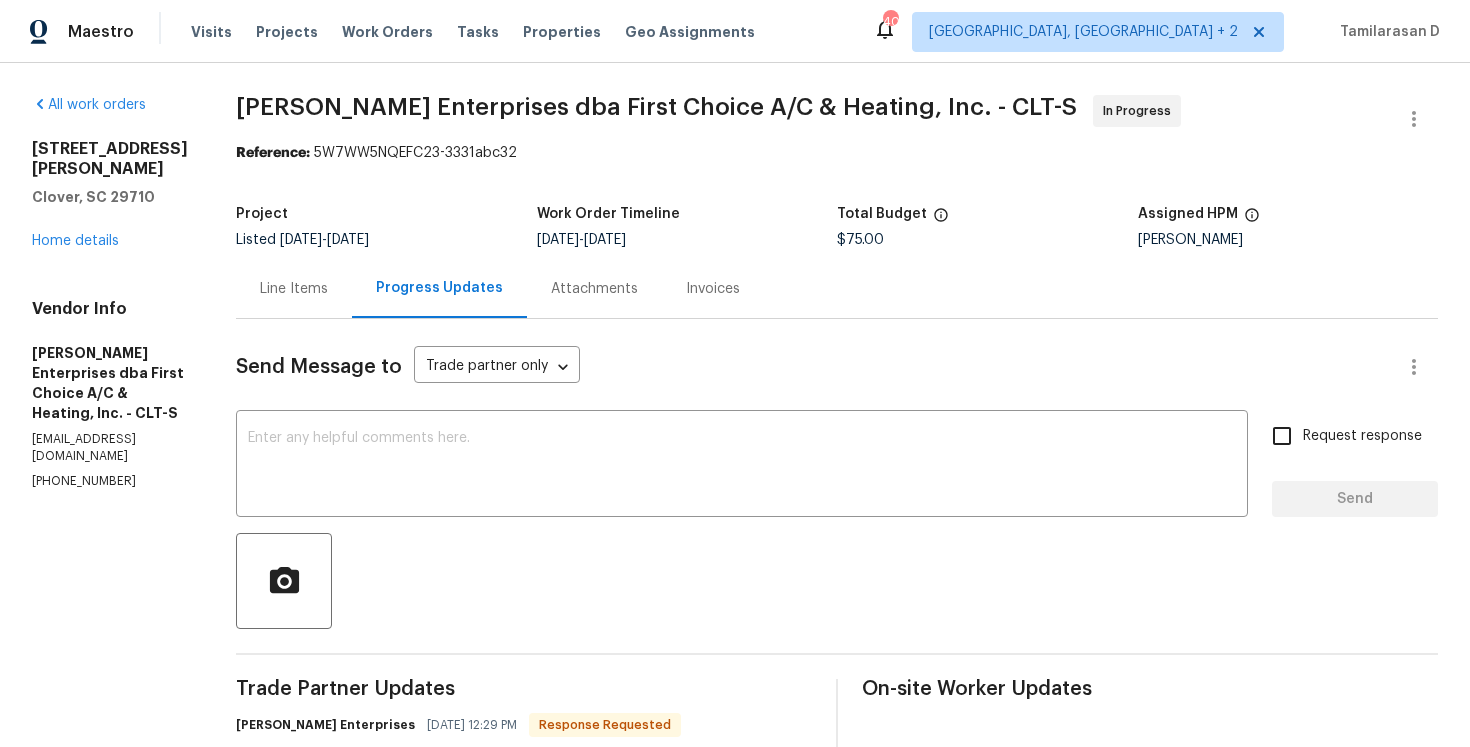 click on "Line Items" at bounding box center (294, 289) 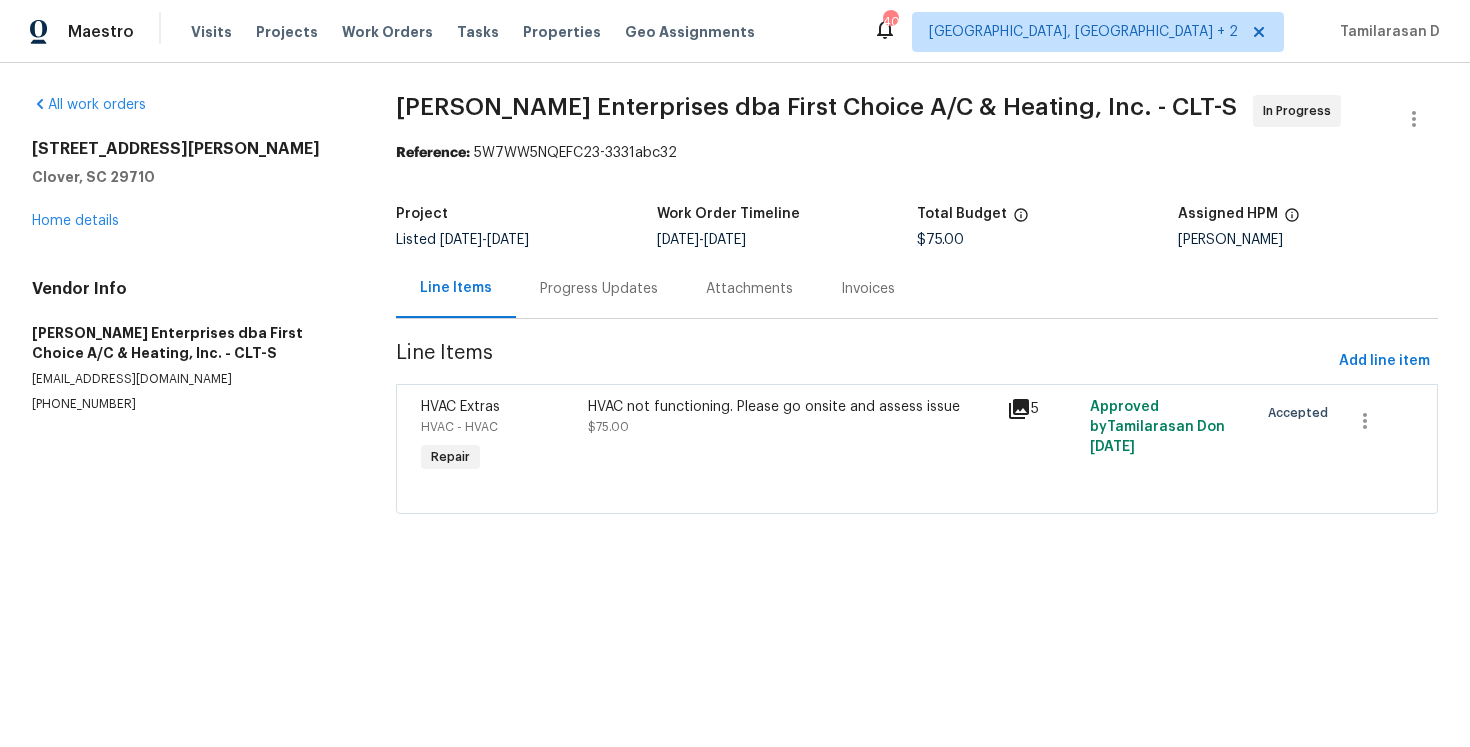click at bounding box center (917, 489) 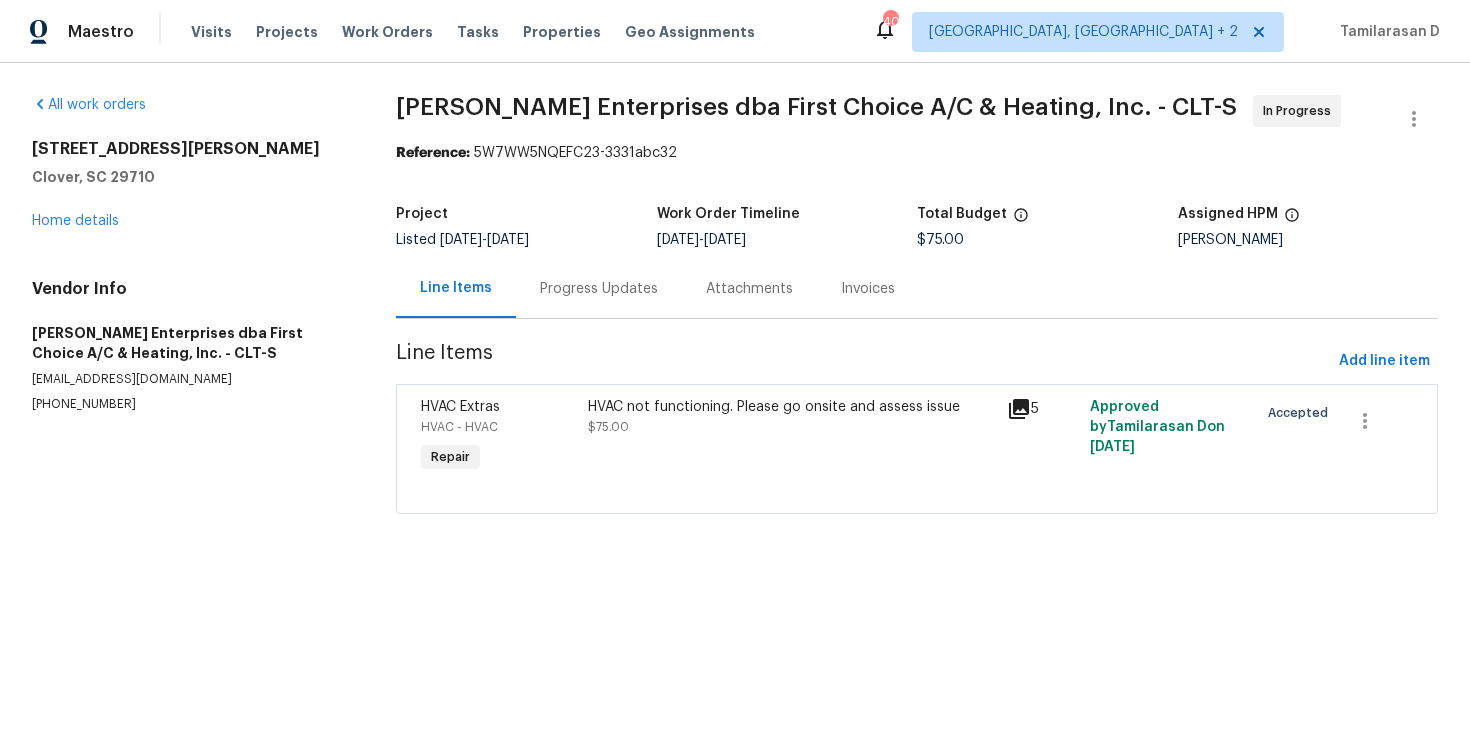 click on "HVAC not functioning. Please go onsite and assess issue" at bounding box center [791, 407] 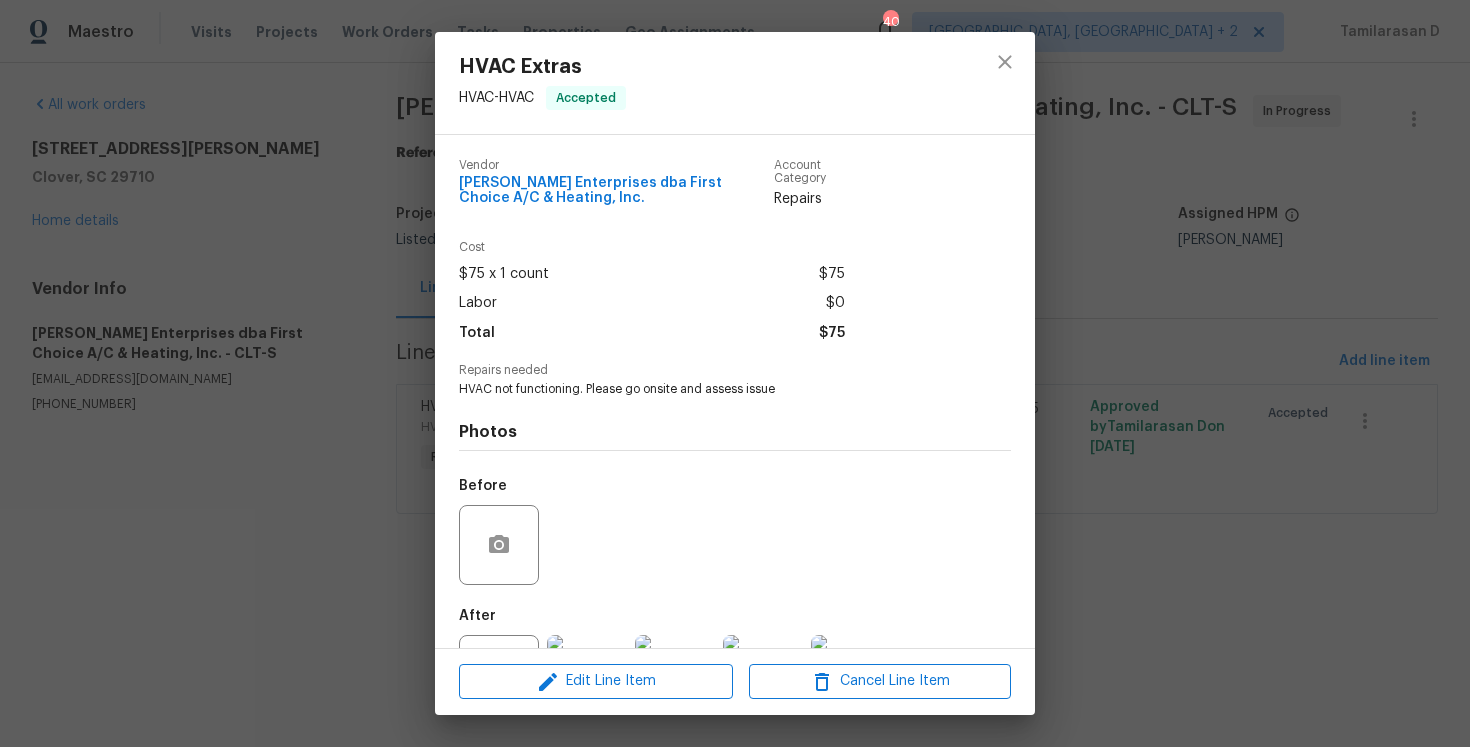 scroll, scrollTop: 87, scrollLeft: 0, axis: vertical 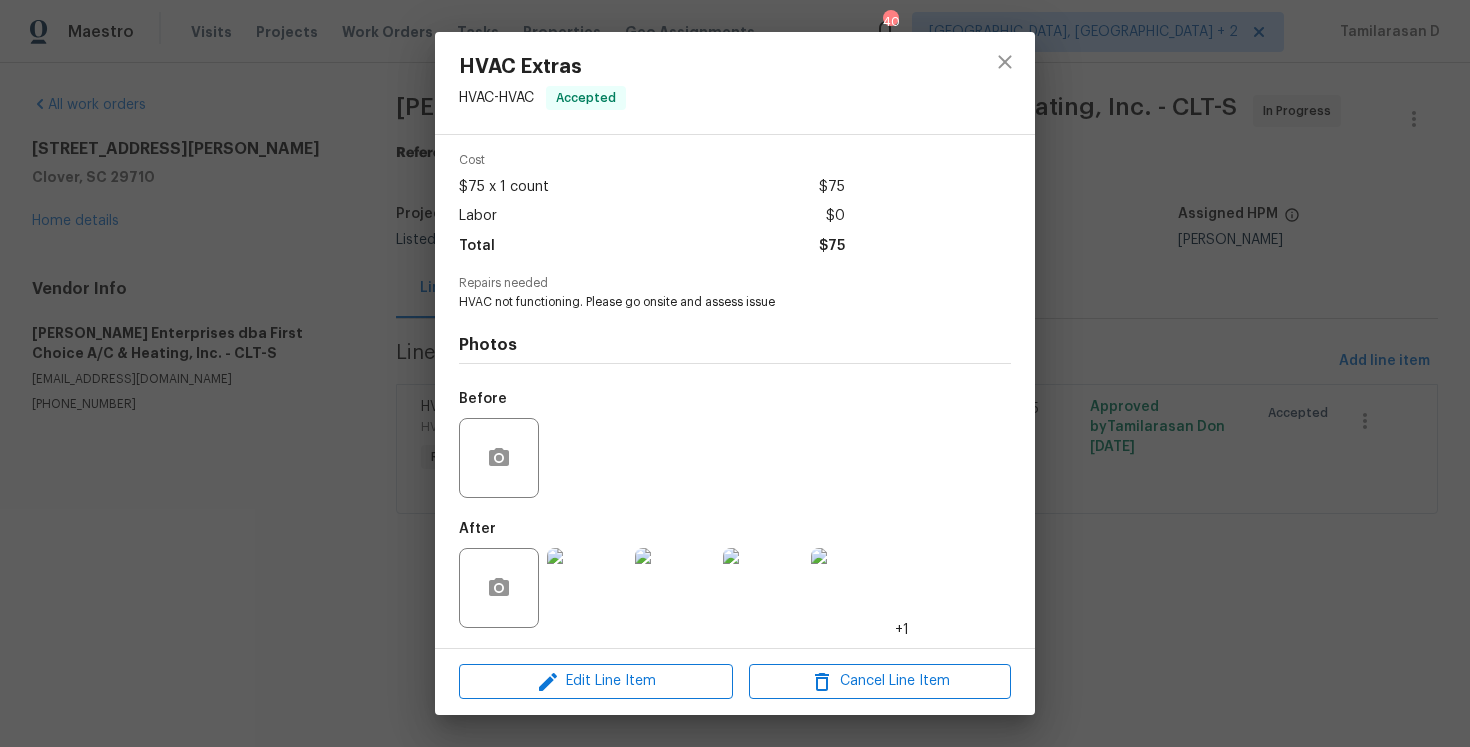 click at bounding box center (587, 588) 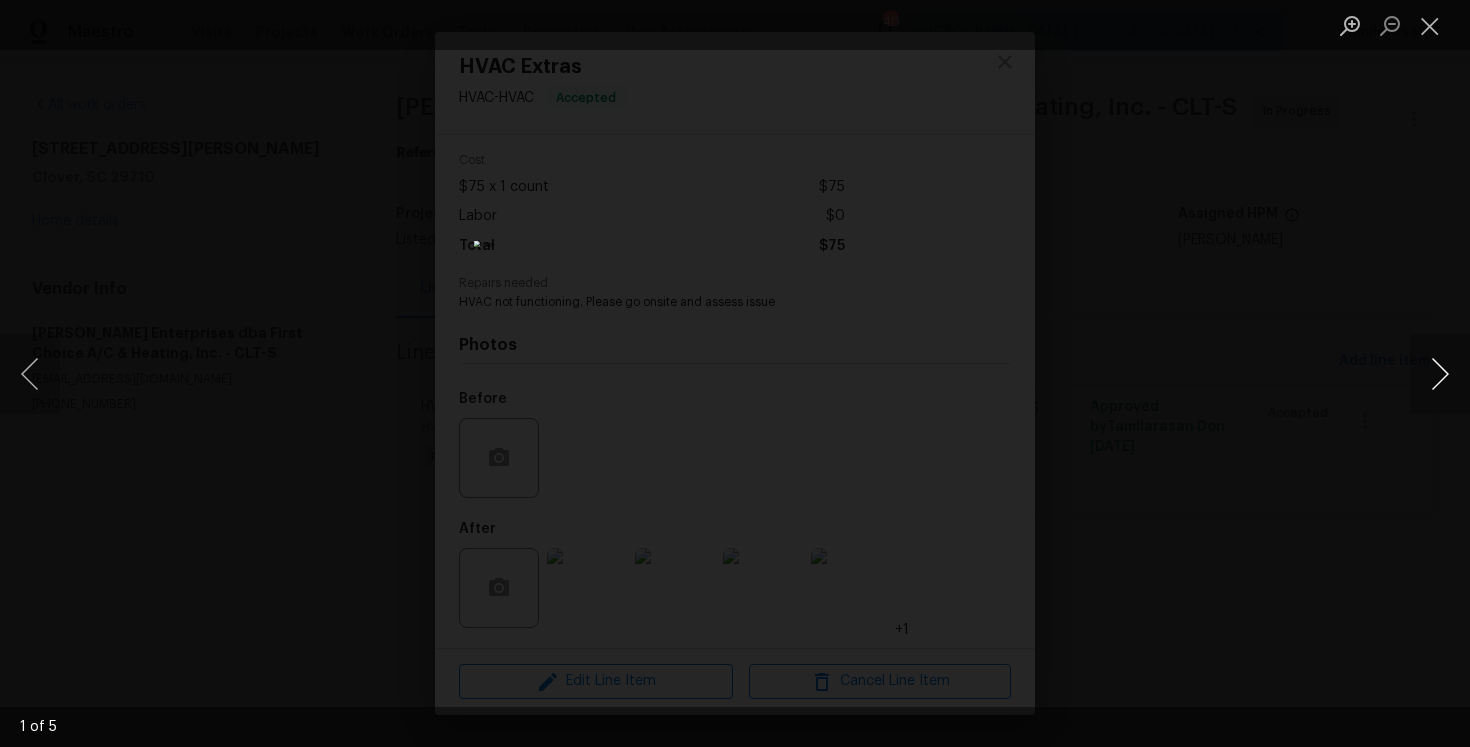 click at bounding box center (1440, 374) 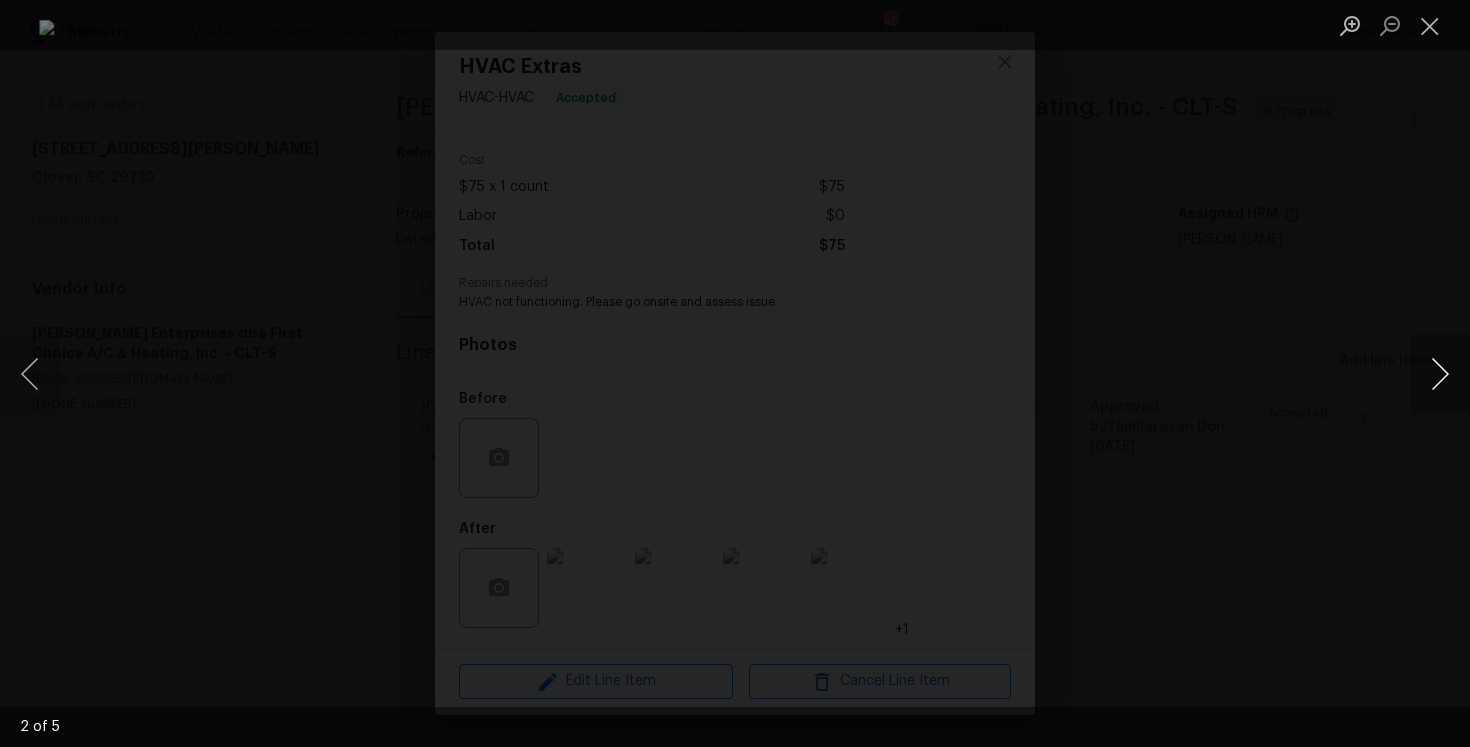 click at bounding box center [1440, 374] 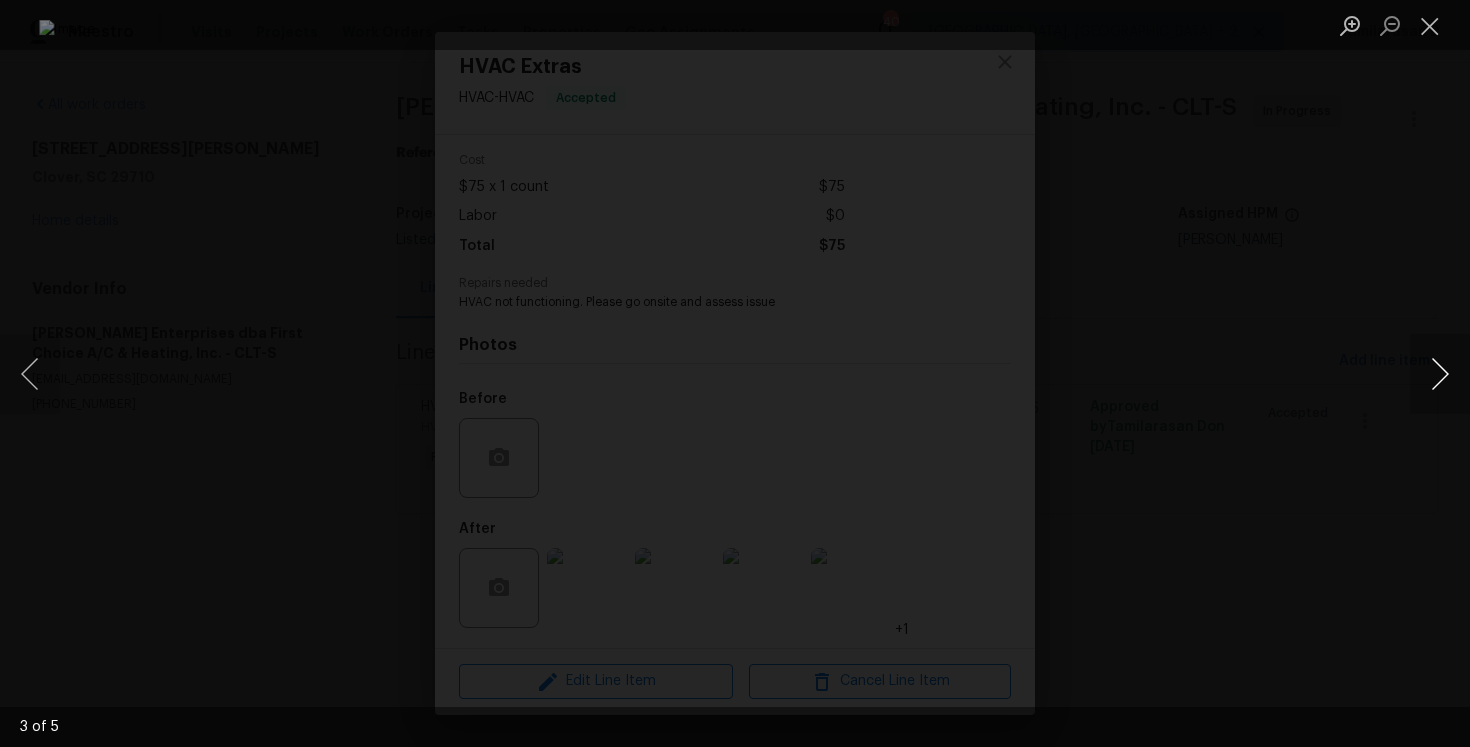 click at bounding box center [1440, 374] 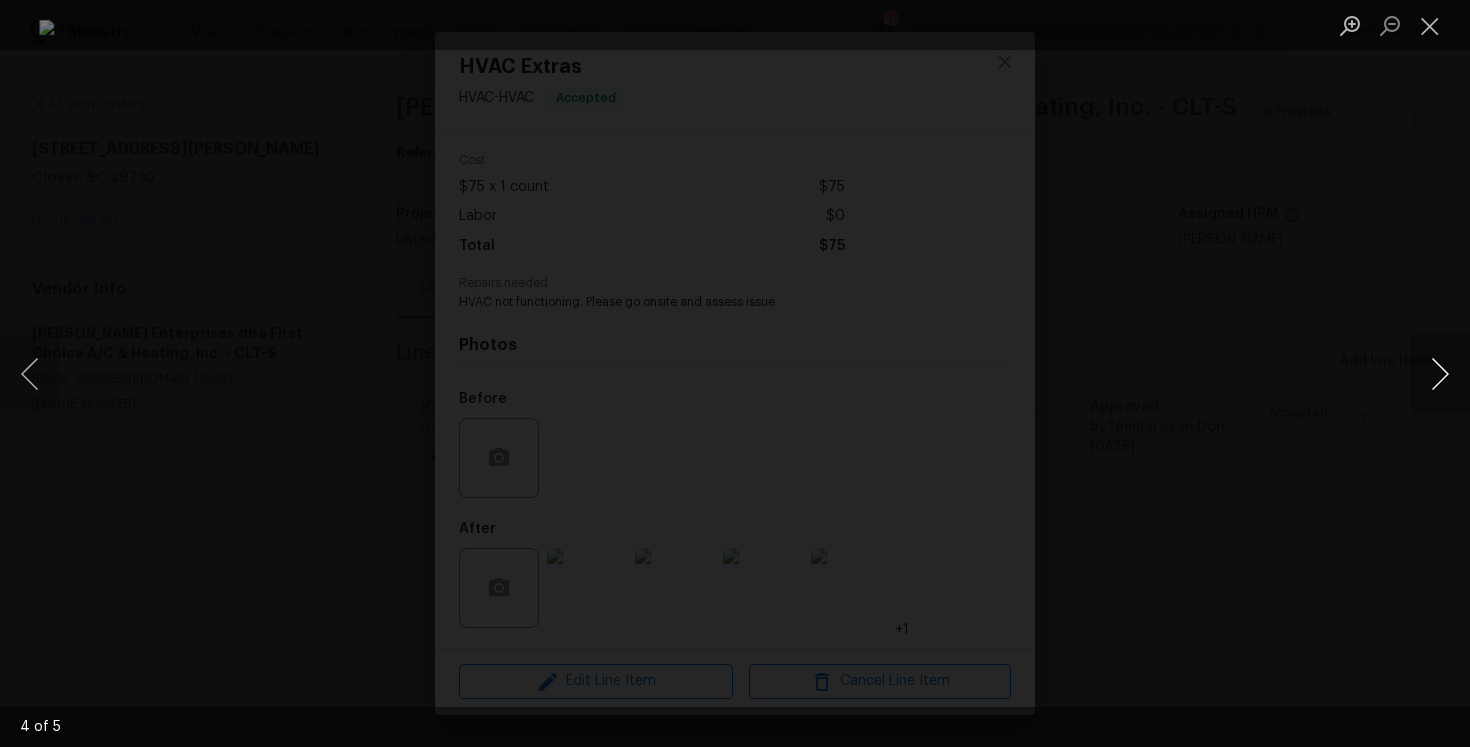 click at bounding box center [1440, 374] 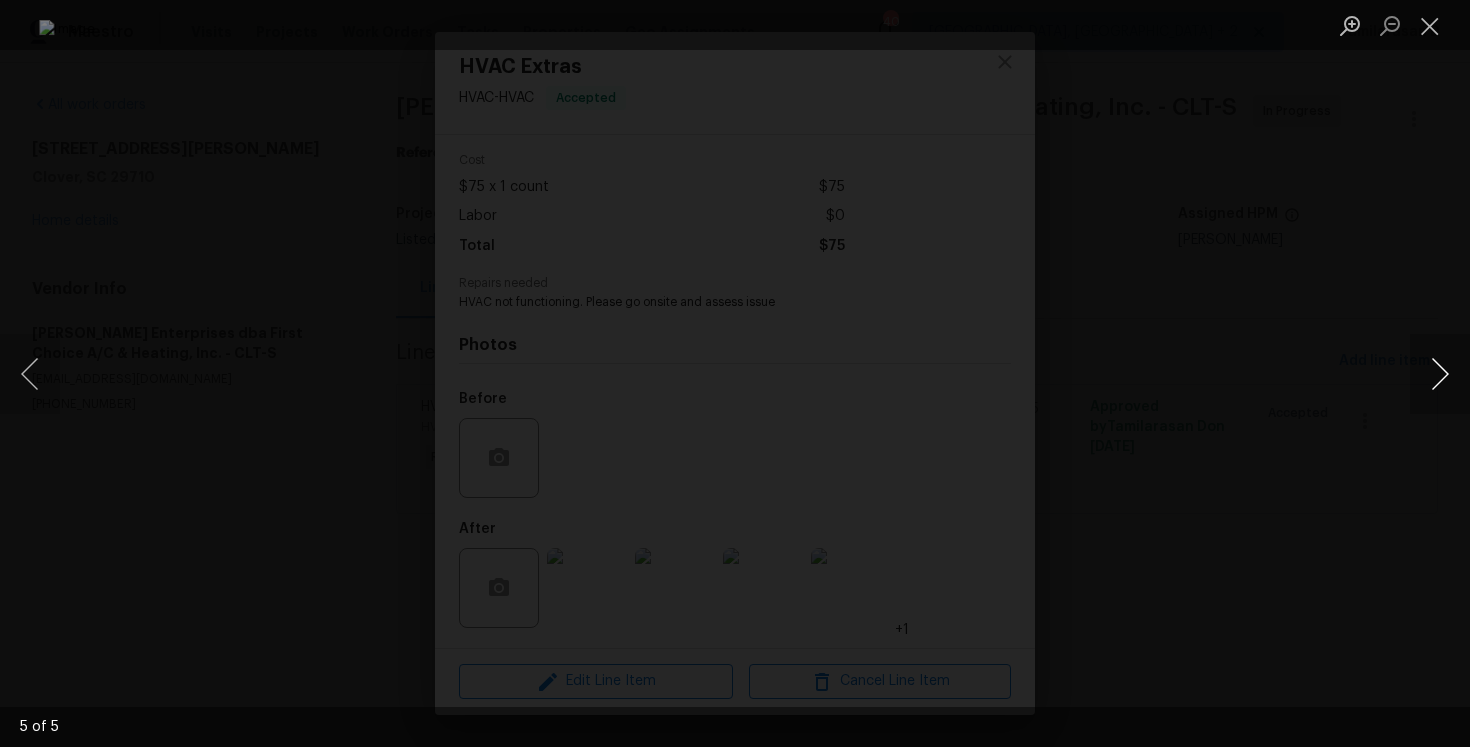 click at bounding box center (1440, 374) 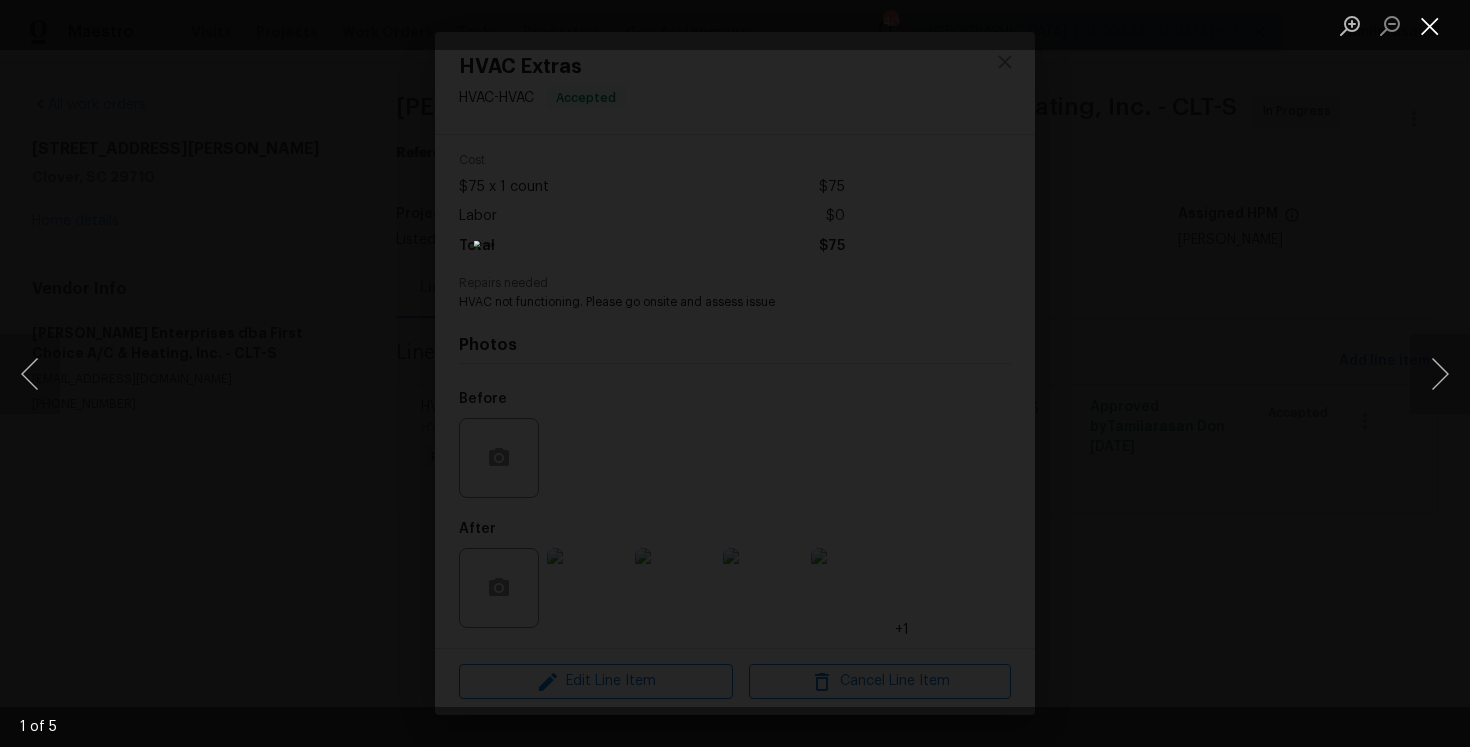 click at bounding box center (1430, 25) 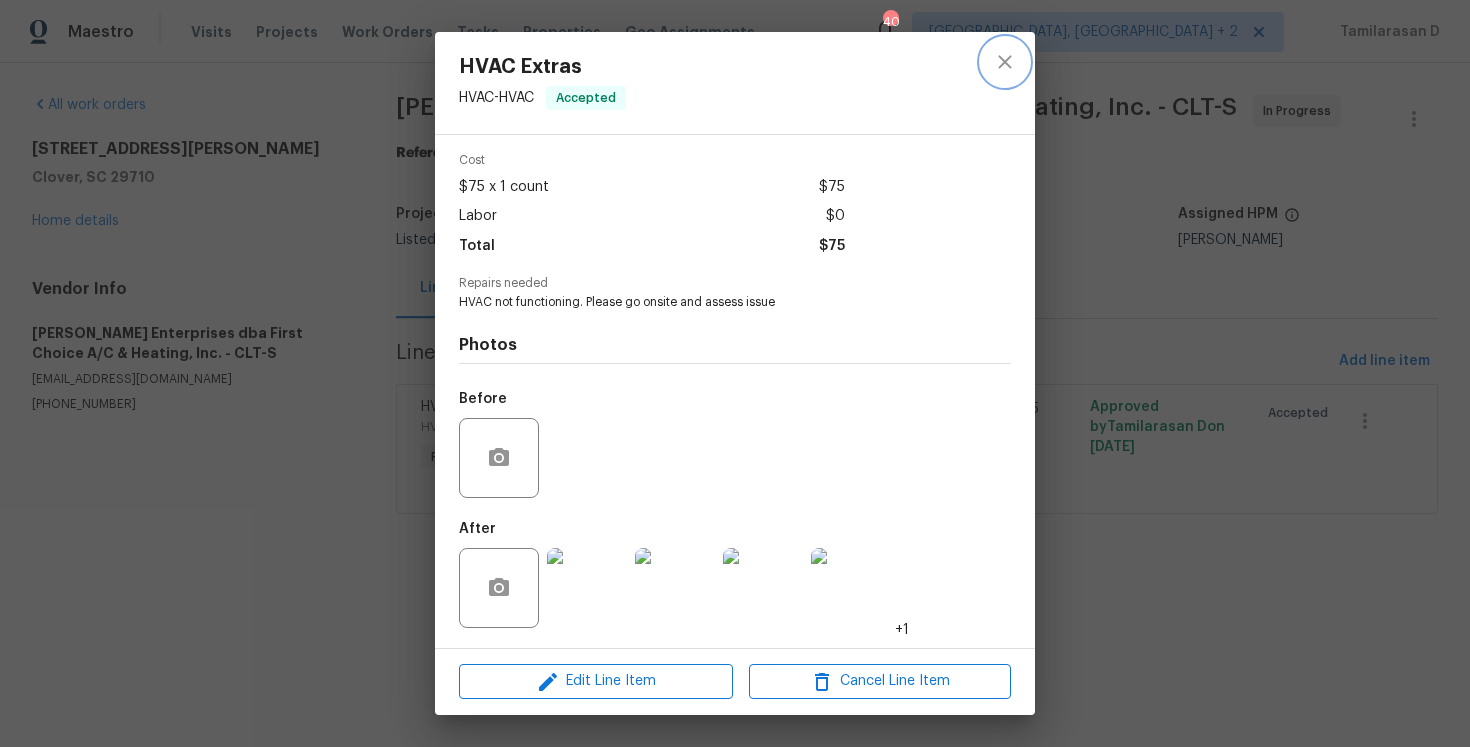 click at bounding box center (1005, 62) 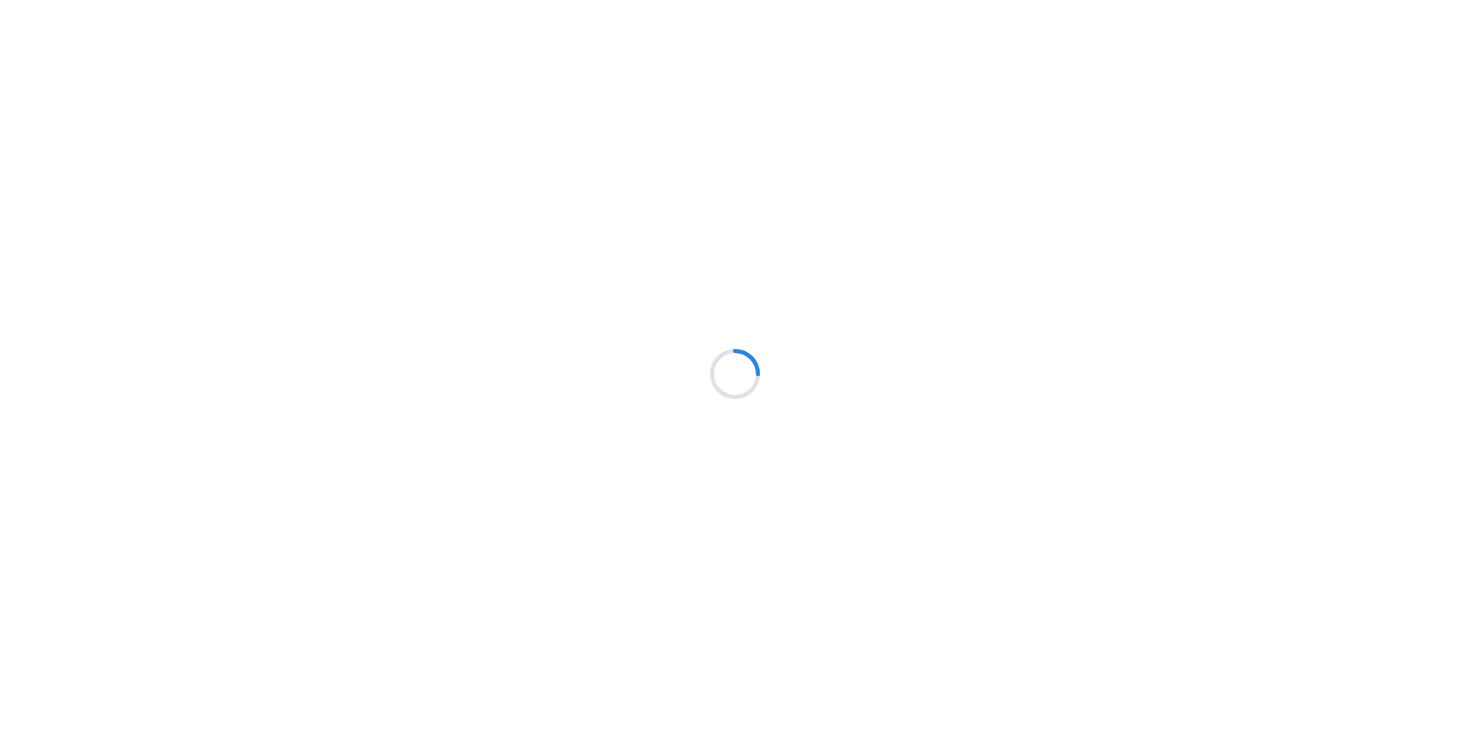 scroll, scrollTop: 0, scrollLeft: 0, axis: both 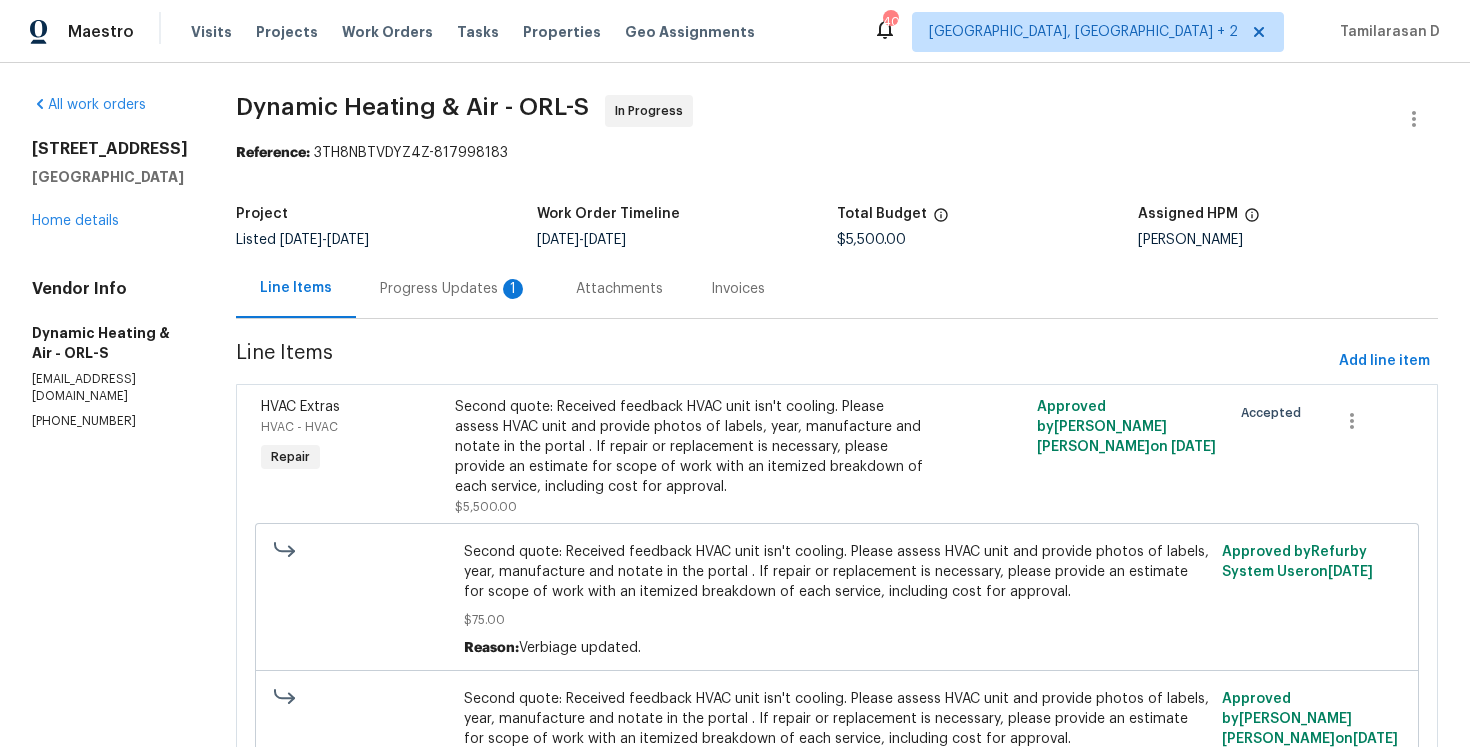 click on "Progress Updates 1" at bounding box center [454, 288] 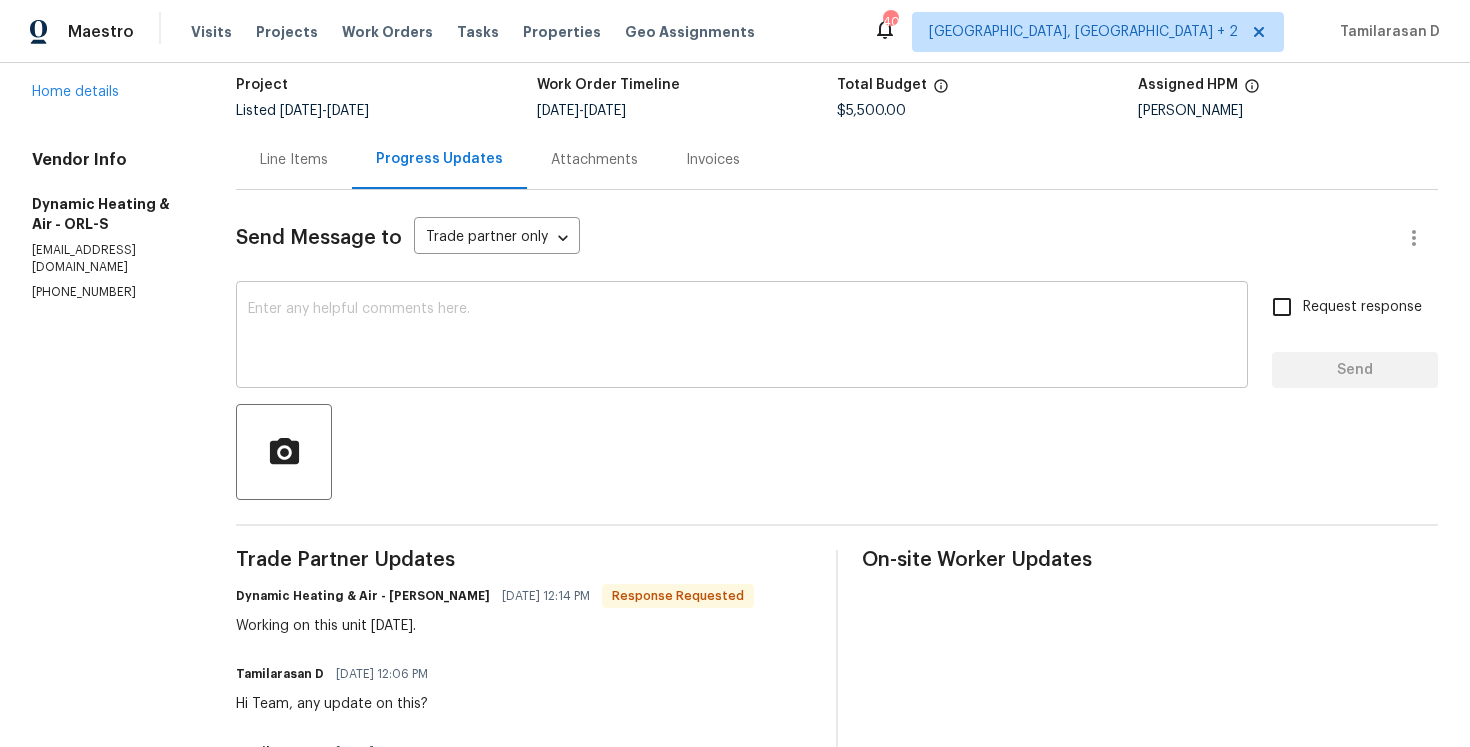 scroll, scrollTop: 0, scrollLeft: 0, axis: both 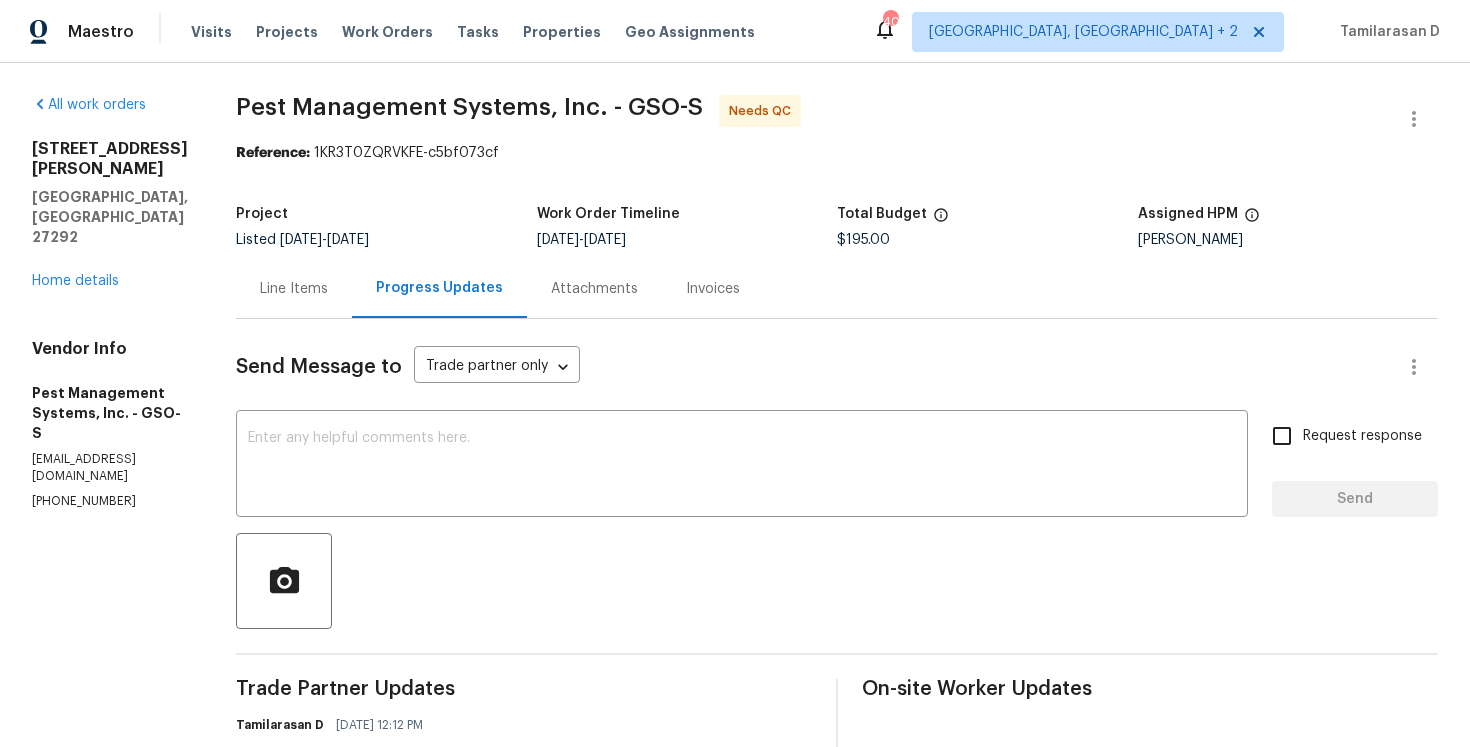 click on "Line Items" at bounding box center (294, 288) 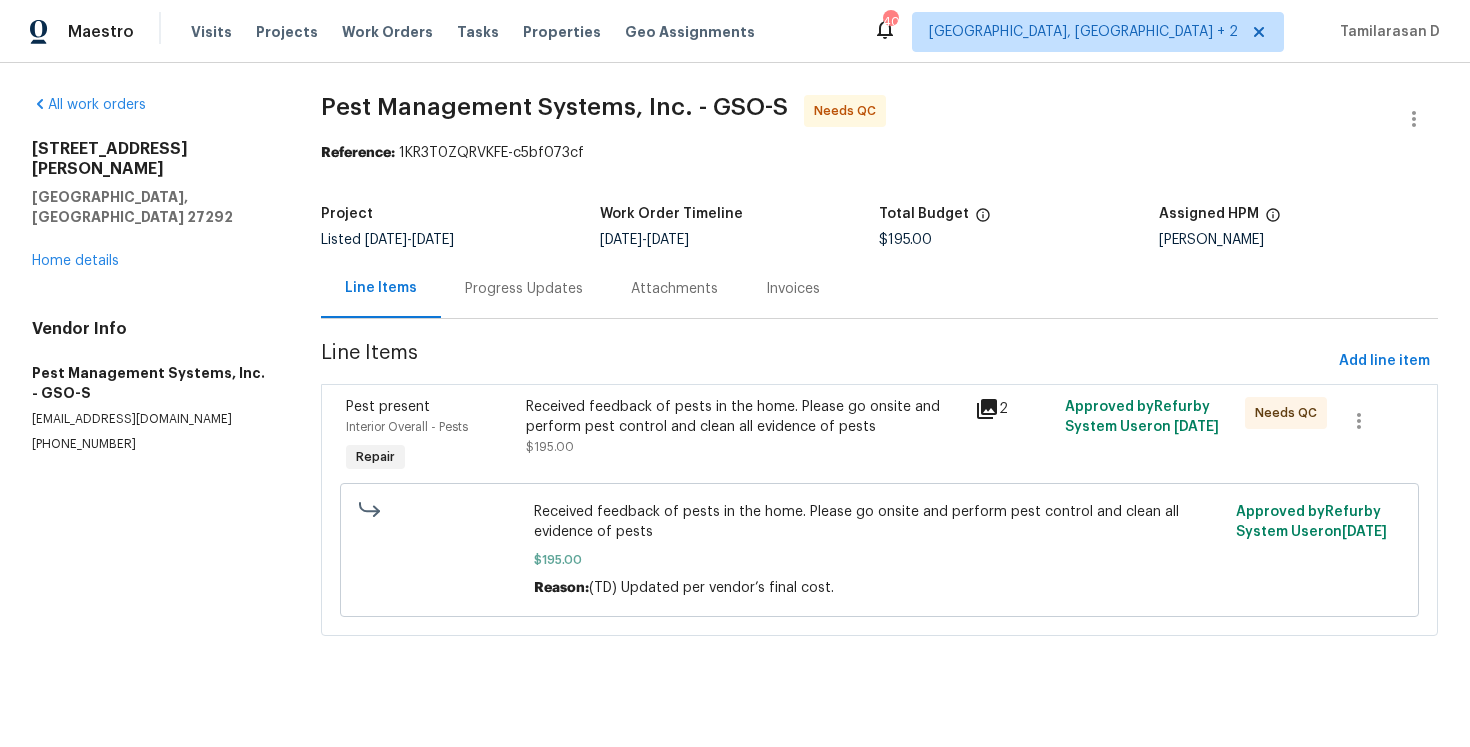 click on "Received feedback of pests in the home. Please go onsite and perform pest control and clean all evidence of pests" at bounding box center [745, 417] 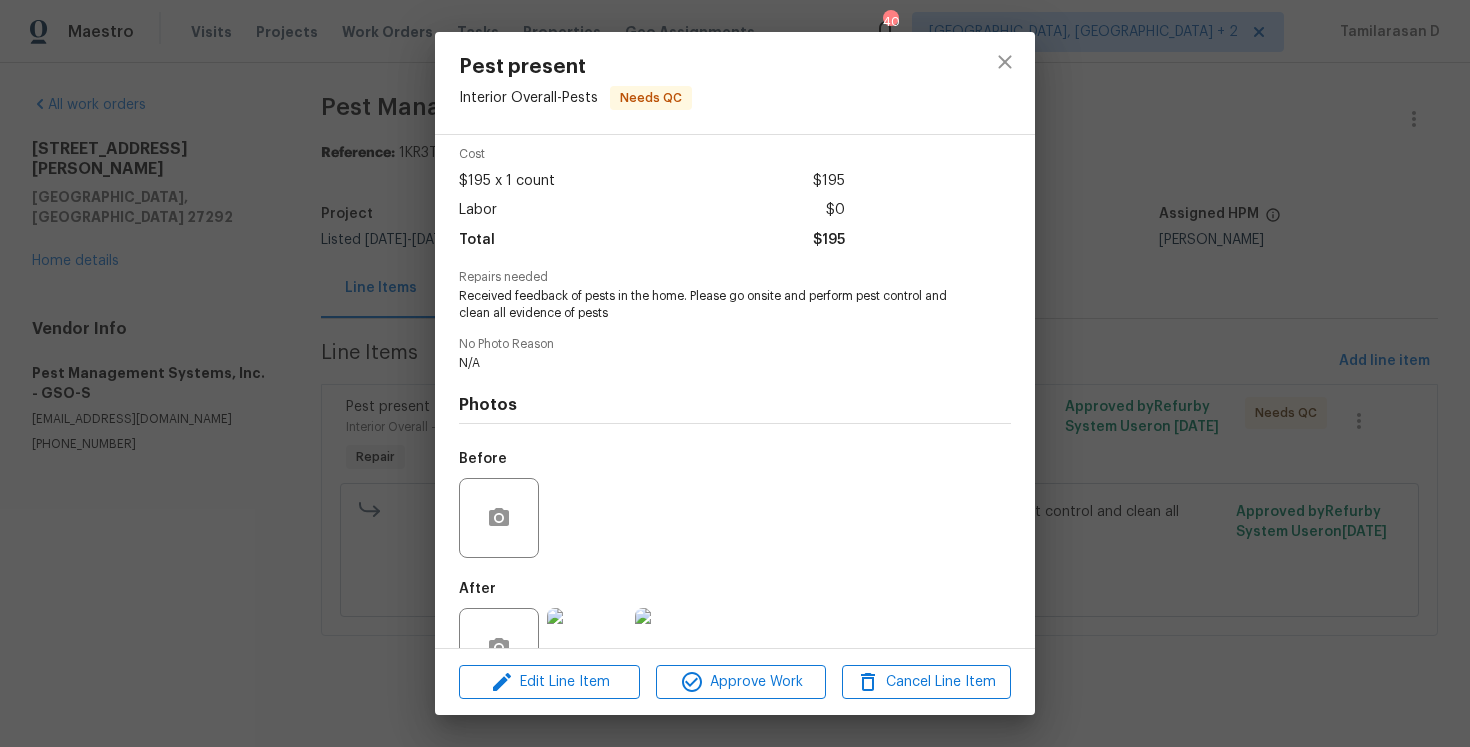 scroll, scrollTop: 140, scrollLeft: 0, axis: vertical 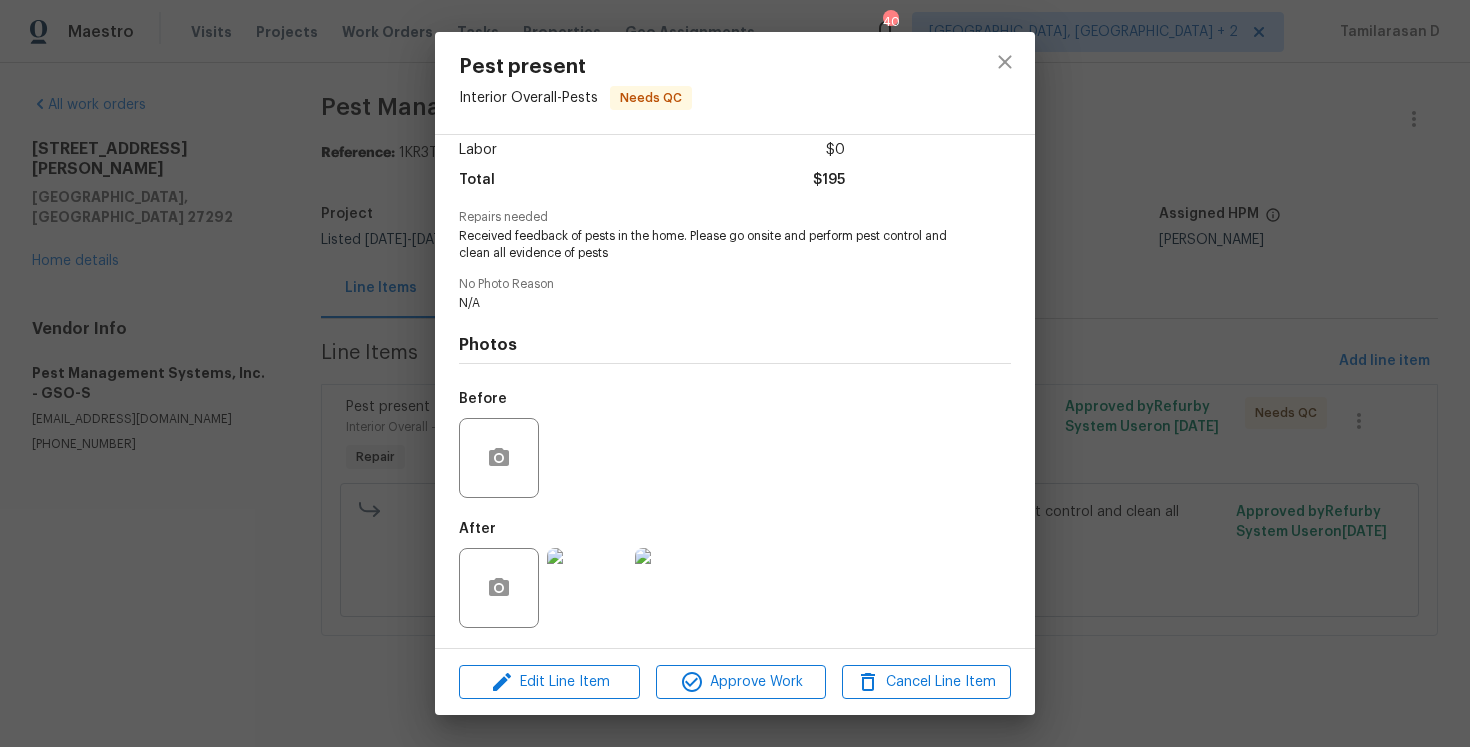 click at bounding box center (587, 588) 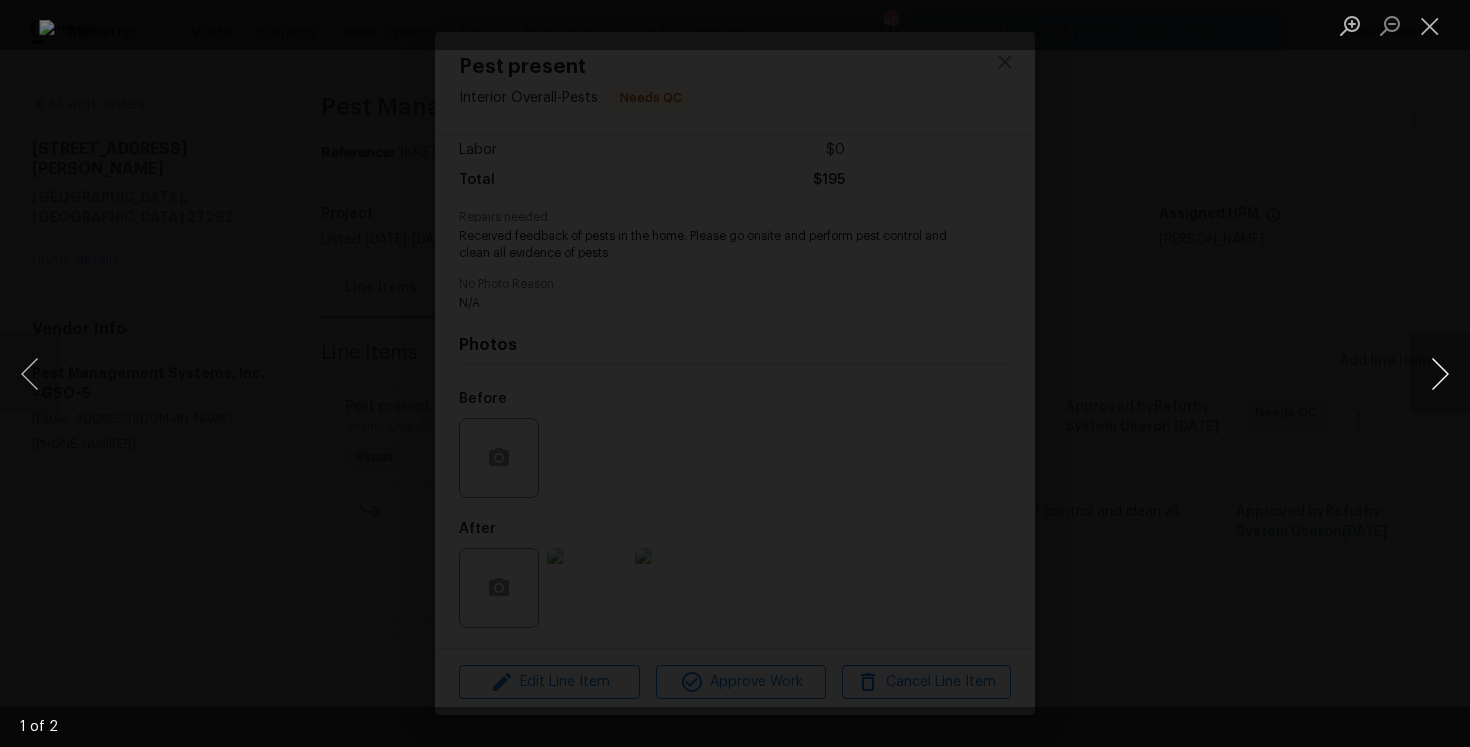 click at bounding box center [1440, 374] 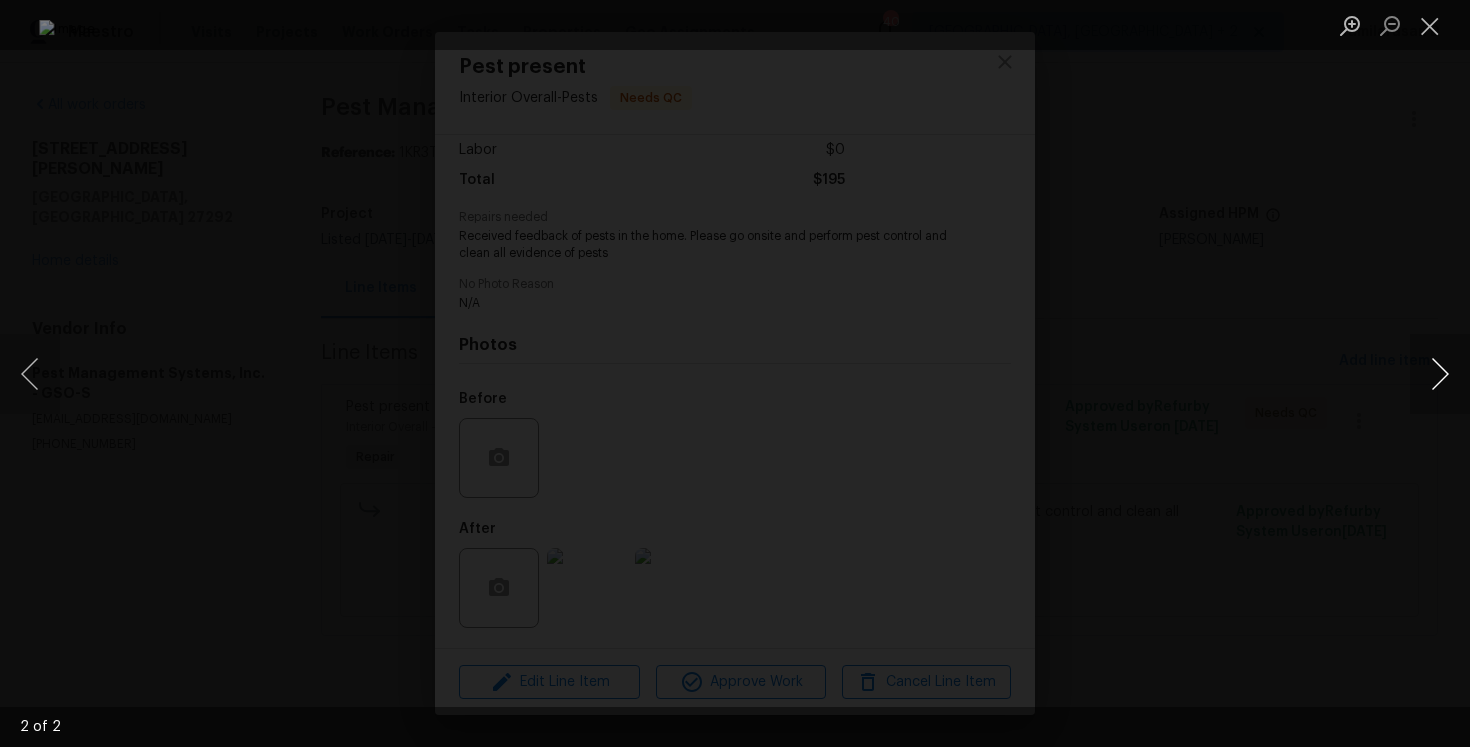 click at bounding box center (1440, 374) 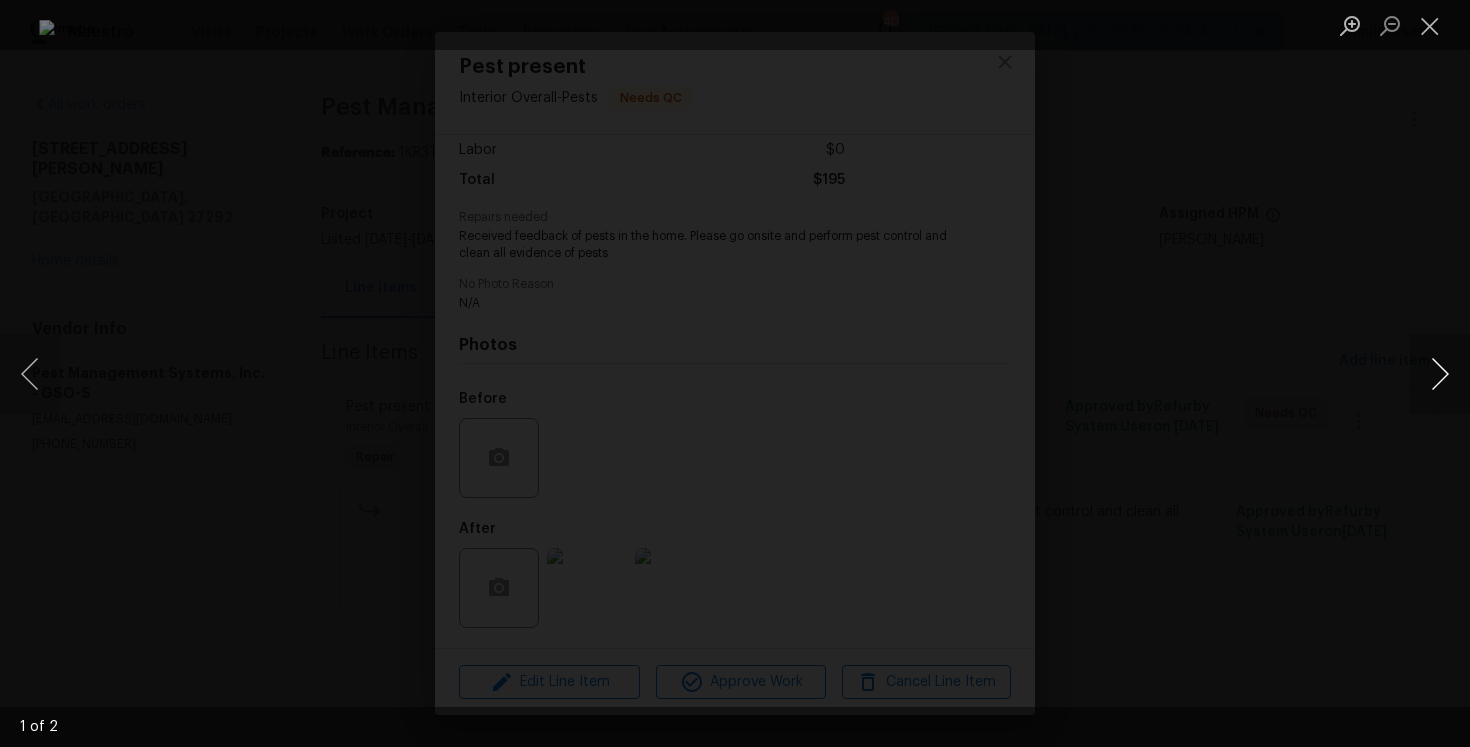 click at bounding box center [1440, 374] 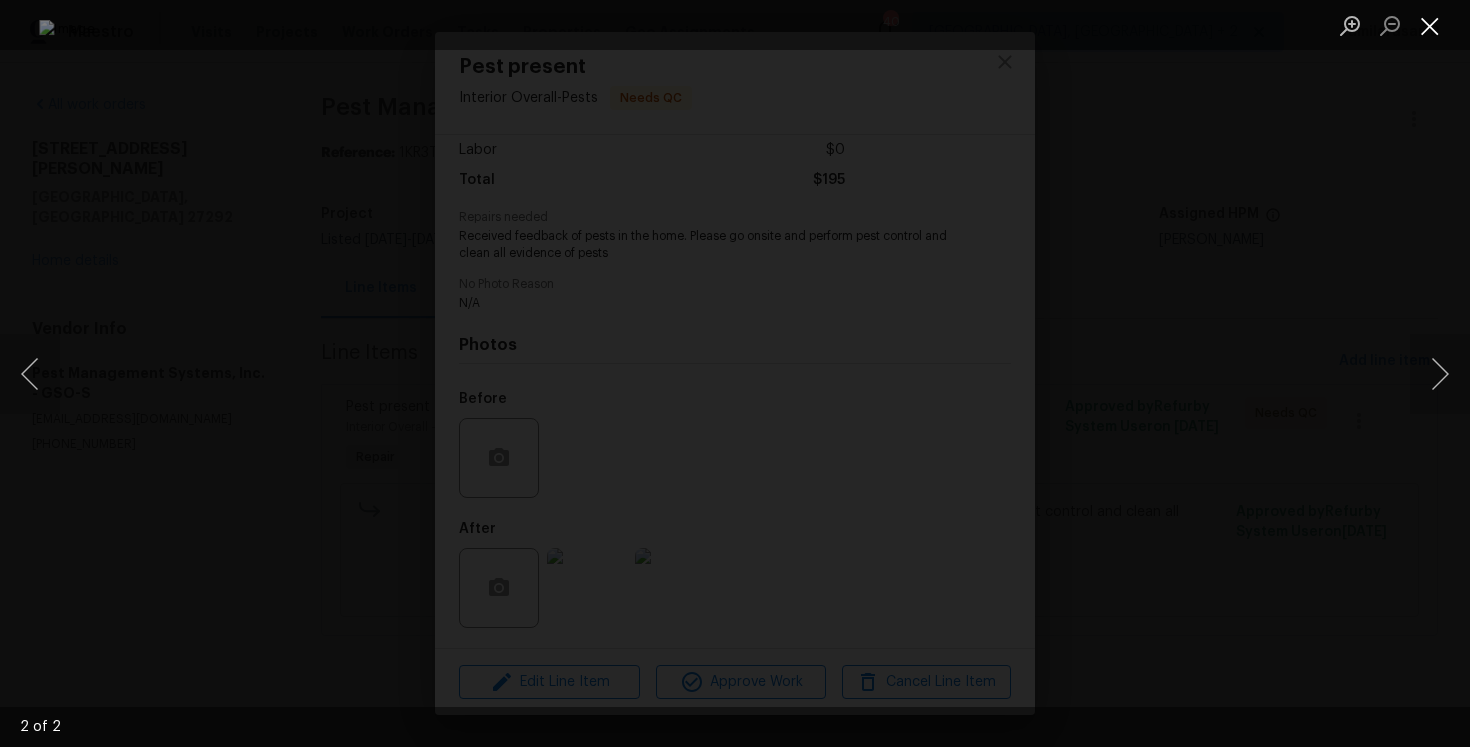 click at bounding box center (1430, 25) 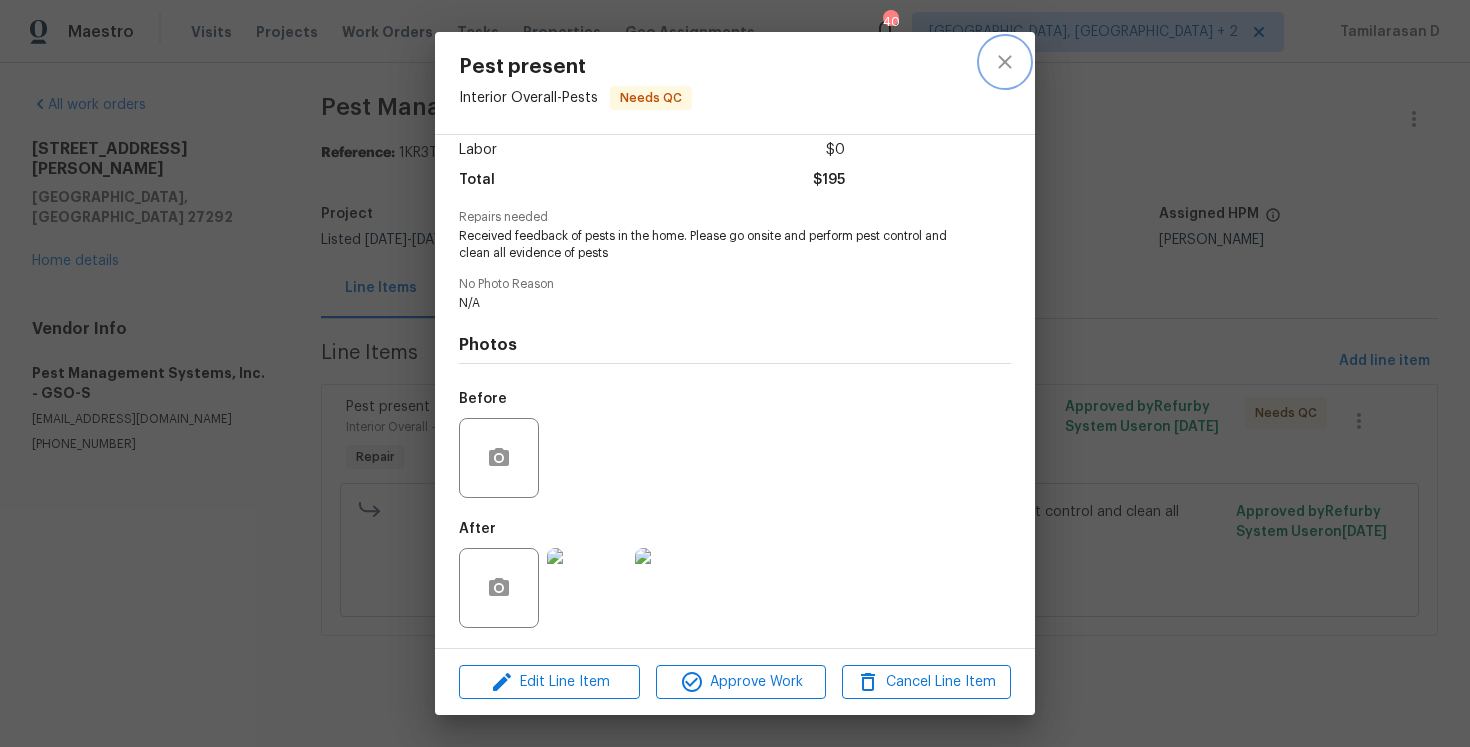 click 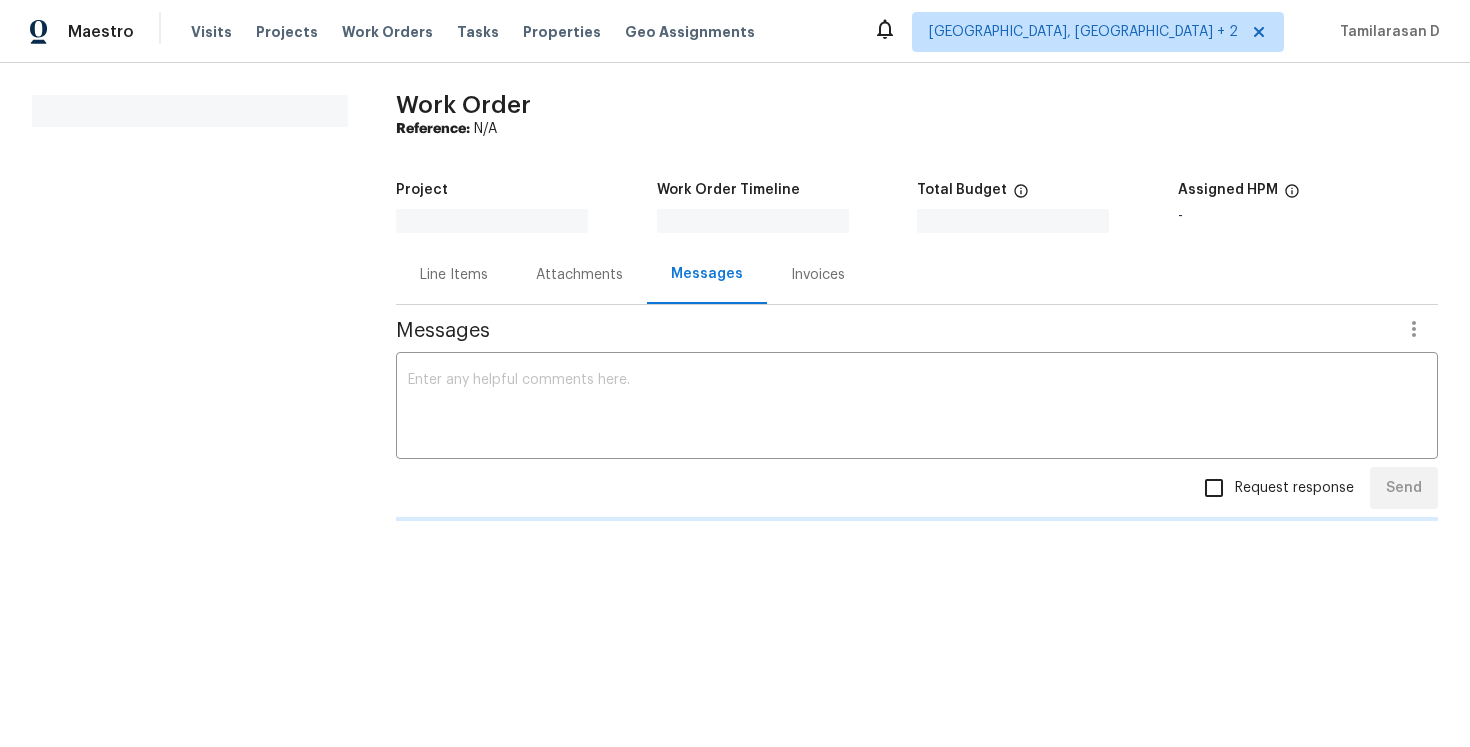 scroll, scrollTop: 0, scrollLeft: 0, axis: both 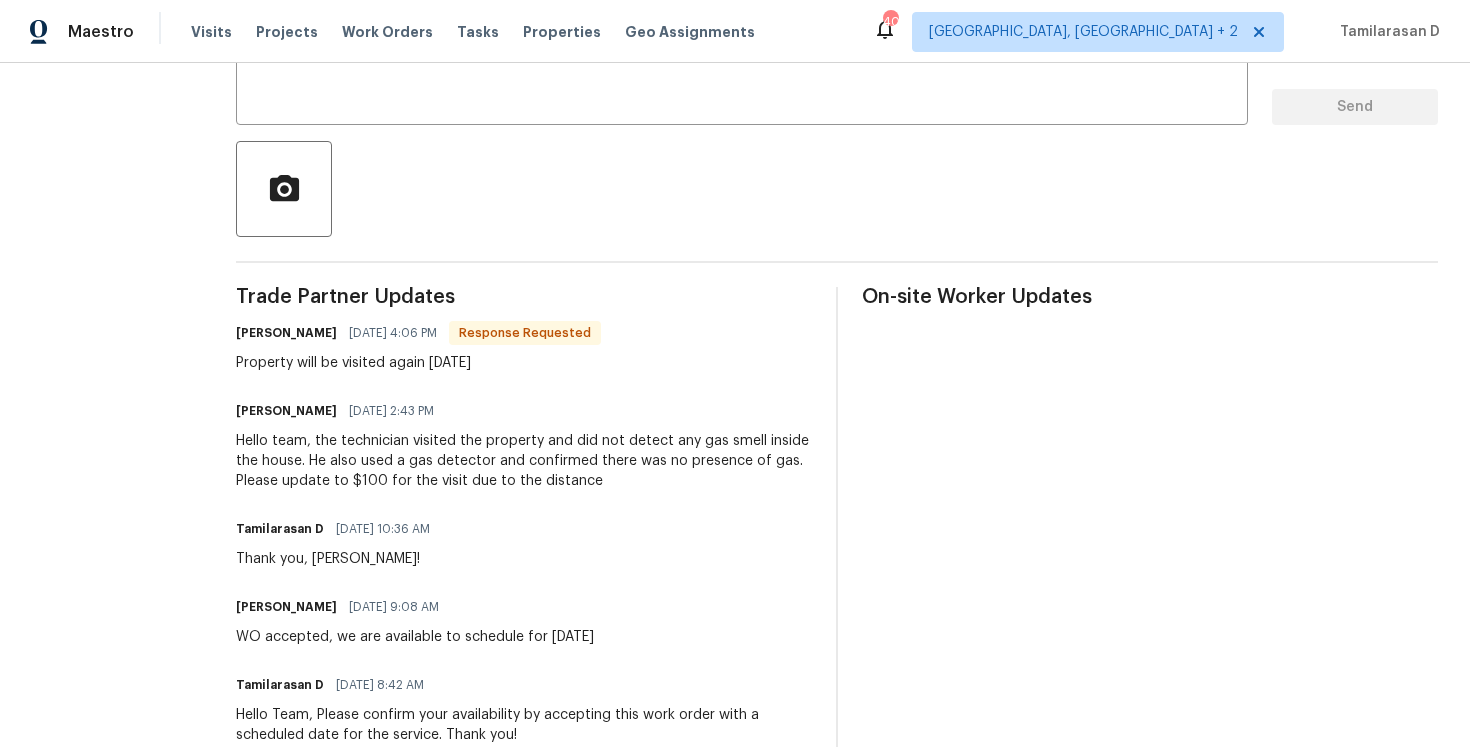 click on "Property will be visited again [DATE]" at bounding box center [418, 363] 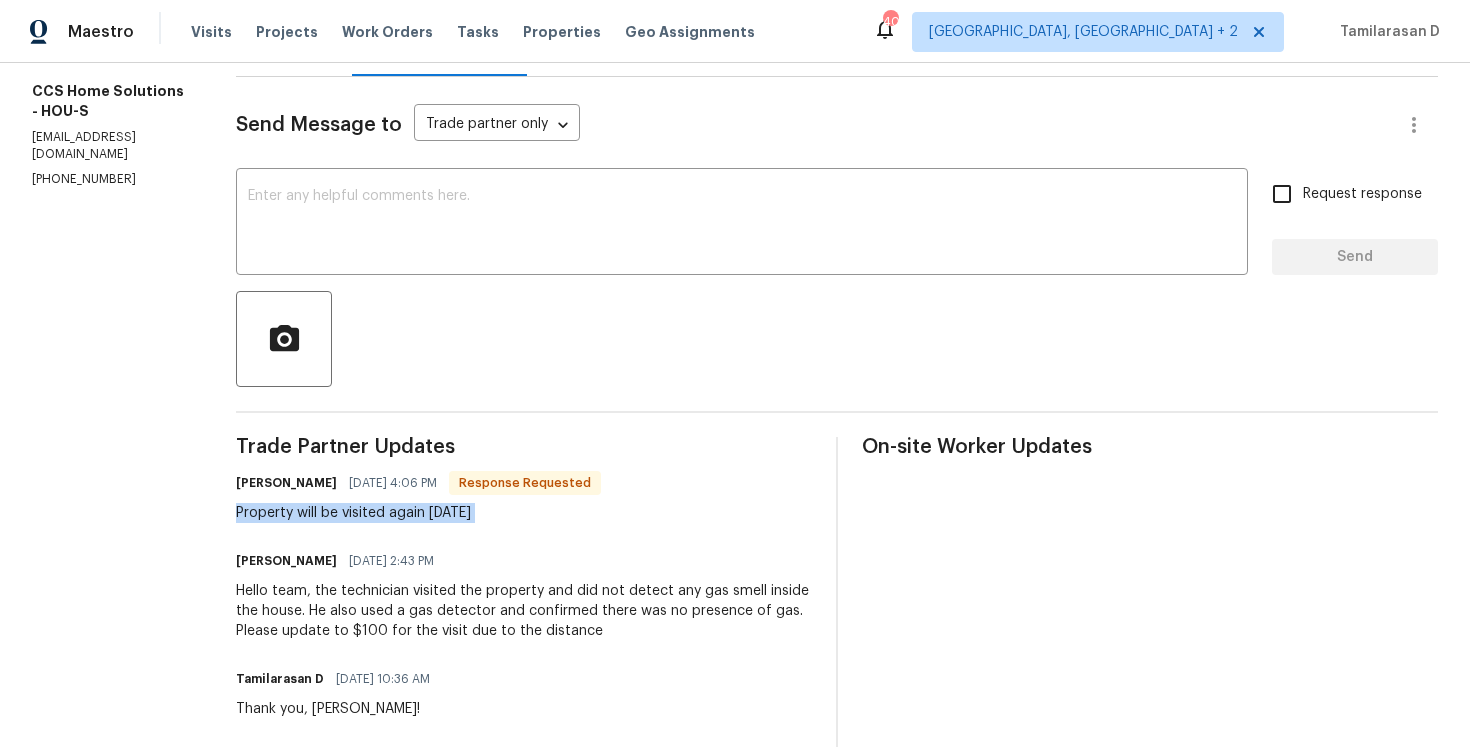 scroll, scrollTop: 118, scrollLeft: 0, axis: vertical 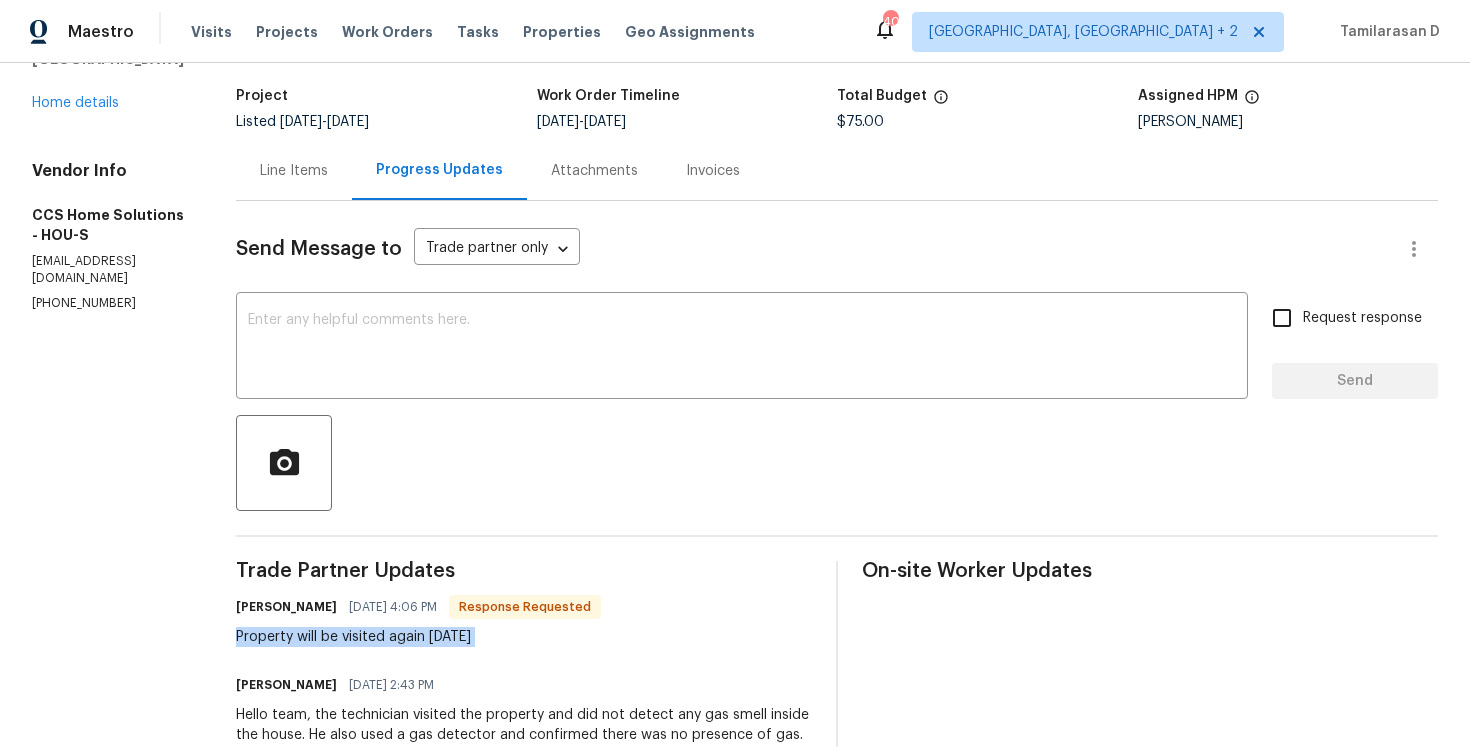 click on "Line Items" at bounding box center [294, 170] 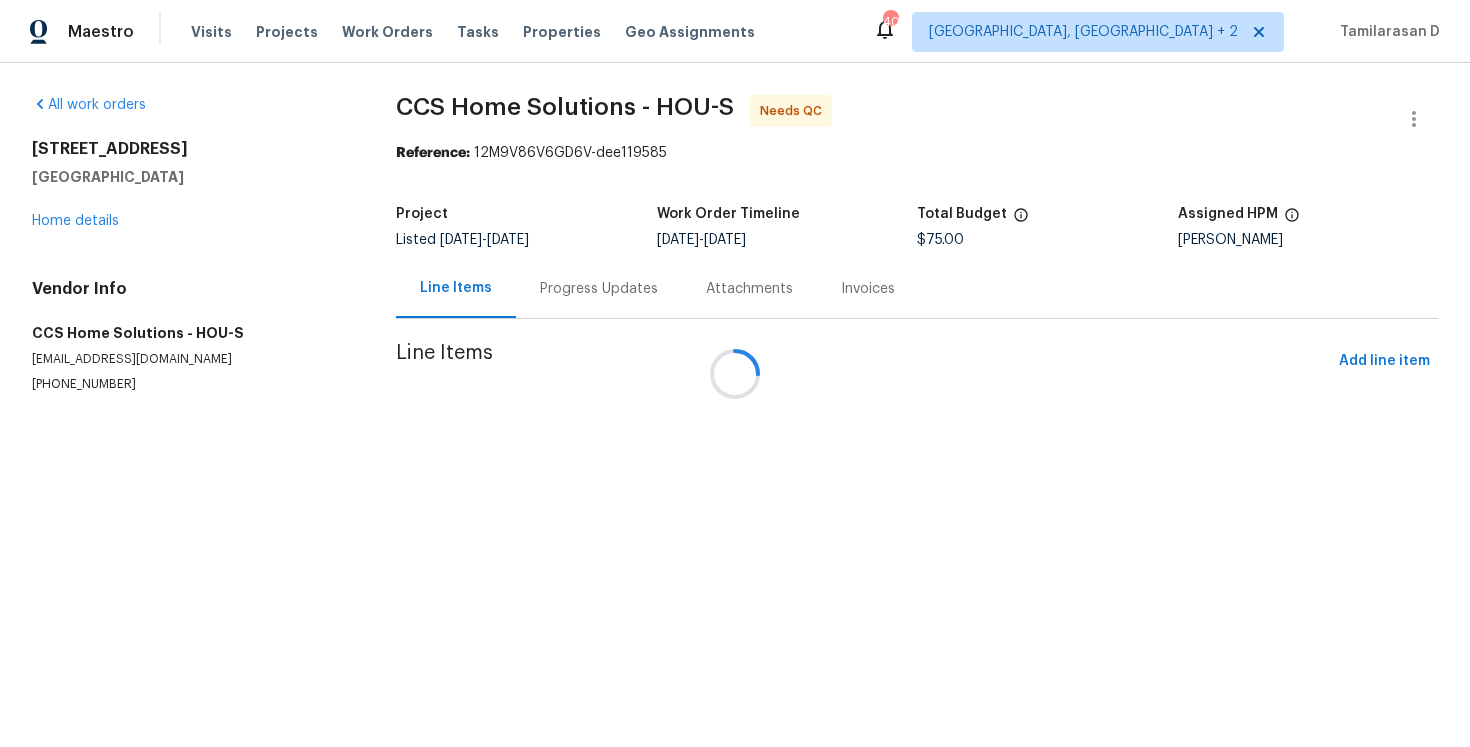 scroll, scrollTop: 0, scrollLeft: 0, axis: both 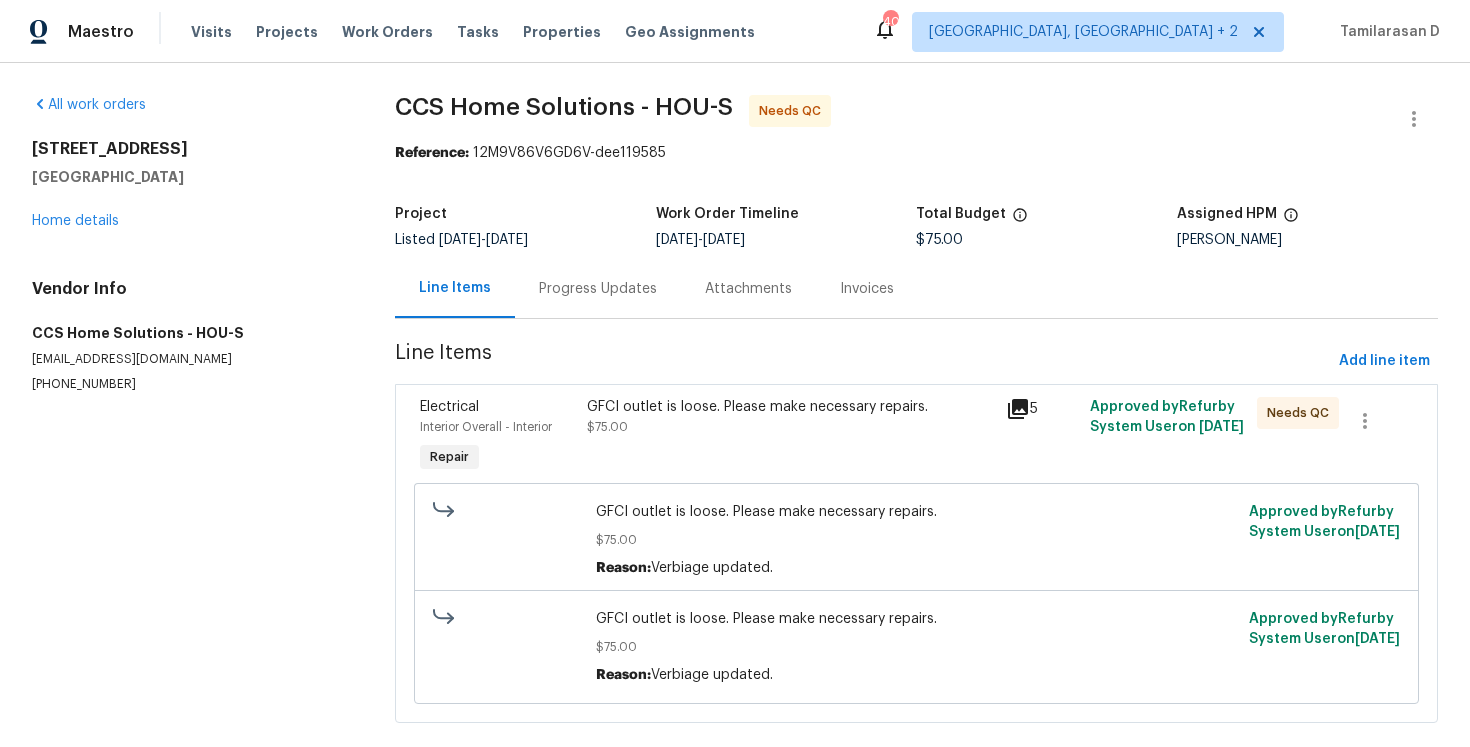 click on "GFCI outlet is loose. Please make necessary repairs. $75.00" at bounding box center [790, 437] 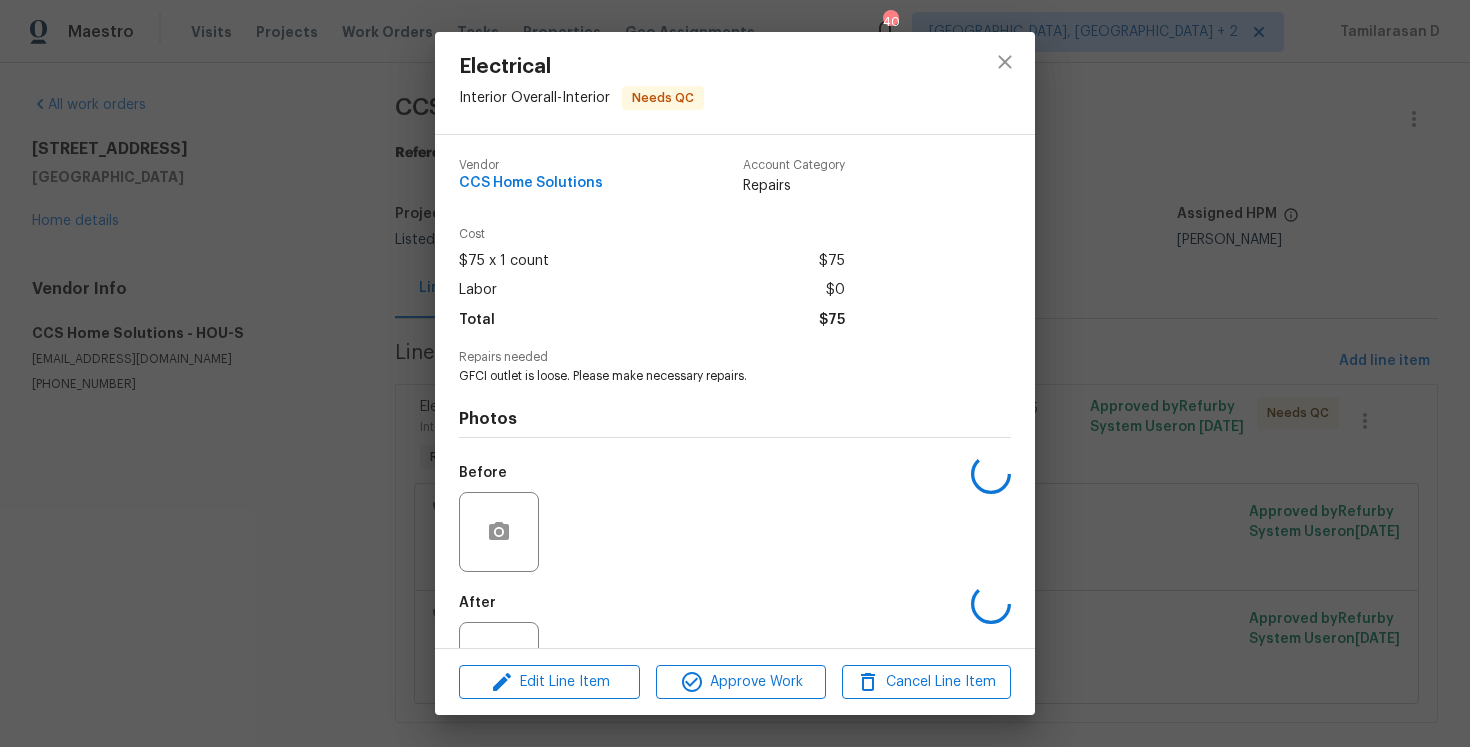 scroll, scrollTop: 74, scrollLeft: 0, axis: vertical 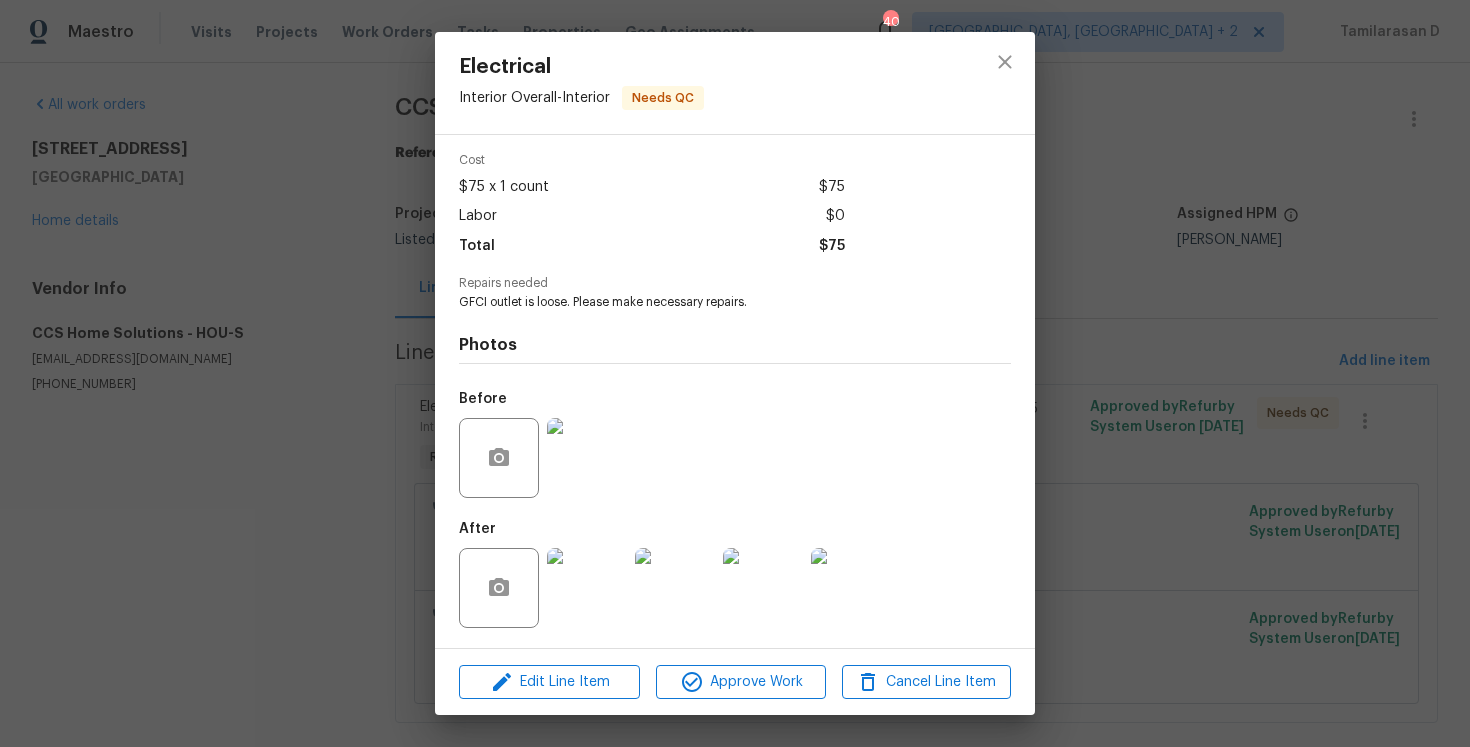 click on "Electrical Interior Overall  -  Interior Needs QC Vendor CCS Home Solutions Account Category Repairs Cost $75 x 1 count $75 Labor $0 Total $75 Repairs needed GFCI outlet is loose. Please make necessary repairs. Photos Before After  Edit Line Item  Approve Work  Cancel Line Item" at bounding box center (735, 373) 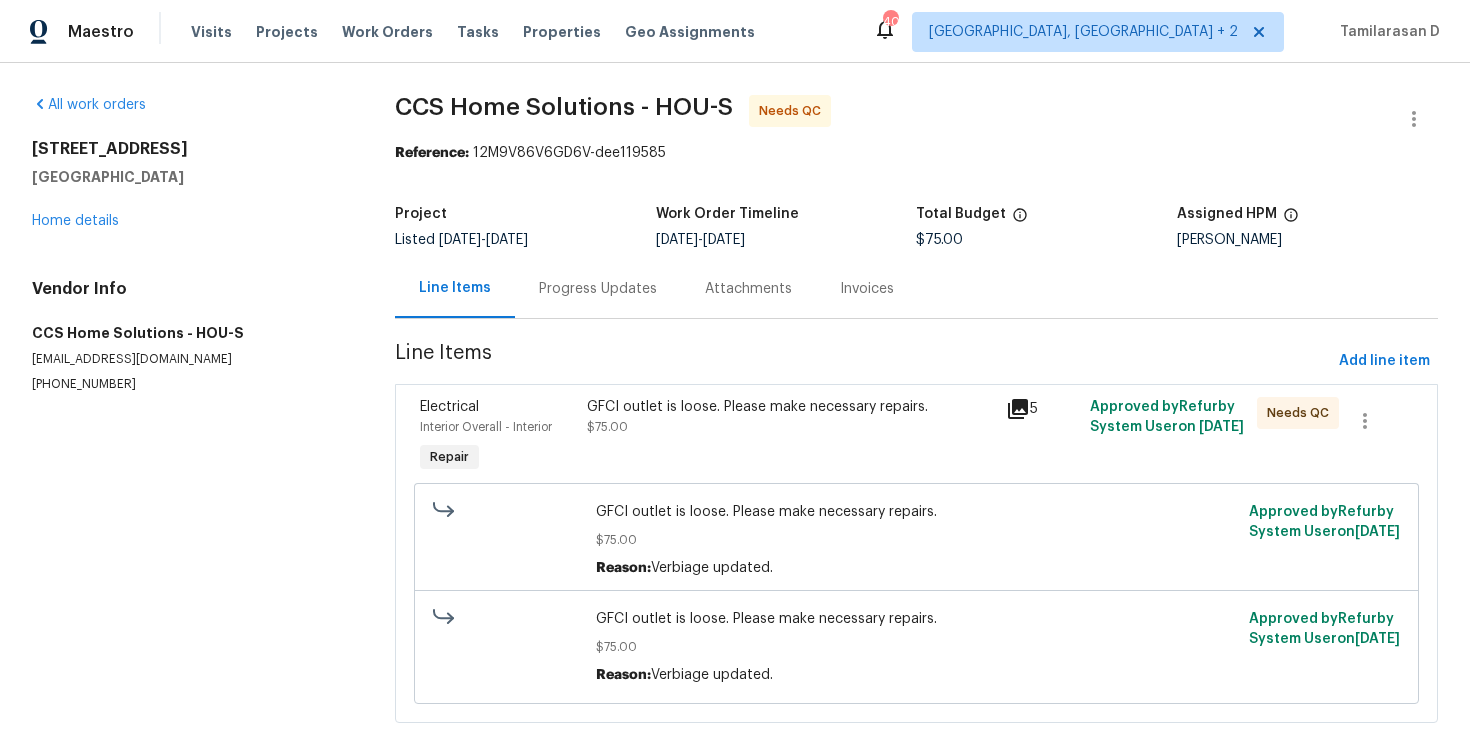 click on "Progress Updates" at bounding box center [598, 288] 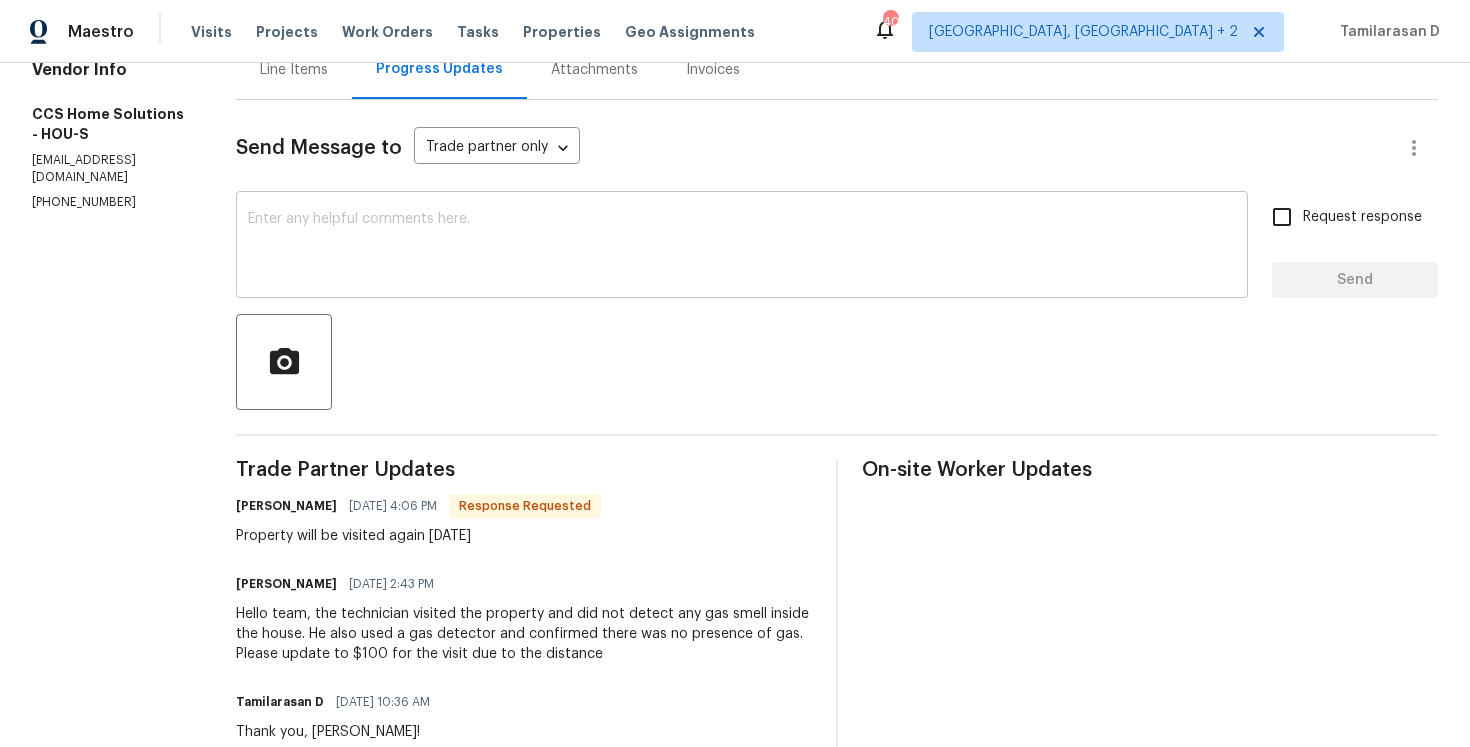 scroll, scrollTop: 85, scrollLeft: 0, axis: vertical 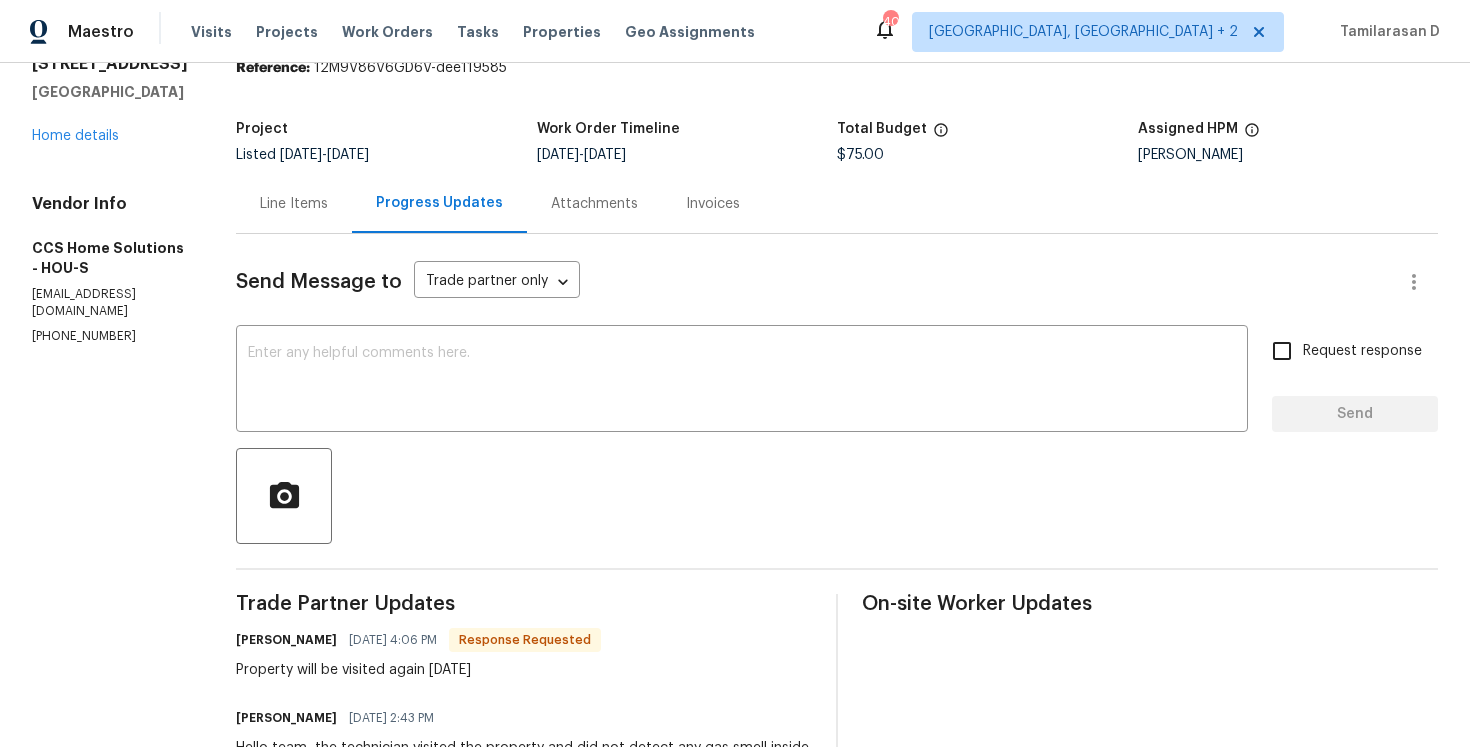 click on "Line Items" at bounding box center [294, 204] 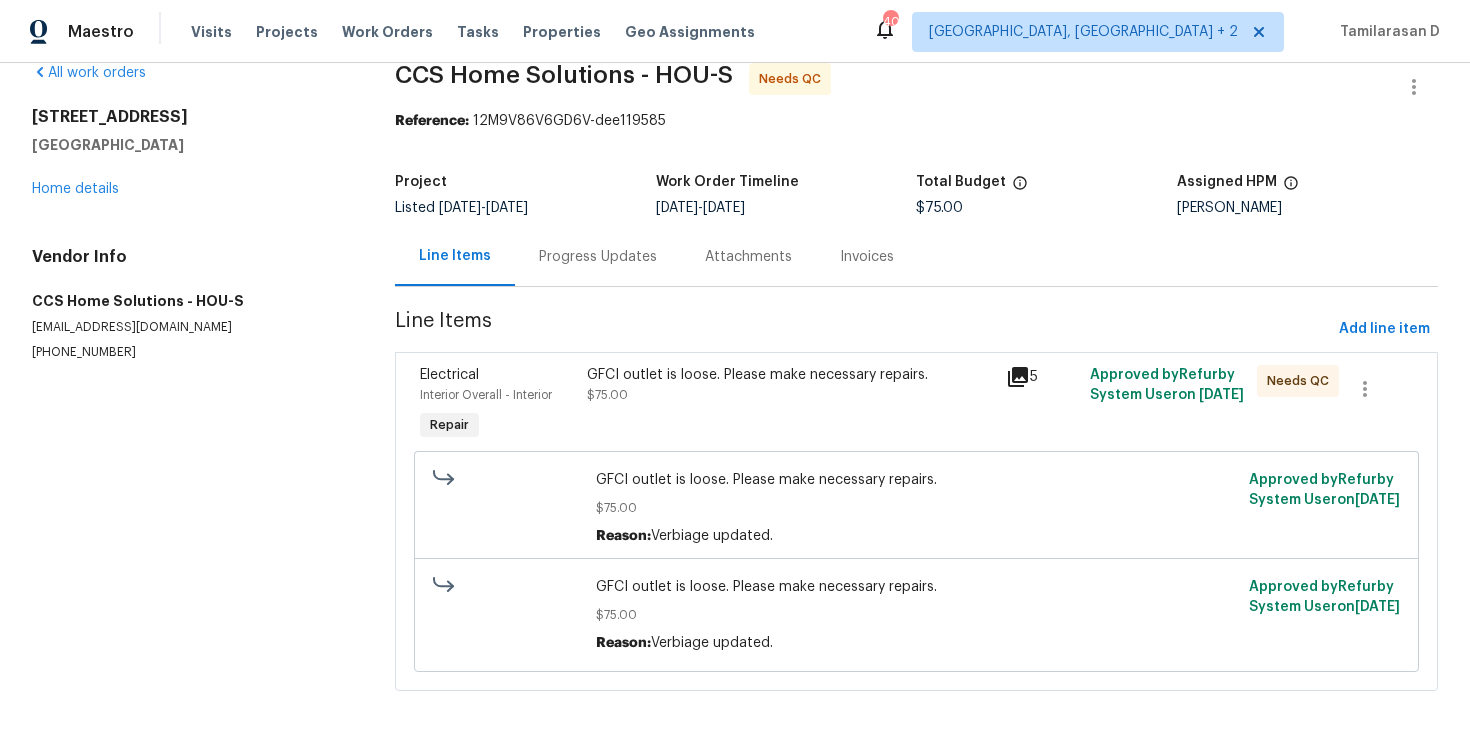 click on "GFCI outlet is loose. Please make necessary repairs. $75.00" at bounding box center (790, 405) 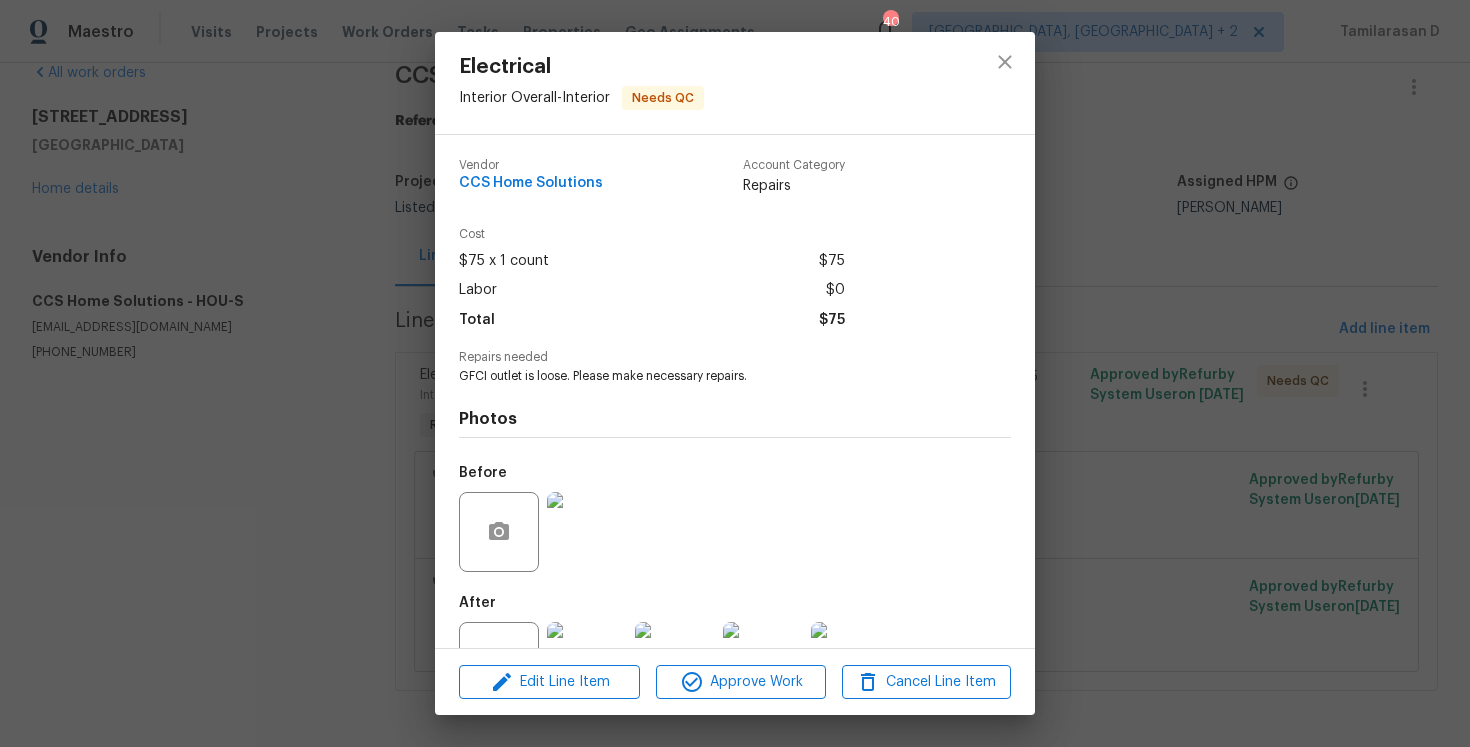 scroll, scrollTop: 74, scrollLeft: 0, axis: vertical 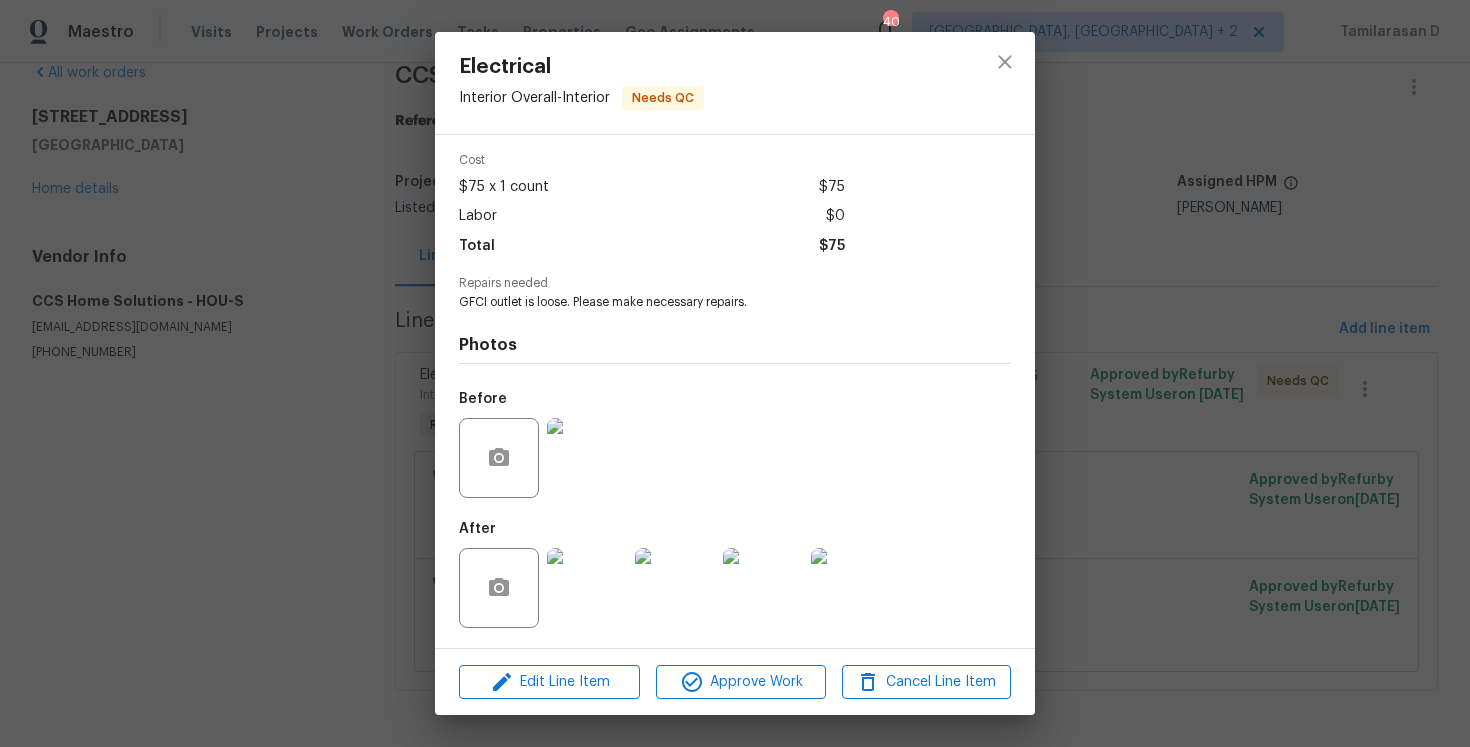 click at bounding box center [587, 588] 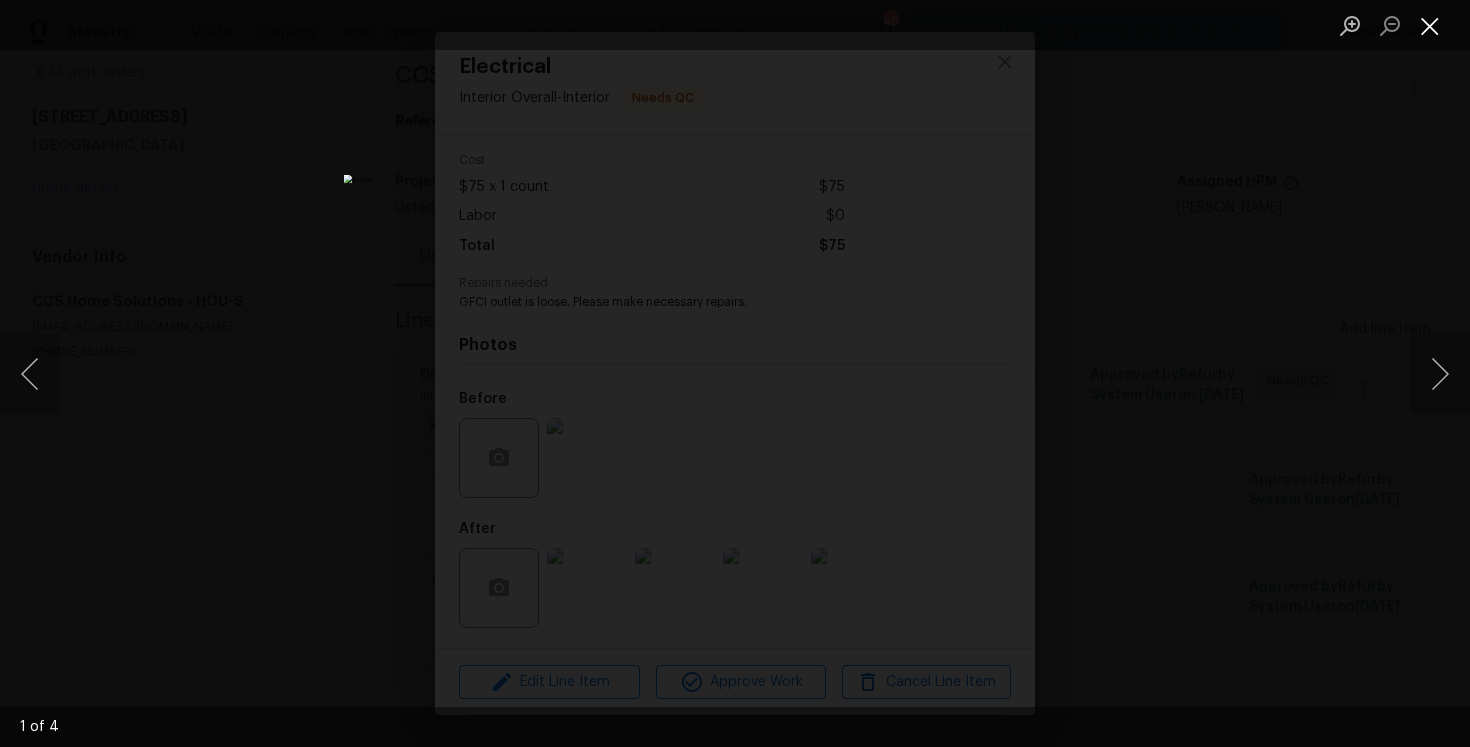 click at bounding box center (1430, 25) 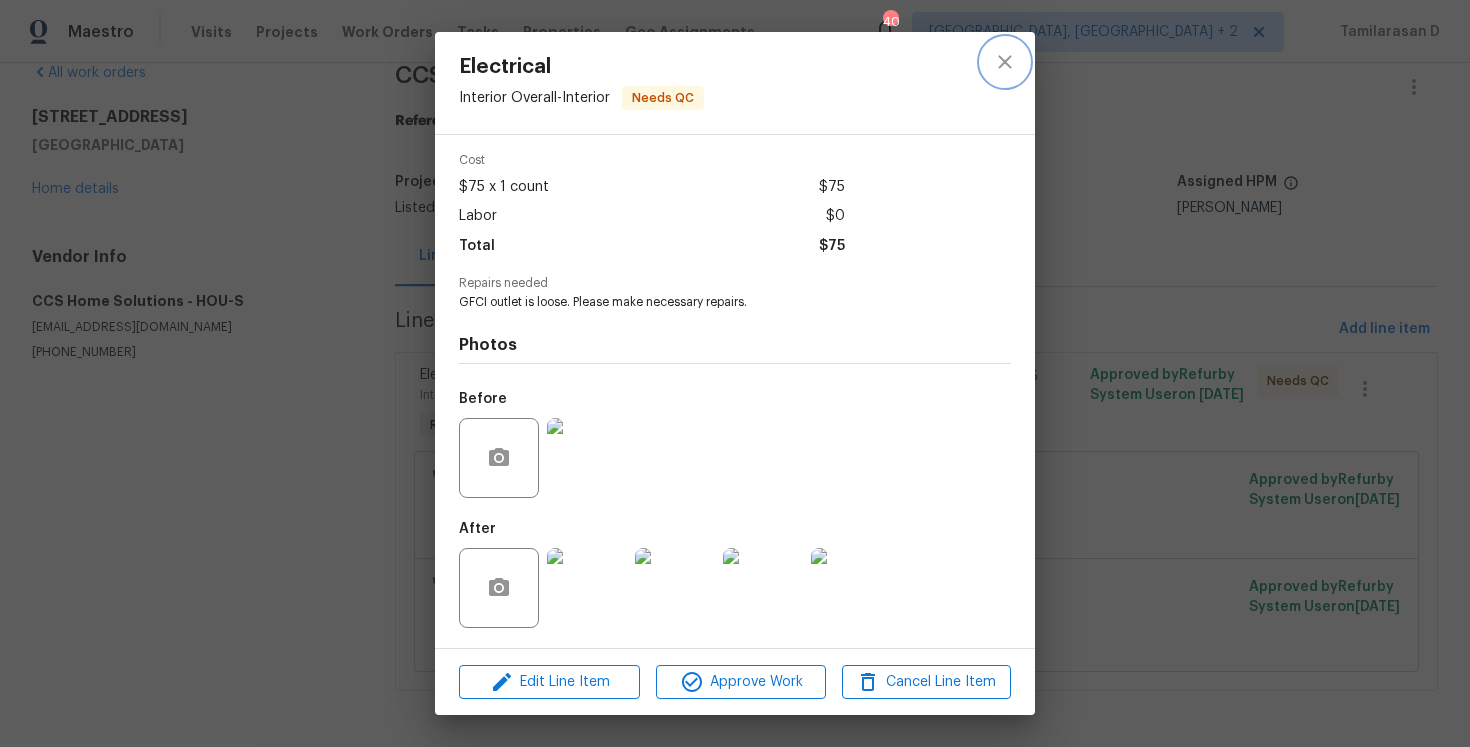 click at bounding box center [1005, 62] 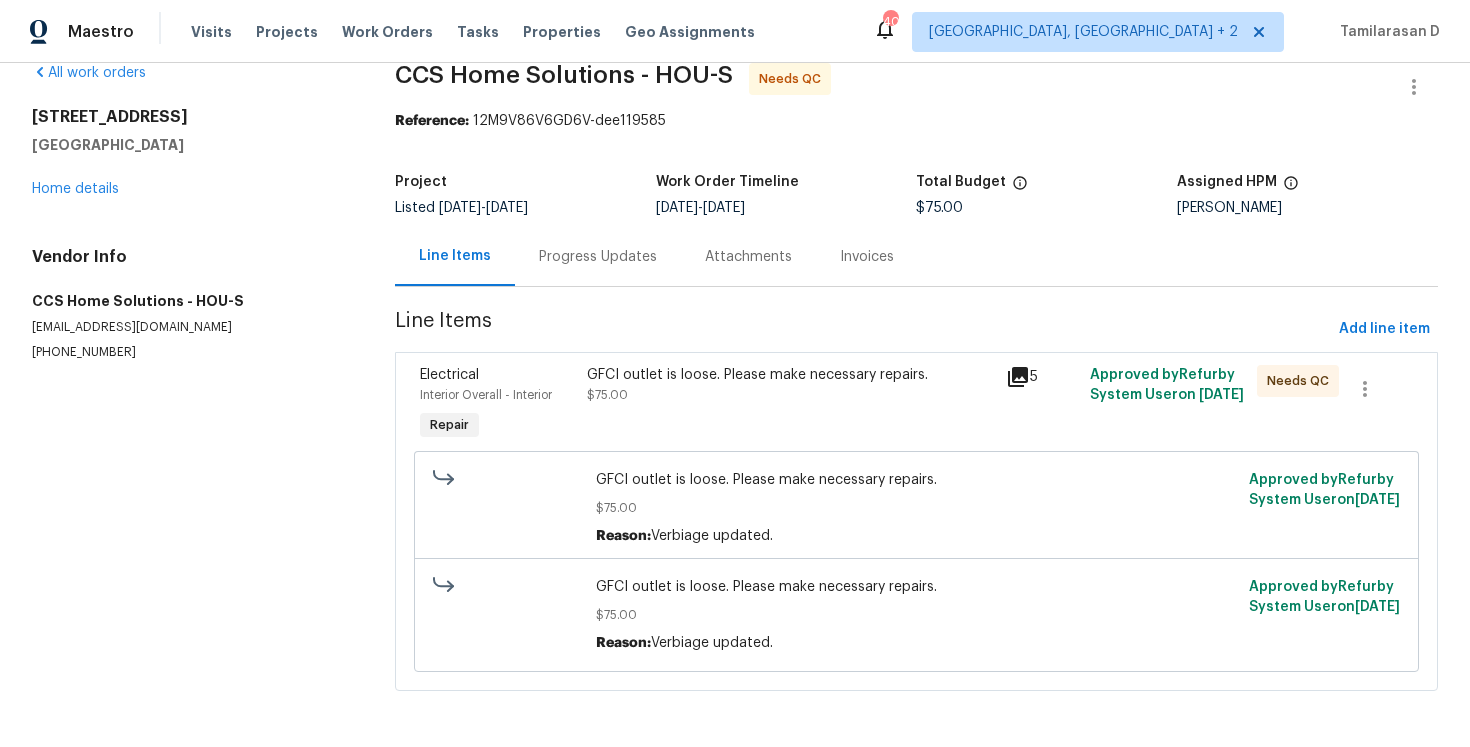 click on "Progress Updates" at bounding box center [598, 256] 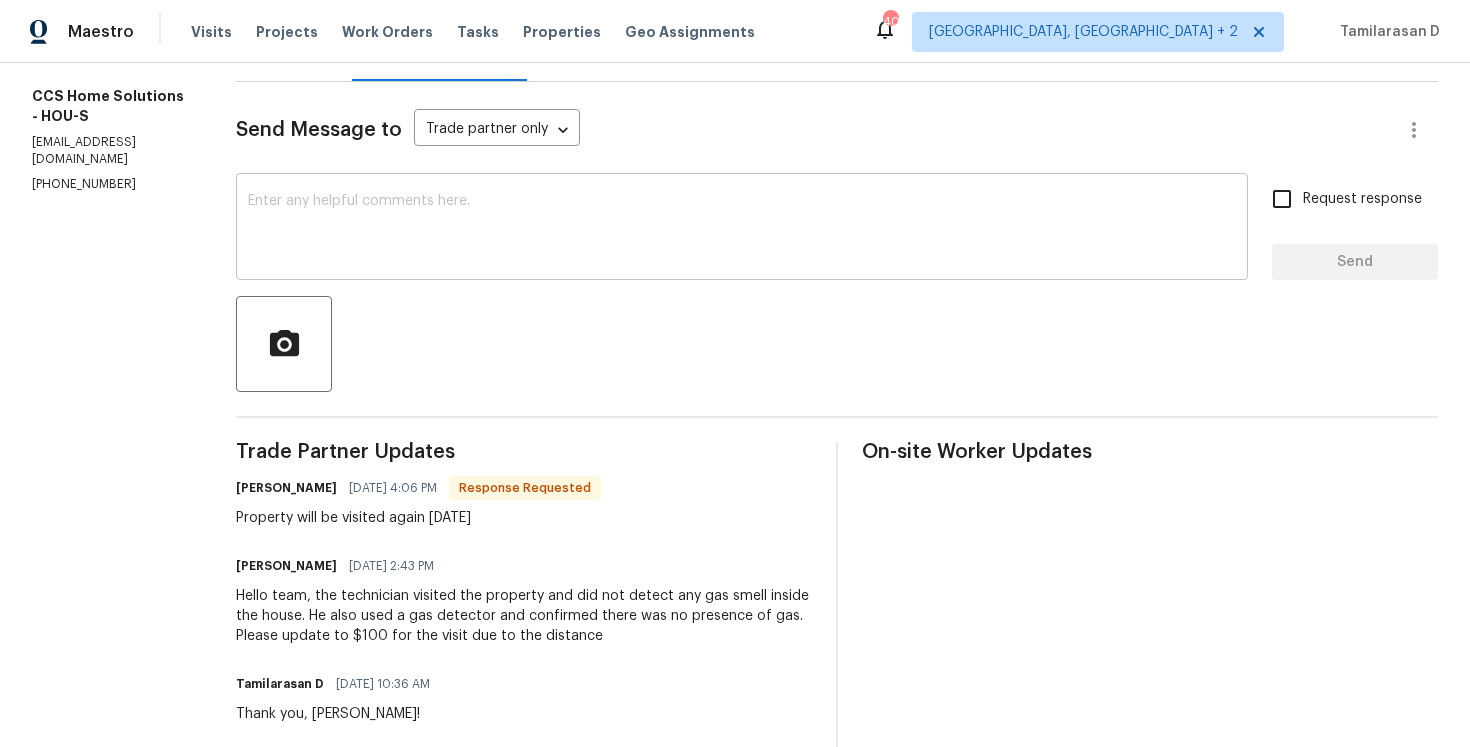 scroll, scrollTop: 245, scrollLeft: 0, axis: vertical 